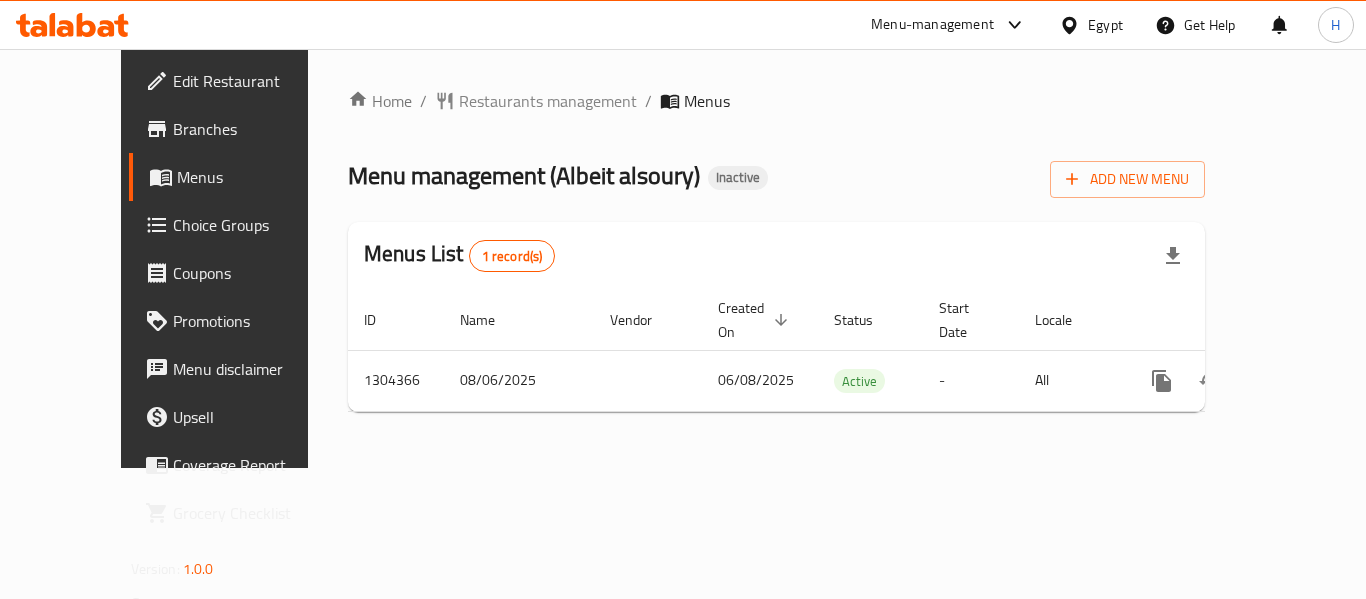scroll, scrollTop: 0, scrollLeft: 0, axis: both 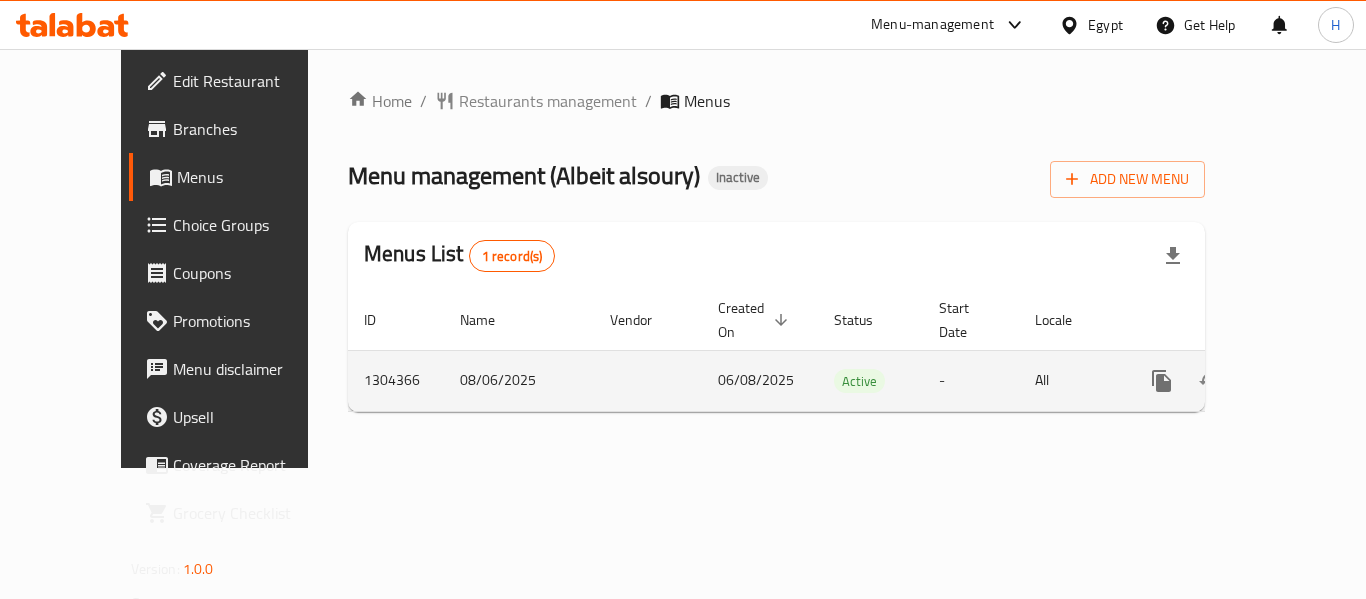 click at bounding box center (1306, 381) 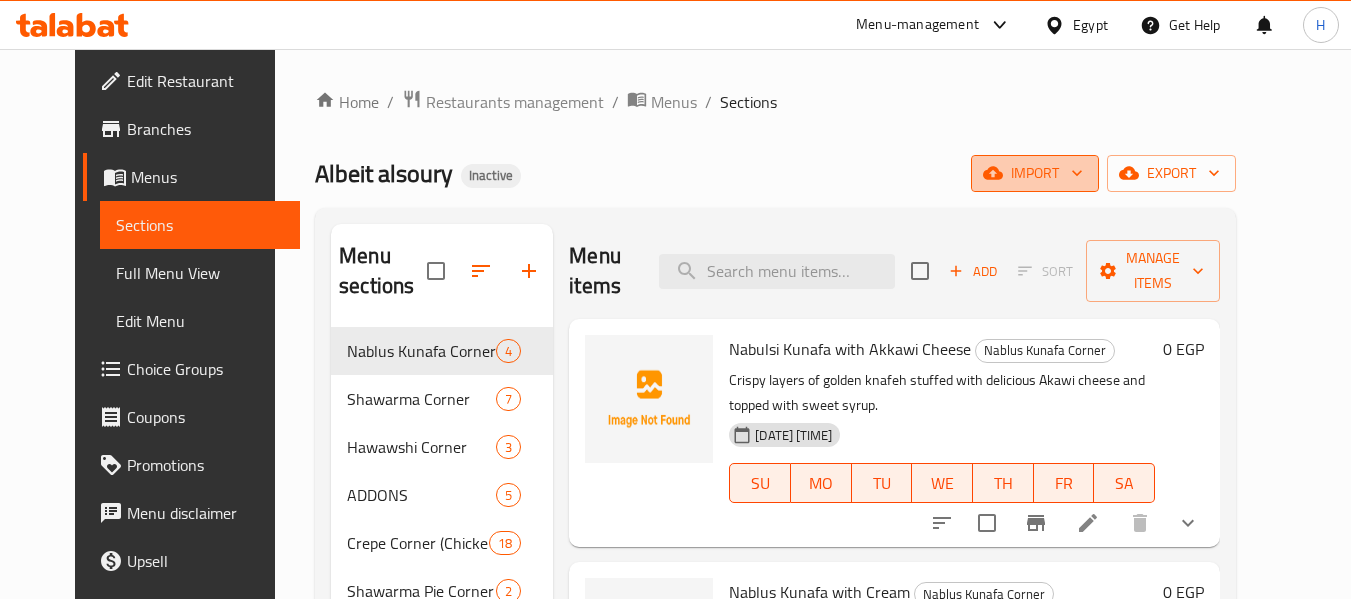 click on "import" at bounding box center (1035, 173) 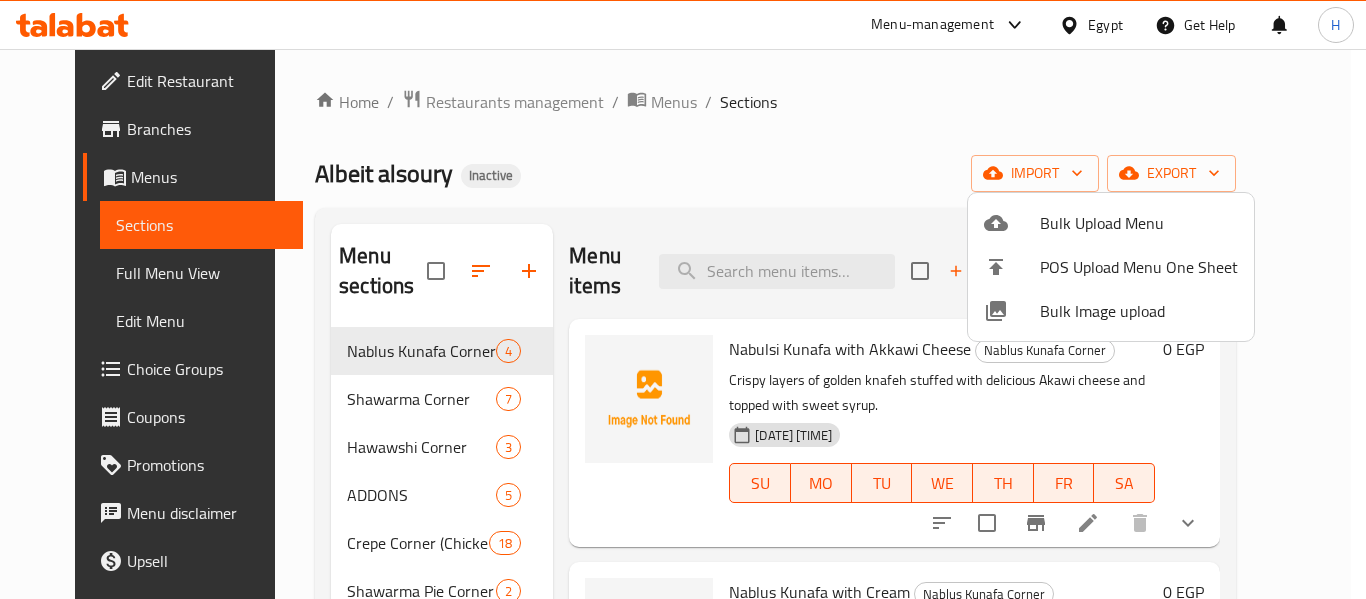 click on "Bulk Image upload" at bounding box center (1111, 311) 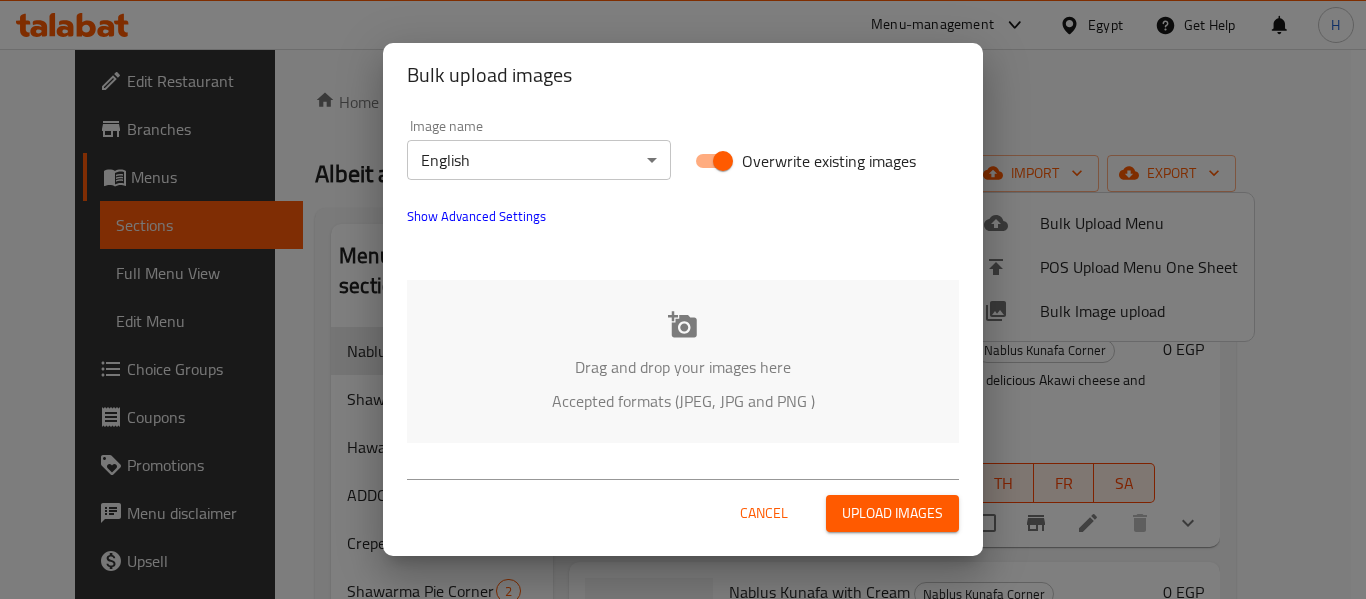 click on "Image name English ​" at bounding box center [539, 149] 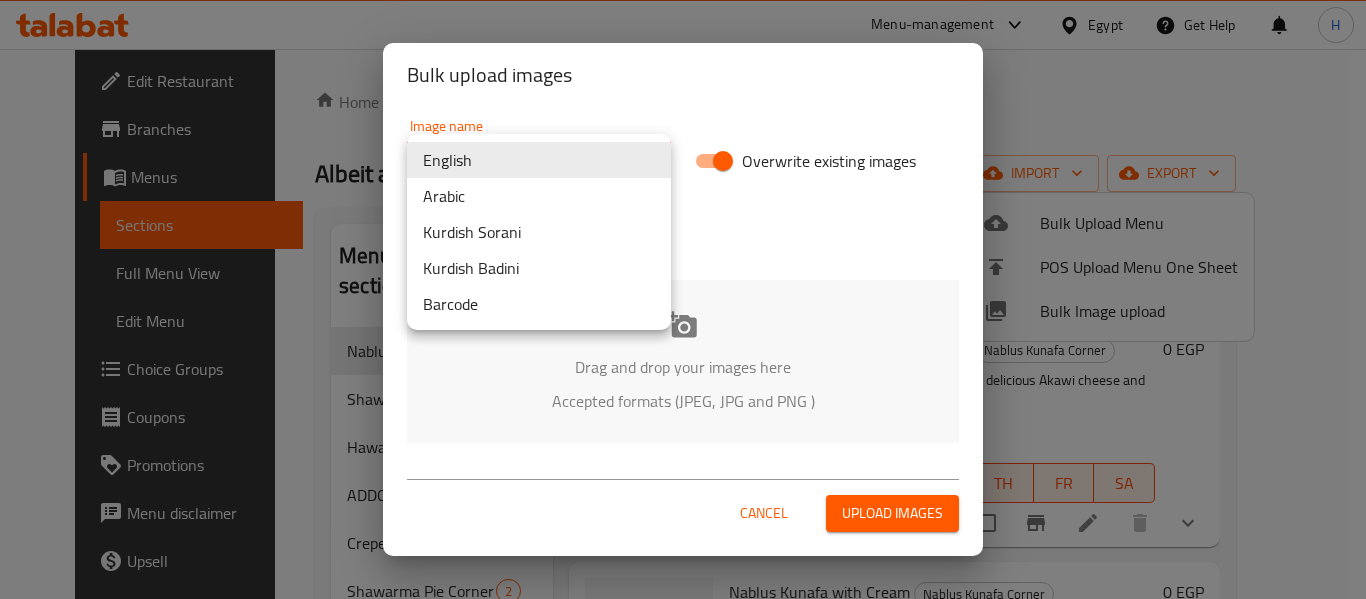 click on "Arabic" at bounding box center (539, 196) 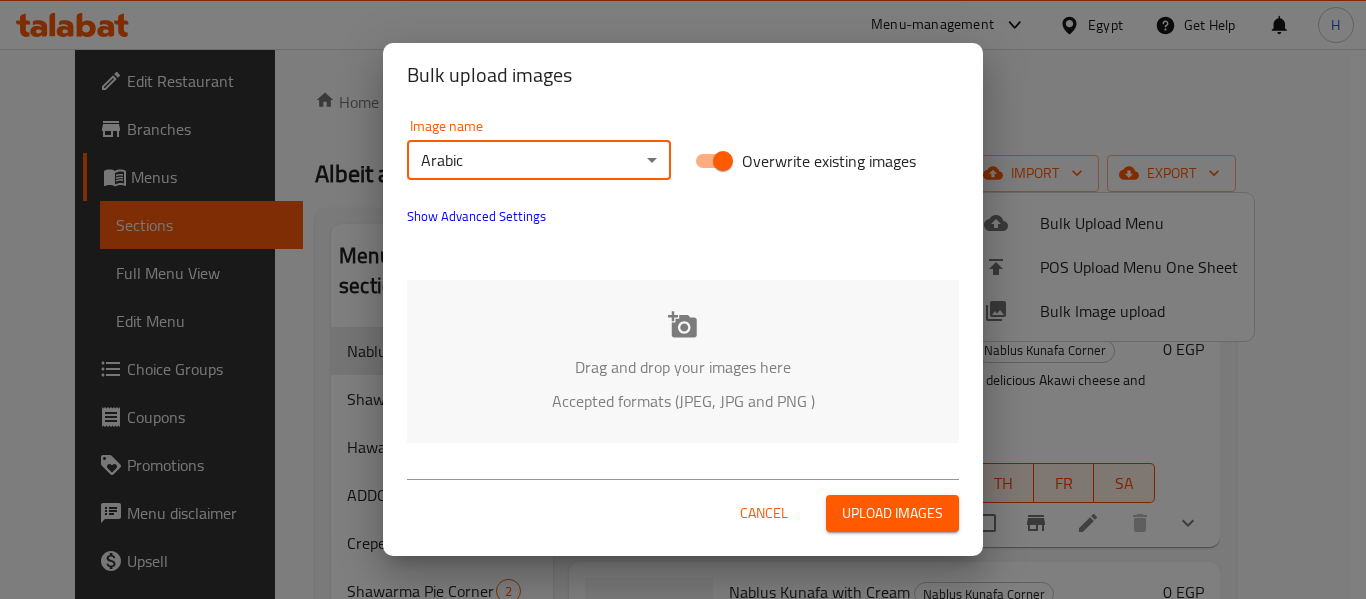 click on "Drag and drop your images here Accepted formats (JPEG, JPG and PNG )" at bounding box center (683, 361) 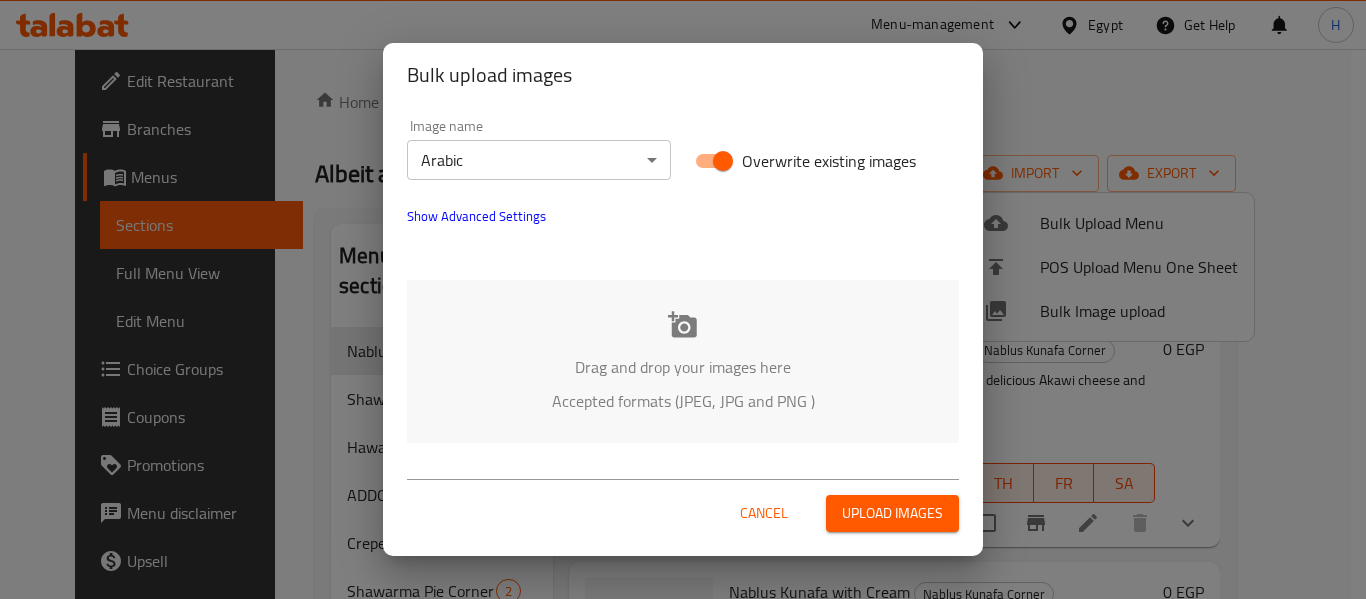 click on "Show Advanced Settings" at bounding box center [476, 216] 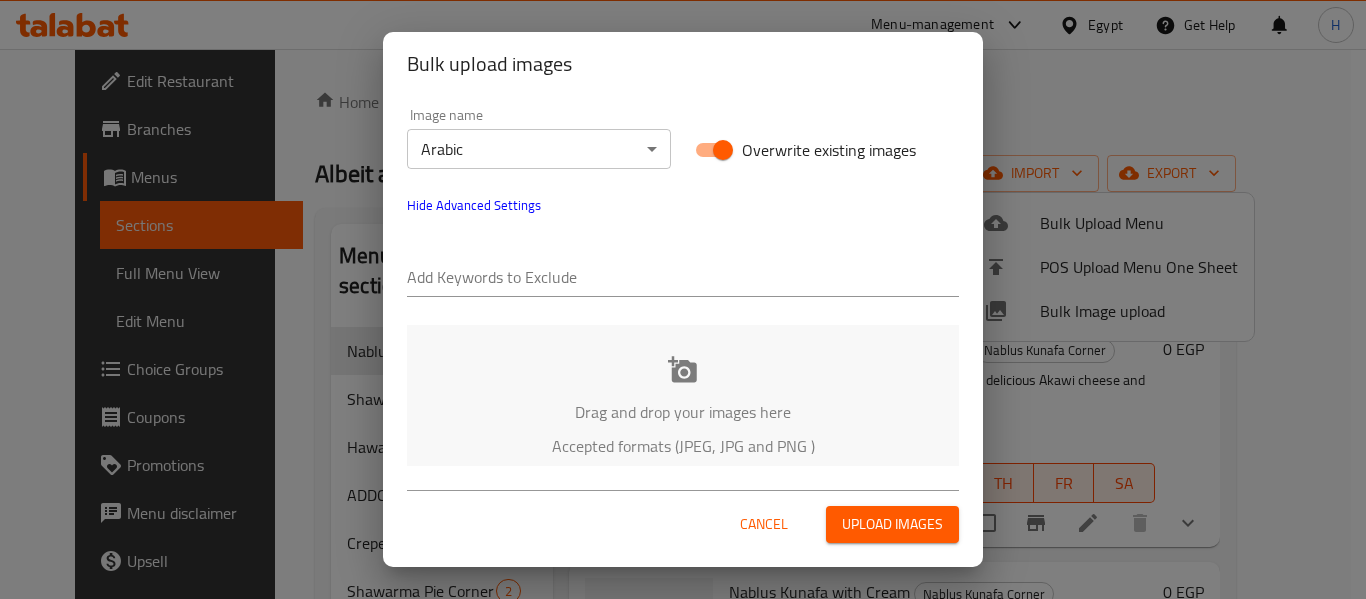 drag, startPoint x: 497, startPoint y: 255, endPoint x: 492, endPoint y: 269, distance: 14.866069 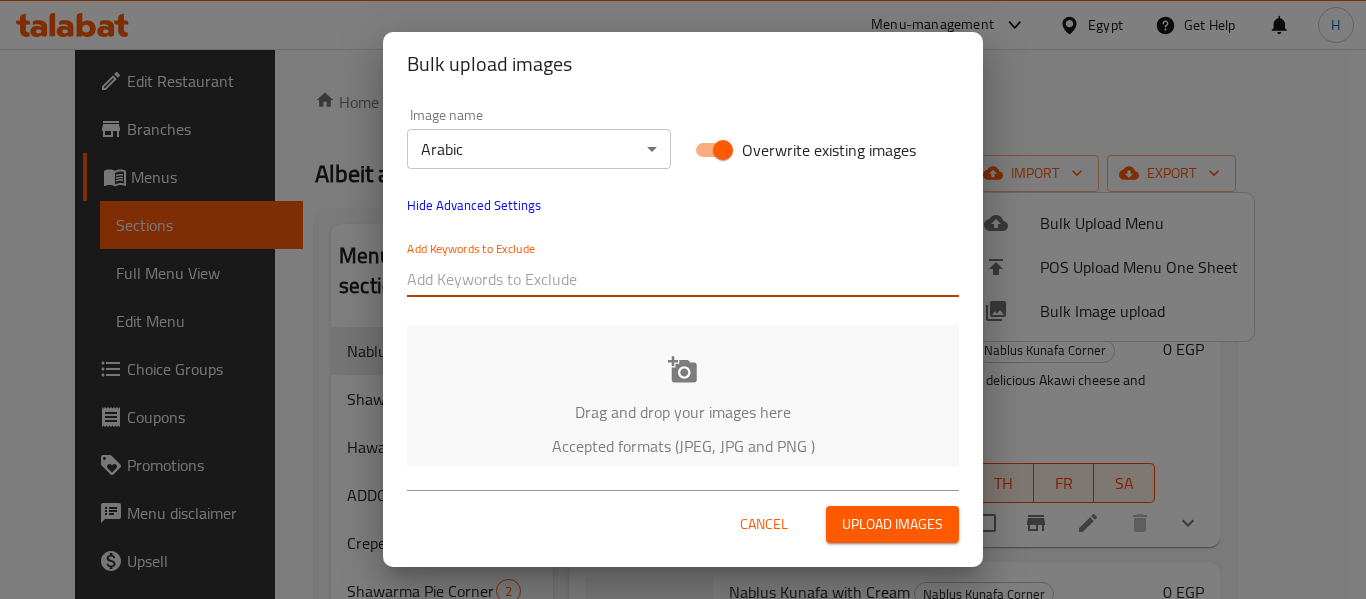 click at bounding box center (683, 279) 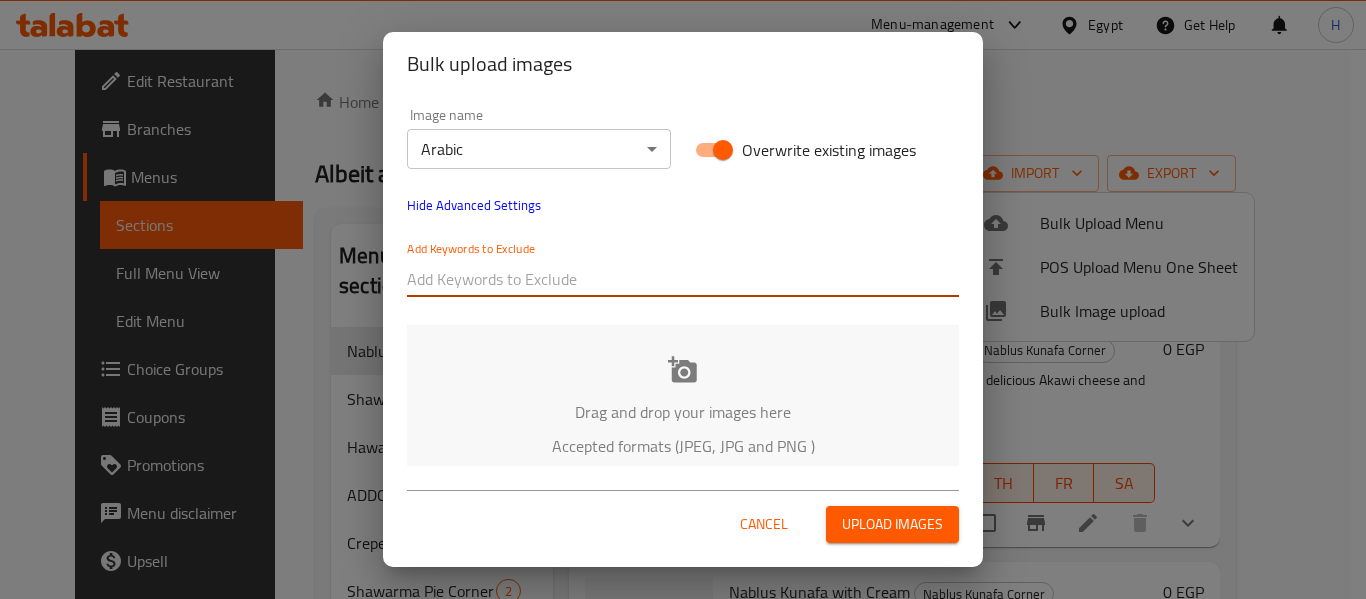 paste on "_processed_by_imagy" 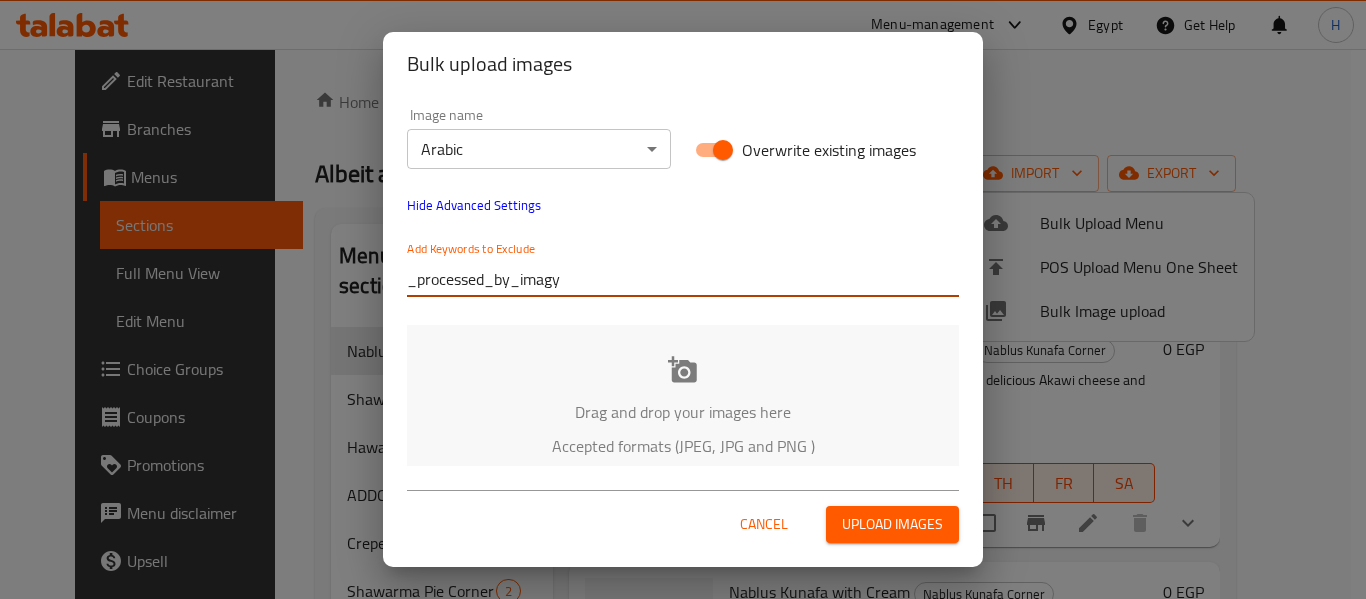 type on "_processed_by_imagy" 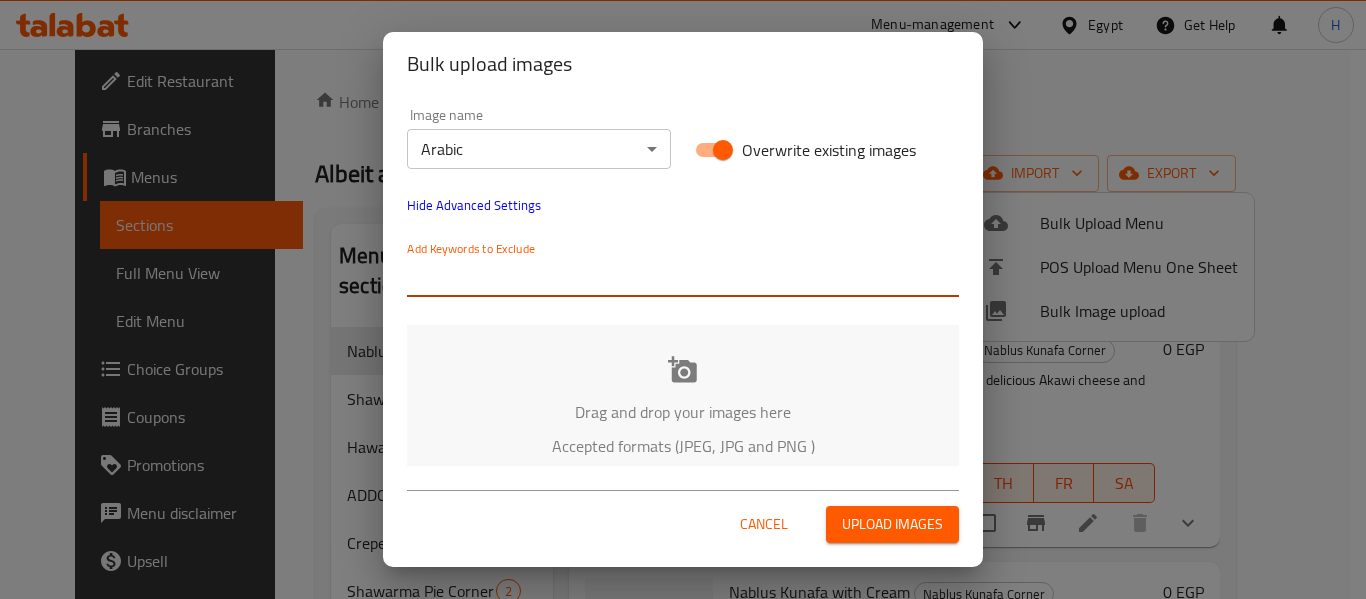 click on "Drag and drop your images here Accepted formats (JPEG, JPG and PNG )" at bounding box center (683, 406) 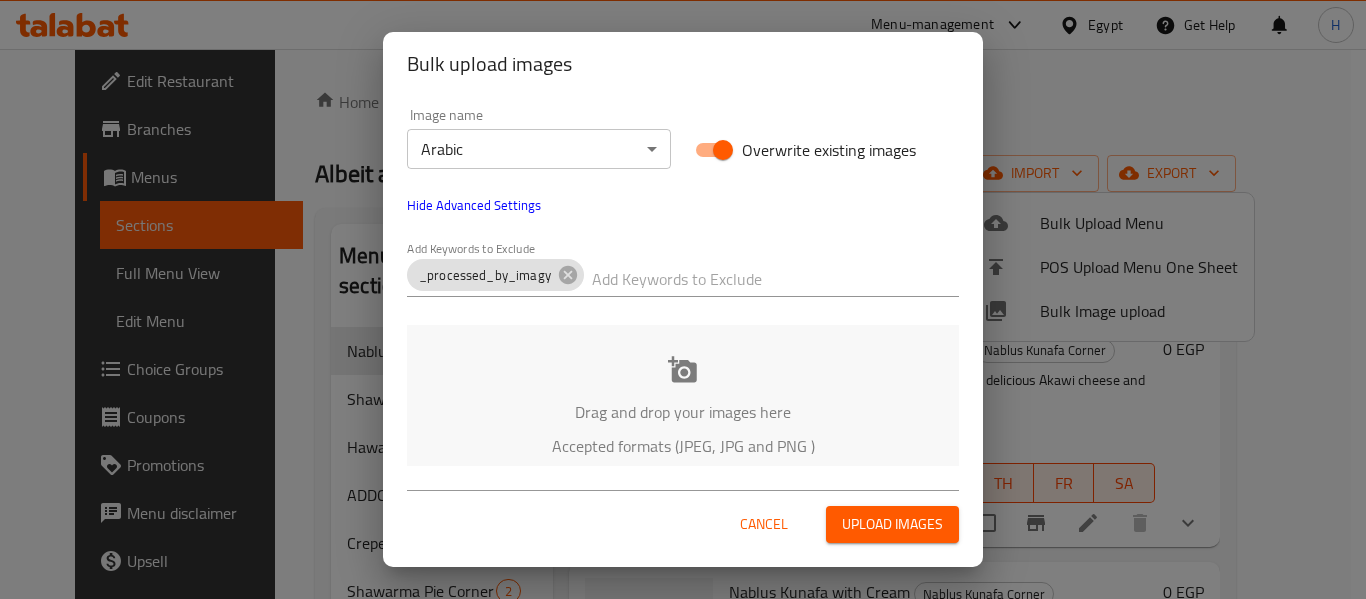 click at bounding box center [775, 279] 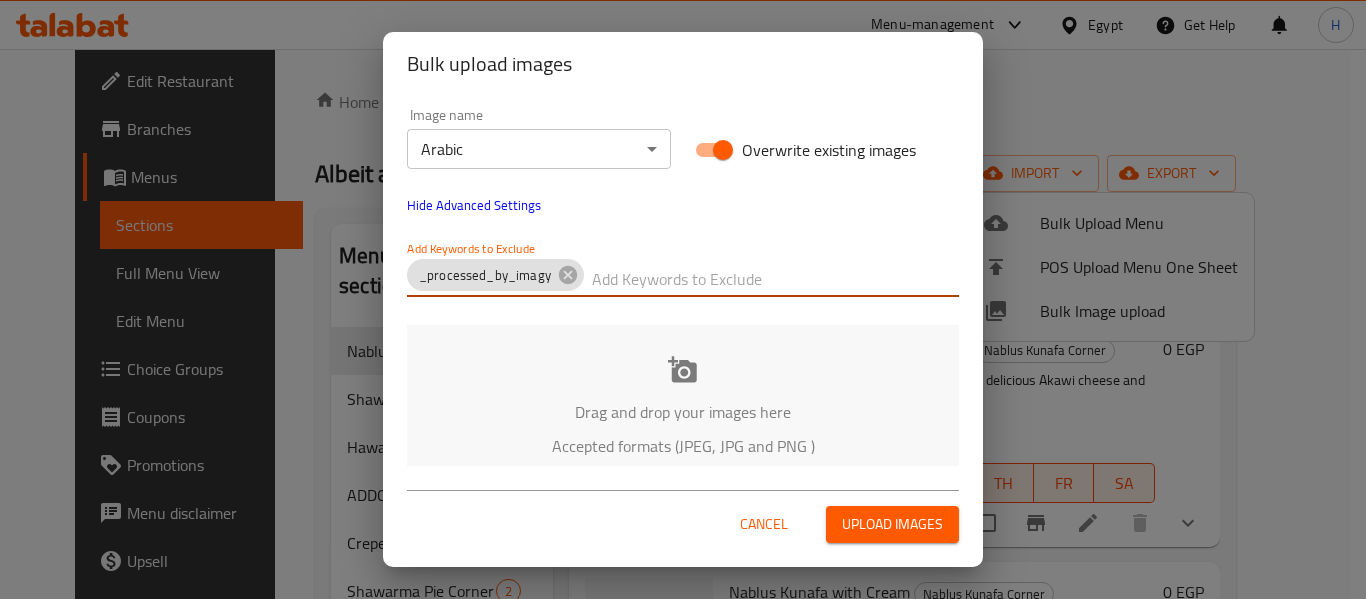 paste on "_imresizer" 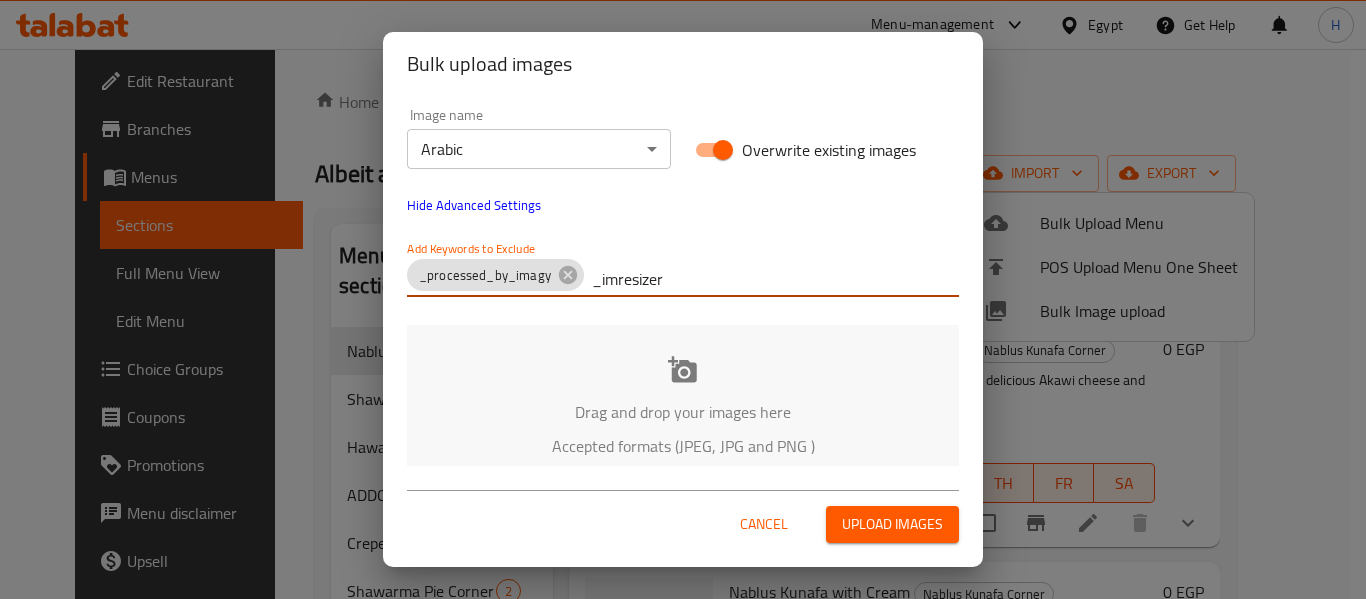 type on "_imresizer" 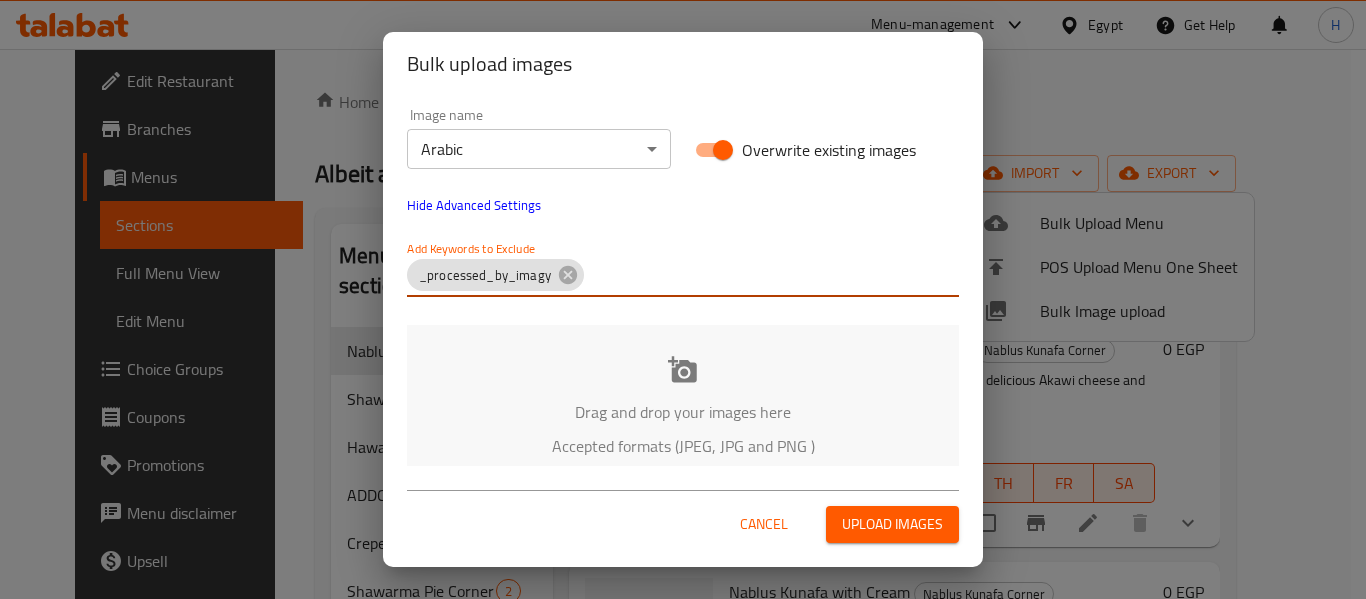 click on "Drag and drop your images here Accepted formats (JPEG, JPG and PNG )" at bounding box center [683, 406] 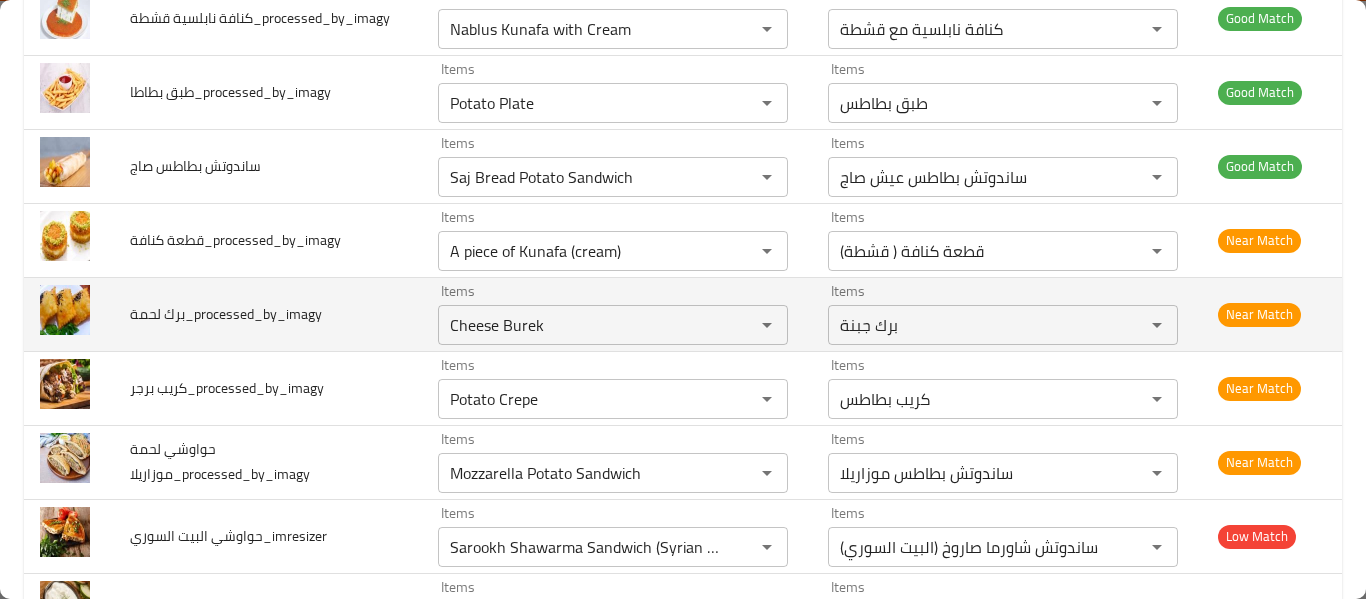 scroll, scrollTop: 2933, scrollLeft: 0, axis: vertical 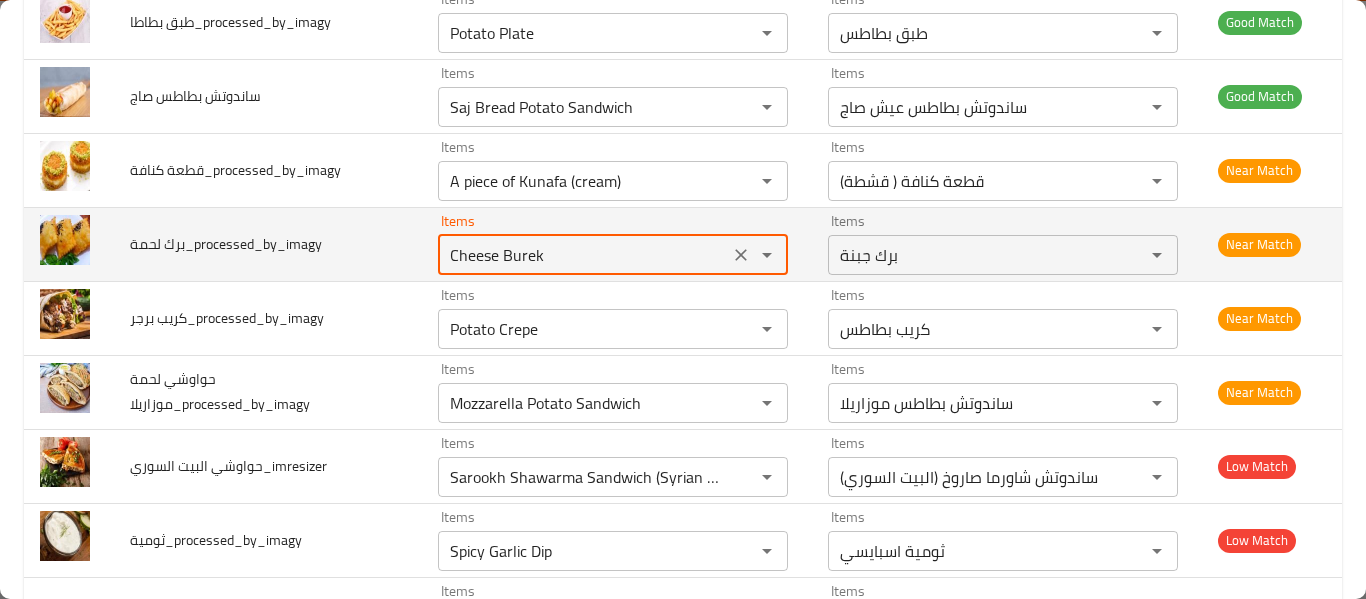 drag, startPoint x: 490, startPoint y: 260, endPoint x: 420, endPoint y: 264, distance: 70.11419 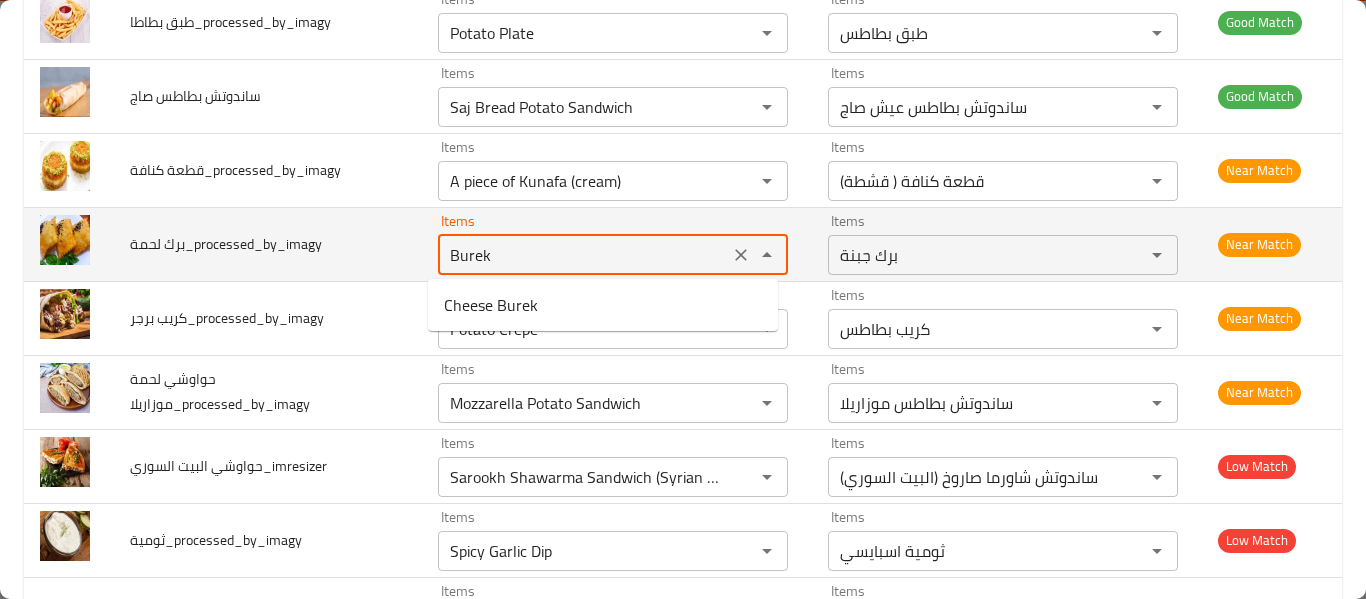 click on "Burek" at bounding box center [583, 255] 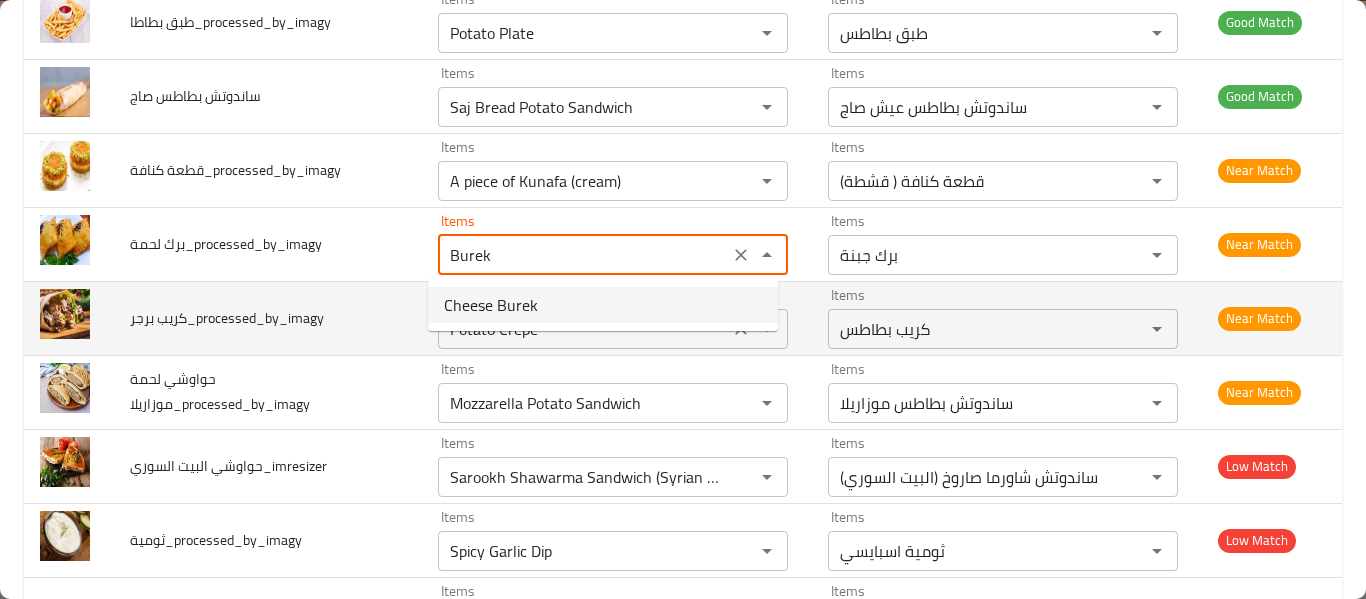 click on "Cheese Burek" at bounding box center (491, 305) 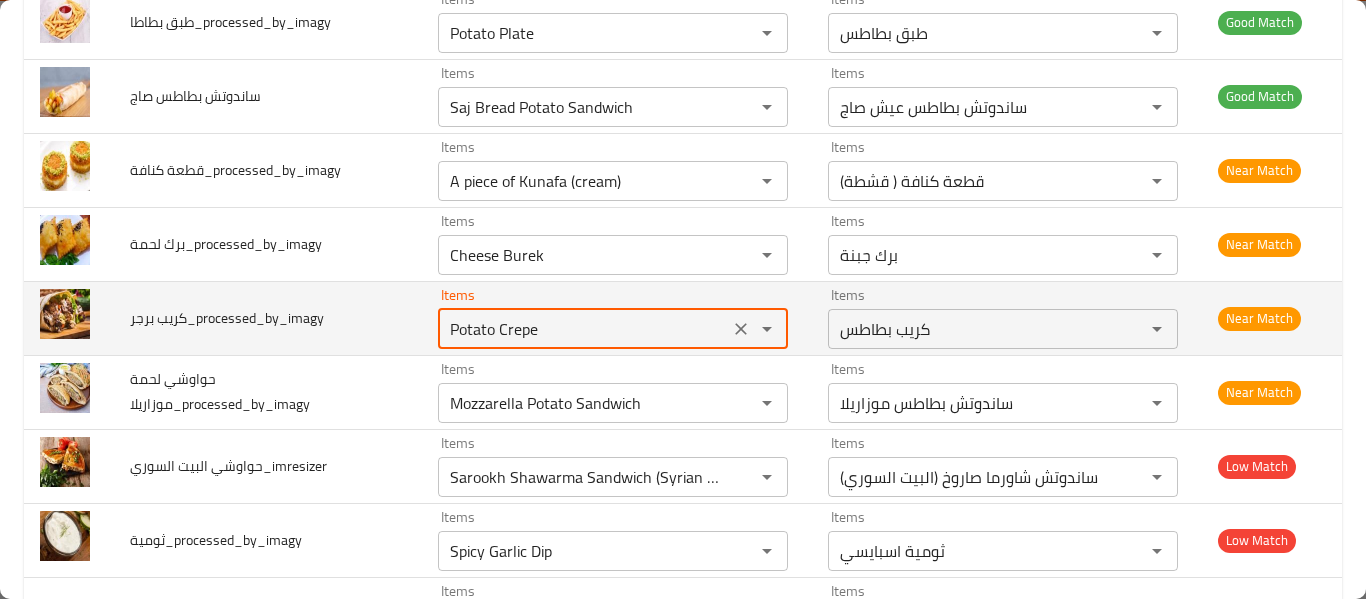click on "Potato Crepe" at bounding box center [583, 329] 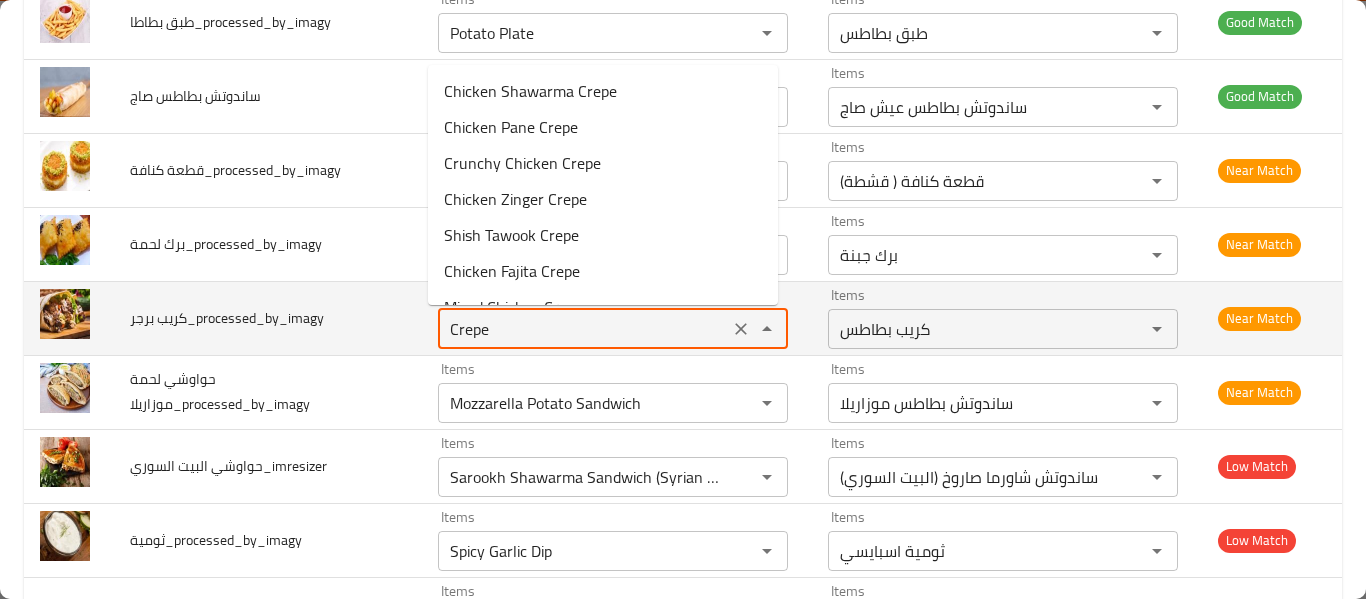 click on "Crepe" at bounding box center [583, 329] 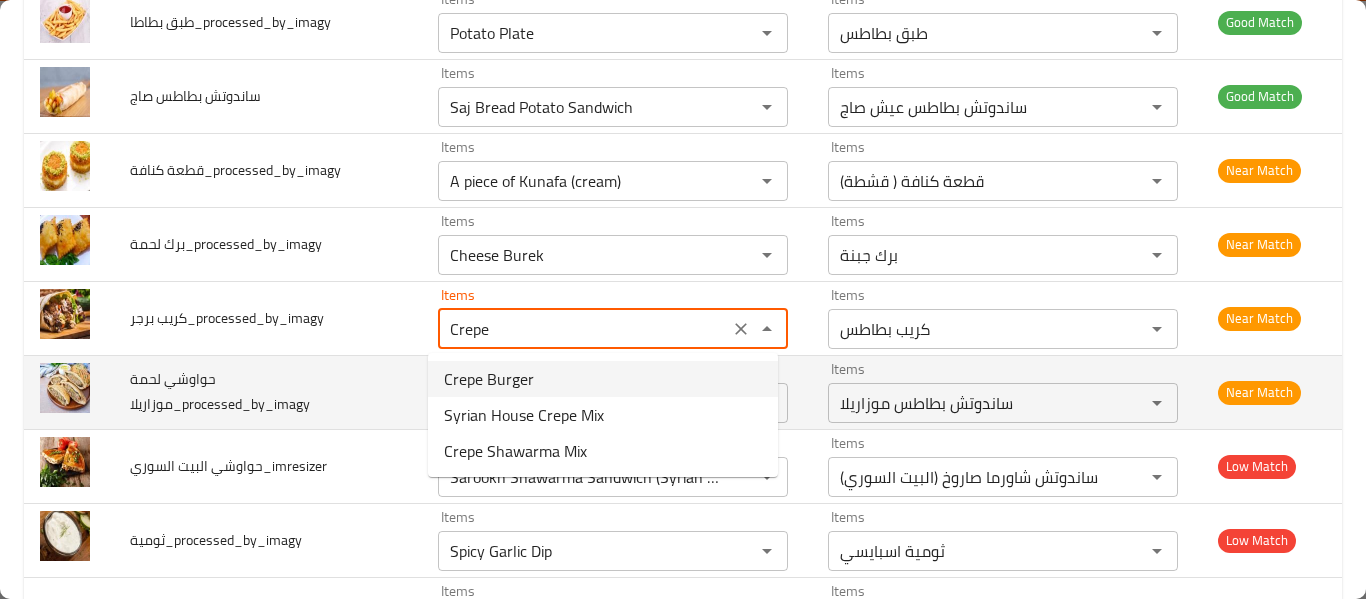 click on "Crepe Burger" at bounding box center [603, 379] 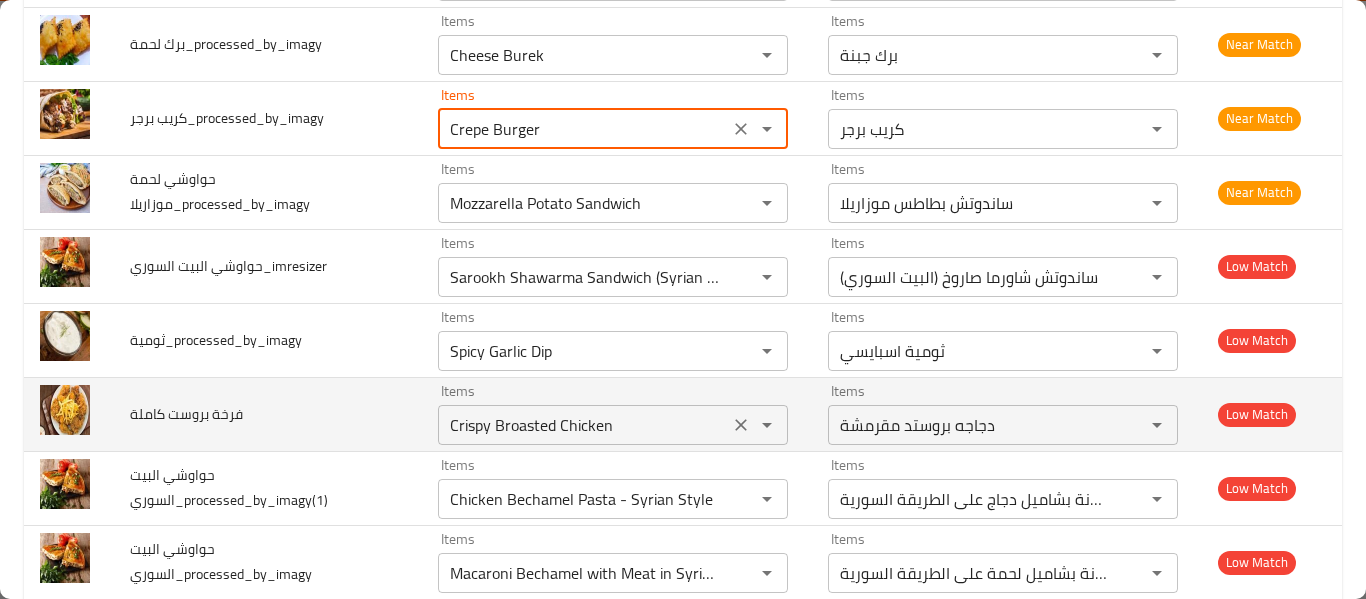 scroll, scrollTop: 3200, scrollLeft: 0, axis: vertical 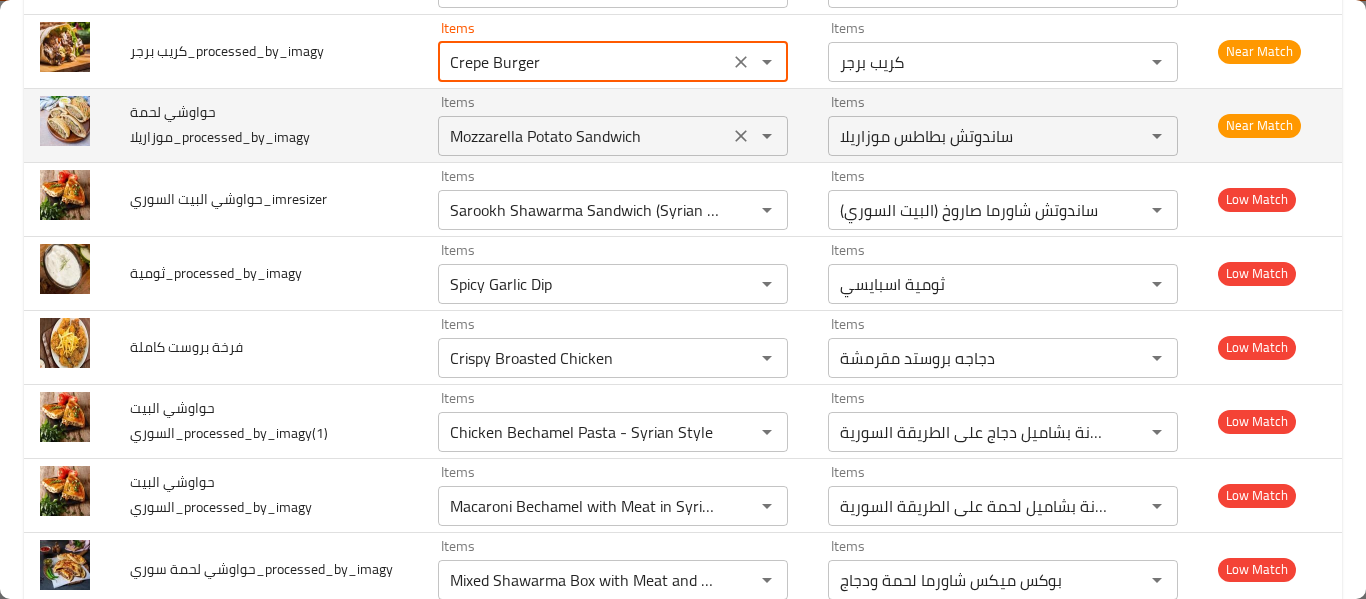 type on "Crepe Burger" 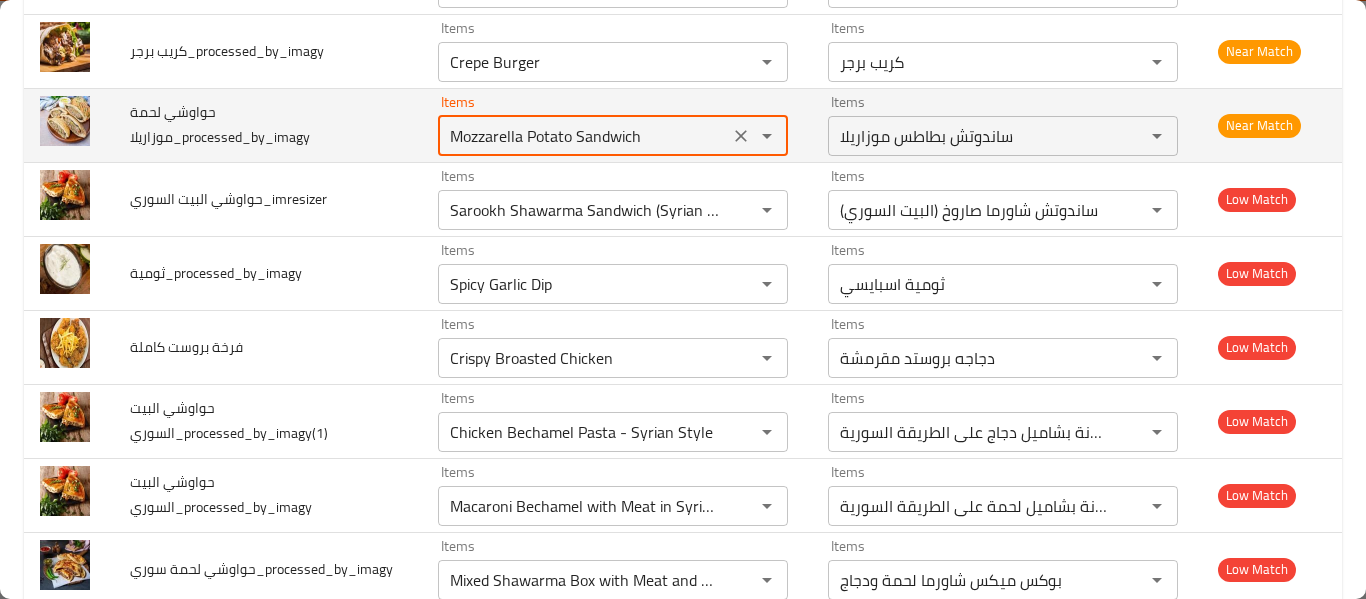 click on "Mozzarella Potato Sandwich Items" at bounding box center (613, 136) 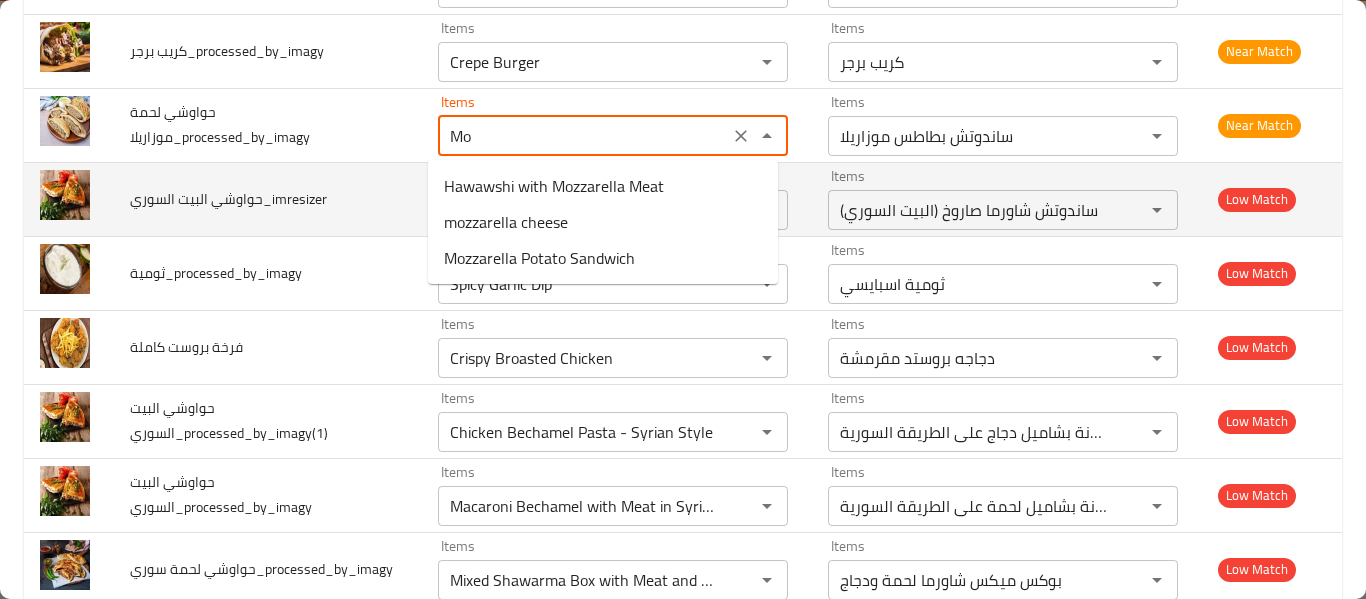 type on "M" 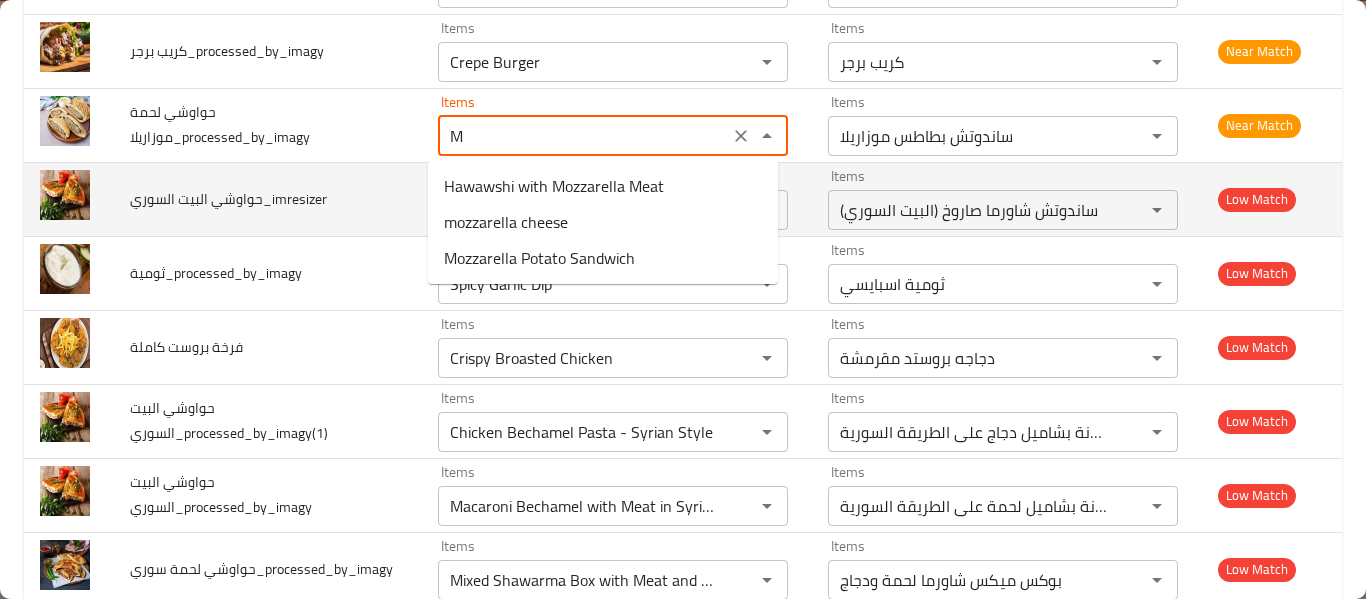 type 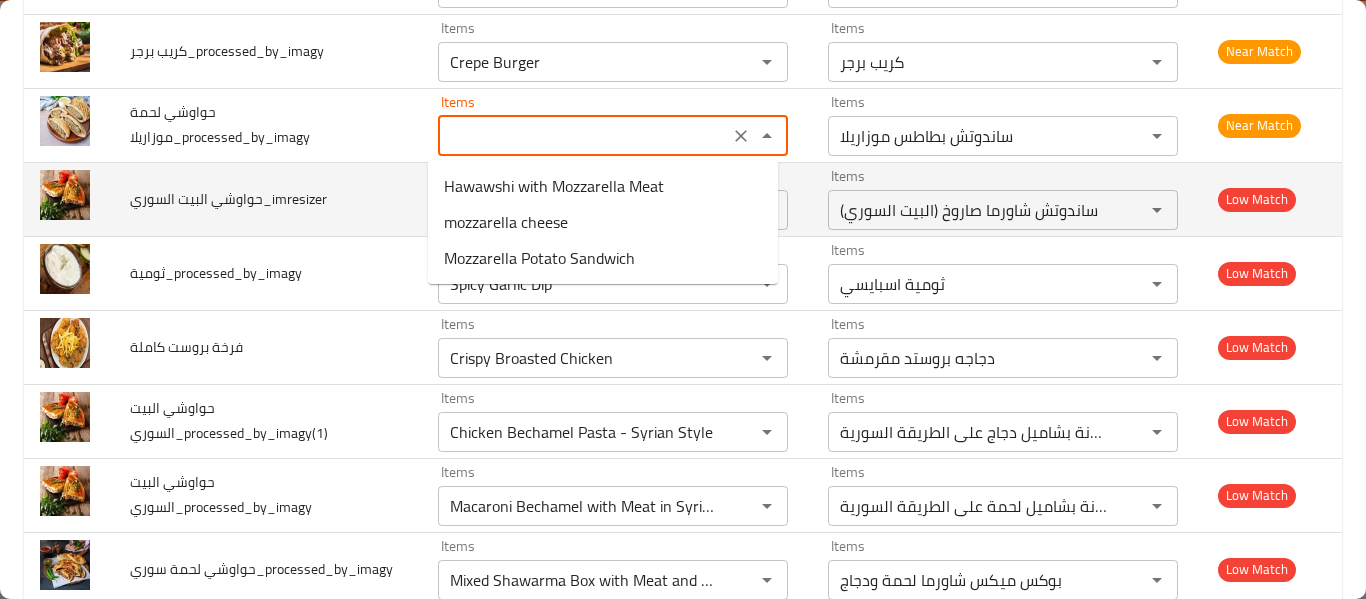 type 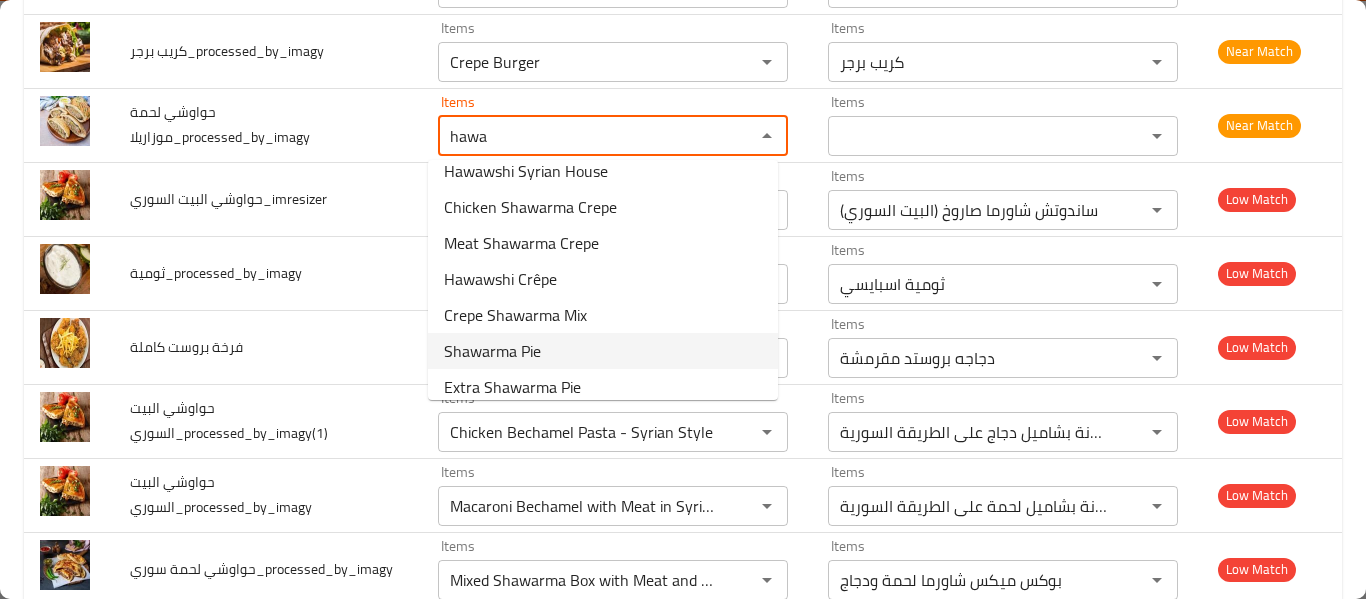 scroll, scrollTop: 424, scrollLeft: 0, axis: vertical 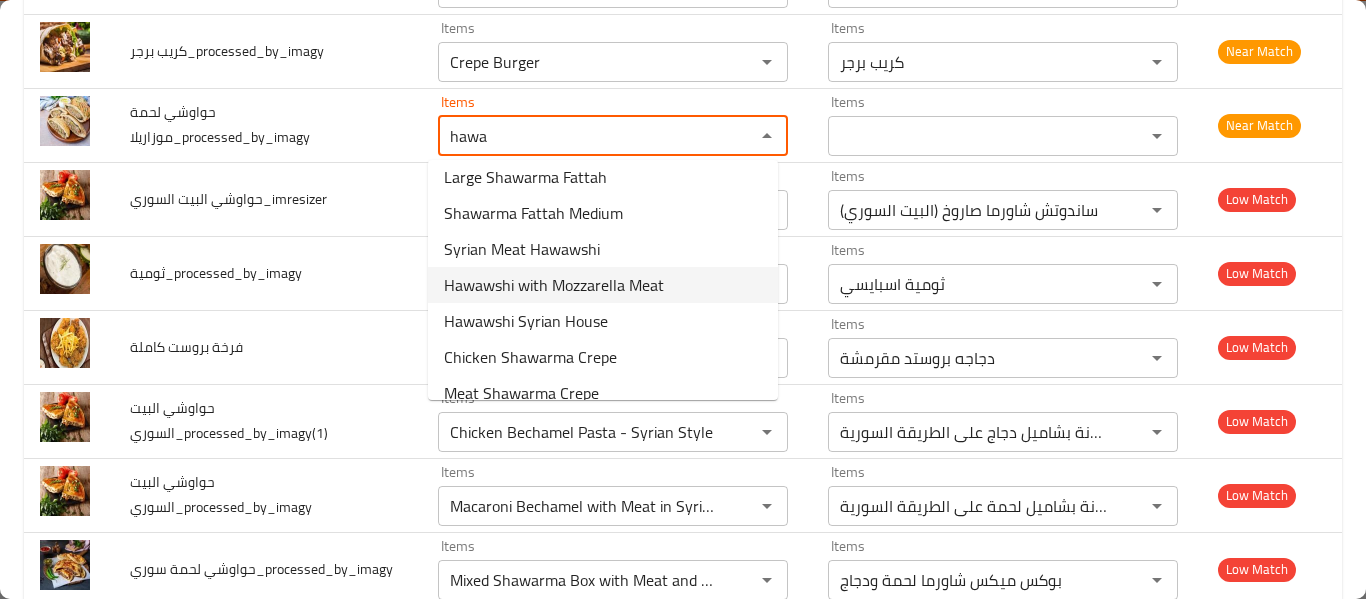 click on "Hawawshi with Mozzarella Meat" at bounding box center (603, 285) 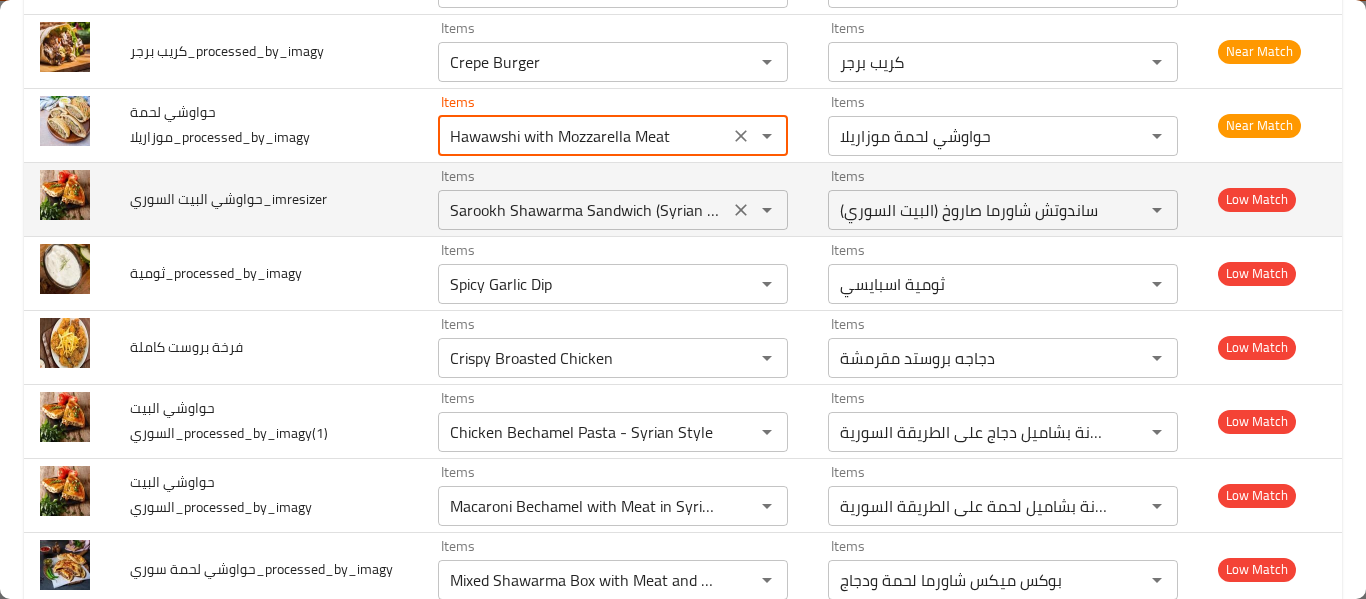 click 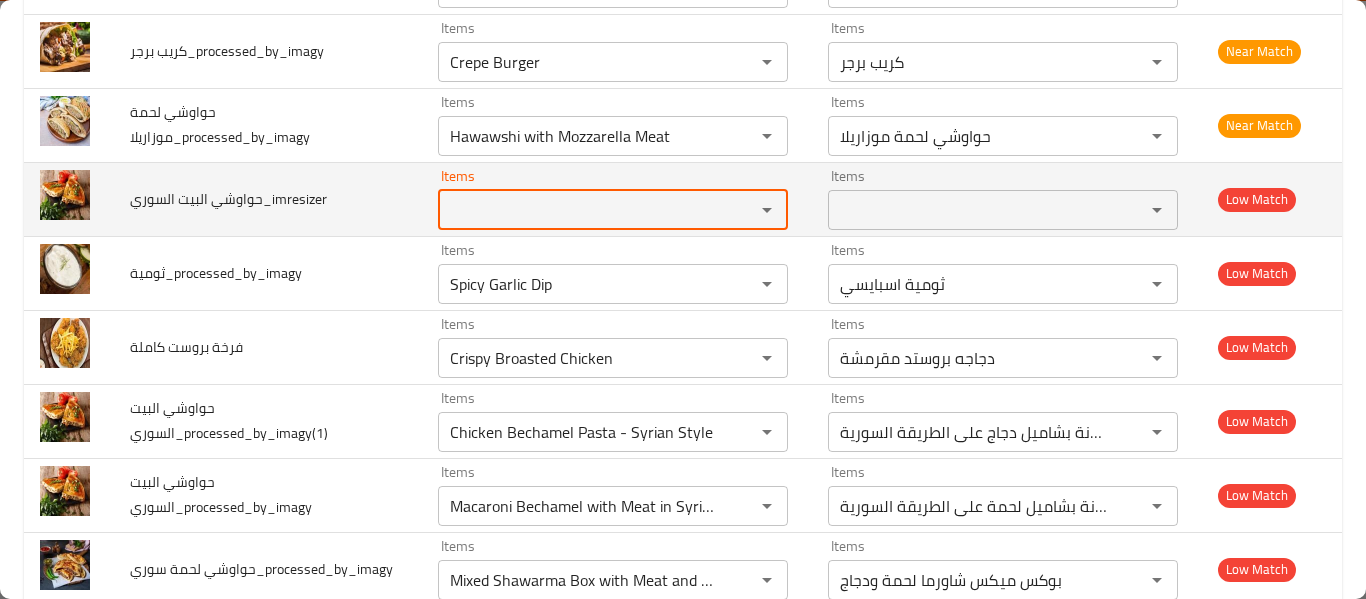 scroll, scrollTop: 0, scrollLeft: 0, axis: both 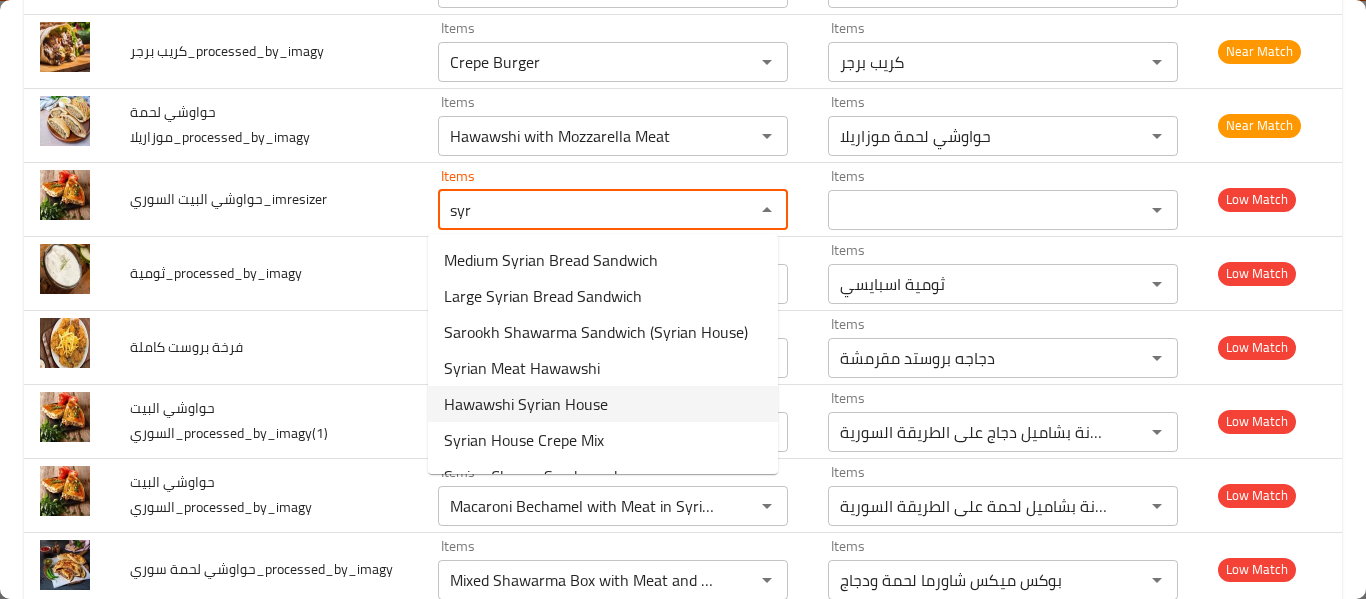 click on "Hawawshi Syrian House" at bounding box center [603, 404] 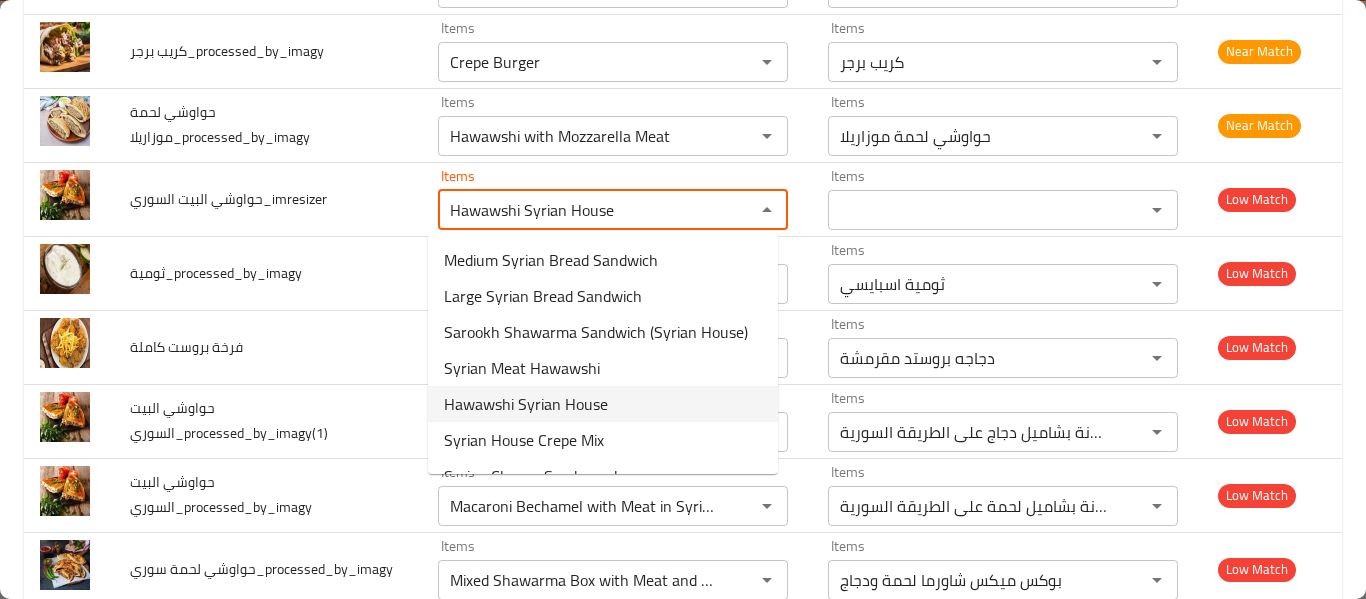 type on "حواوشي البيت السوري" 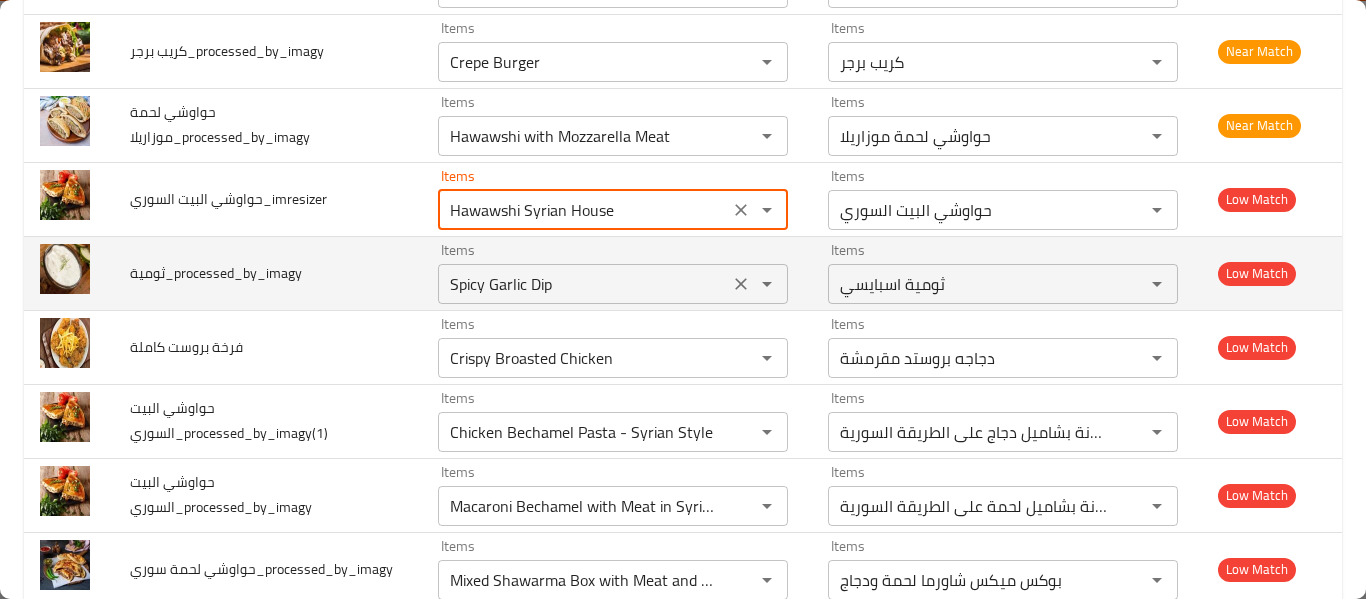 type on "Hawawshi Syrian House" 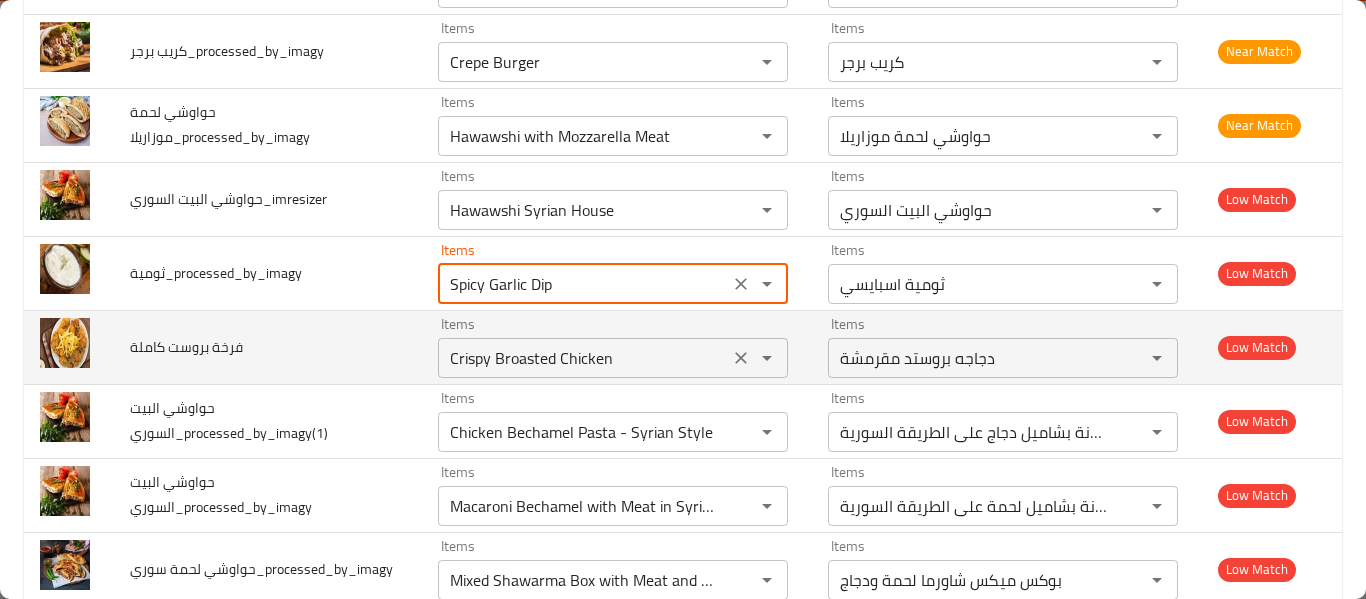 click on "Crispy Broasted Chicken" at bounding box center (583, 358) 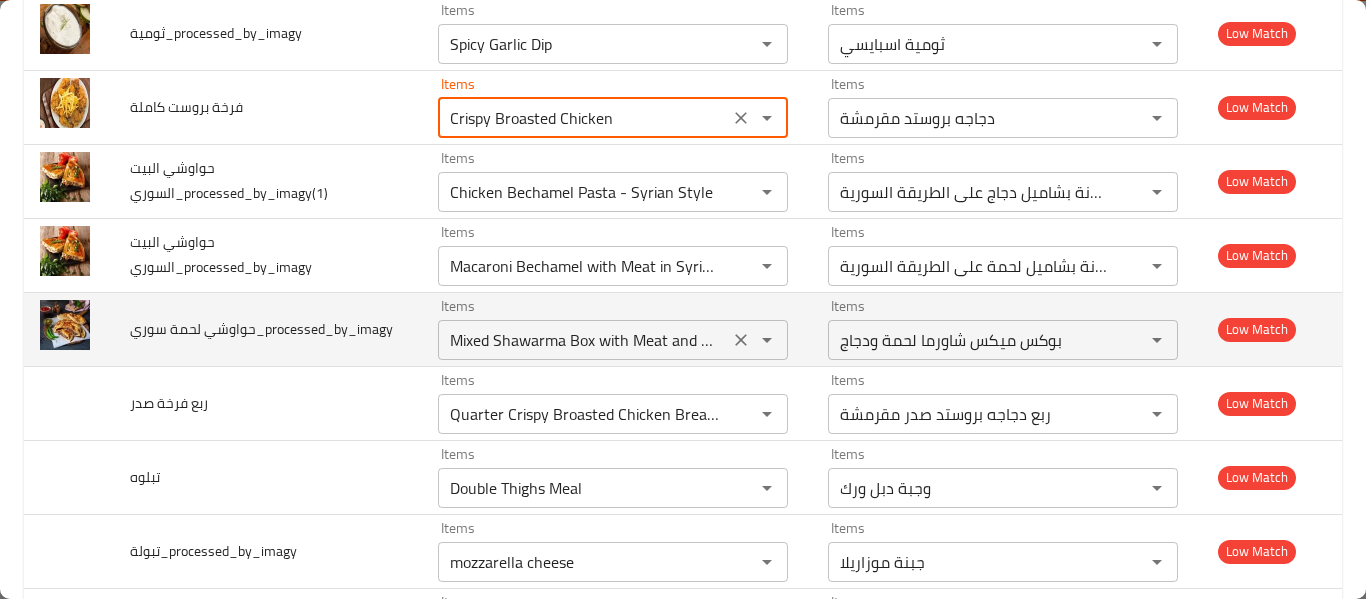 scroll, scrollTop: 3467, scrollLeft: 0, axis: vertical 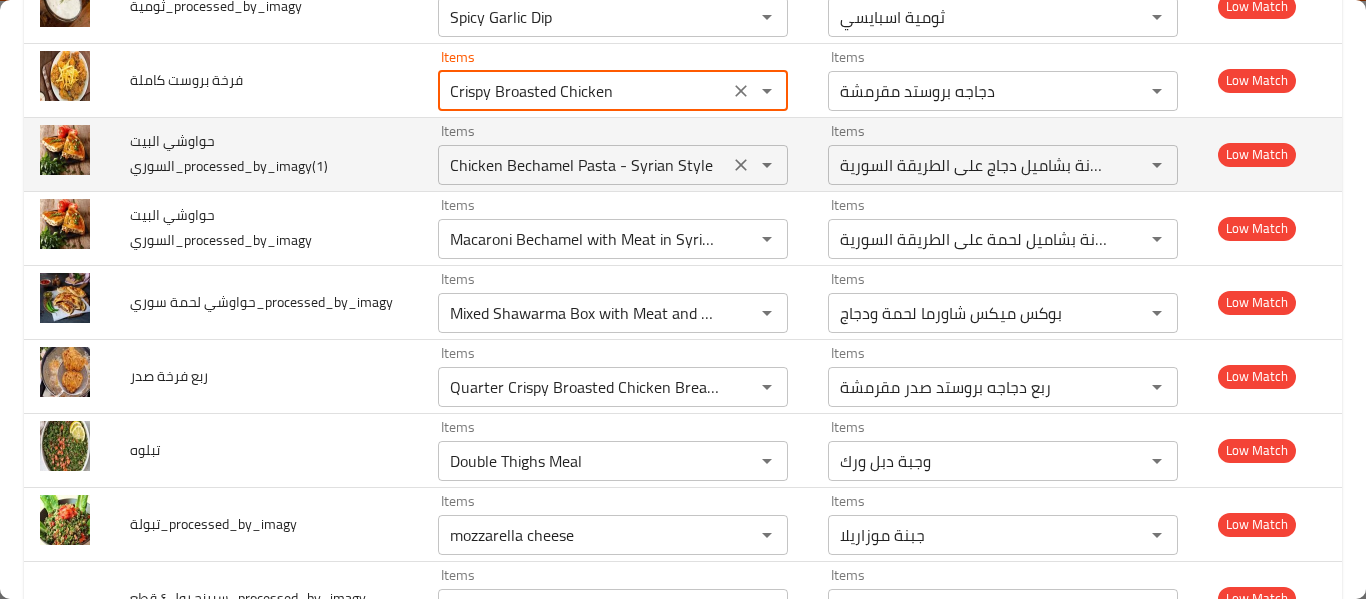 click 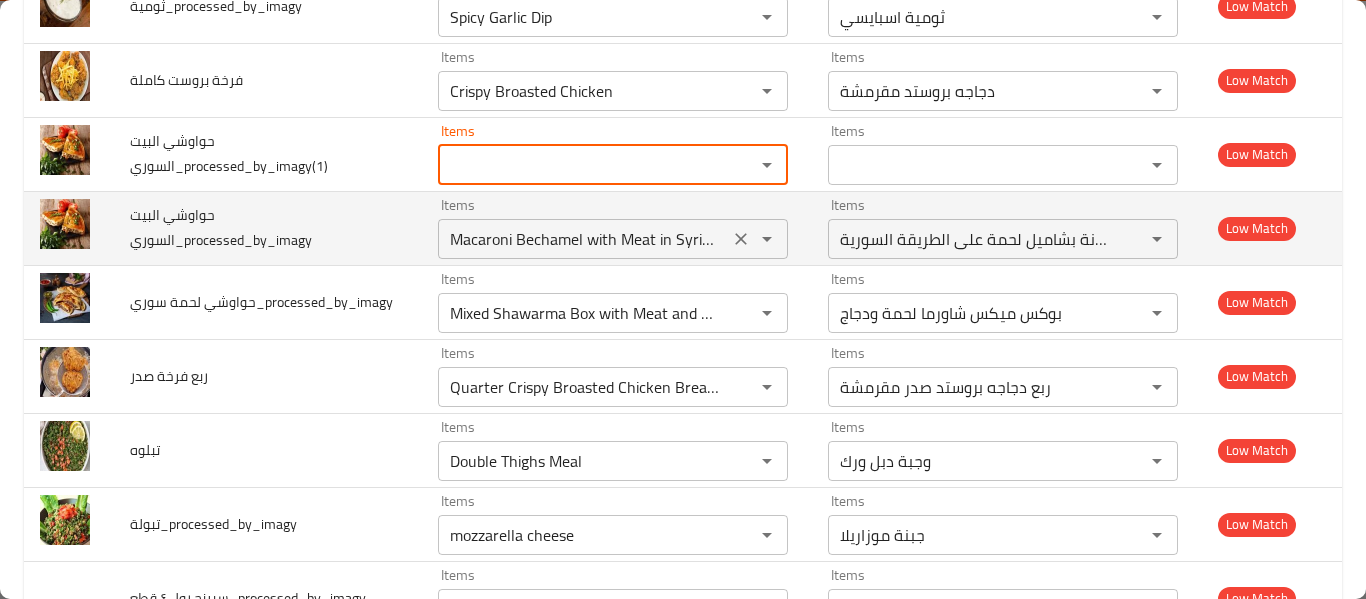 click 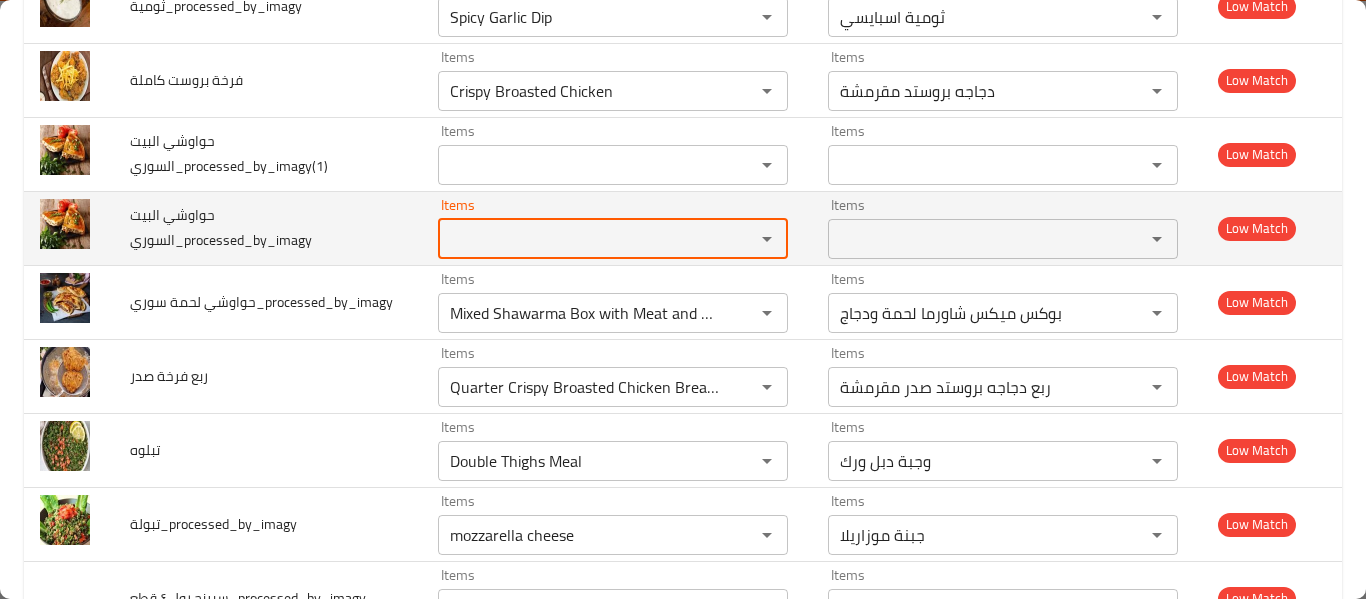 scroll, scrollTop: 0, scrollLeft: 0, axis: both 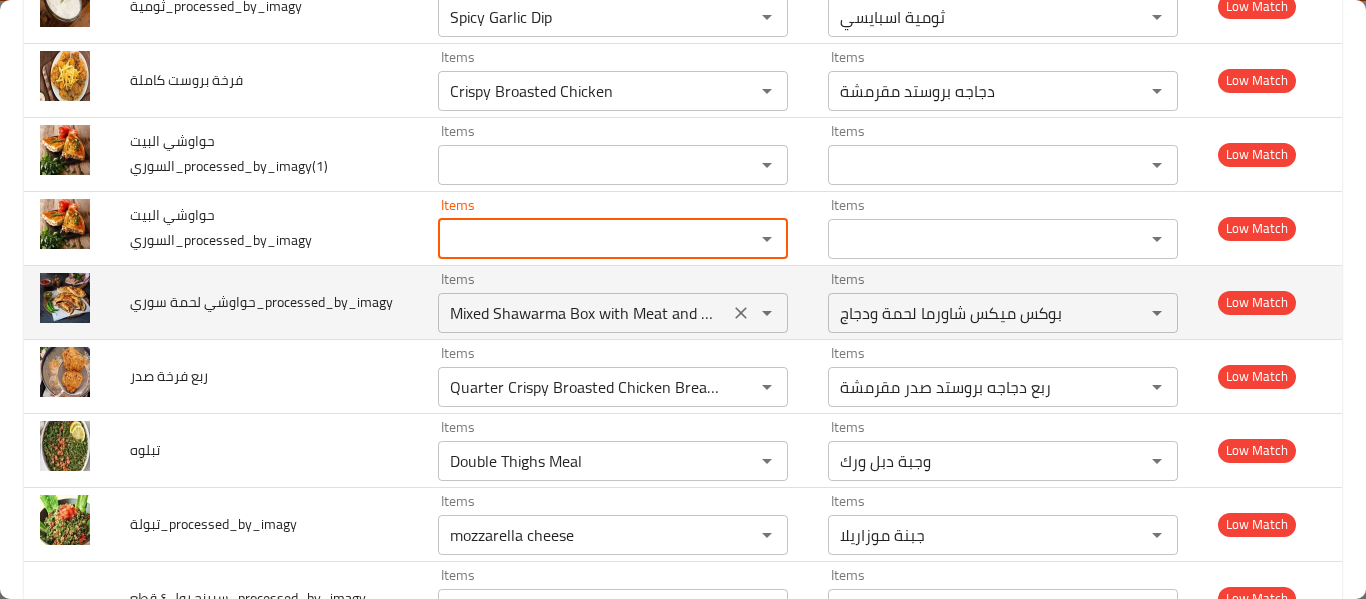 click 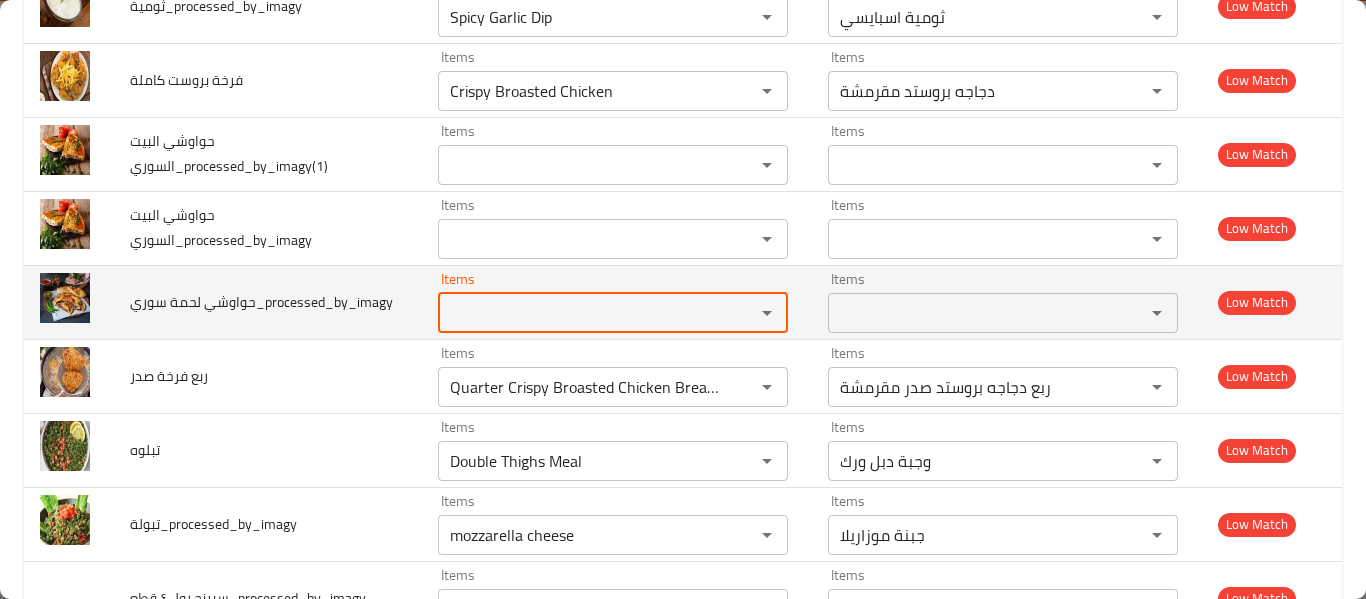 scroll, scrollTop: 0, scrollLeft: 0, axis: both 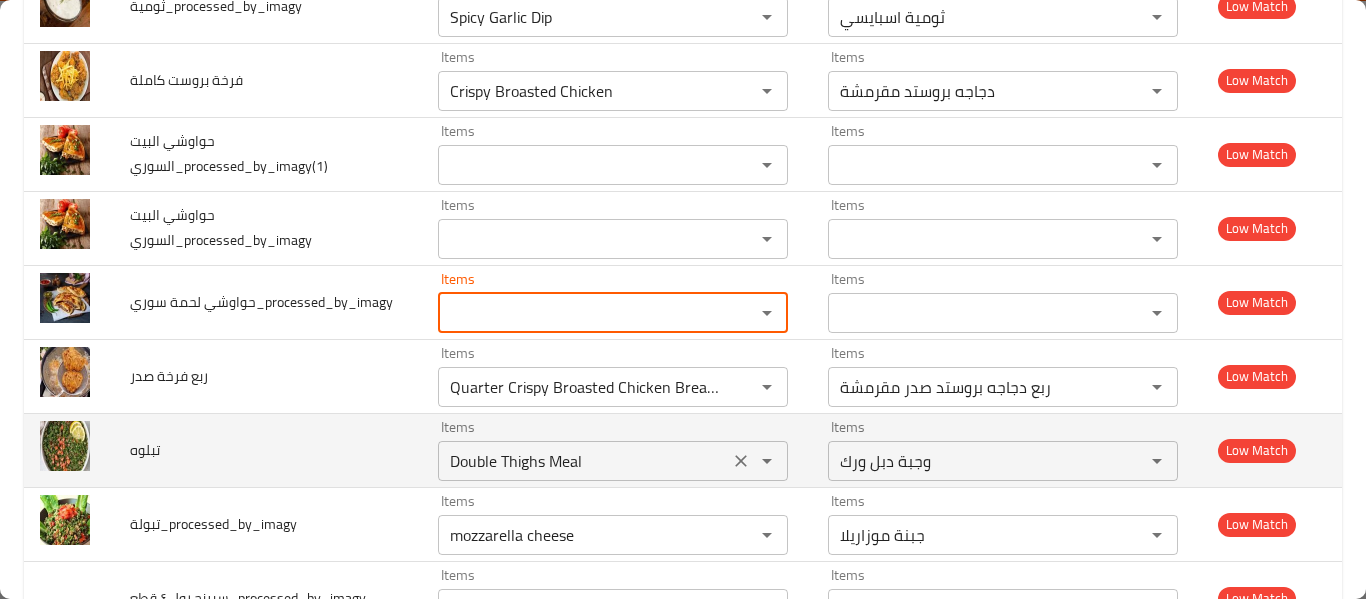 click on "Double Thighs Meal" at bounding box center (583, 461) 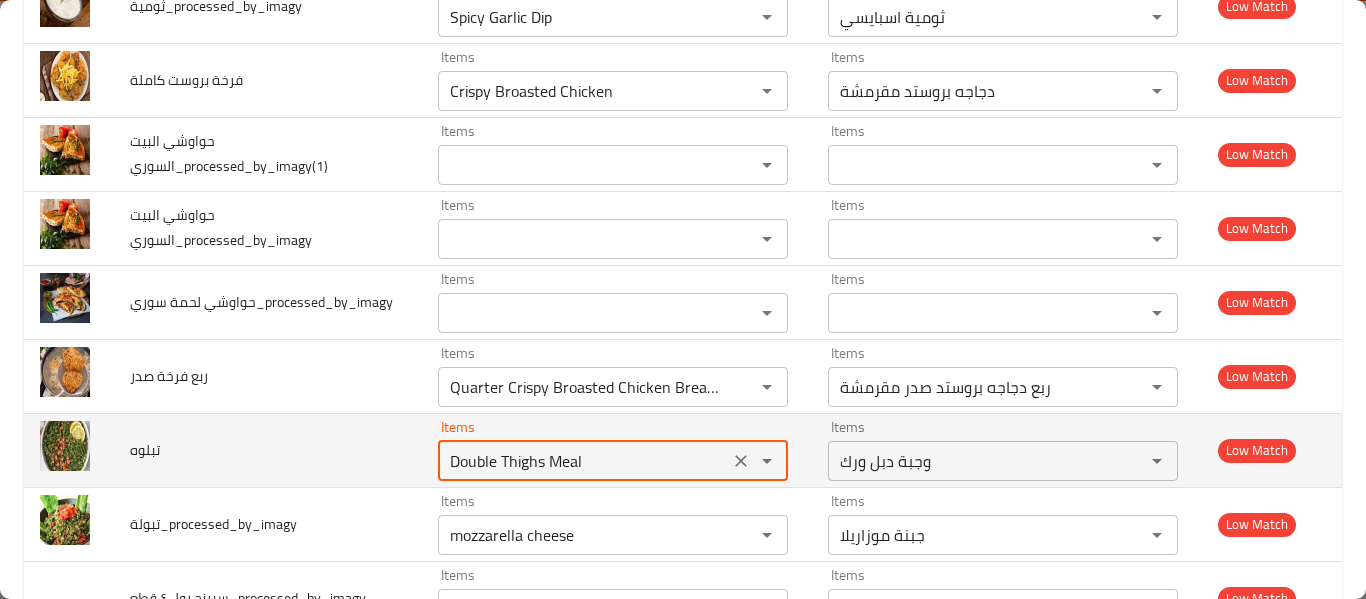 click on "Double Thighs Meal" at bounding box center (583, 461) 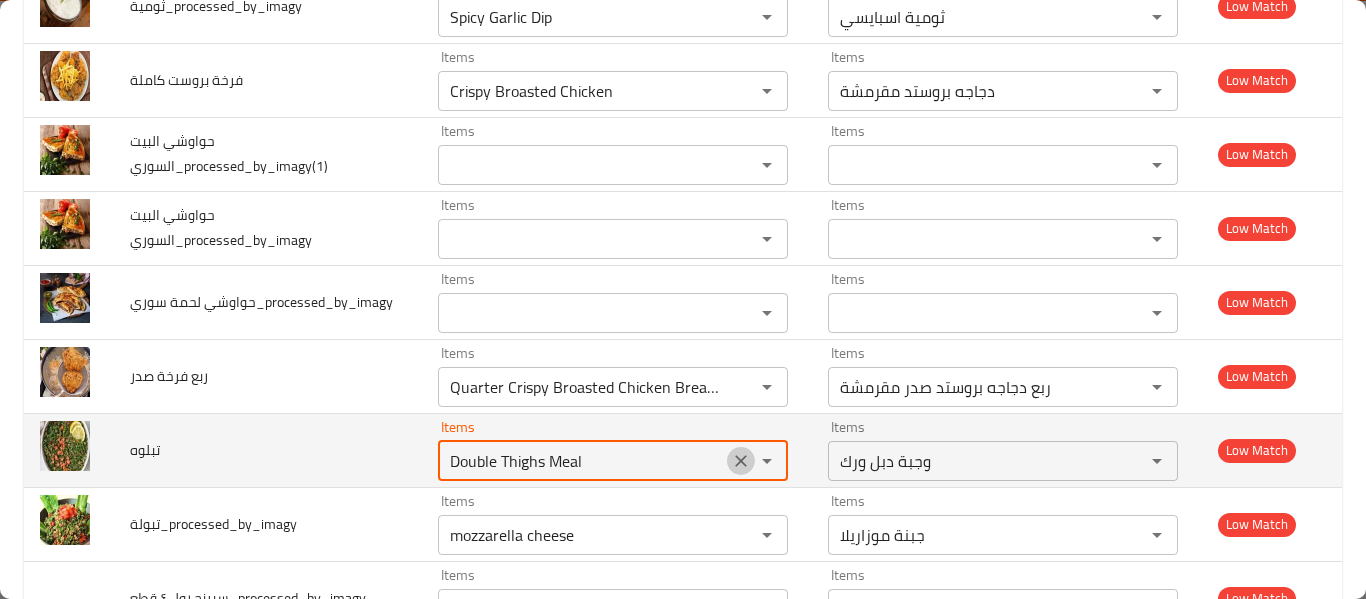 click at bounding box center (741, 461) 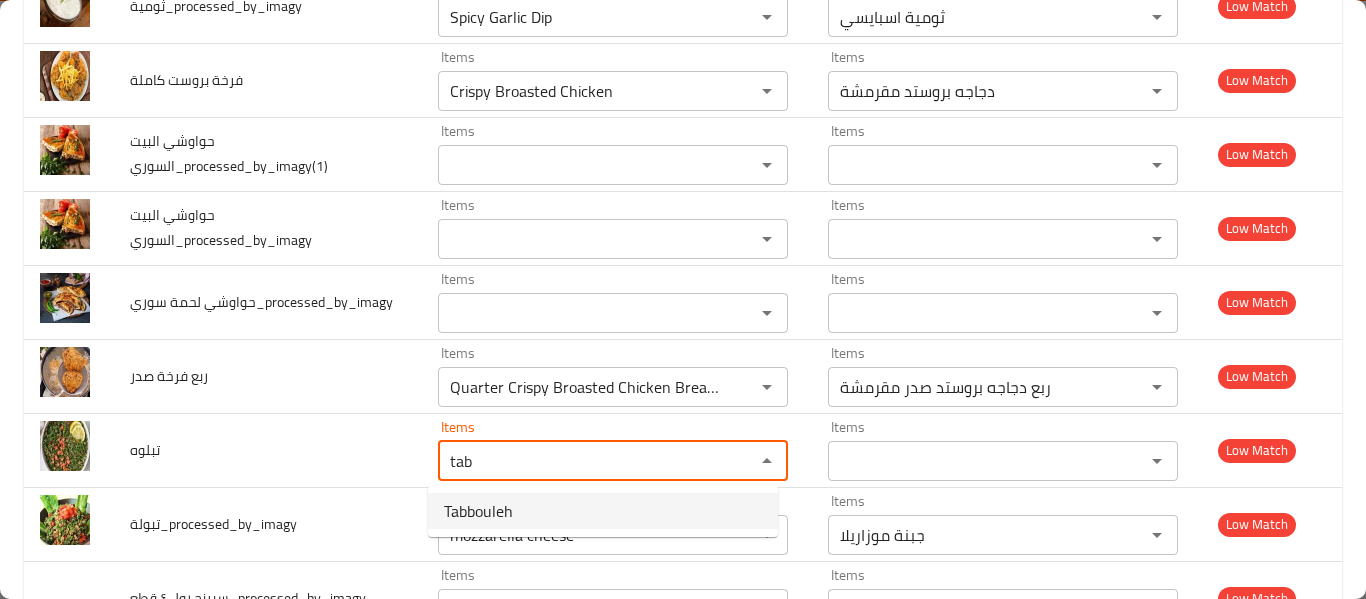 click on "Tabbouleh" at bounding box center (603, 511) 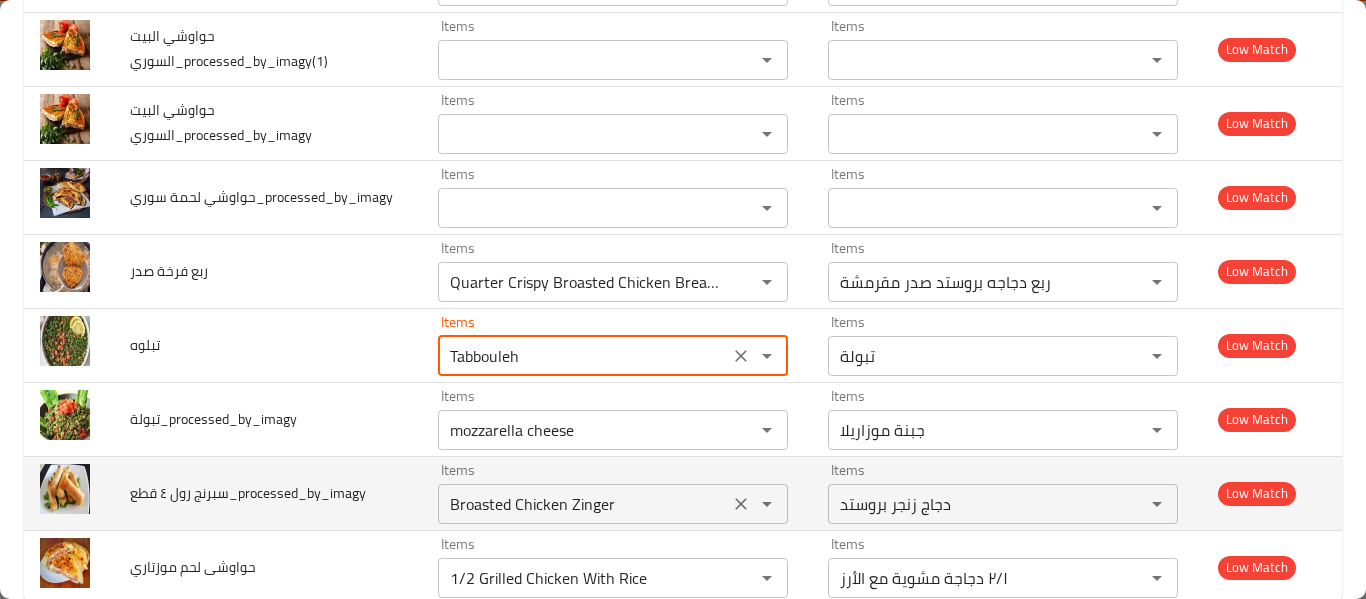 scroll, scrollTop: 3618, scrollLeft: 0, axis: vertical 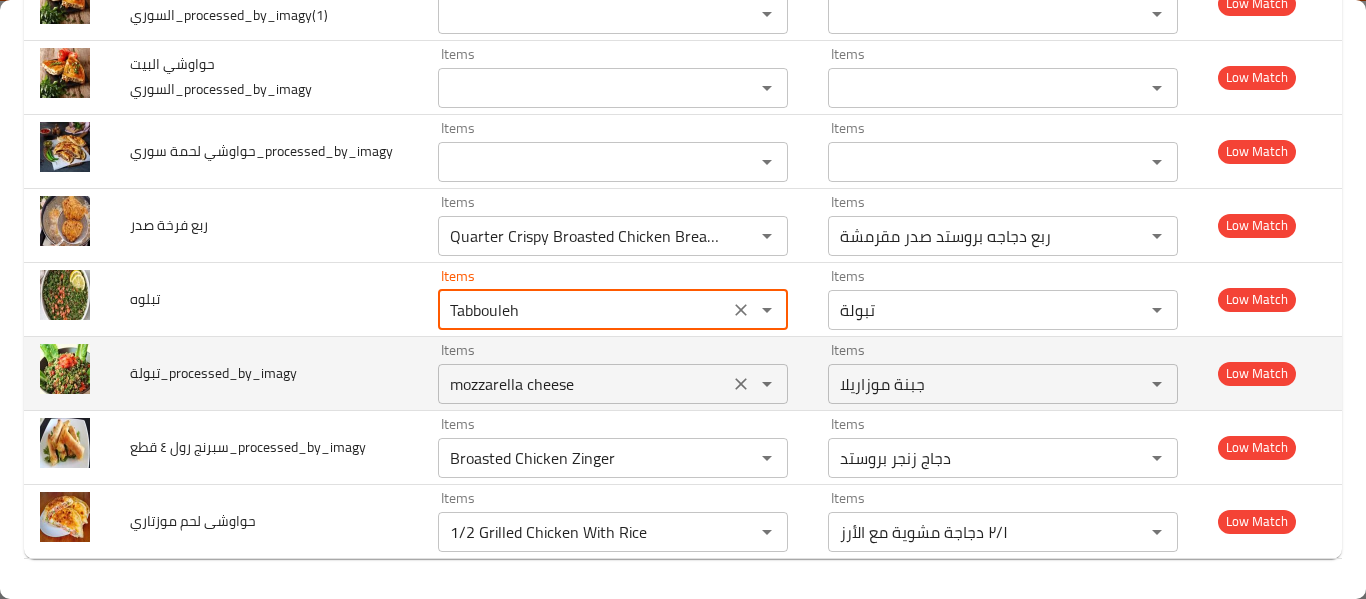 click 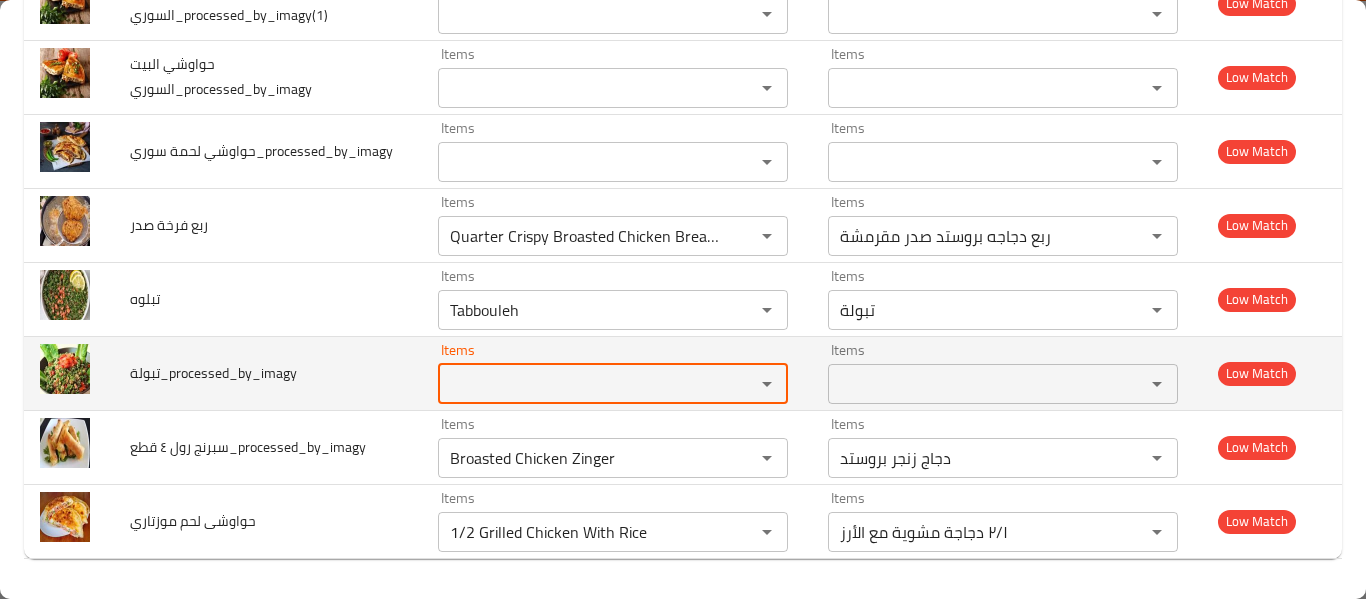 type 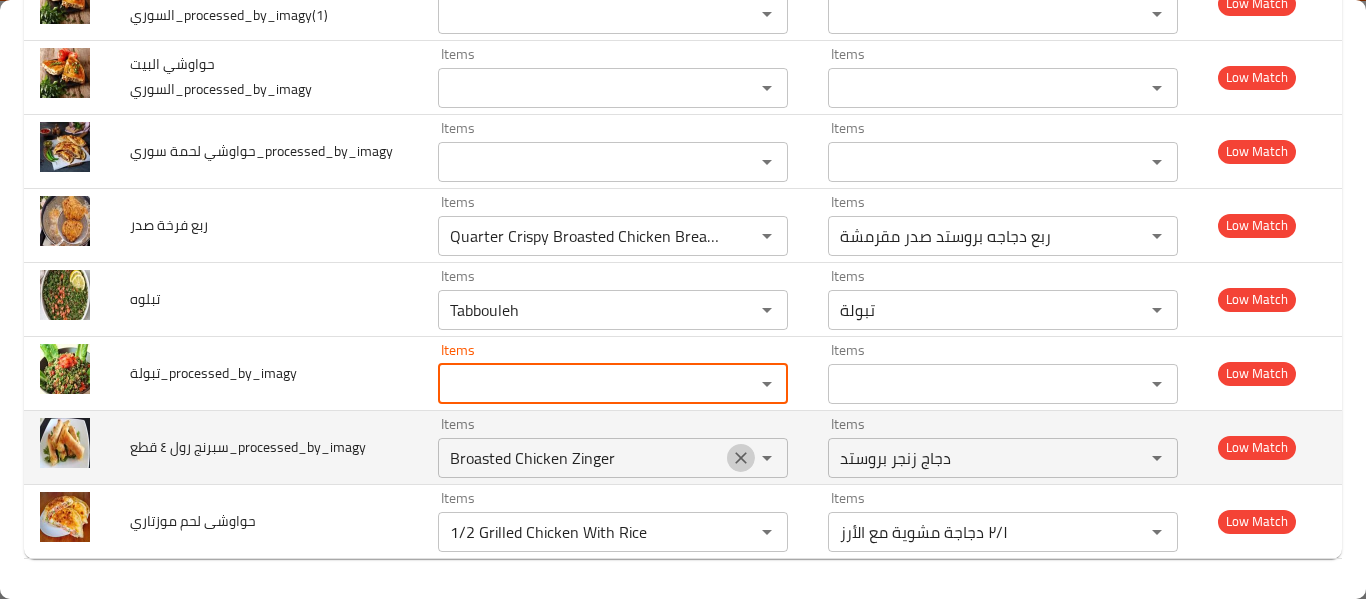 click 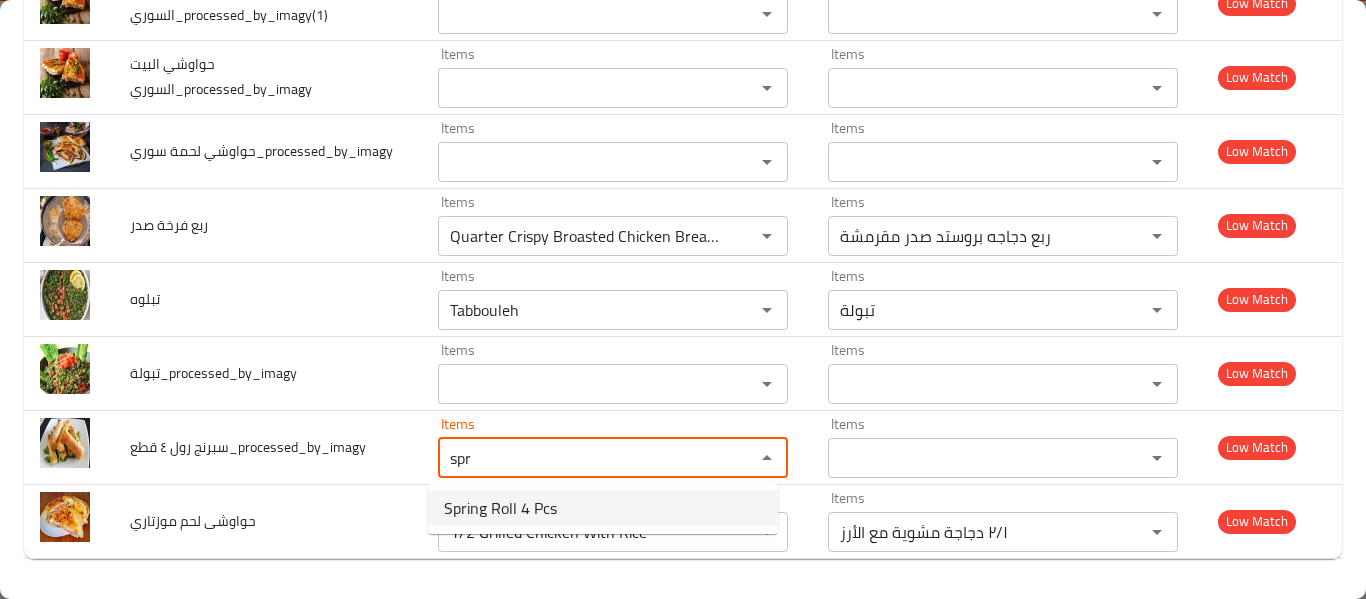 click on "Spring Roll 4 Pcs" at bounding box center [500, 508] 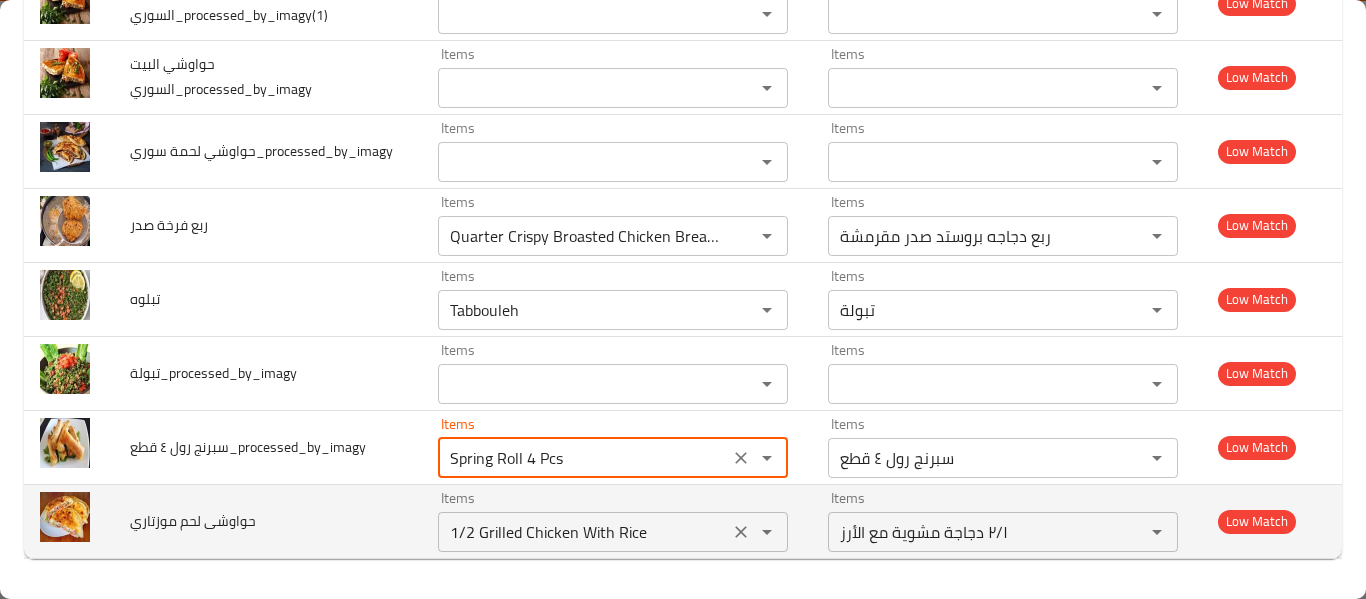 click 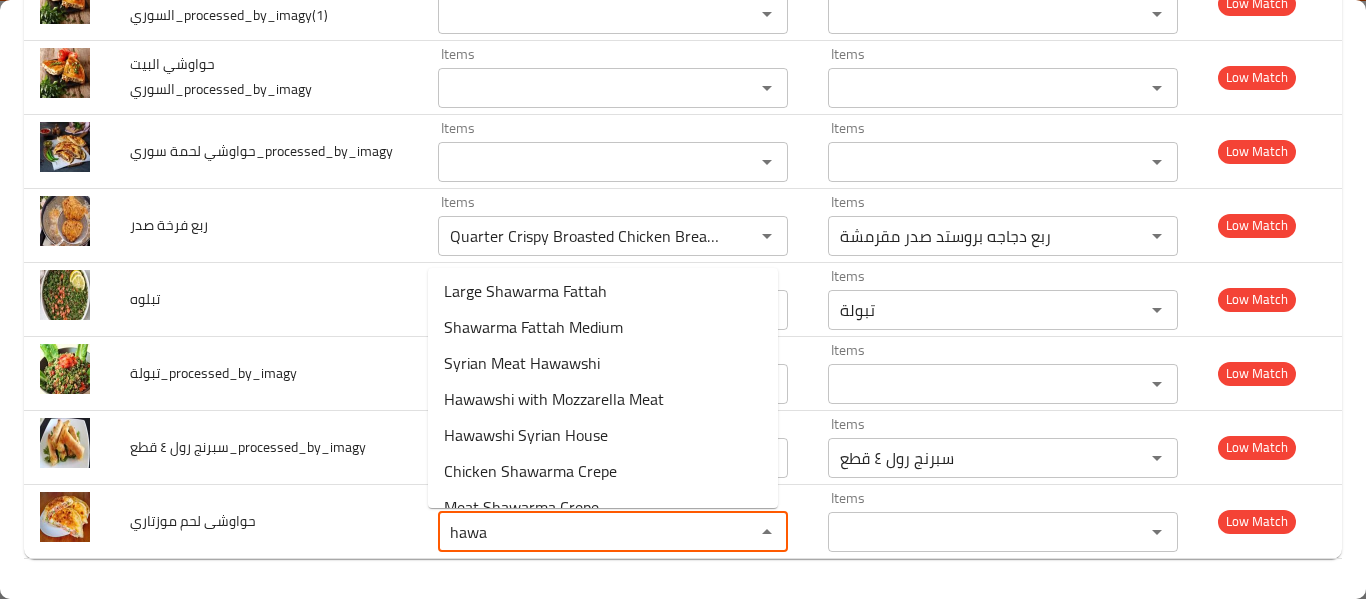 scroll, scrollTop: 0, scrollLeft: 0, axis: both 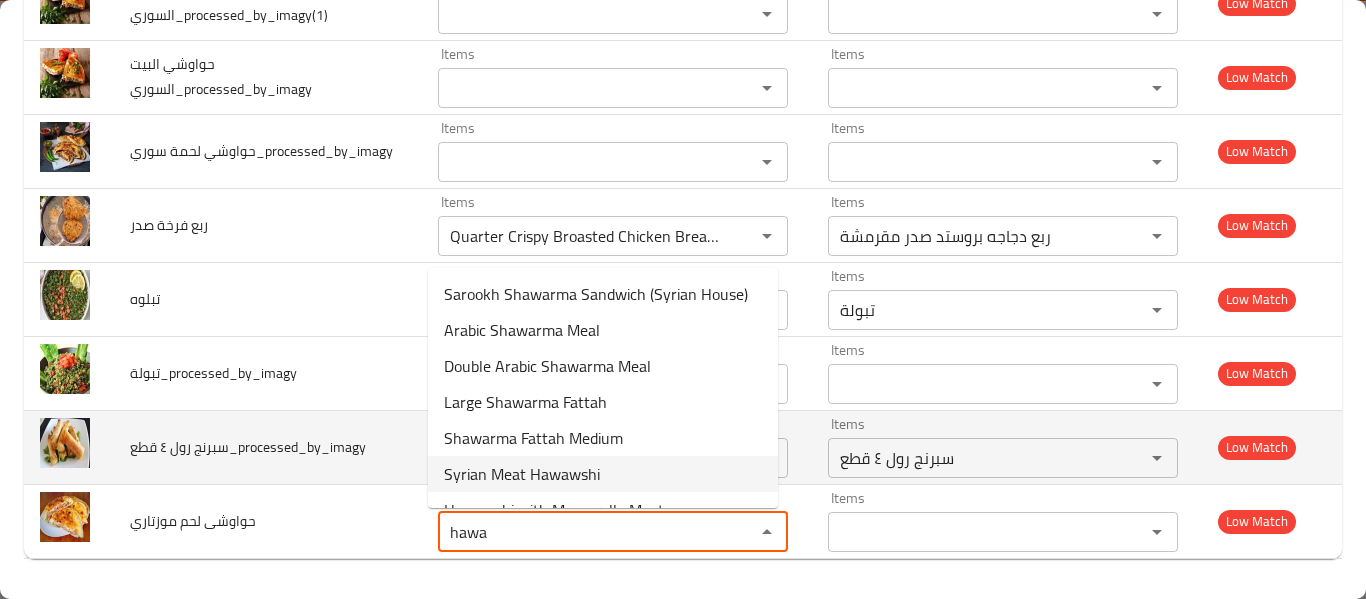 click on "Syrian Meat Hawawshi" at bounding box center [603, 474] 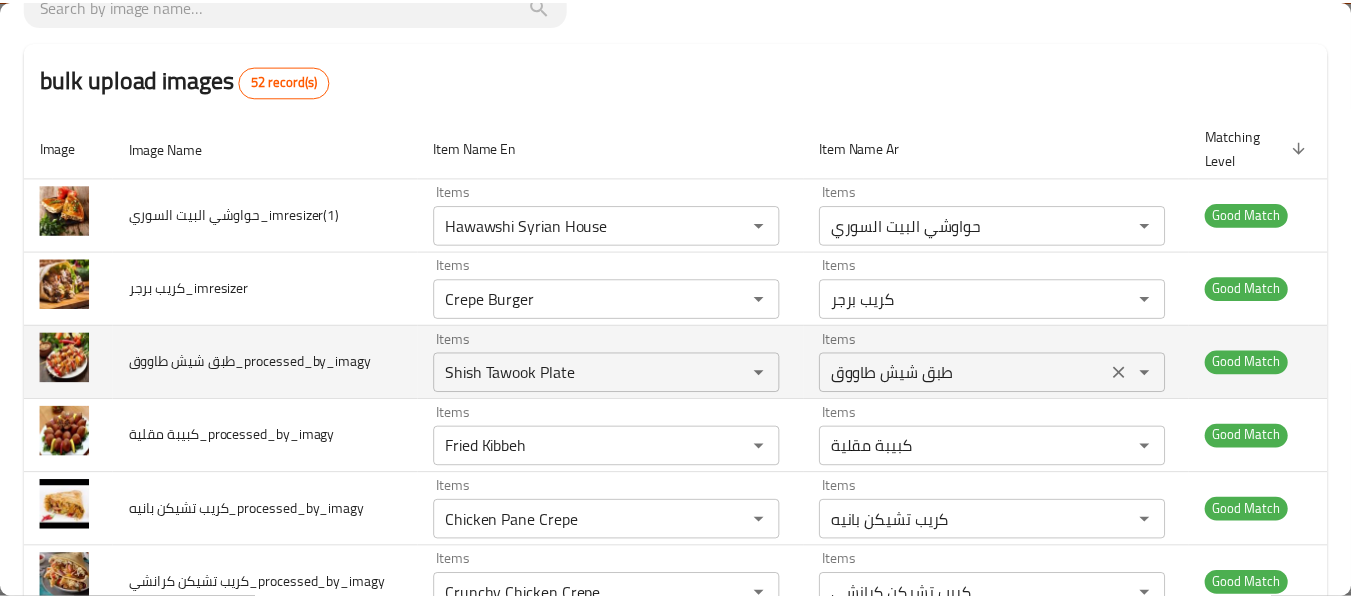 scroll, scrollTop: 0, scrollLeft: 0, axis: both 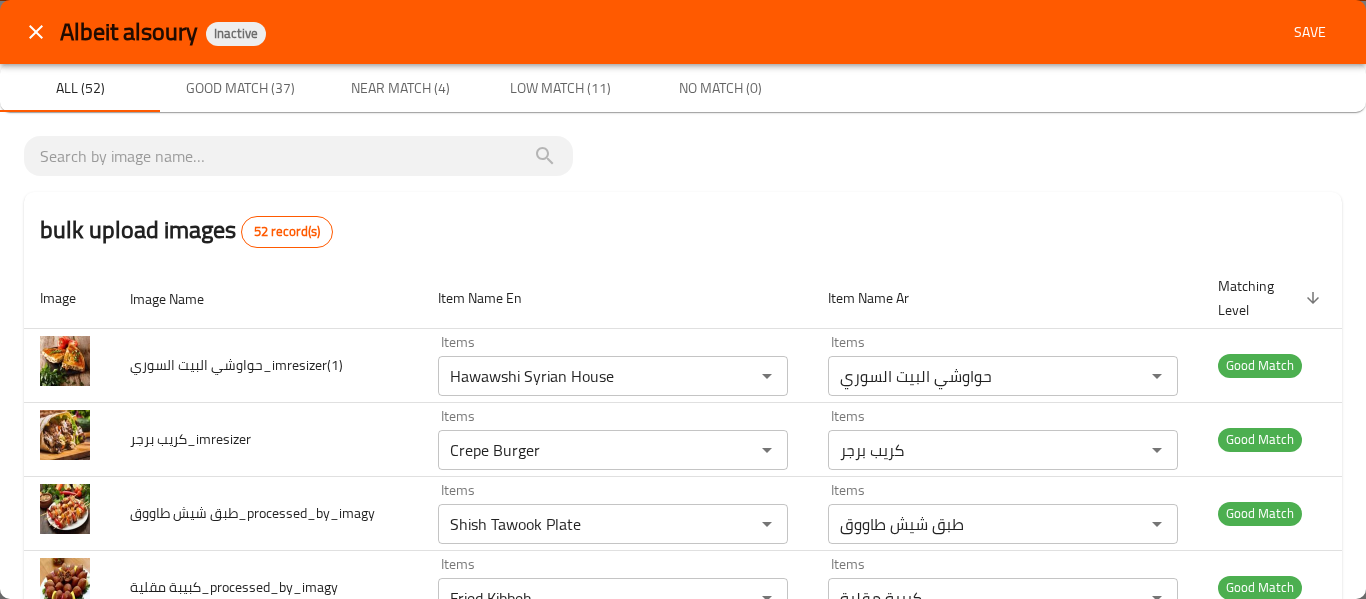 type on "Syrian Meat Hawawshi" 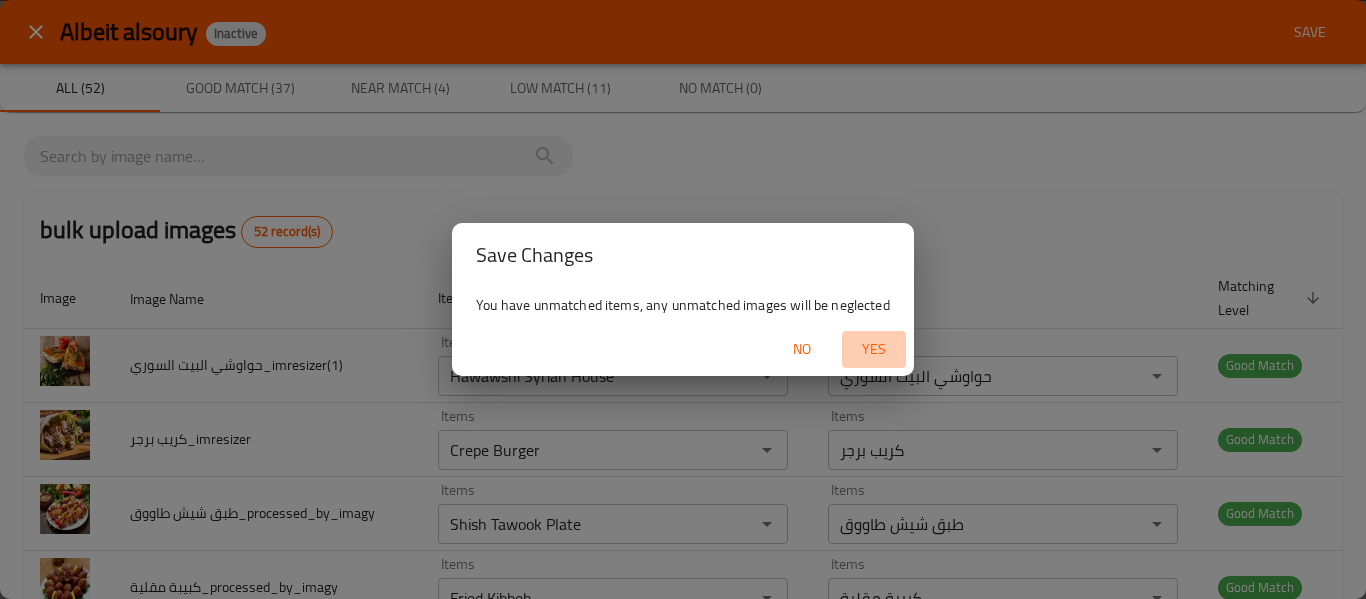 click on "Yes" at bounding box center [874, 349] 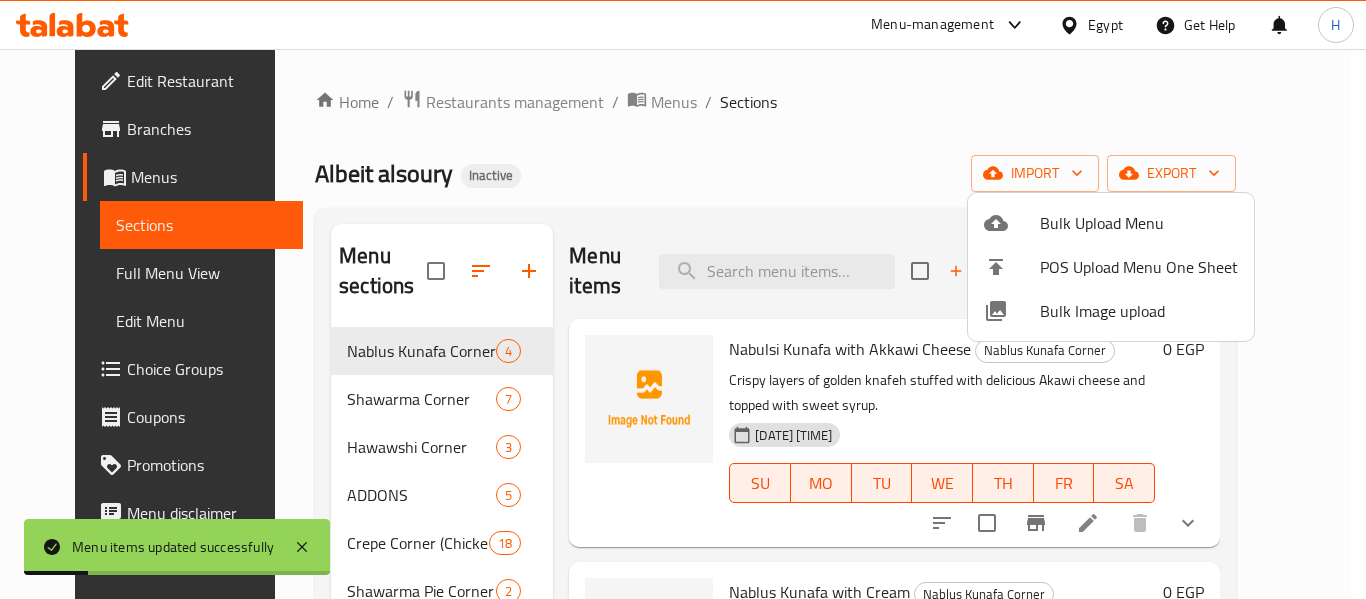 click at bounding box center (683, 299) 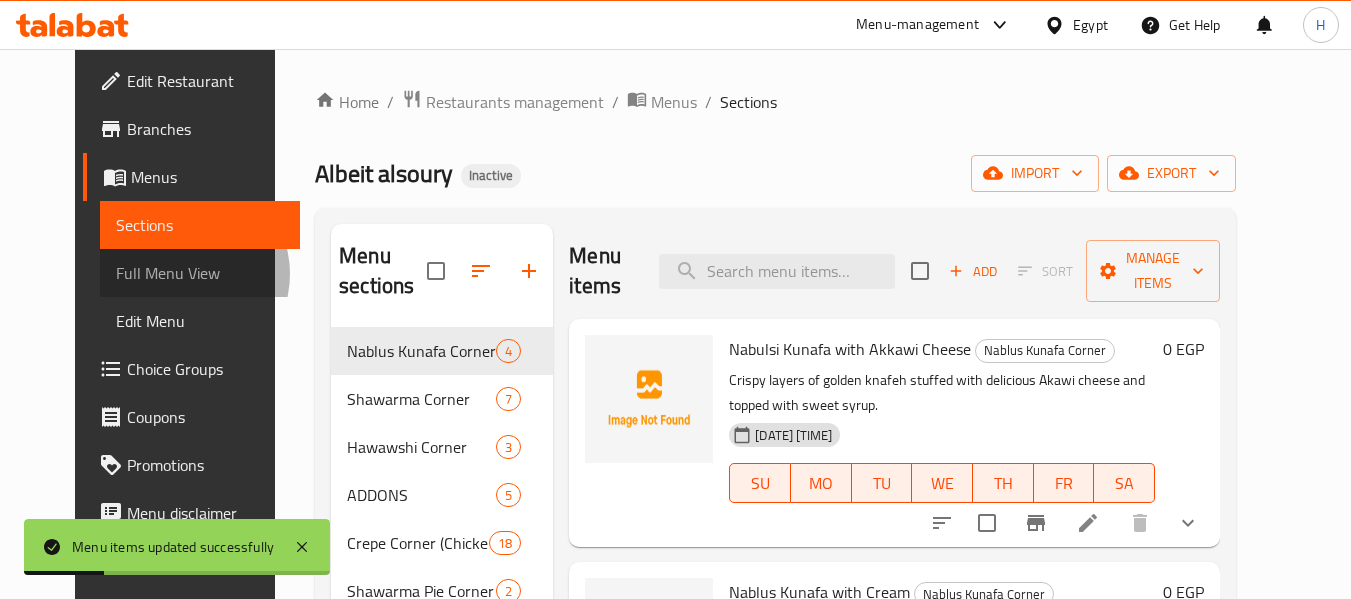 click on "Full Menu View" at bounding box center (200, 273) 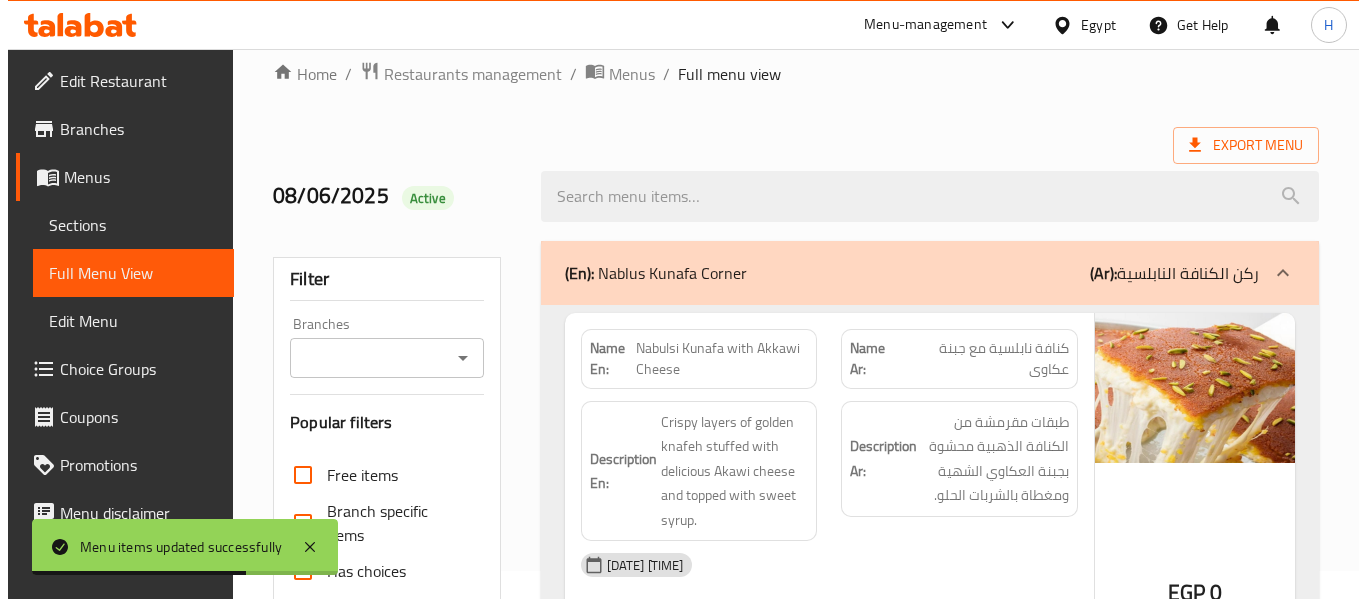 scroll, scrollTop: 0, scrollLeft: 0, axis: both 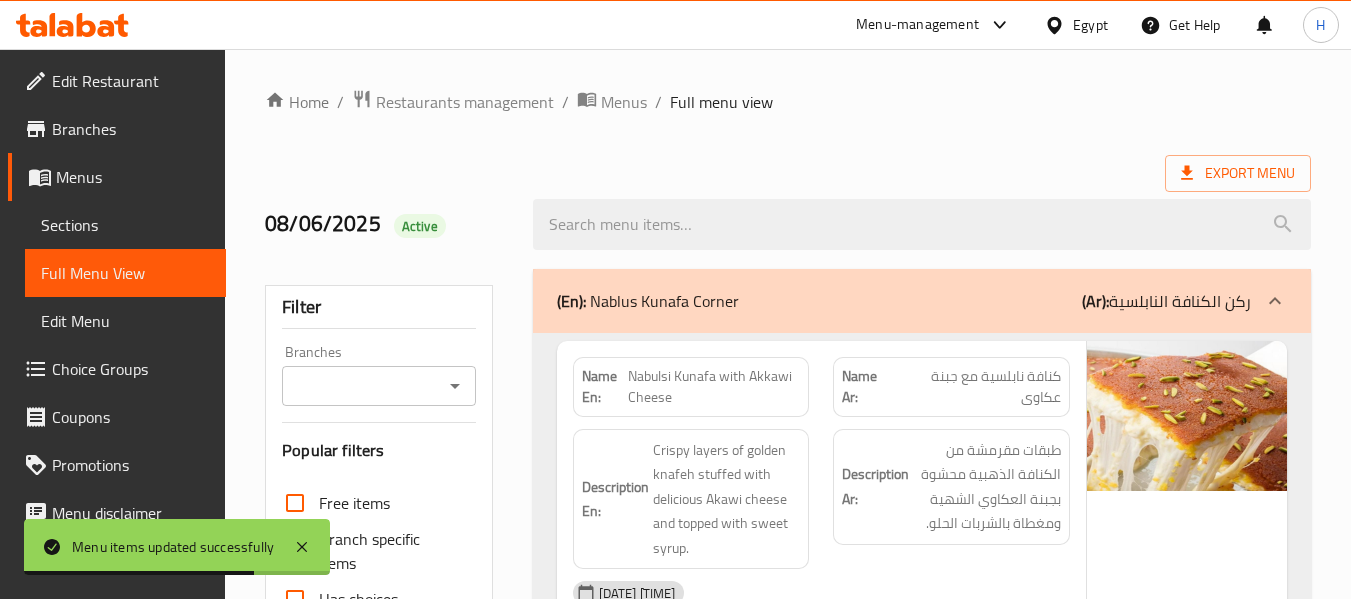 click on "Menus" at bounding box center [133, 177] 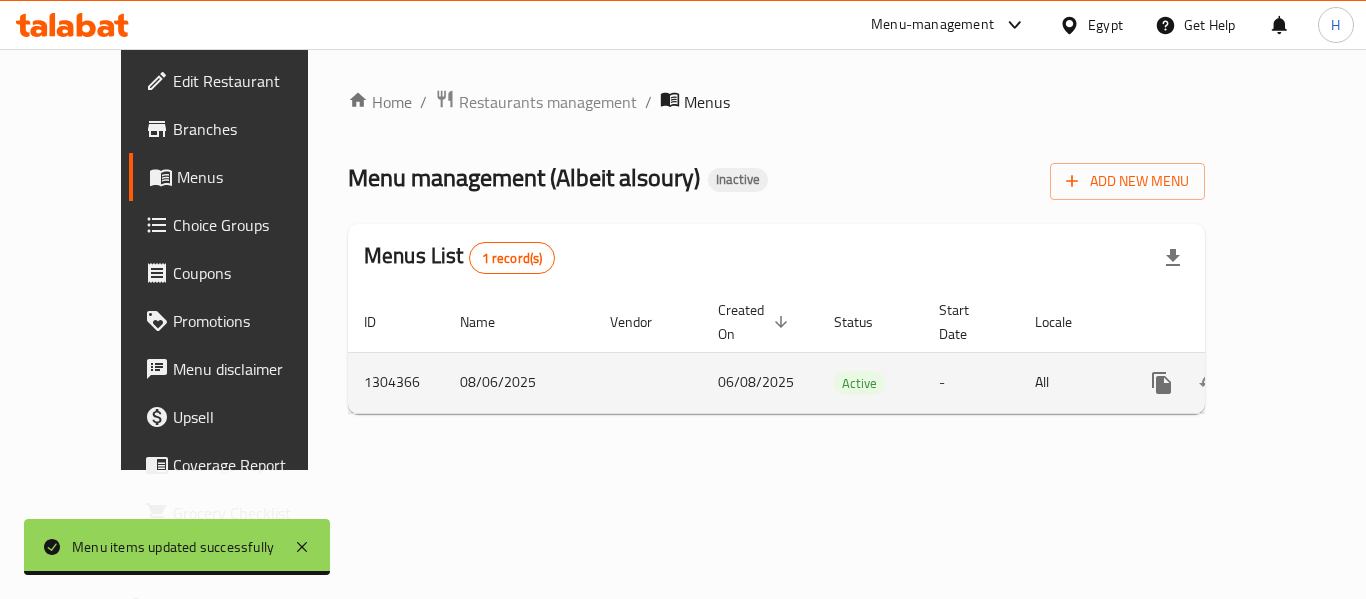 click 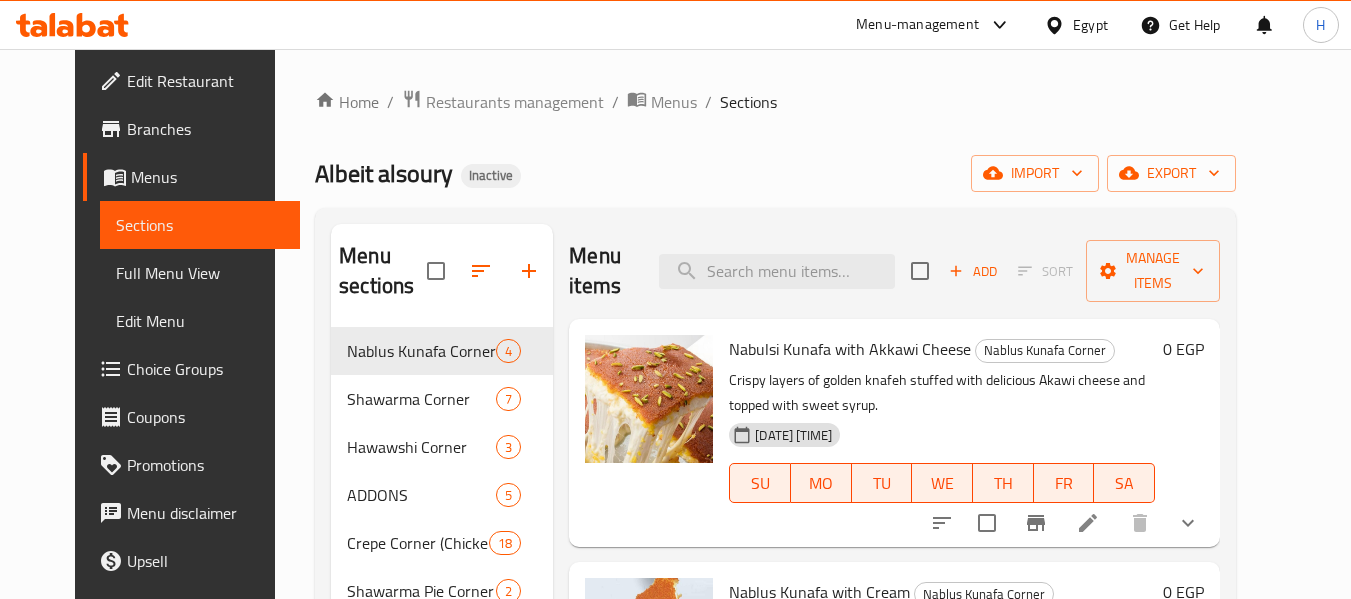 click on "Full Menu View" at bounding box center (200, 273) 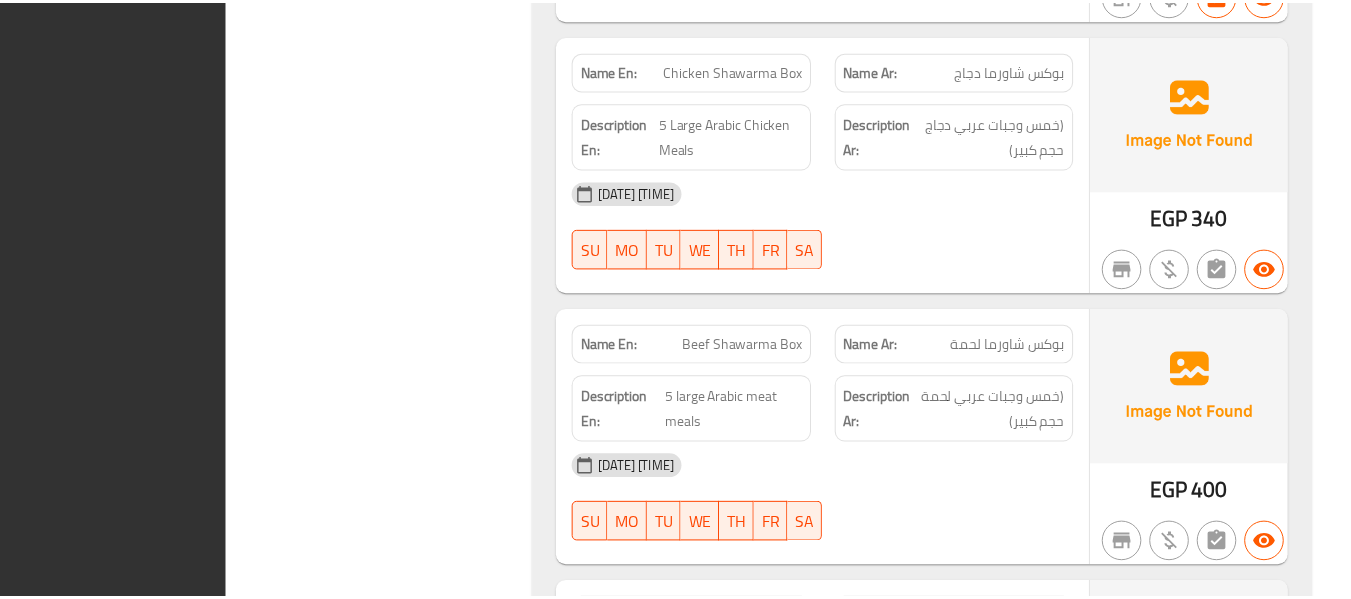 scroll, scrollTop: 32138, scrollLeft: 0, axis: vertical 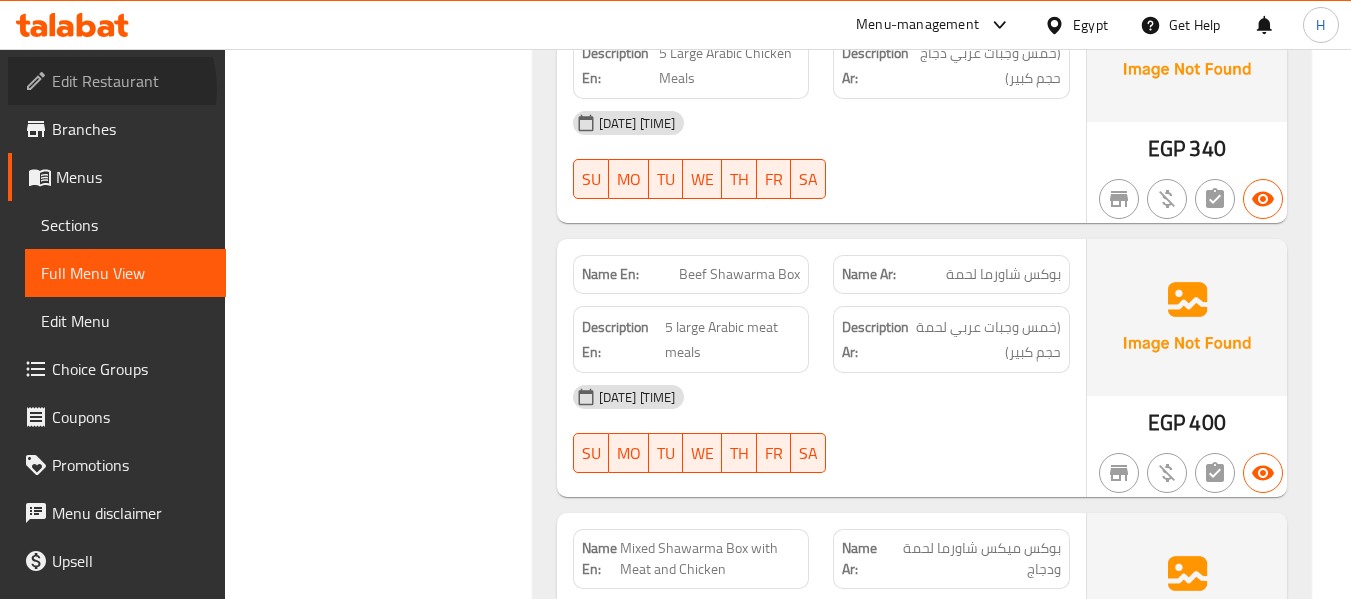 click on "Edit Restaurant" at bounding box center [131, 81] 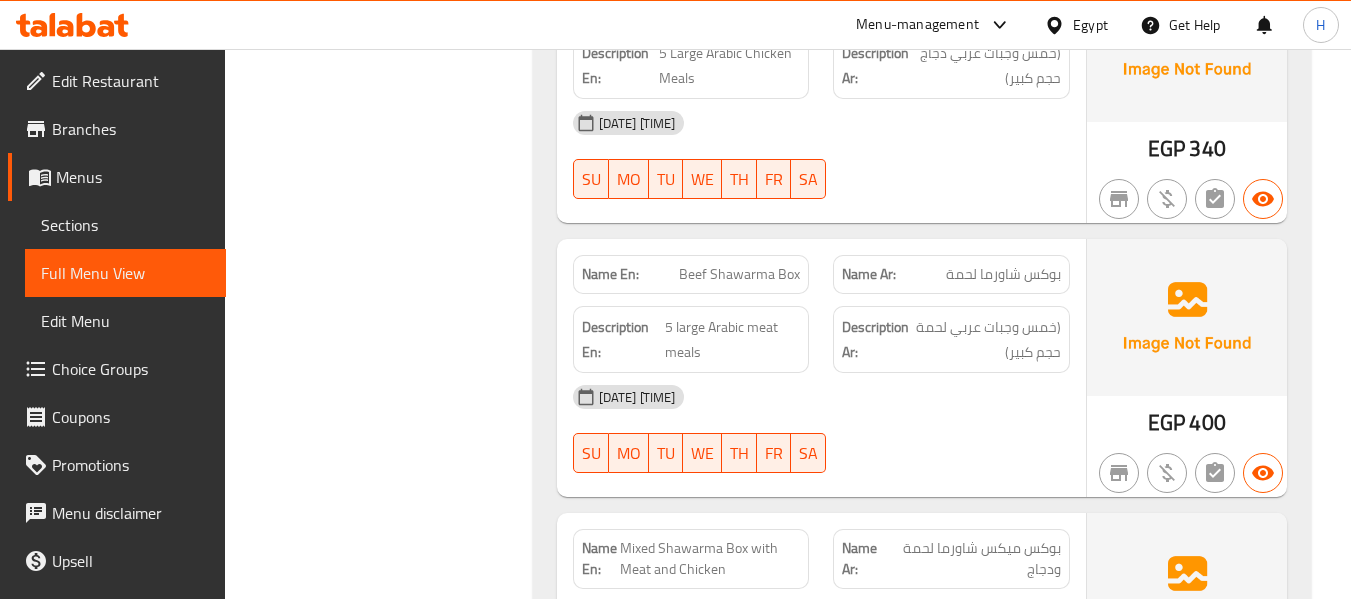 click on "Edit Restaurant" at bounding box center (131, 81) 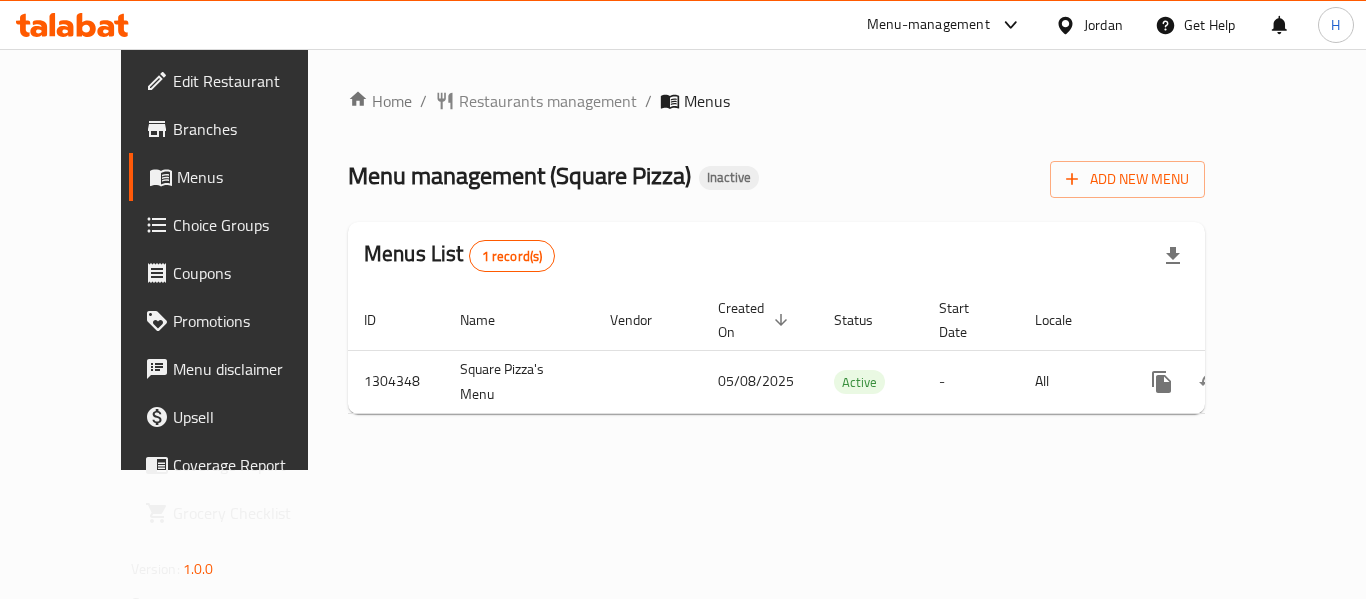 scroll, scrollTop: 0, scrollLeft: 0, axis: both 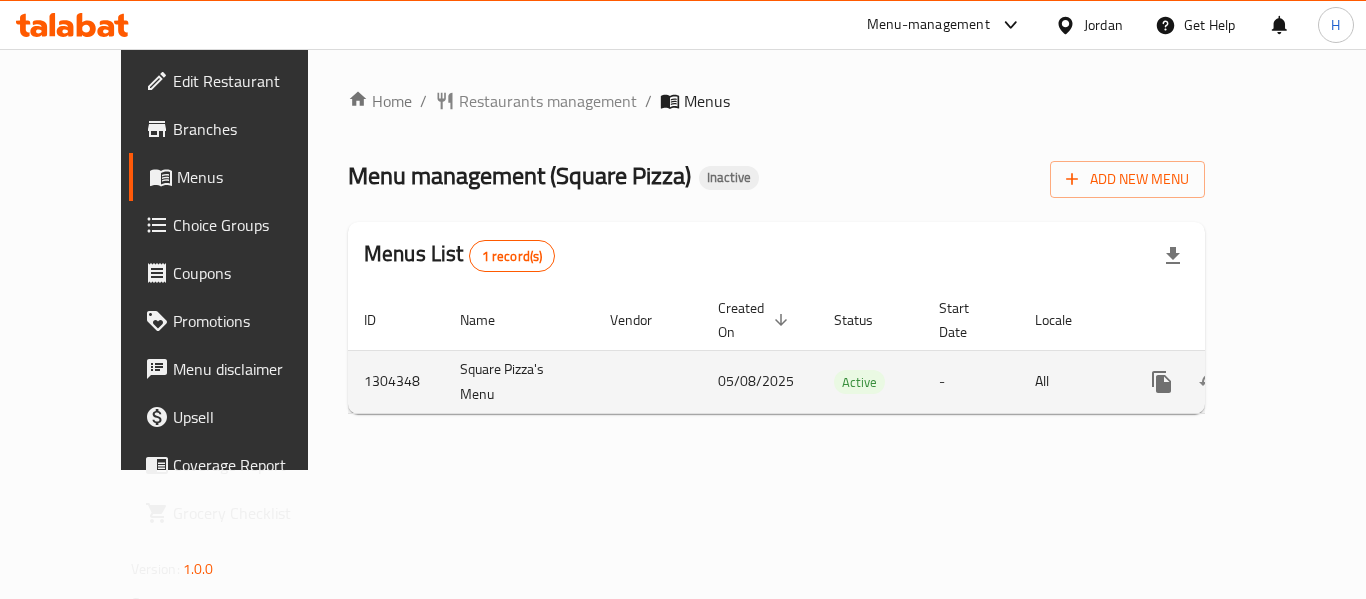 click at bounding box center [1234, 382] 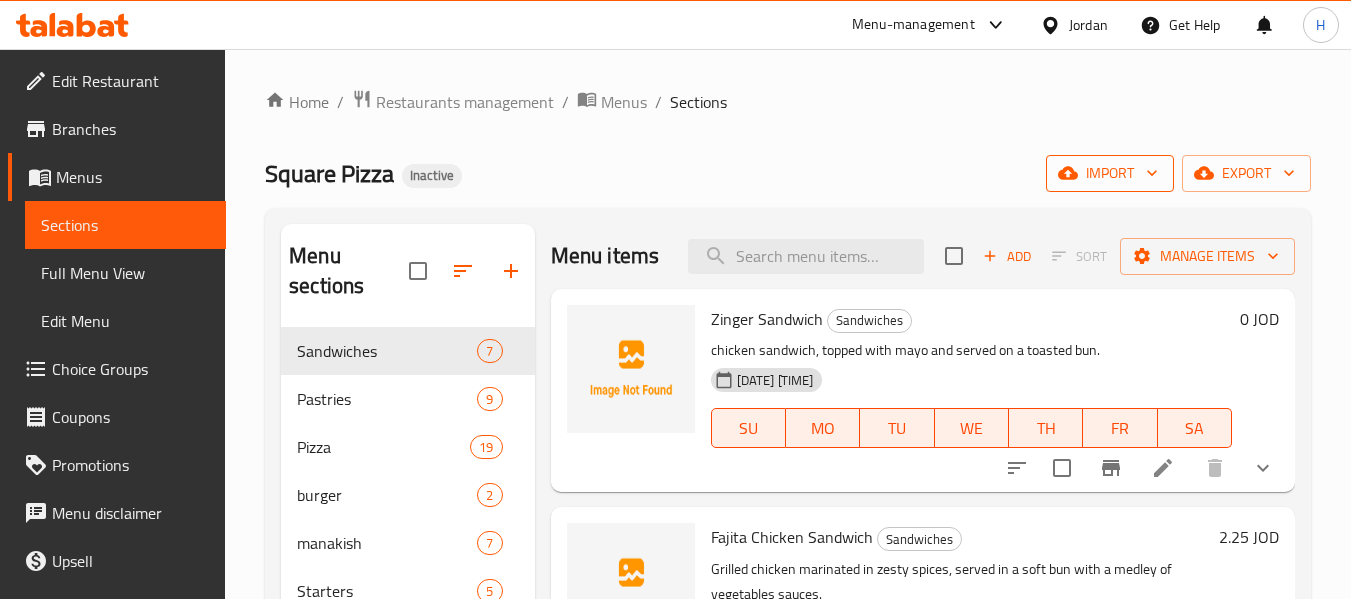 click on "import" at bounding box center (1110, 173) 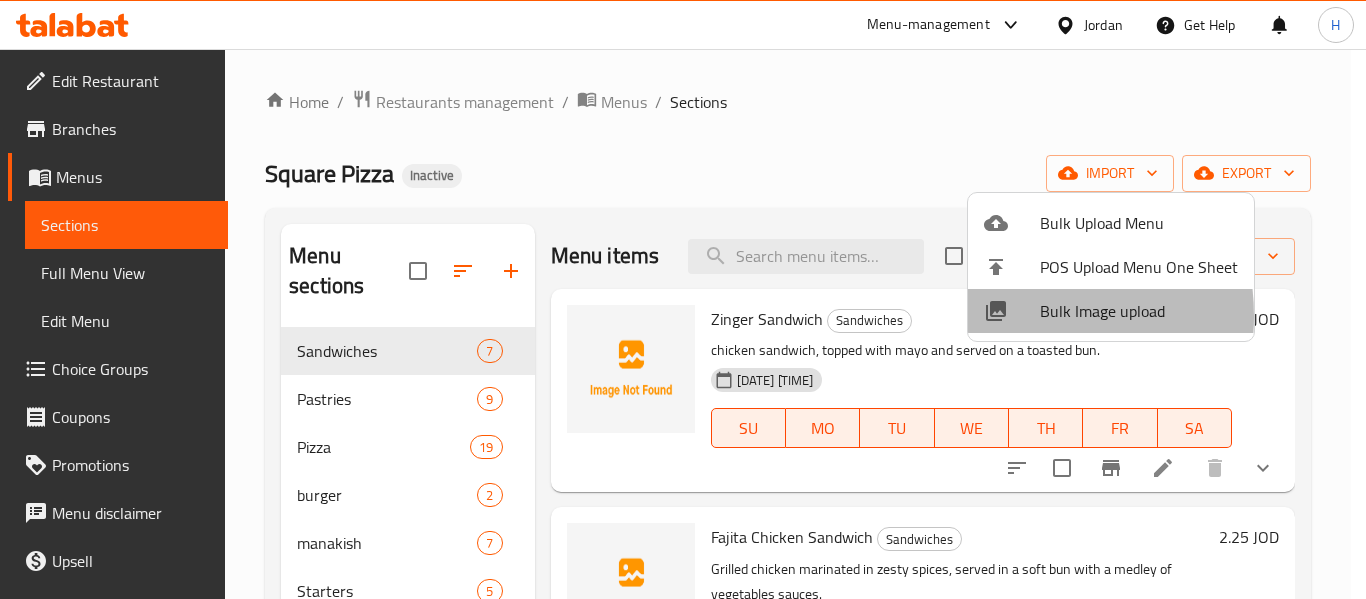 click at bounding box center [1012, 311] 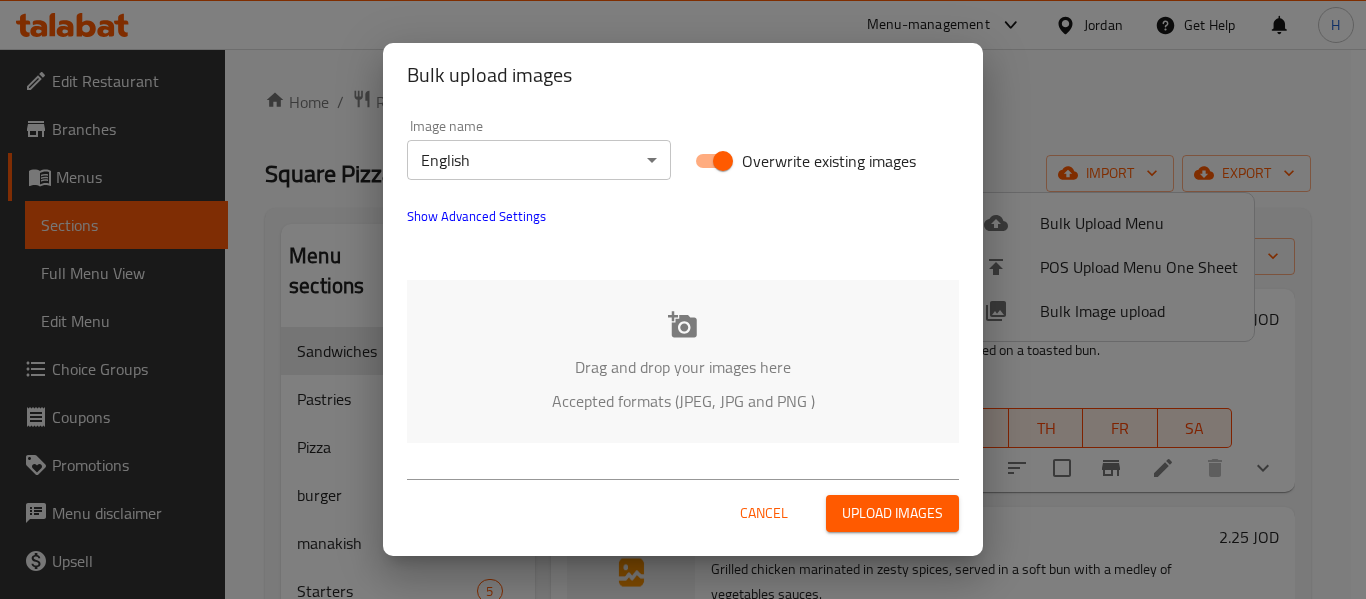 click on "Drag and drop your images here" at bounding box center (683, 367) 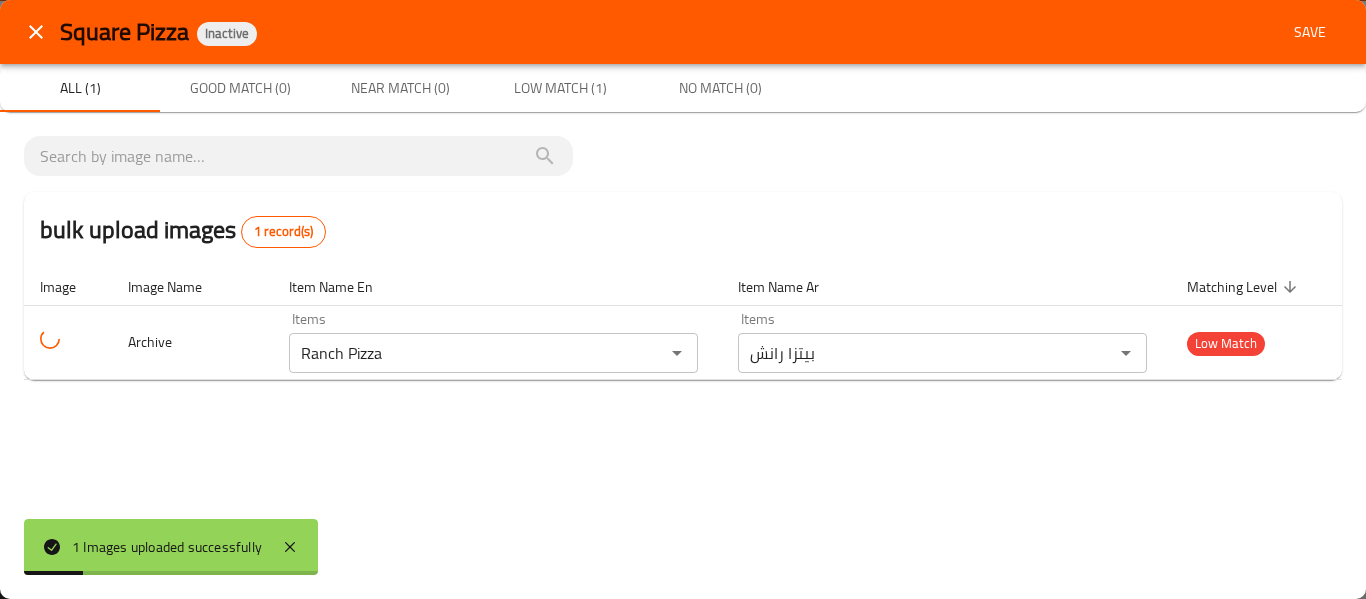 click 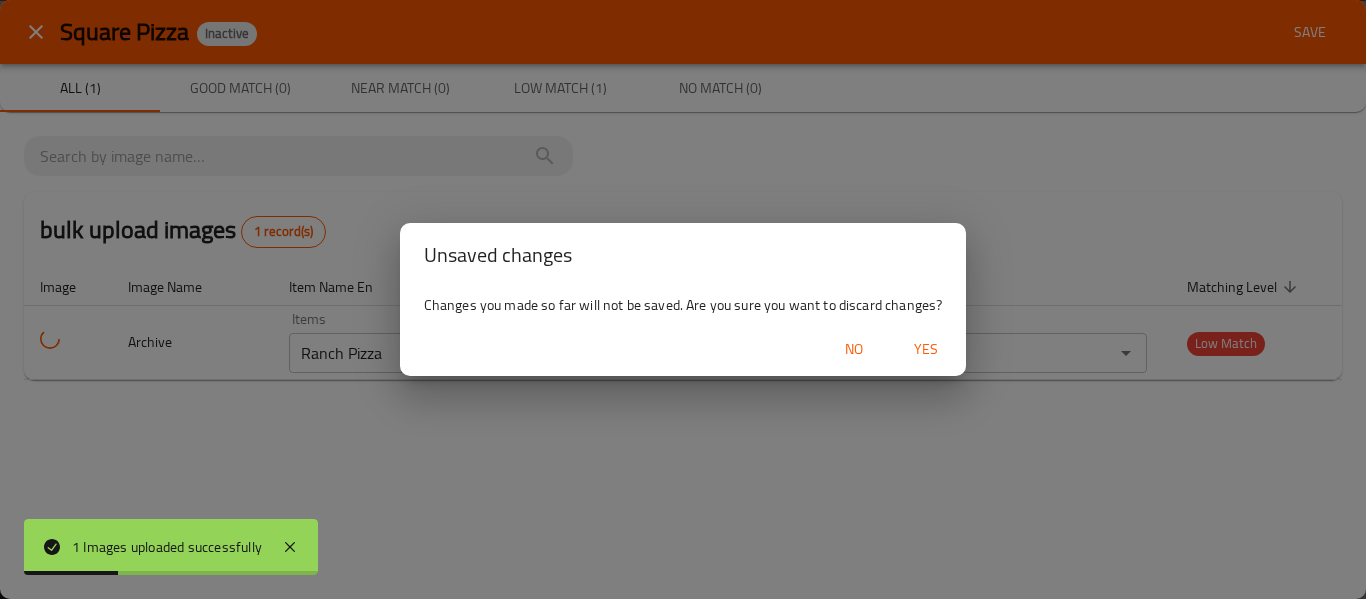 click on "Yes" at bounding box center [926, 349] 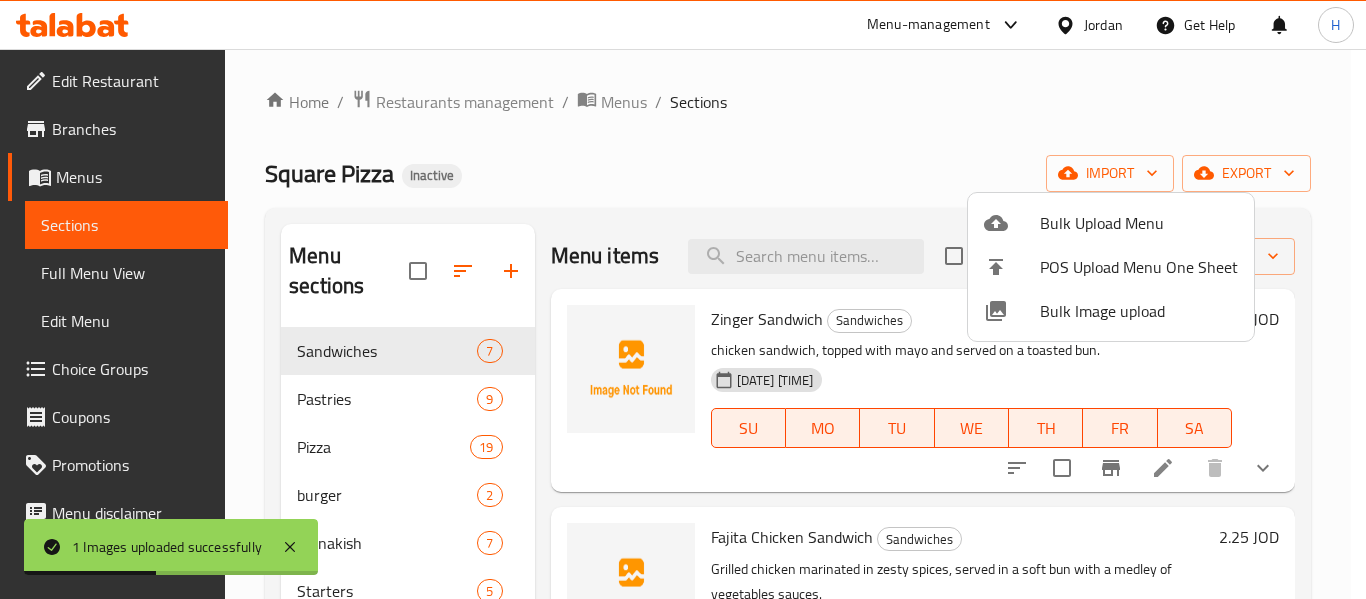 click on "Bulk Image upload" at bounding box center [1111, 311] 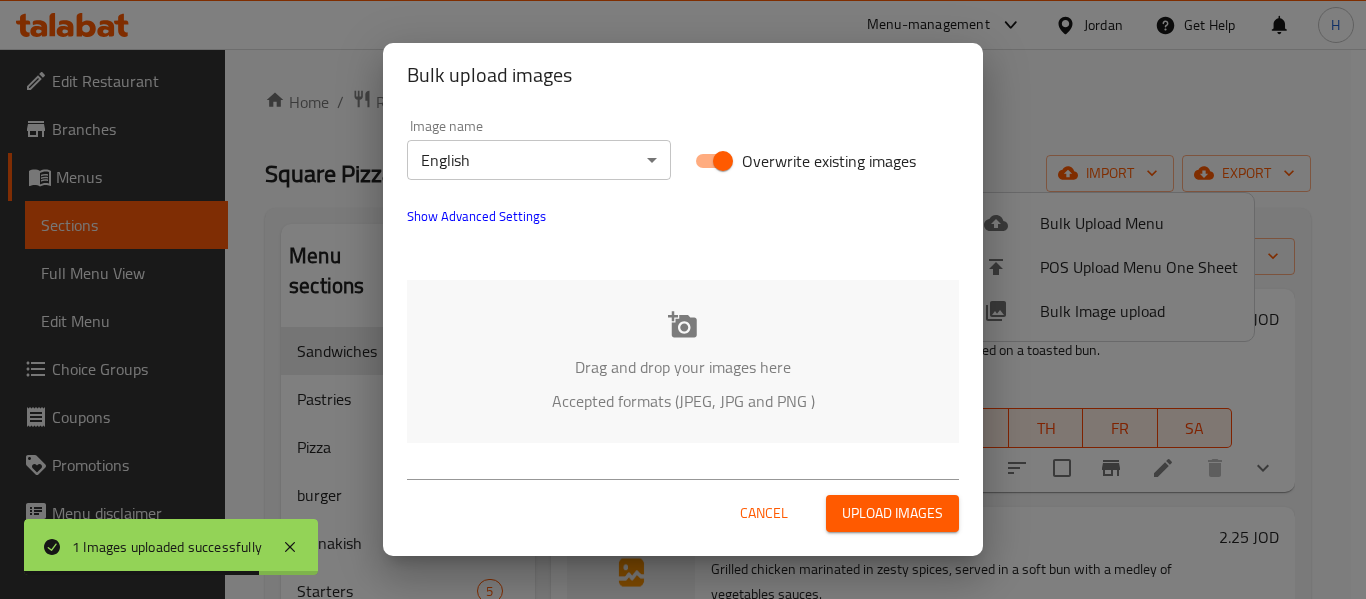 click on "Drag and drop your images here Accepted formats (JPEG, JPG and PNG )" at bounding box center (683, 361) 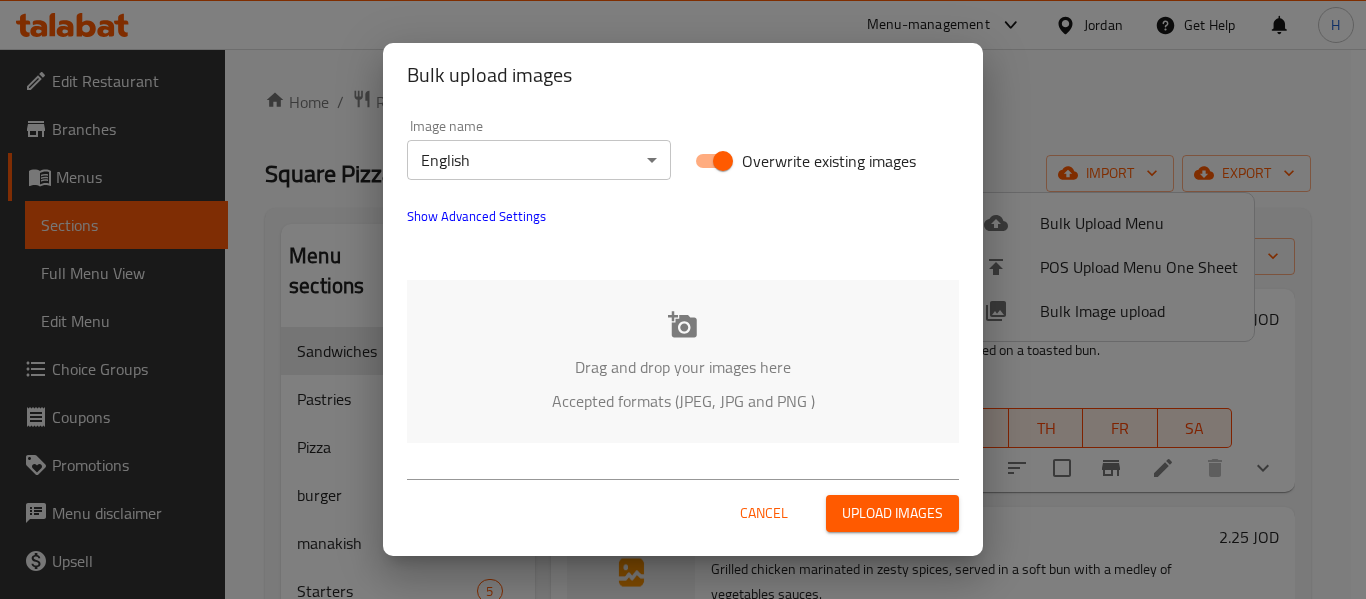 click on "Image name English ​ Overwrite existing images Show Advanced Settings Drag and drop your images here Accepted formats (JPEG, JPG and PNG )" at bounding box center [683, 281] 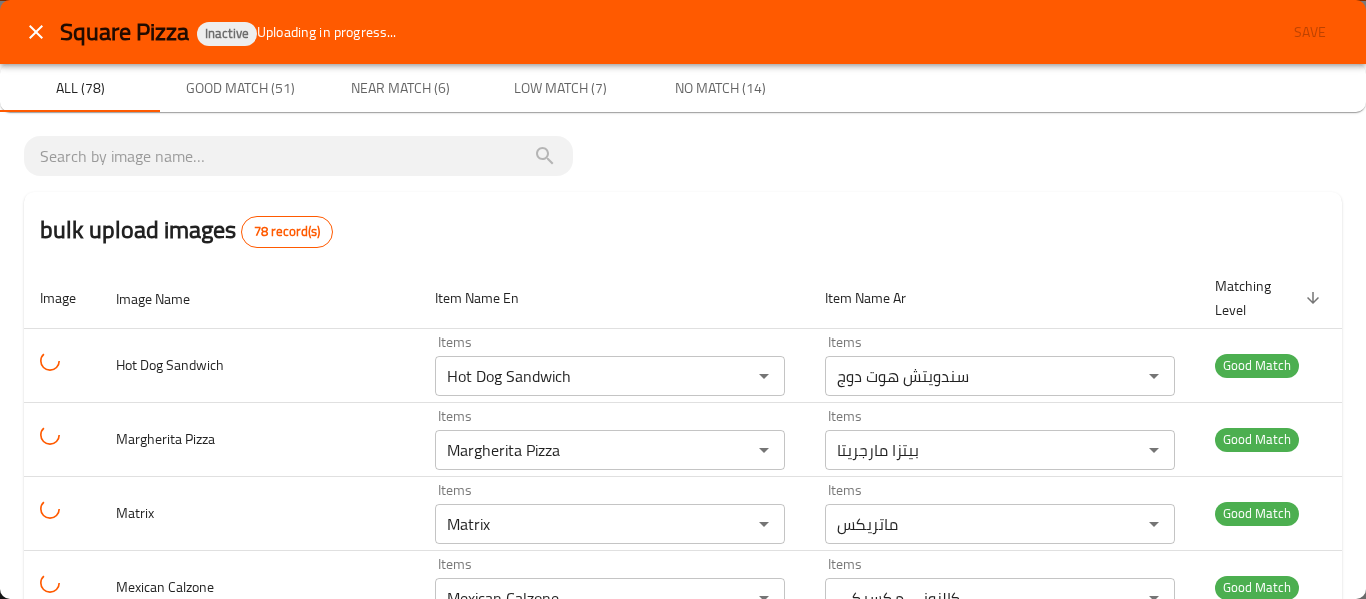 scroll, scrollTop: 267, scrollLeft: 0, axis: vertical 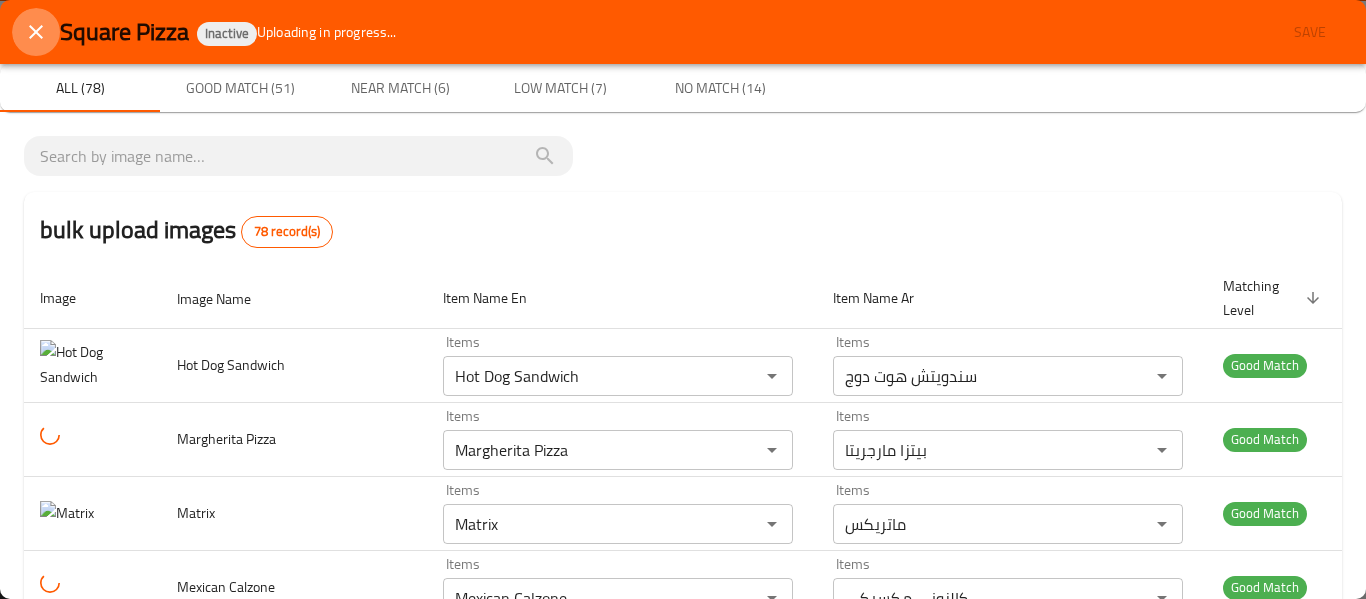 click 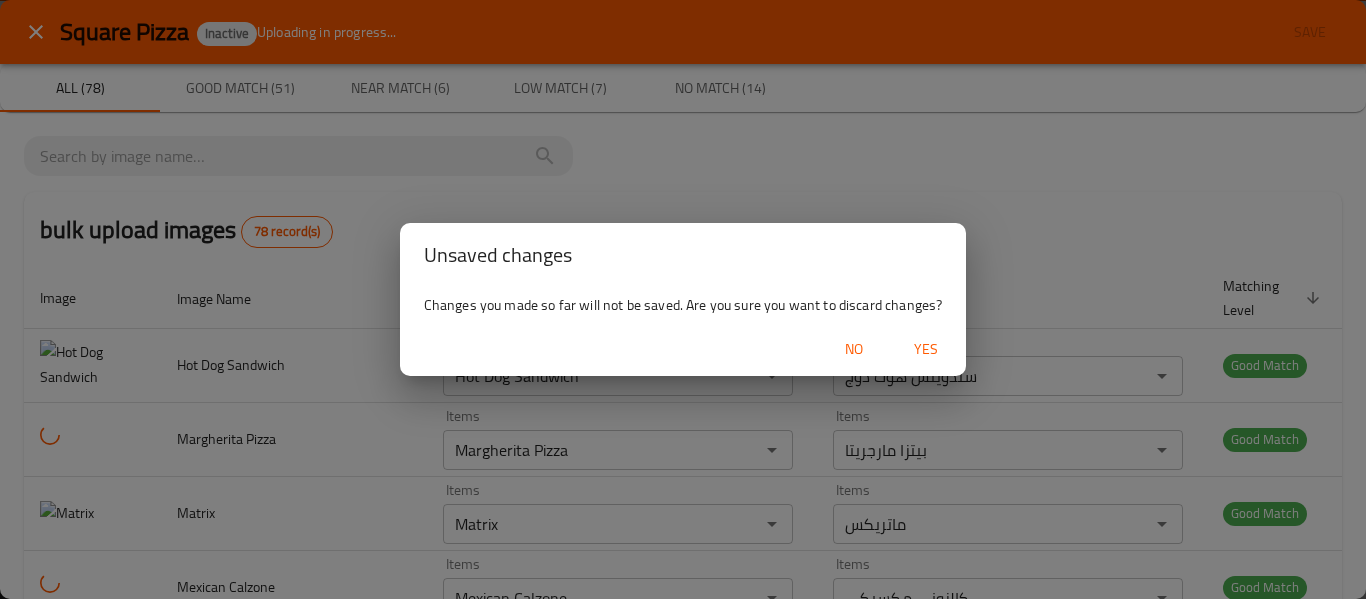 click on "Yes" at bounding box center (926, 349) 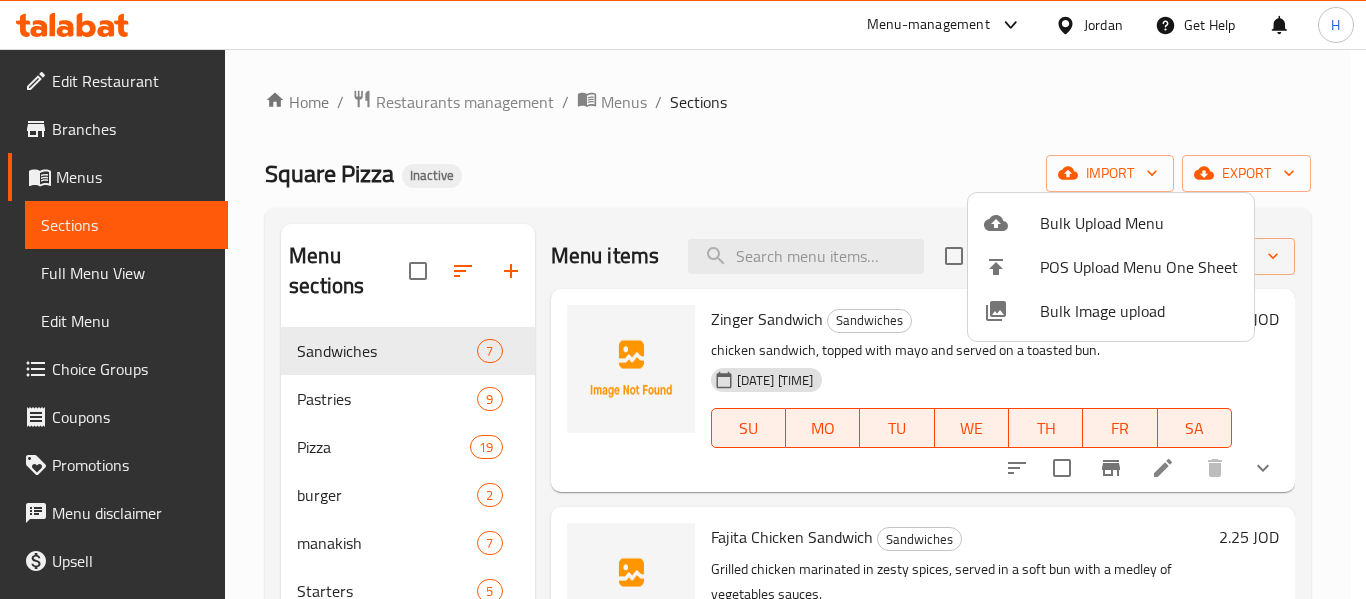 click 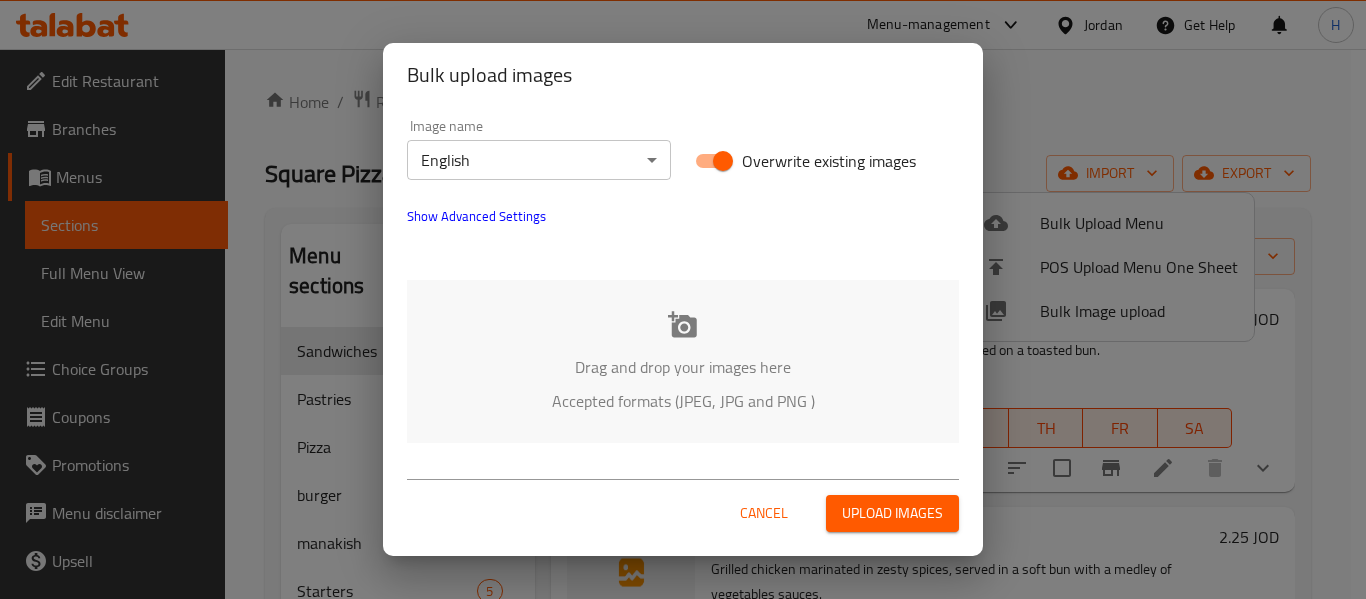 click on "Drag and drop your images here Accepted formats (JPEG, JPG and PNG )" at bounding box center [683, 361] 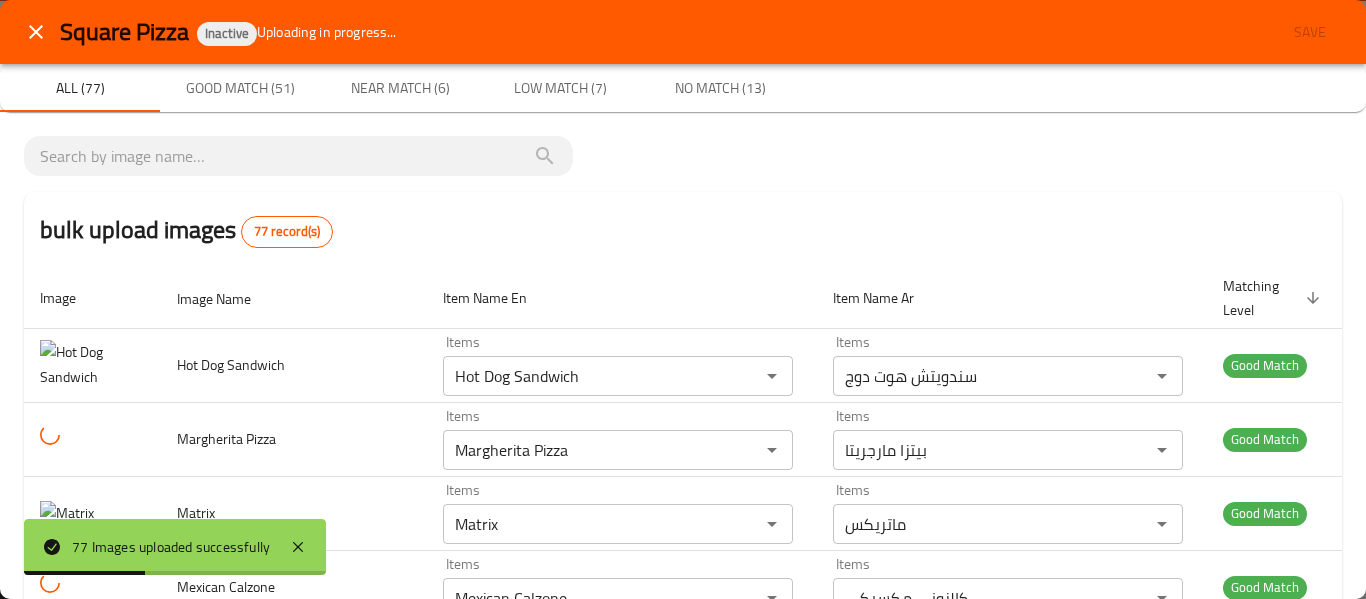 click 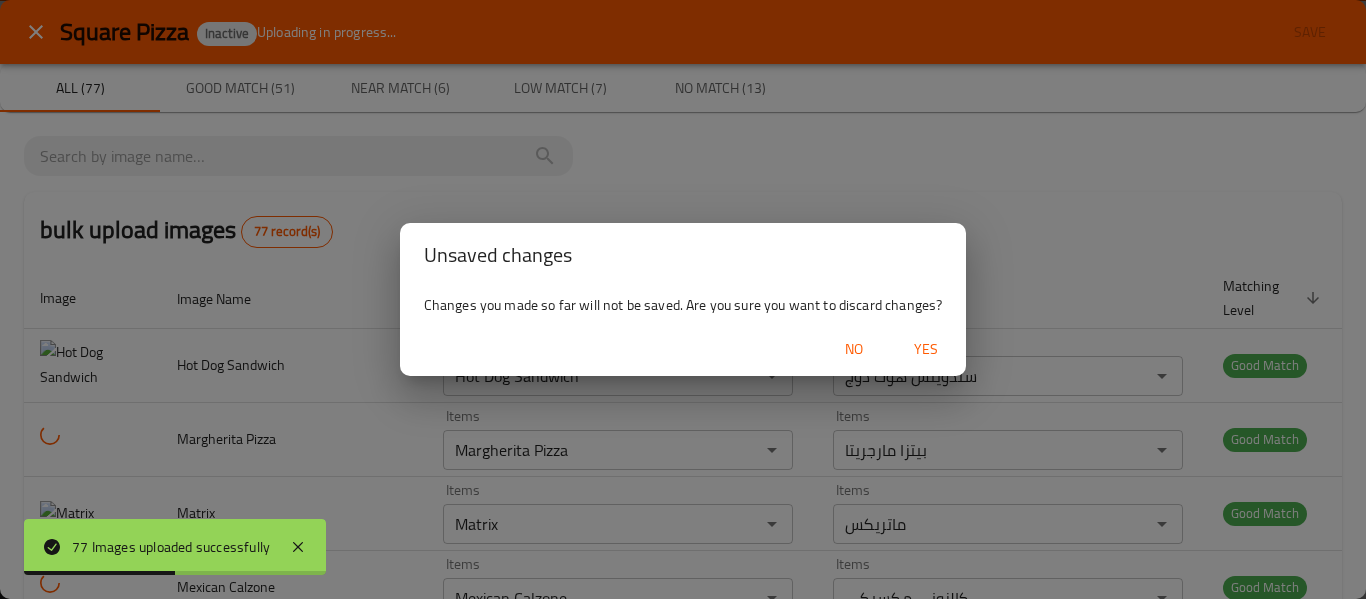 click on "Yes" at bounding box center [926, 349] 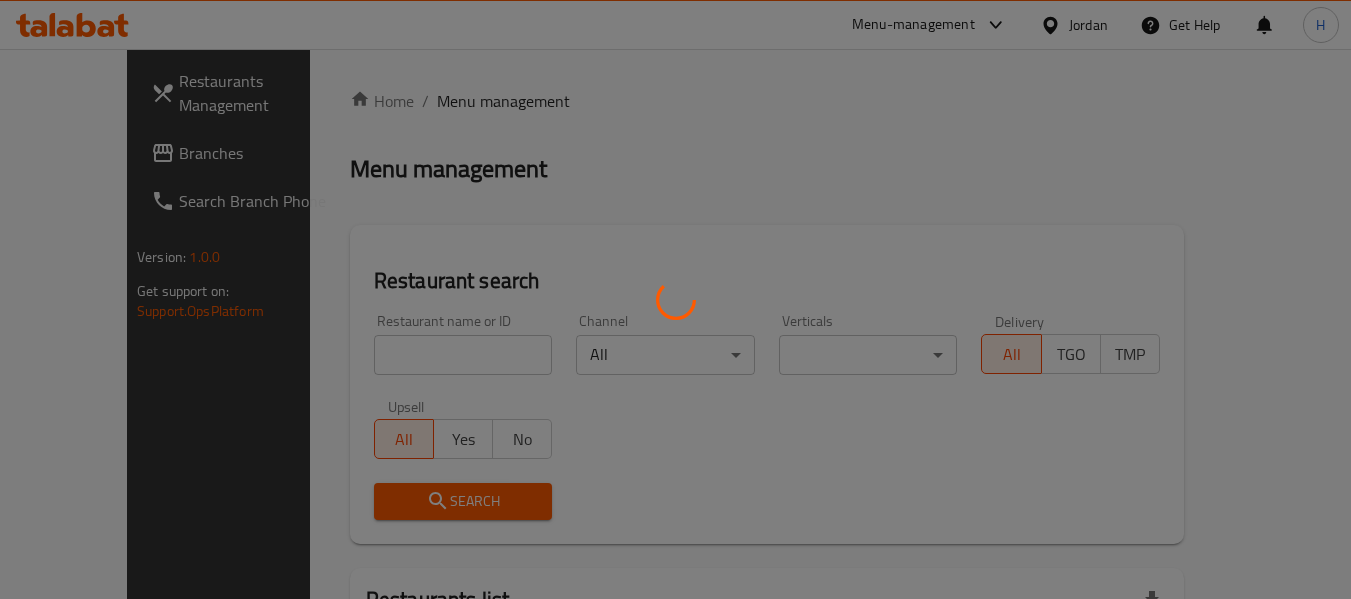scroll, scrollTop: 0, scrollLeft: 0, axis: both 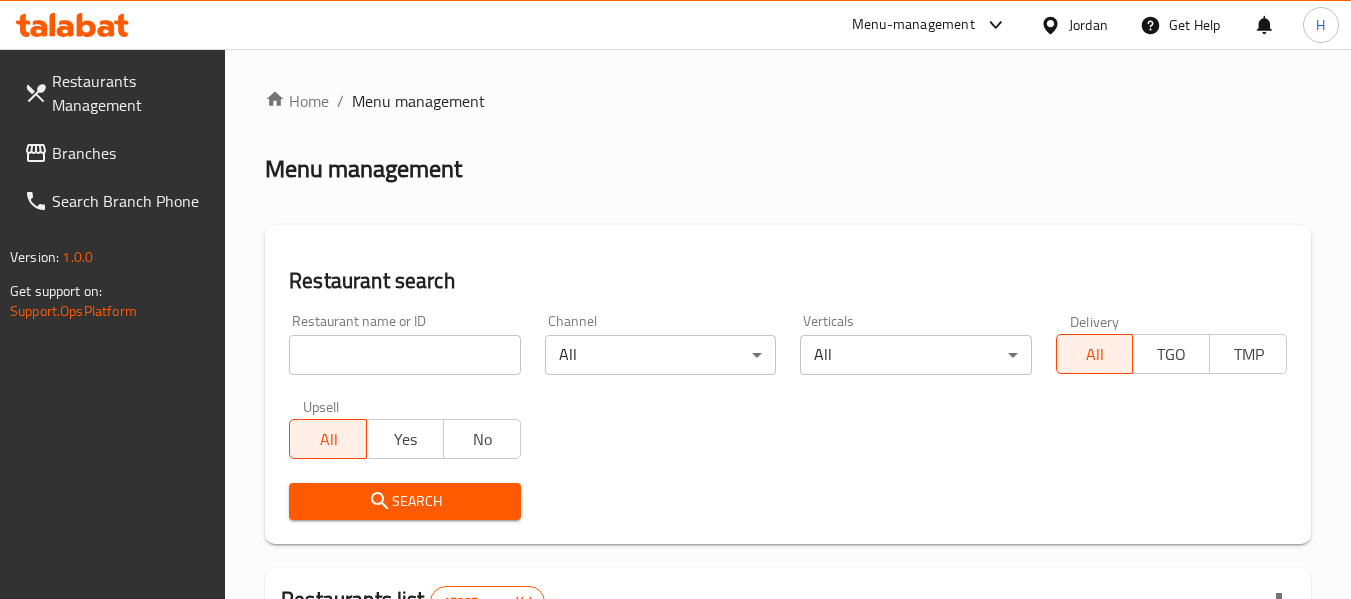 click on "Branches" at bounding box center (117, 153) 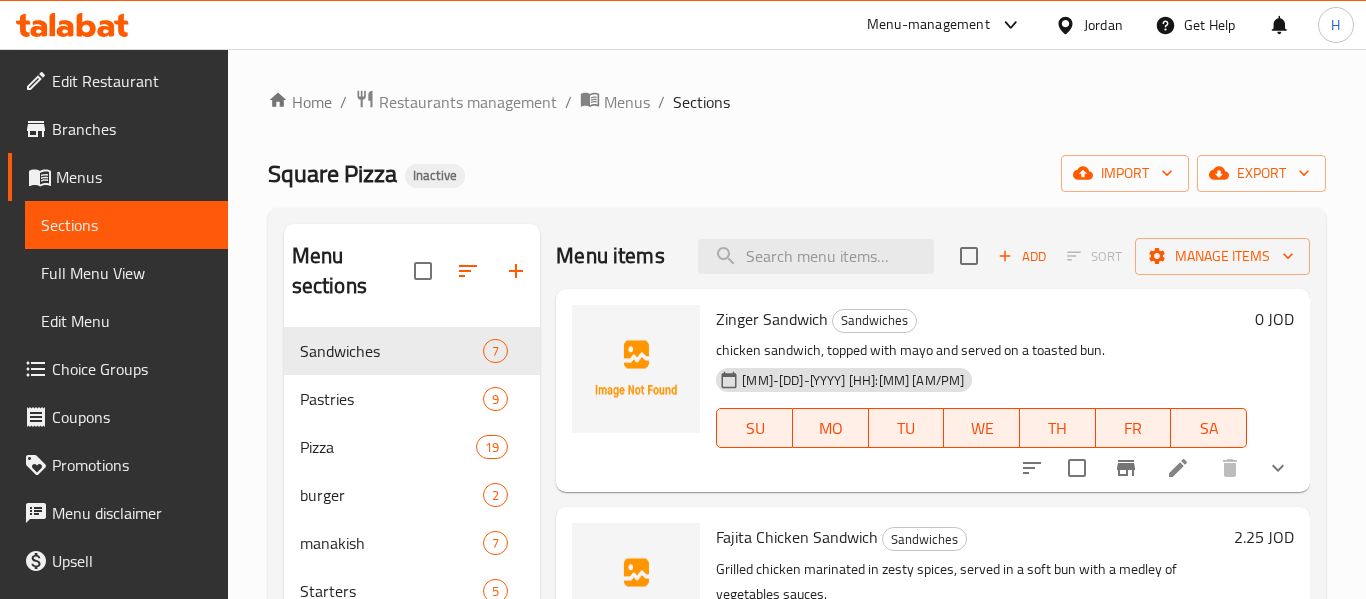 scroll, scrollTop: 0, scrollLeft: 0, axis: both 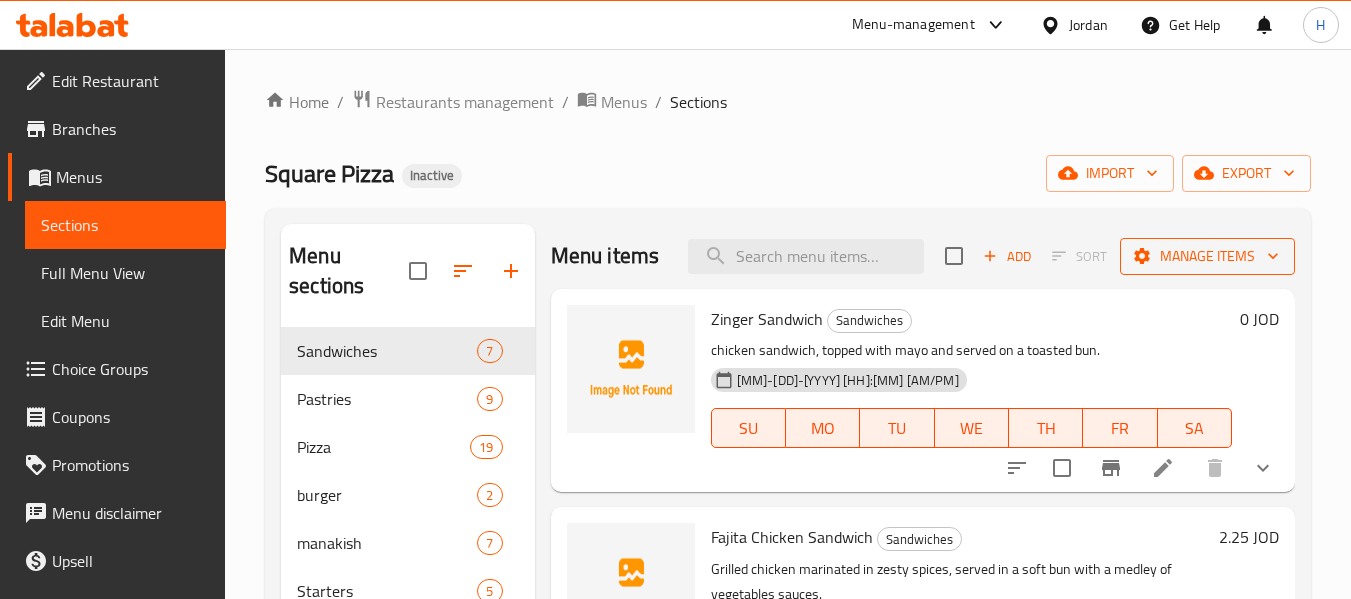 click on "Manage items" at bounding box center [1207, 256] 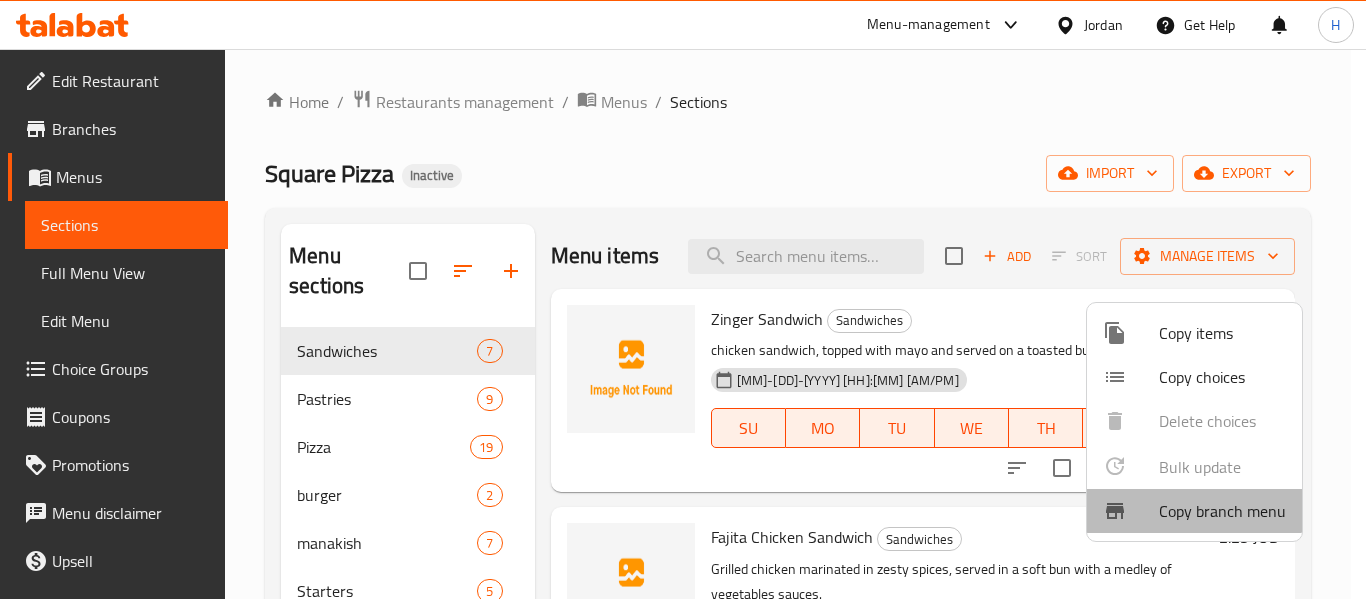 click at bounding box center (1131, 511) 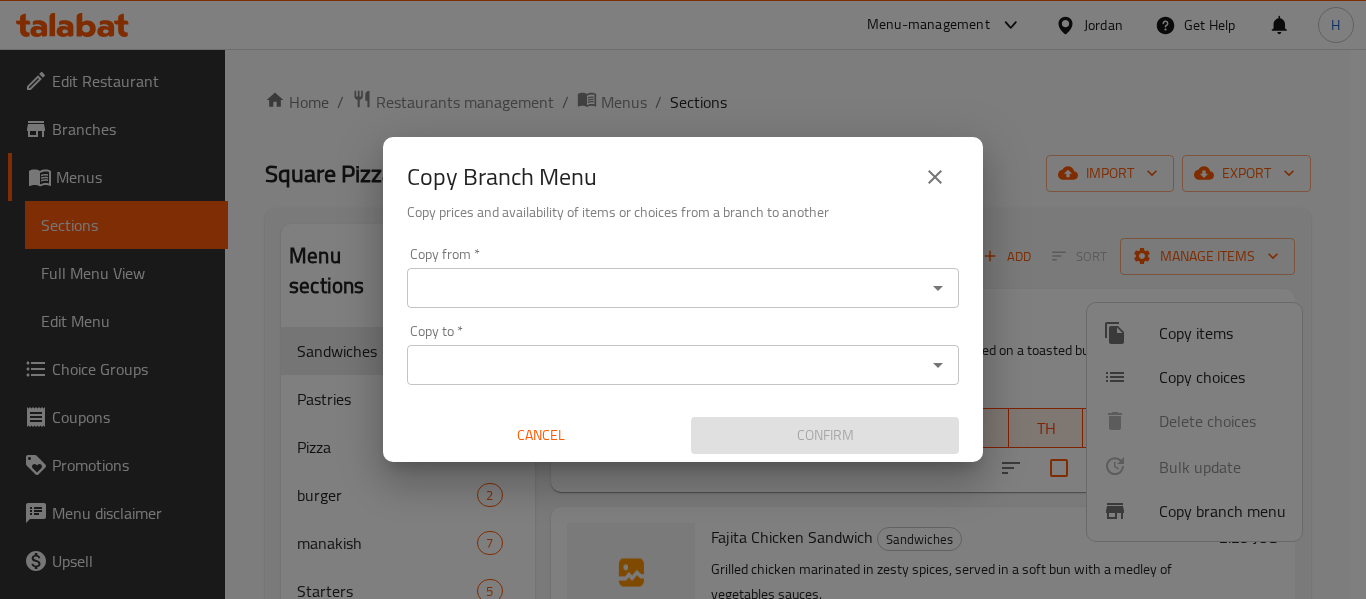click 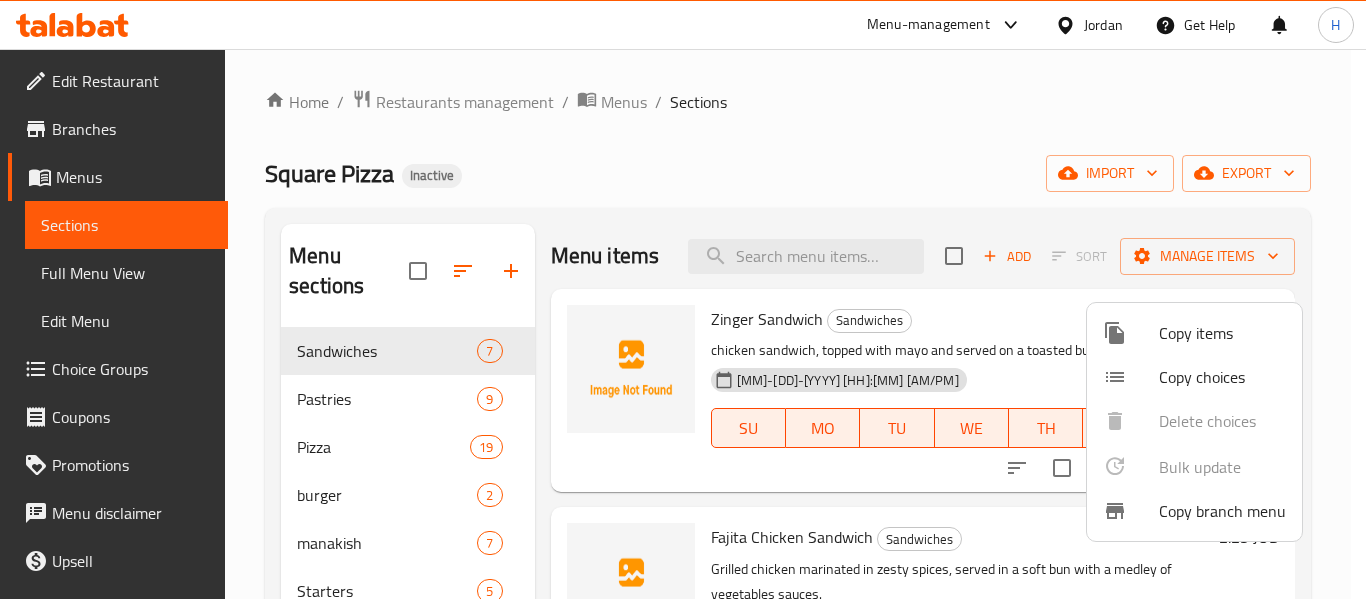 click at bounding box center [683, 299] 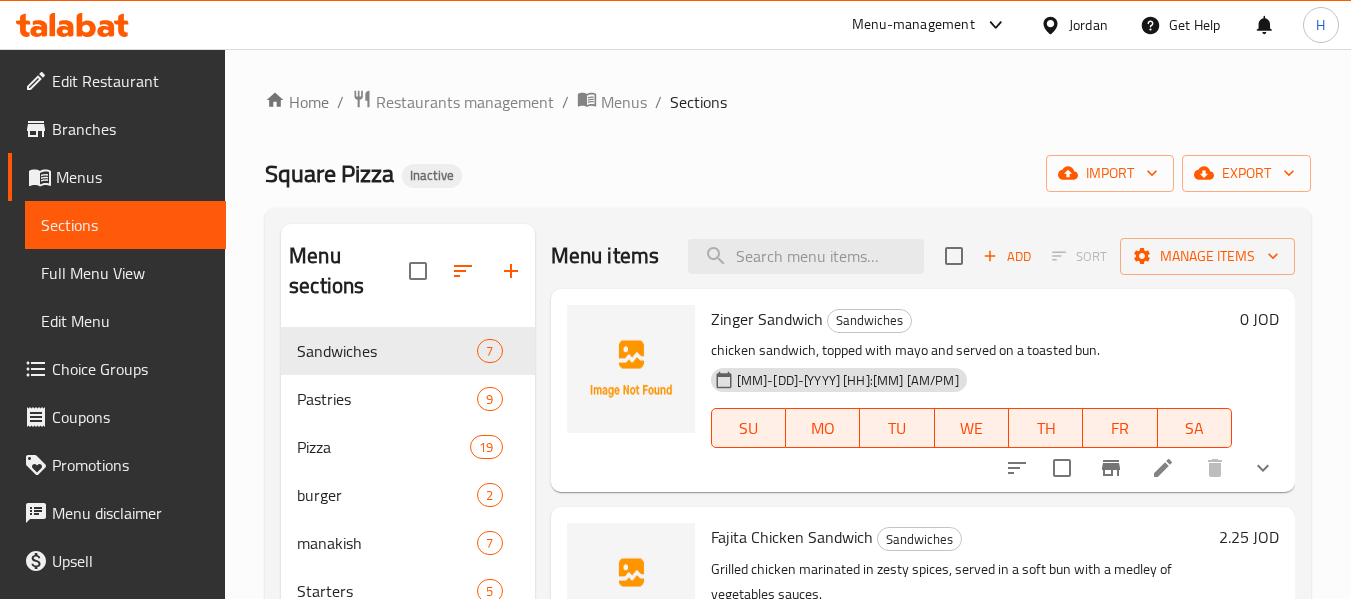 click on "import" at bounding box center (1110, 173) 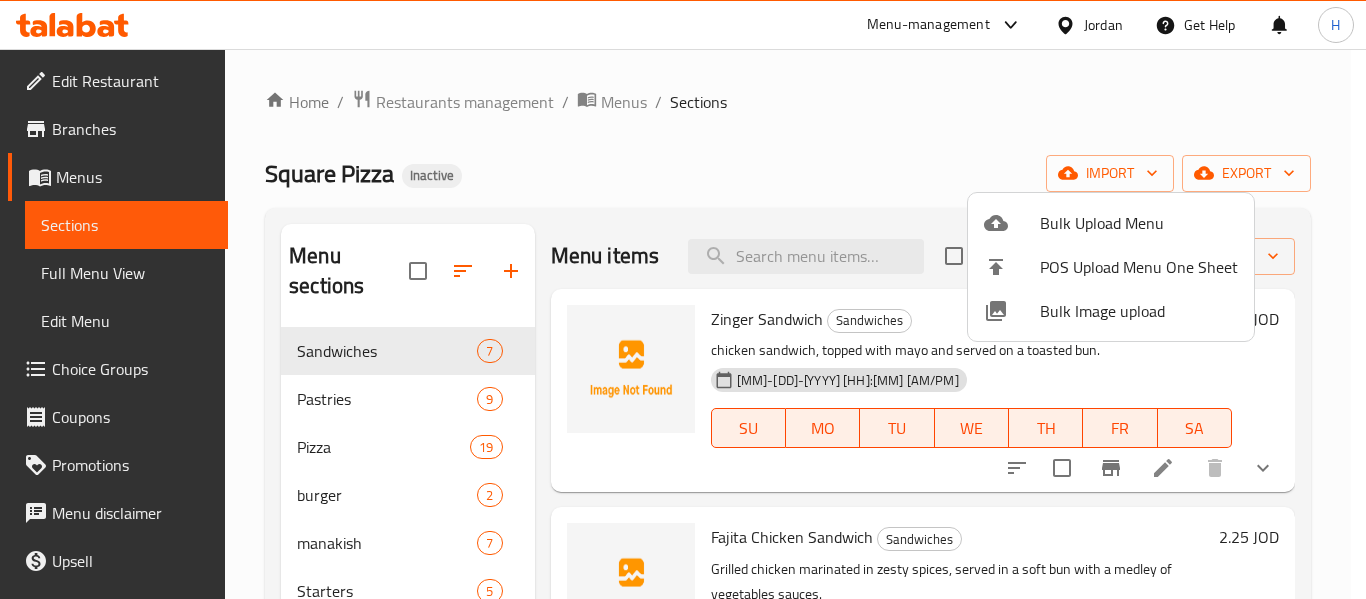 click on "Bulk Image upload" at bounding box center [1111, 311] 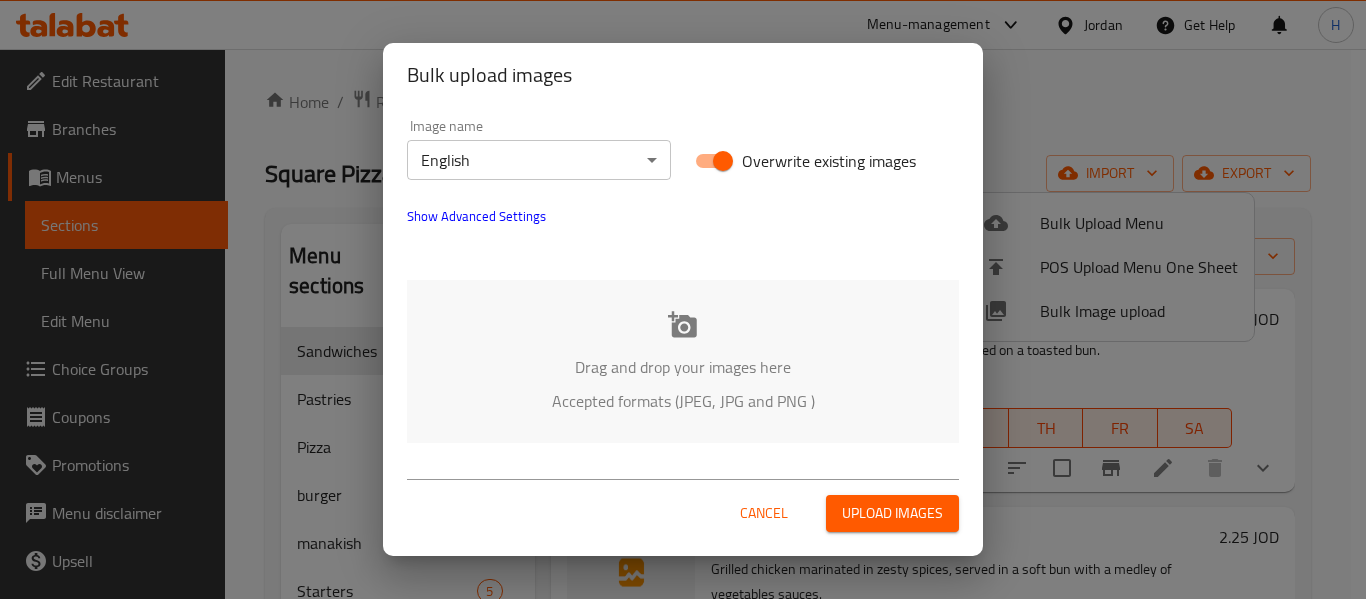 click on "Drag and drop your images here Accepted formats (JPEG, JPG and PNG )" at bounding box center [683, 361] 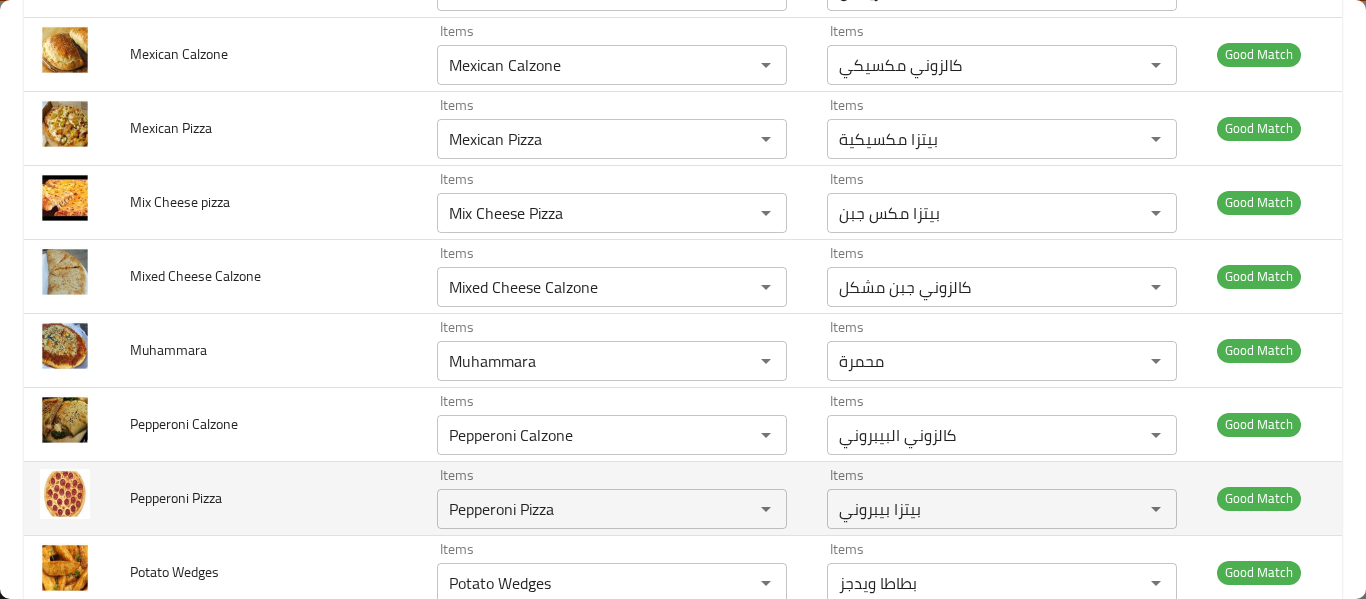 scroll, scrollTop: 800, scrollLeft: 0, axis: vertical 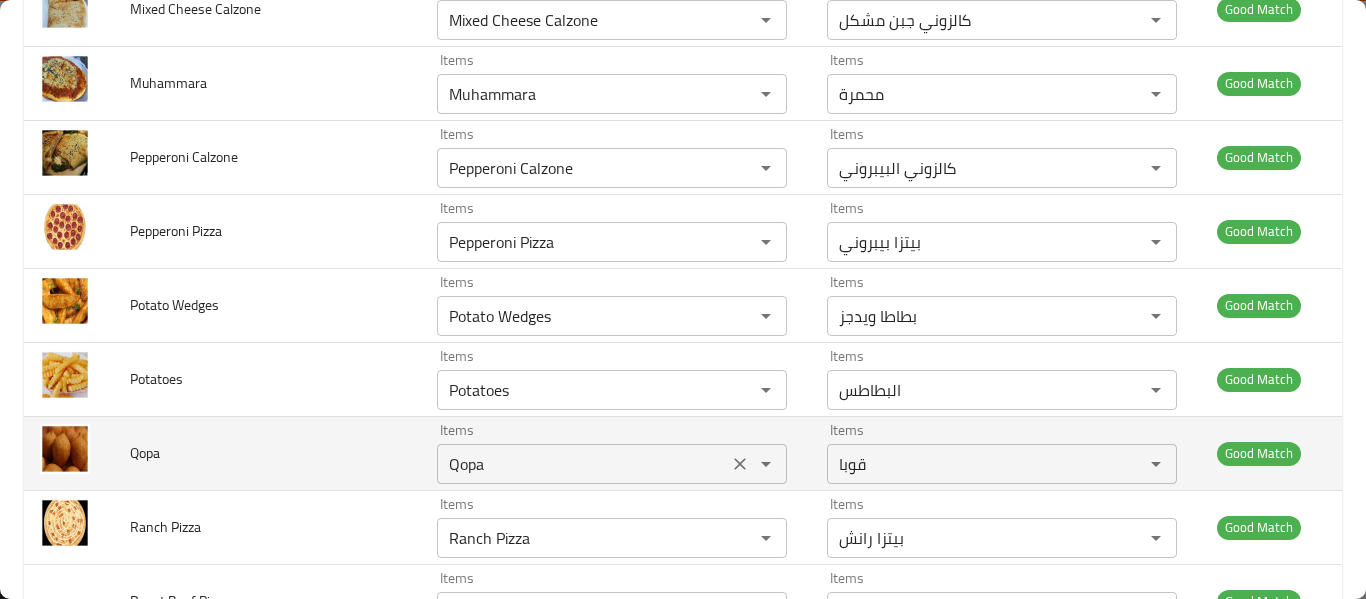 click on "Qopa Items" at bounding box center (612, 464) 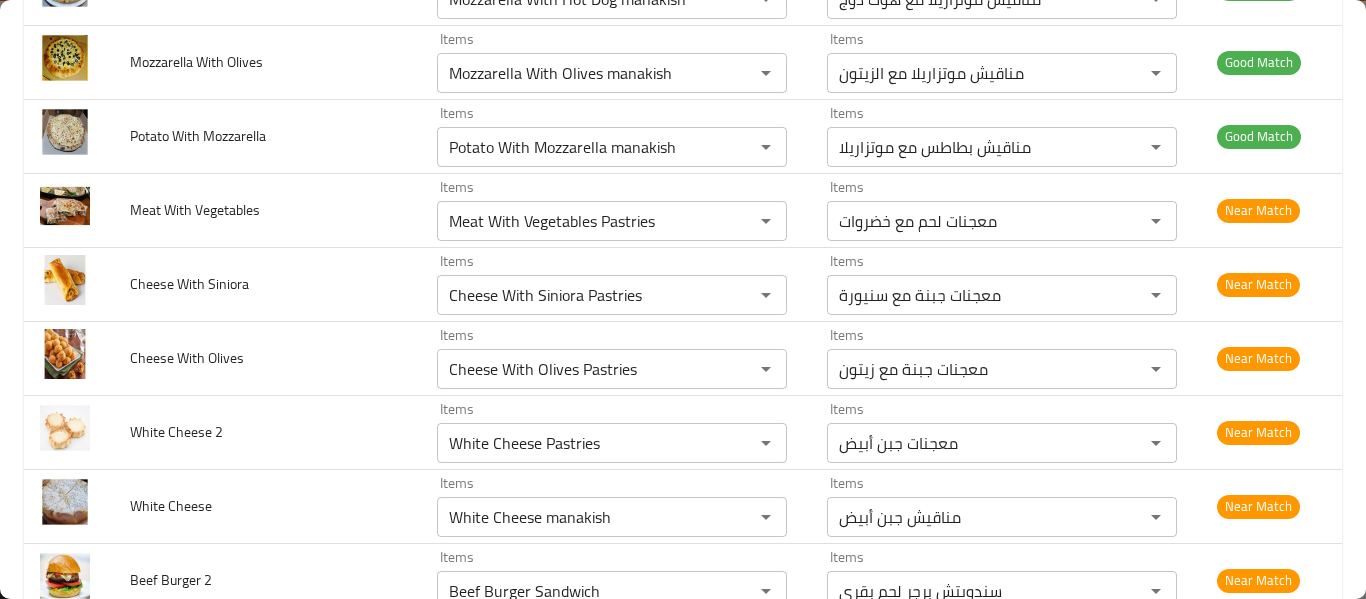 scroll, scrollTop: 3733, scrollLeft: 0, axis: vertical 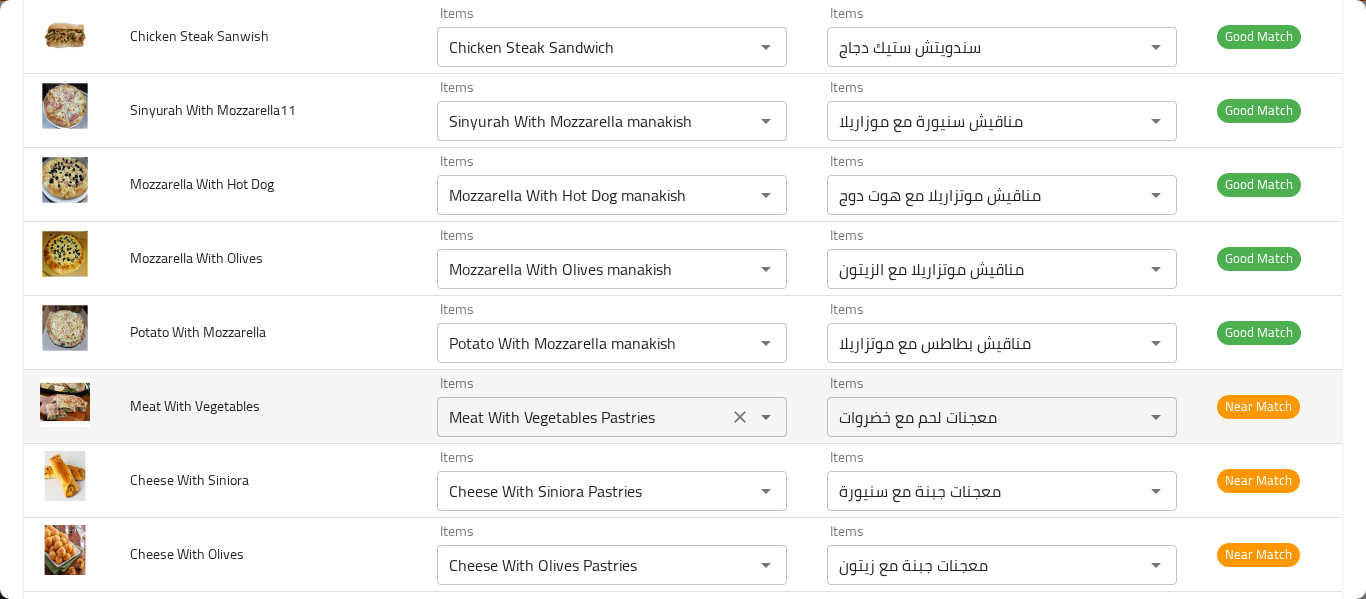 click on "Meat With Vegetables Pastries" at bounding box center (582, 417) 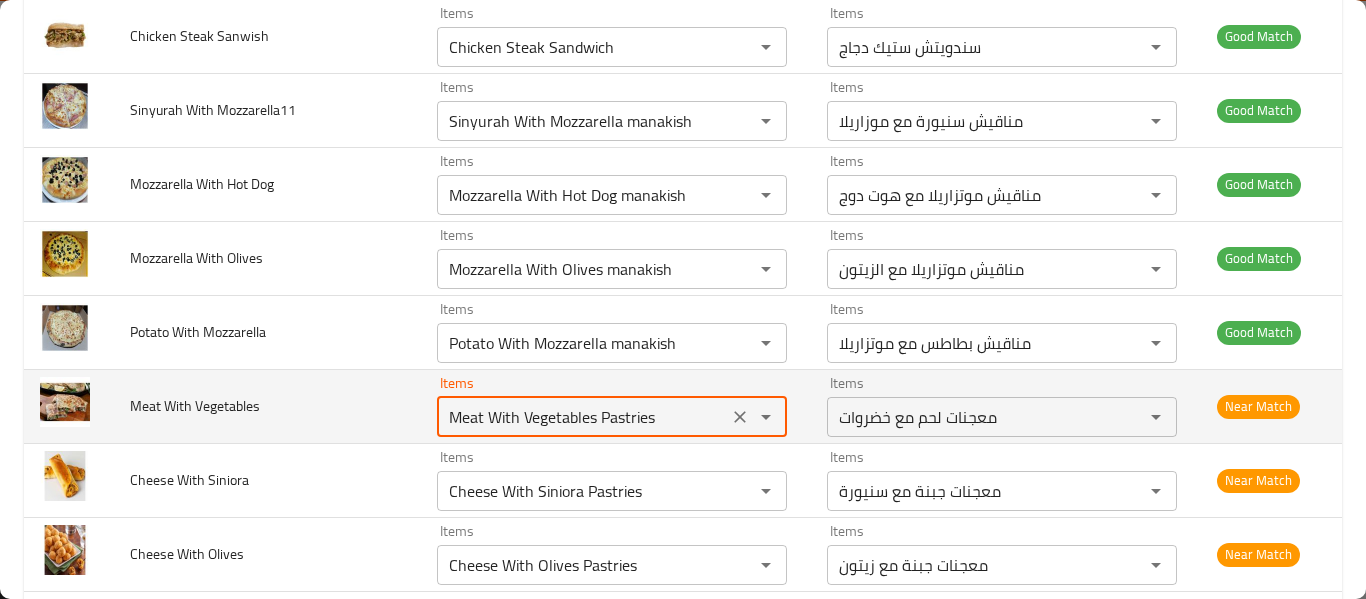 click on "Meat With Vegetables Pastries" at bounding box center (582, 417) 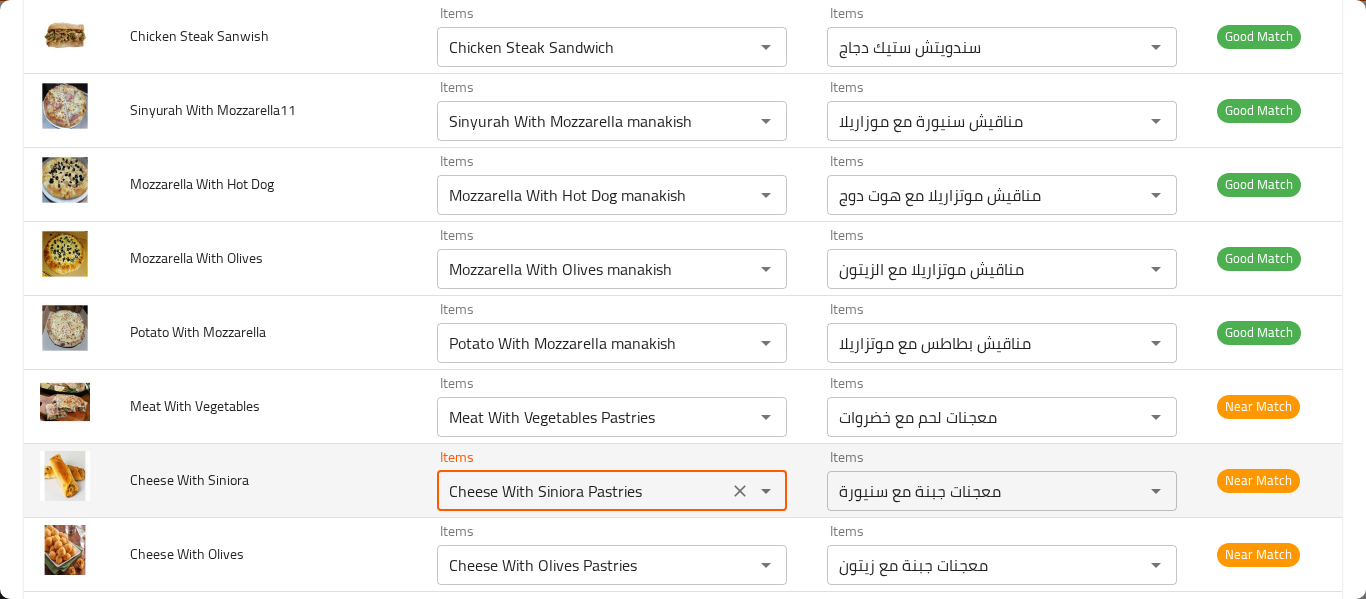drag, startPoint x: 488, startPoint y: 503, endPoint x: 637, endPoint y: 507, distance: 149.05368 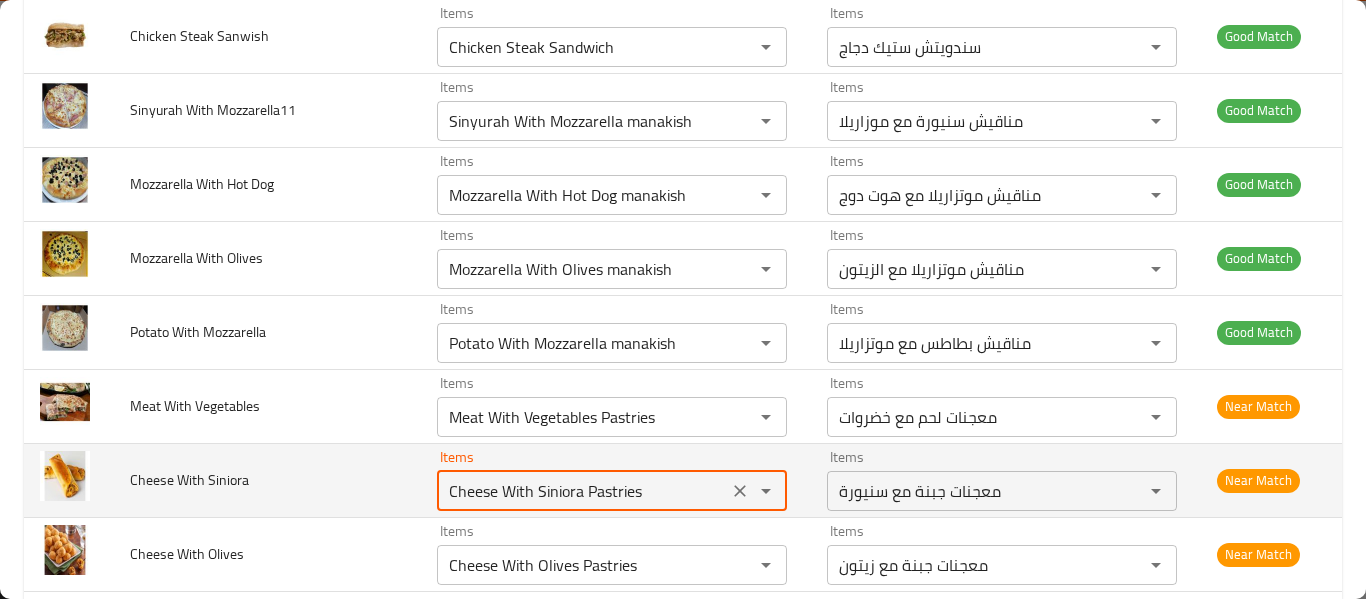 click on "Cheese With Siniora Pastries Items" at bounding box center (612, 491) 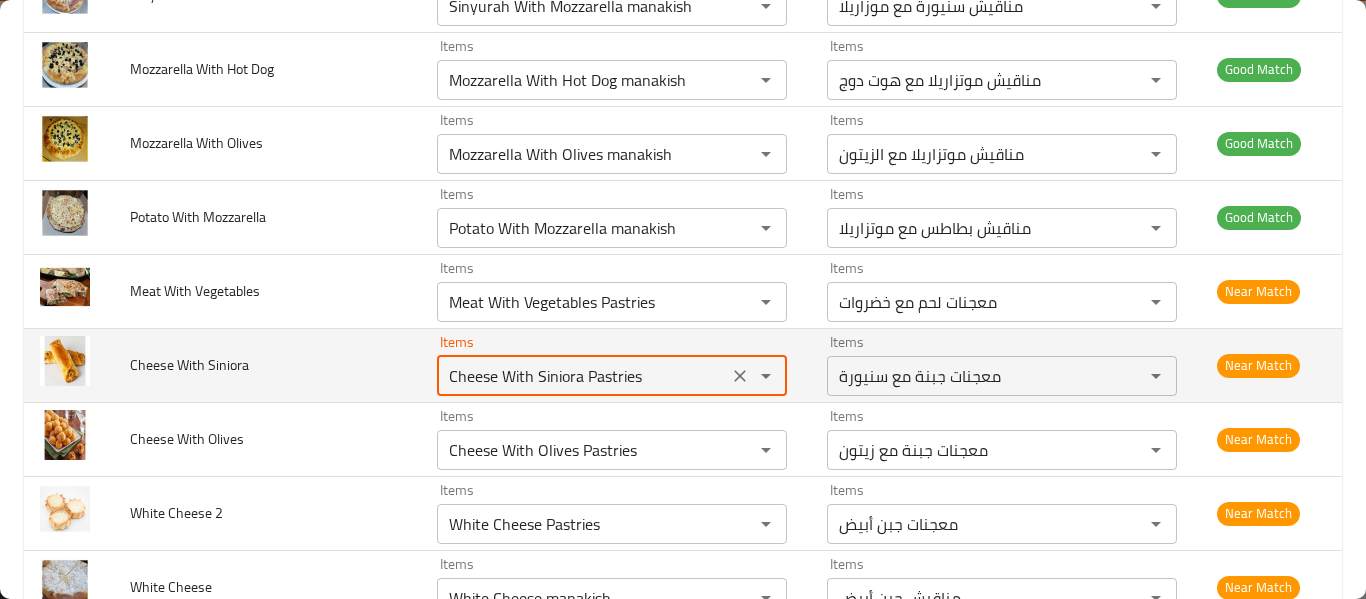 scroll, scrollTop: 4000, scrollLeft: 0, axis: vertical 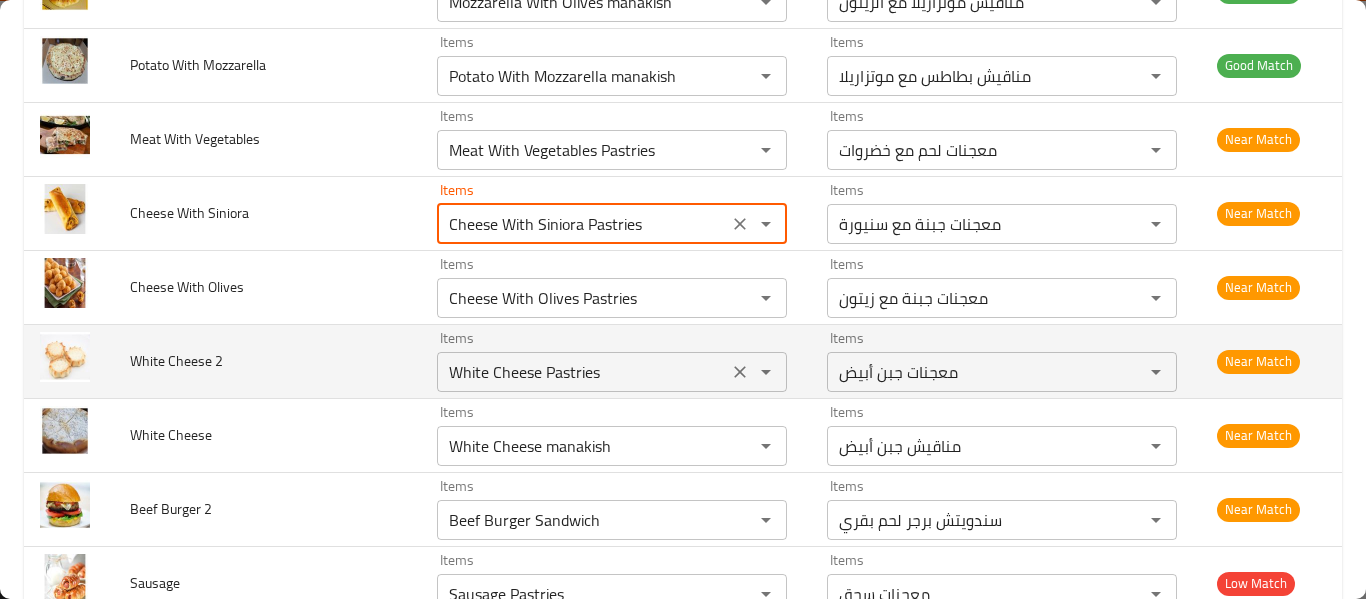click on "White Cheese Pastries" at bounding box center [582, 372] 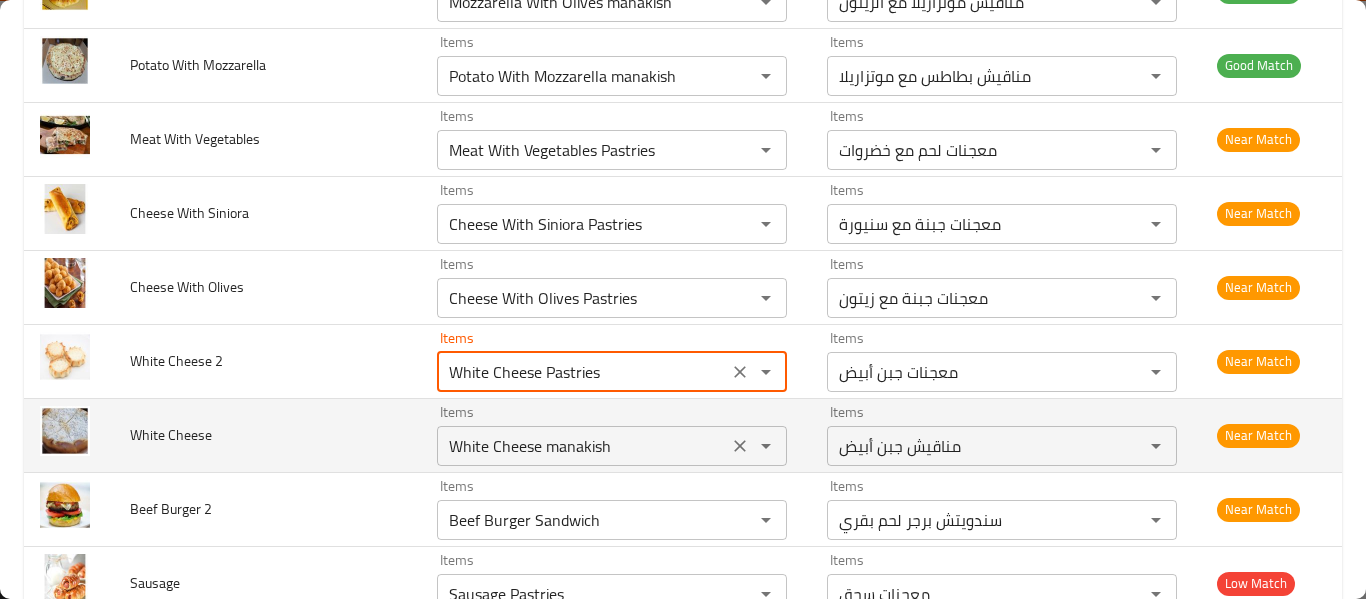 click on "White Cheese manakish" at bounding box center (582, 446) 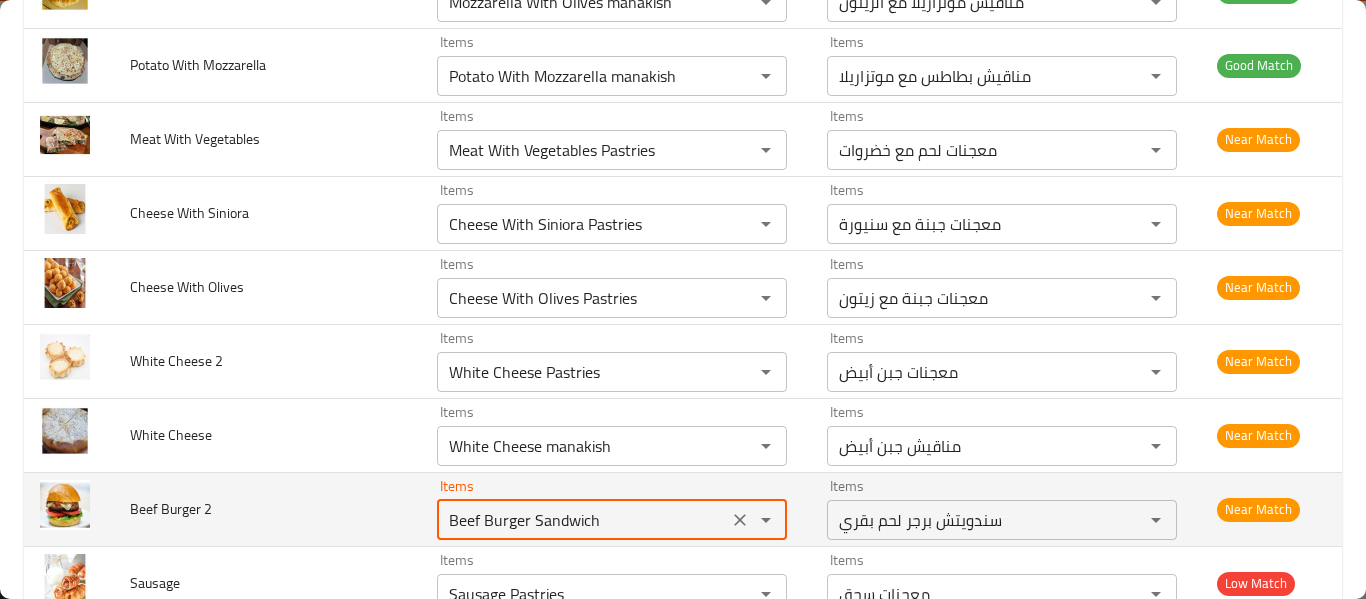 click on "Beef Burger Sandwich" at bounding box center [582, 520] 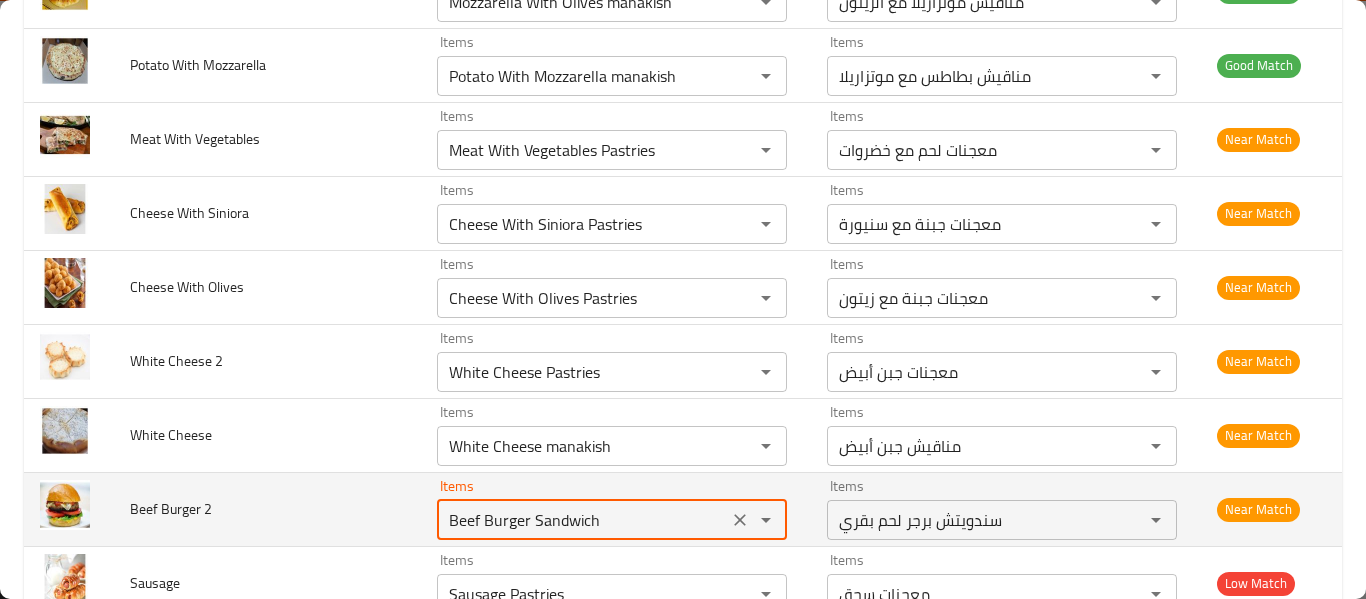 scroll, scrollTop: 4267, scrollLeft: 0, axis: vertical 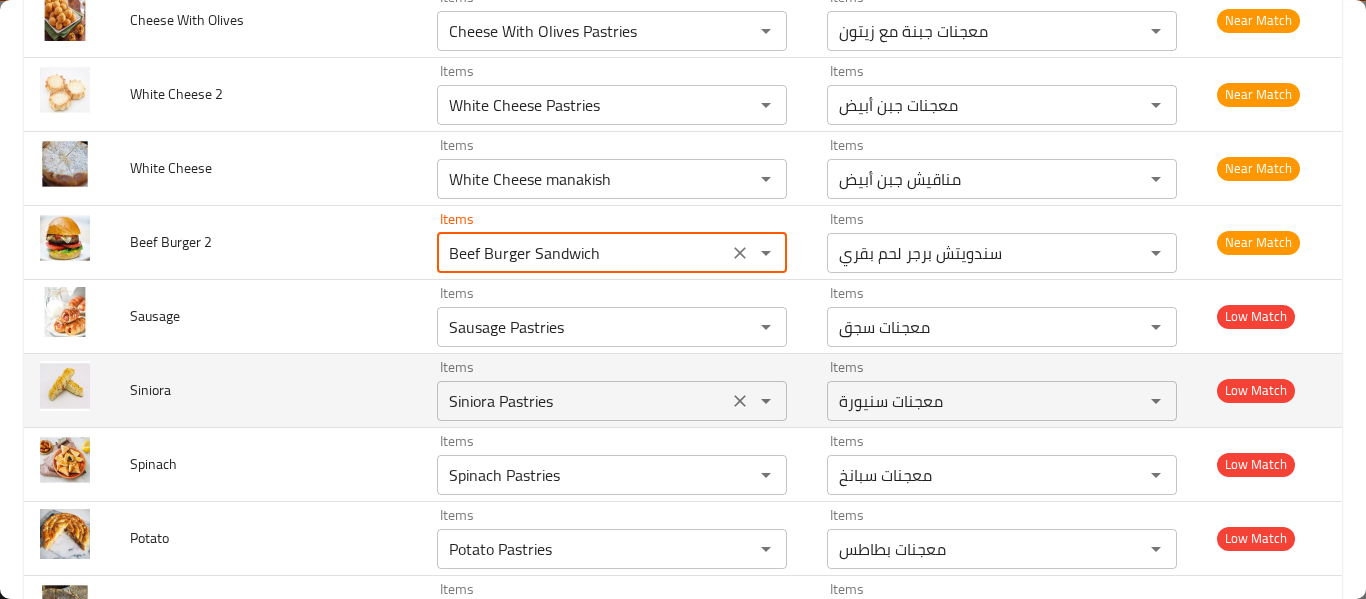 click on "Siniora Pastries" at bounding box center (582, 401) 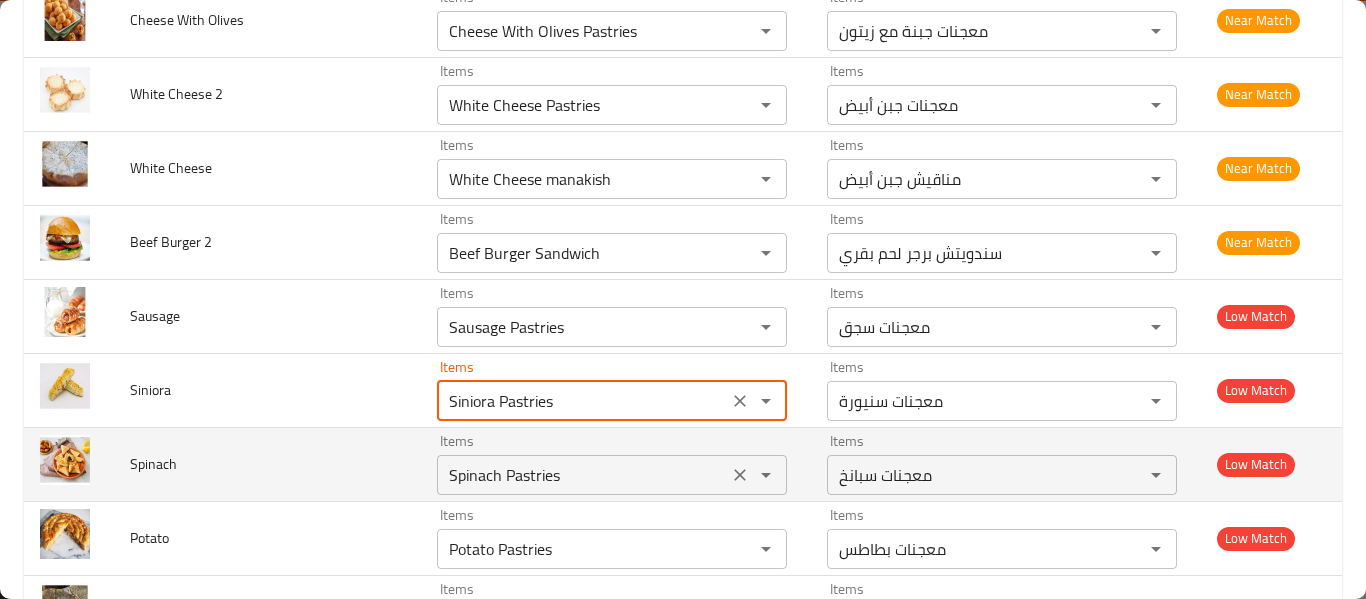 click on "Spinach Pastries" at bounding box center (582, 475) 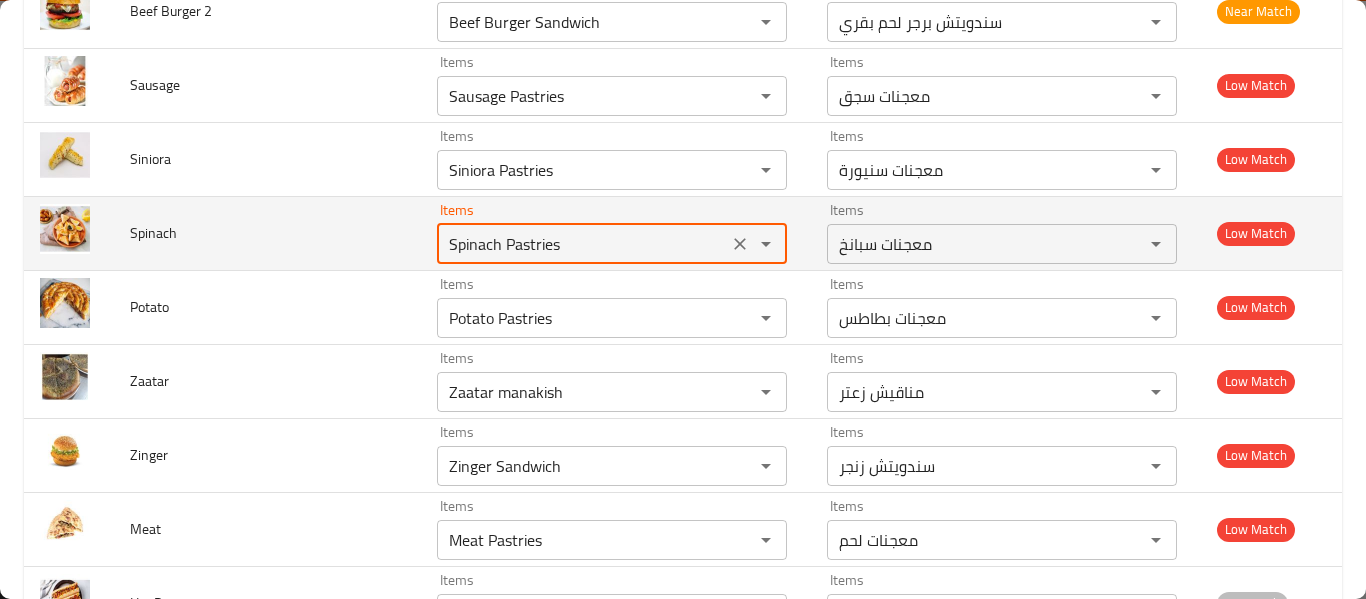 scroll, scrollTop: 4533, scrollLeft: 0, axis: vertical 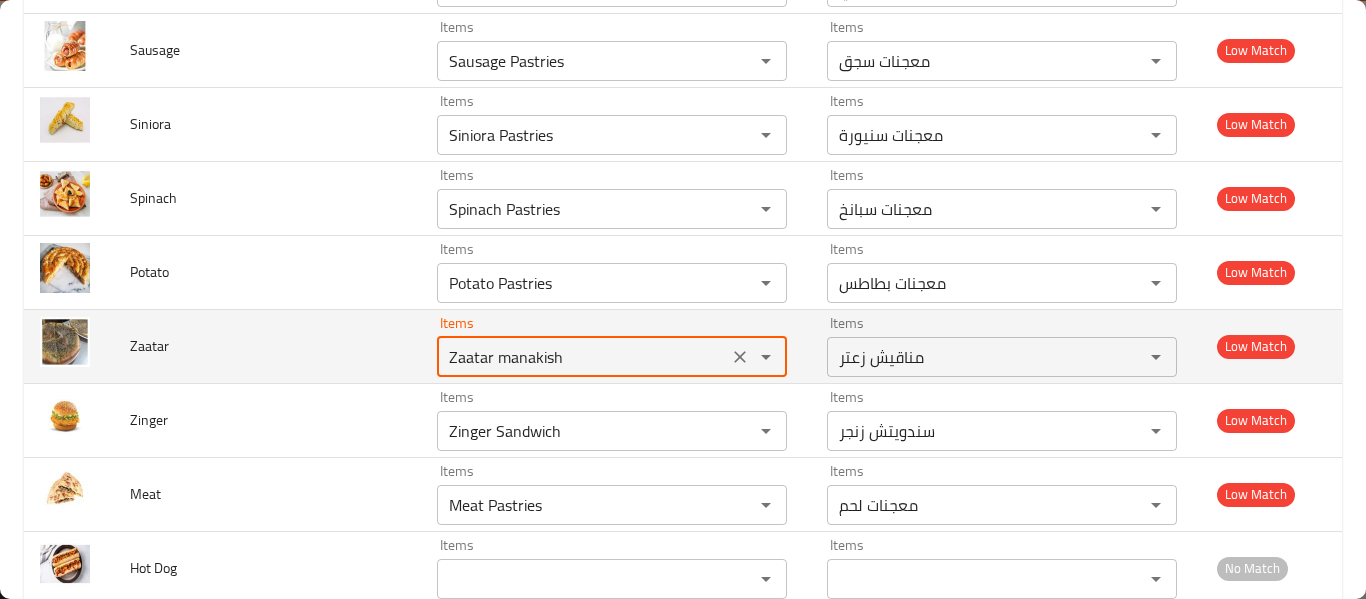 click on "Zaatar manakish" at bounding box center [582, 357] 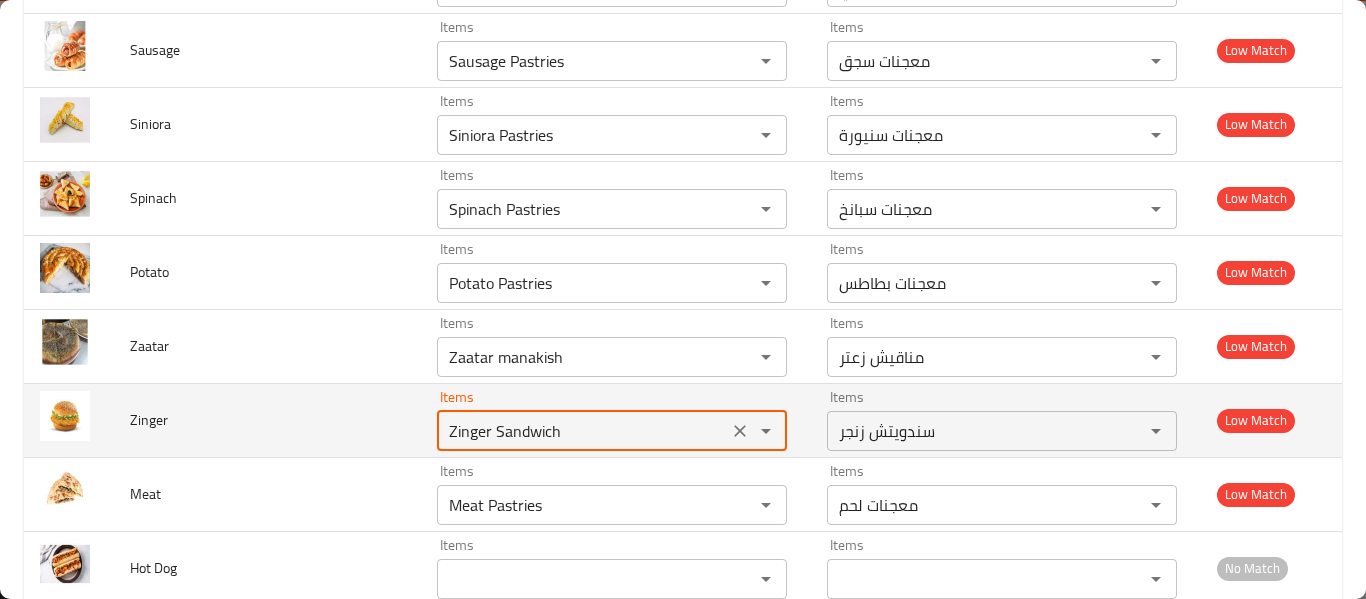 click on "Zinger Sandwich" at bounding box center [582, 431] 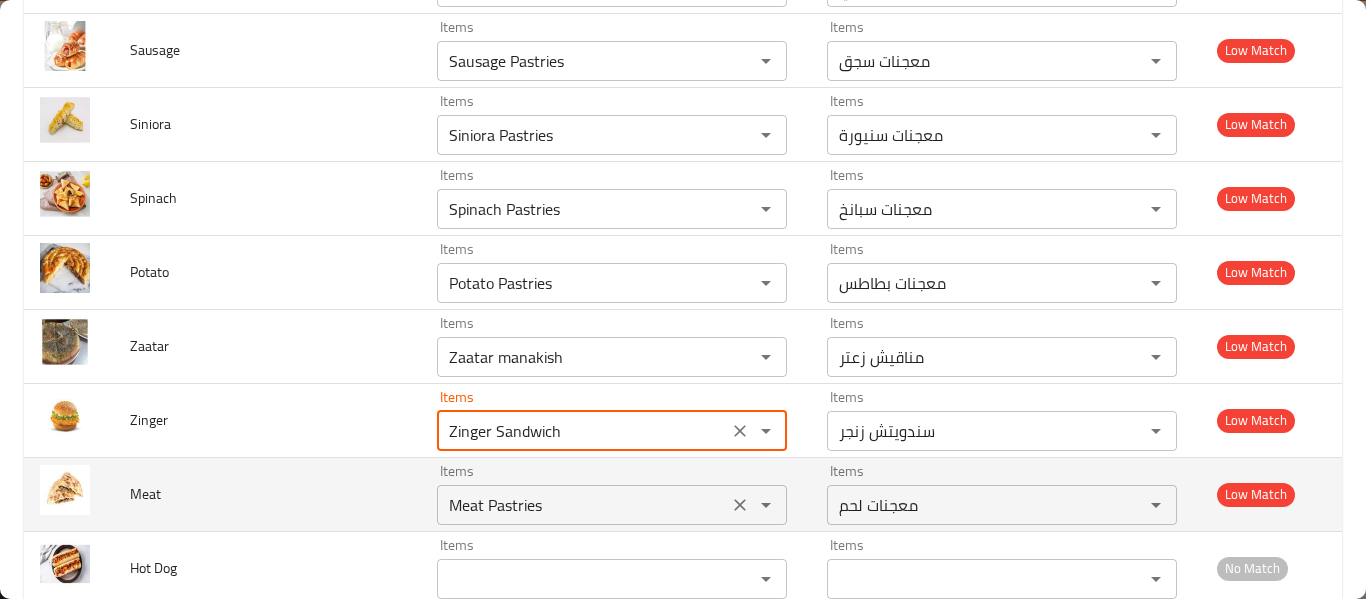 click on "Meat Pastries" at bounding box center [582, 505] 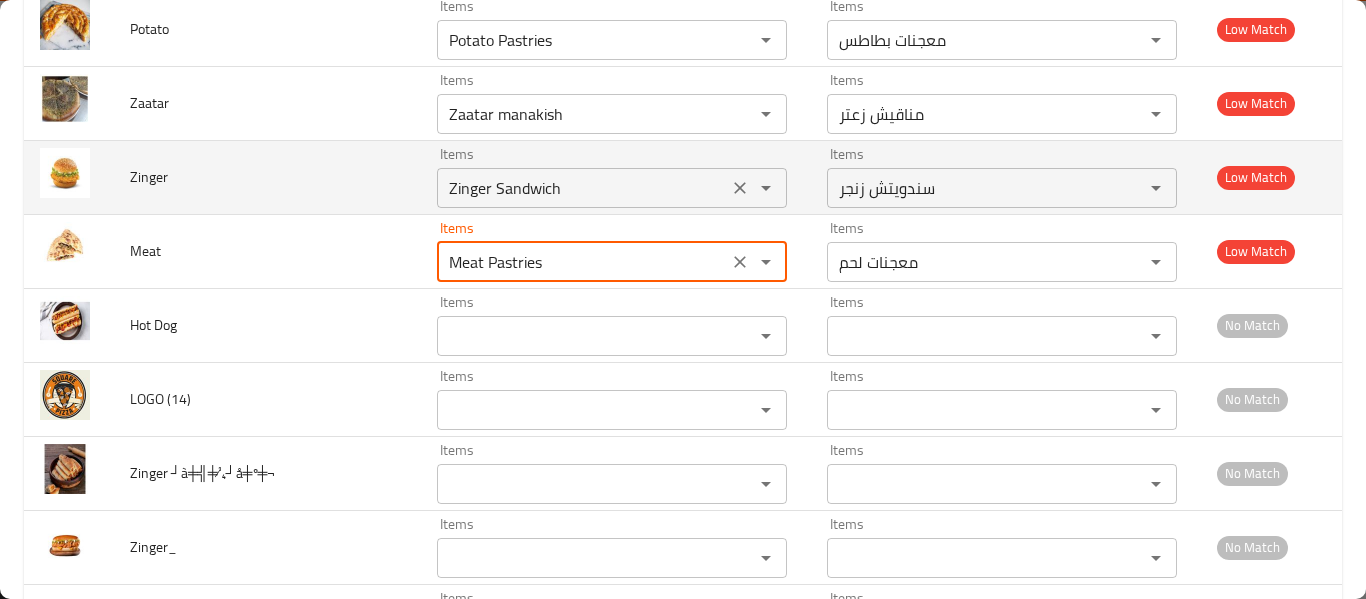 scroll, scrollTop: 4800, scrollLeft: 0, axis: vertical 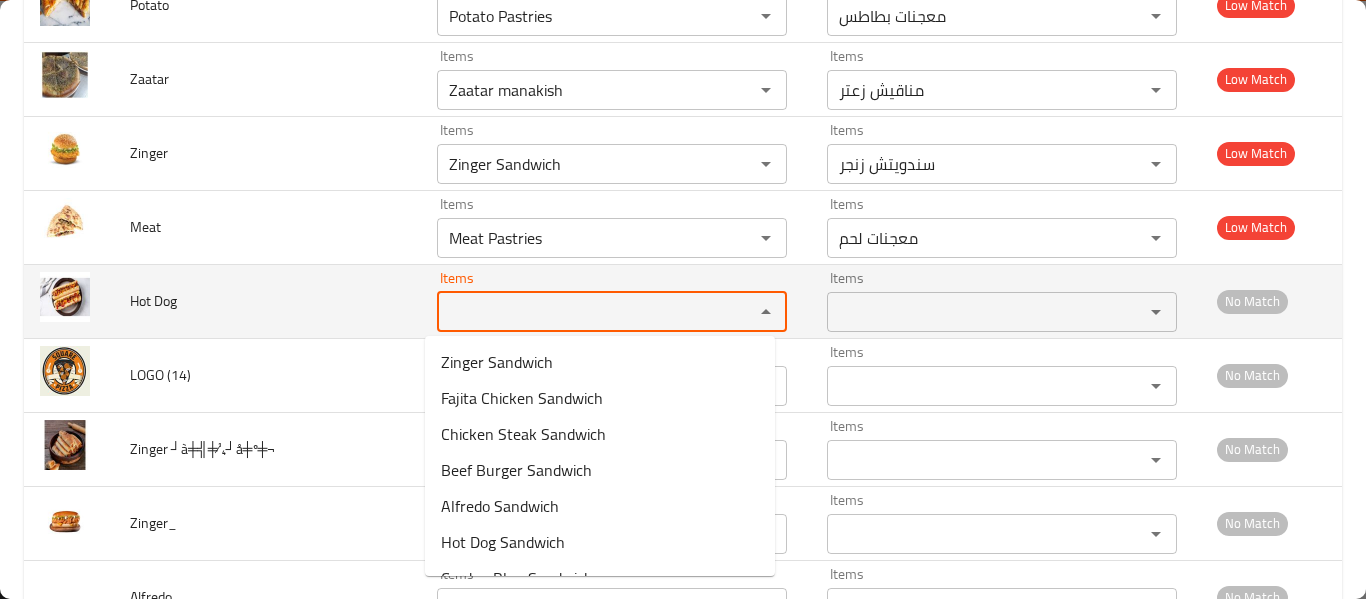 click on "Items" at bounding box center (582, 312) 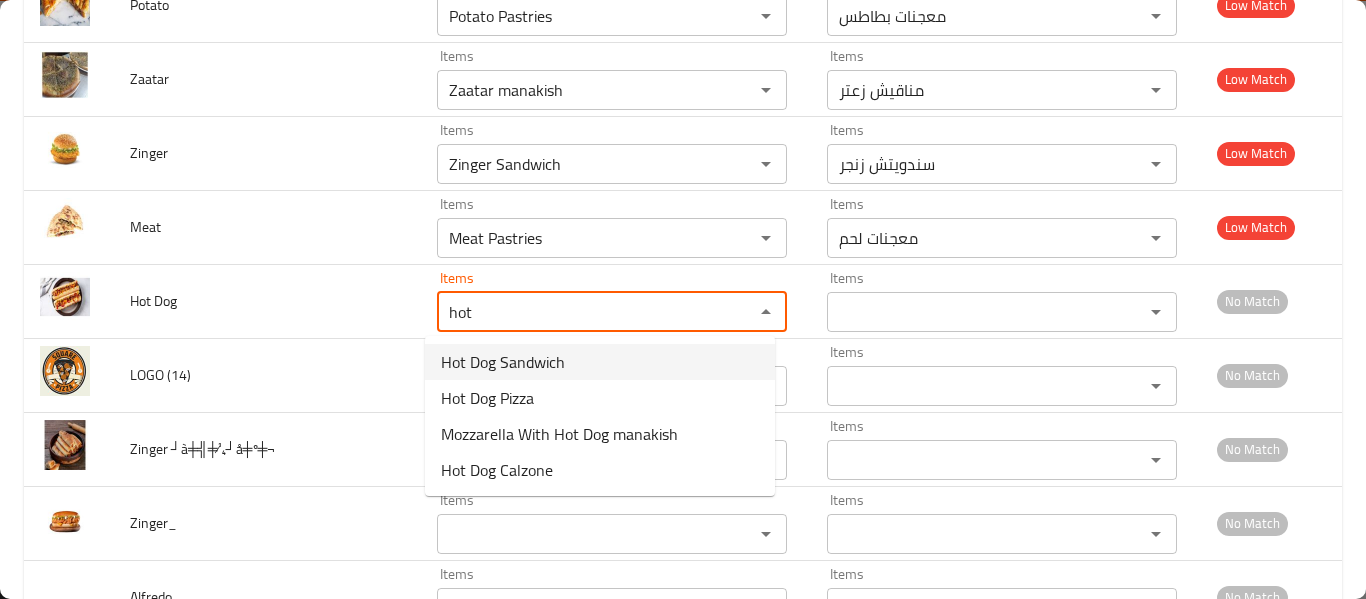 click on "Hot Dog Sandwich" at bounding box center (600, 362) 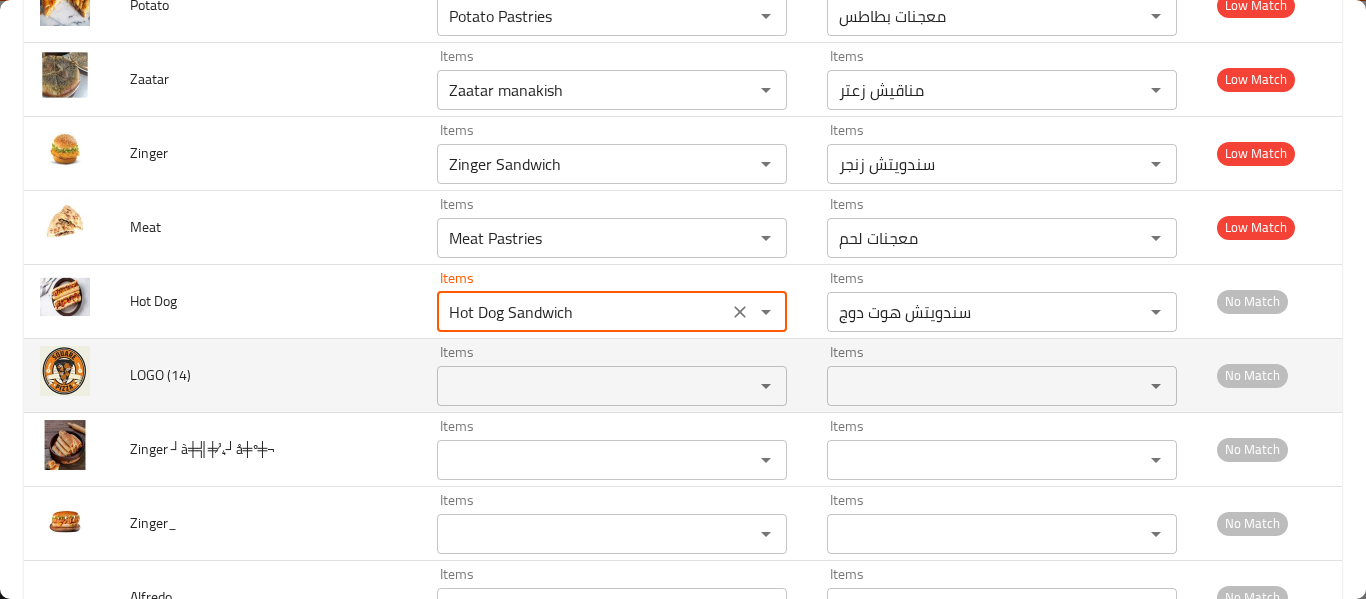 type on "Hot Dog Sandwich" 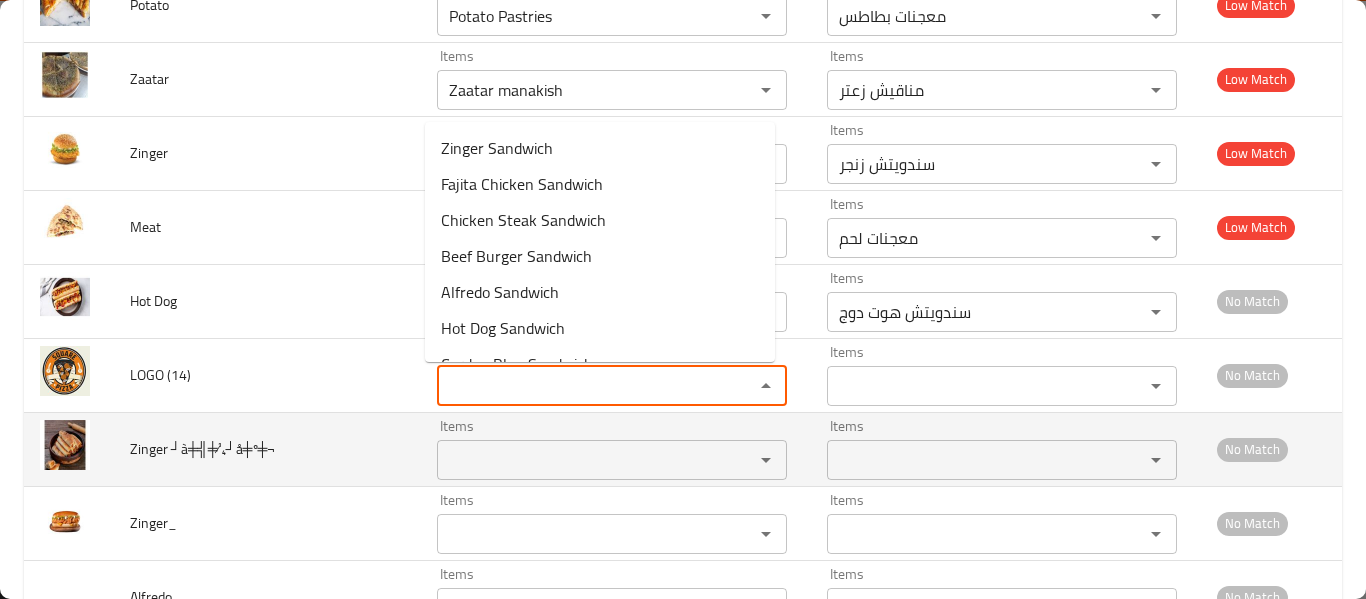 click on "Items" at bounding box center [582, 460] 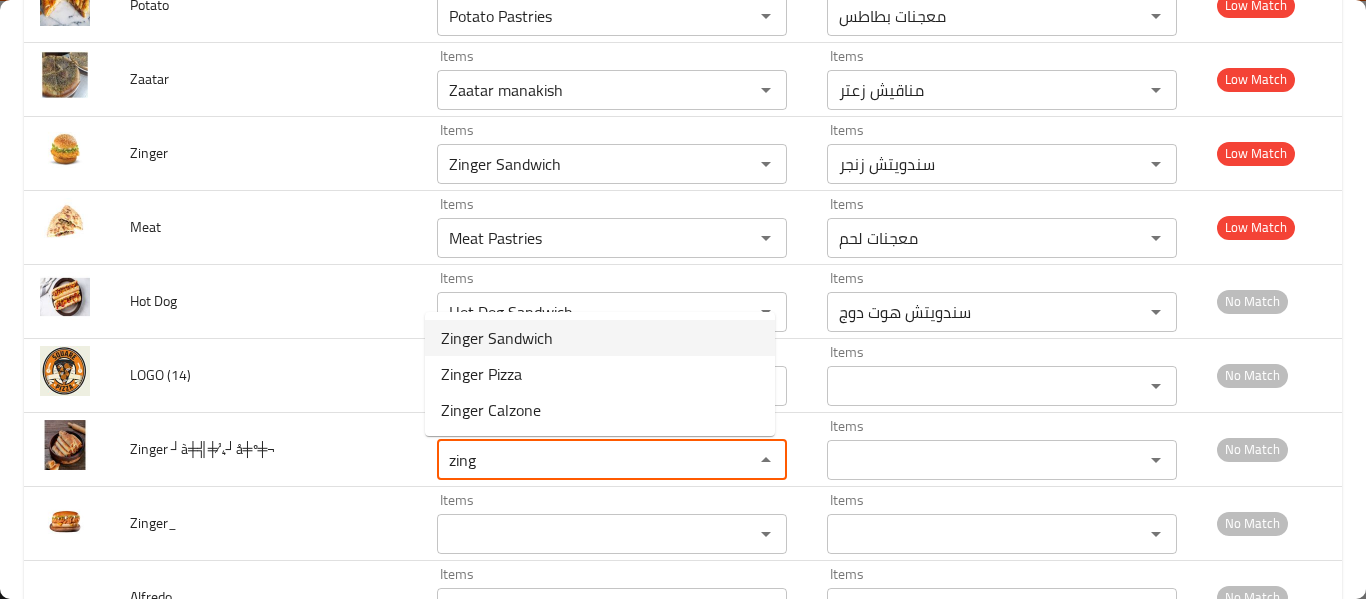 click on "Zinger Sandwich" at bounding box center [600, 338] 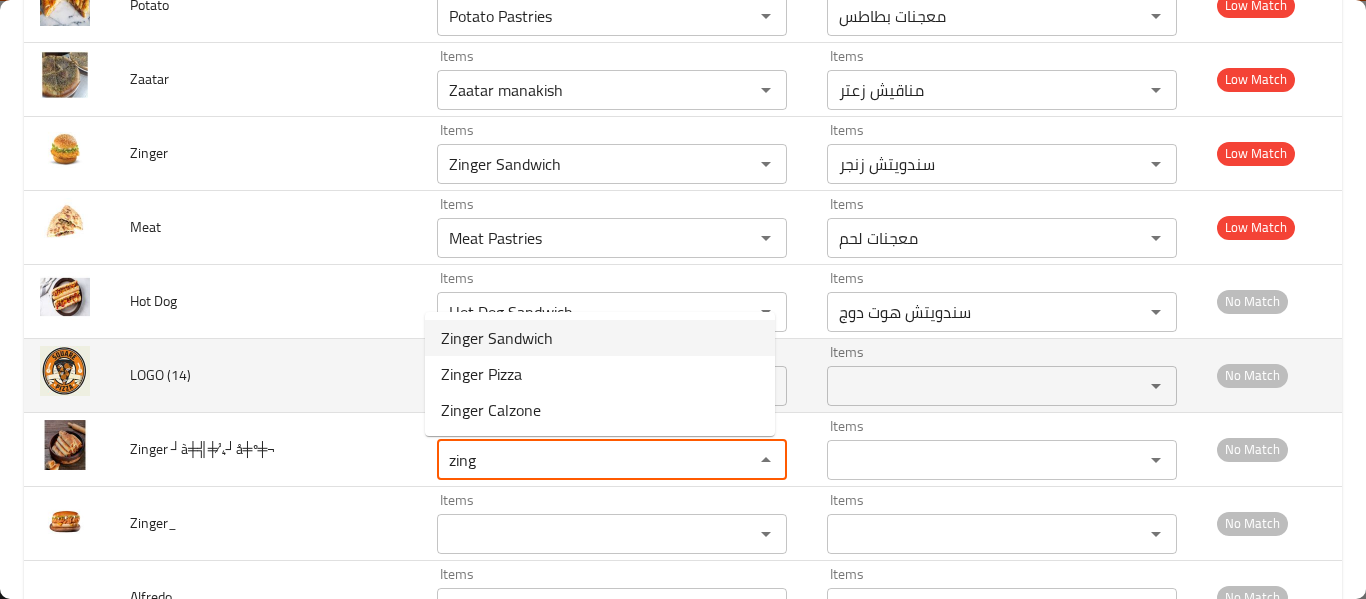 type on "Zinger Sandwich" 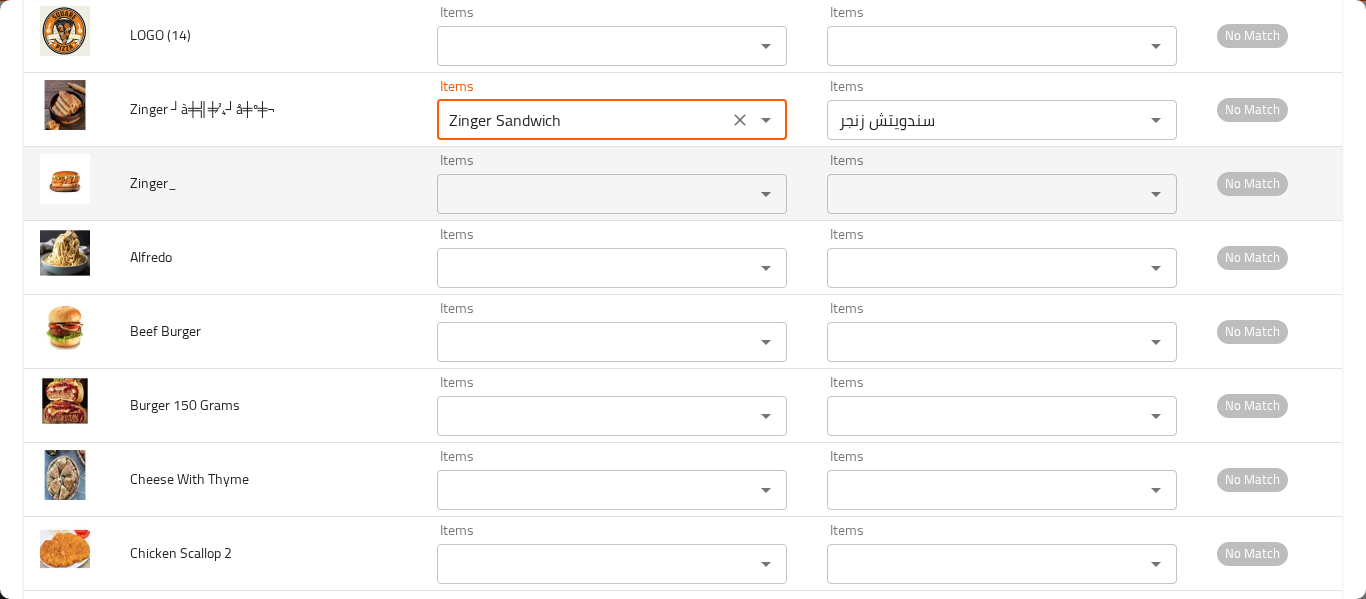 scroll, scrollTop: 5333, scrollLeft: 0, axis: vertical 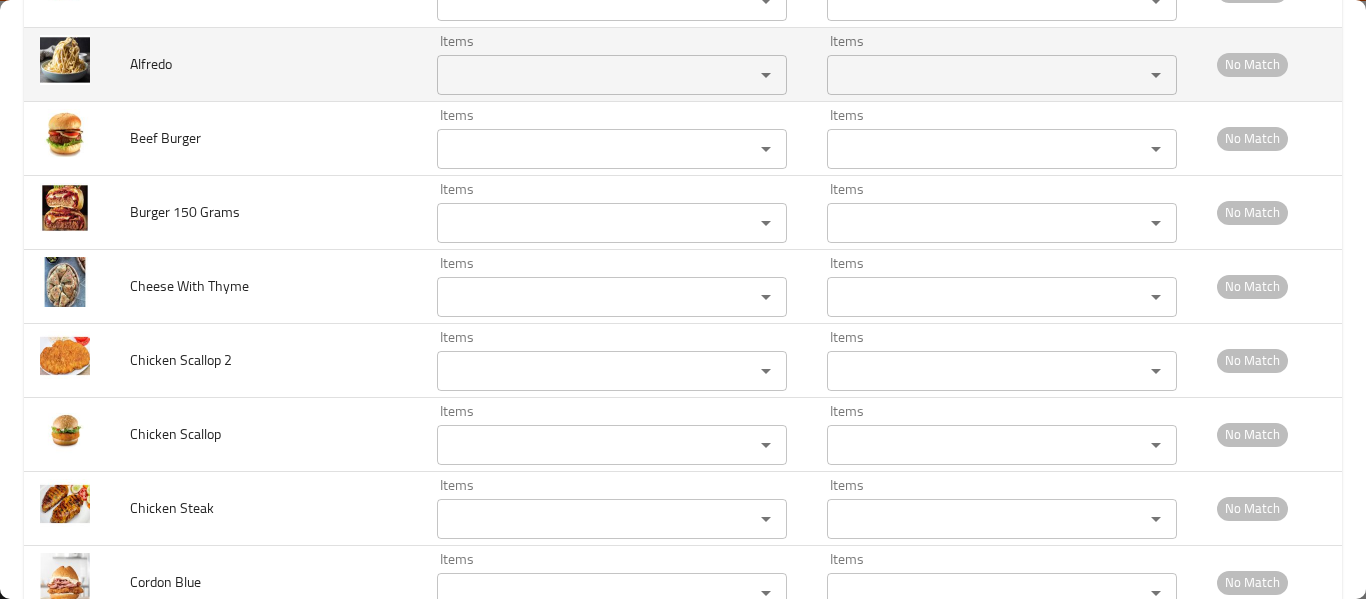 click on "Items" at bounding box center (612, 75) 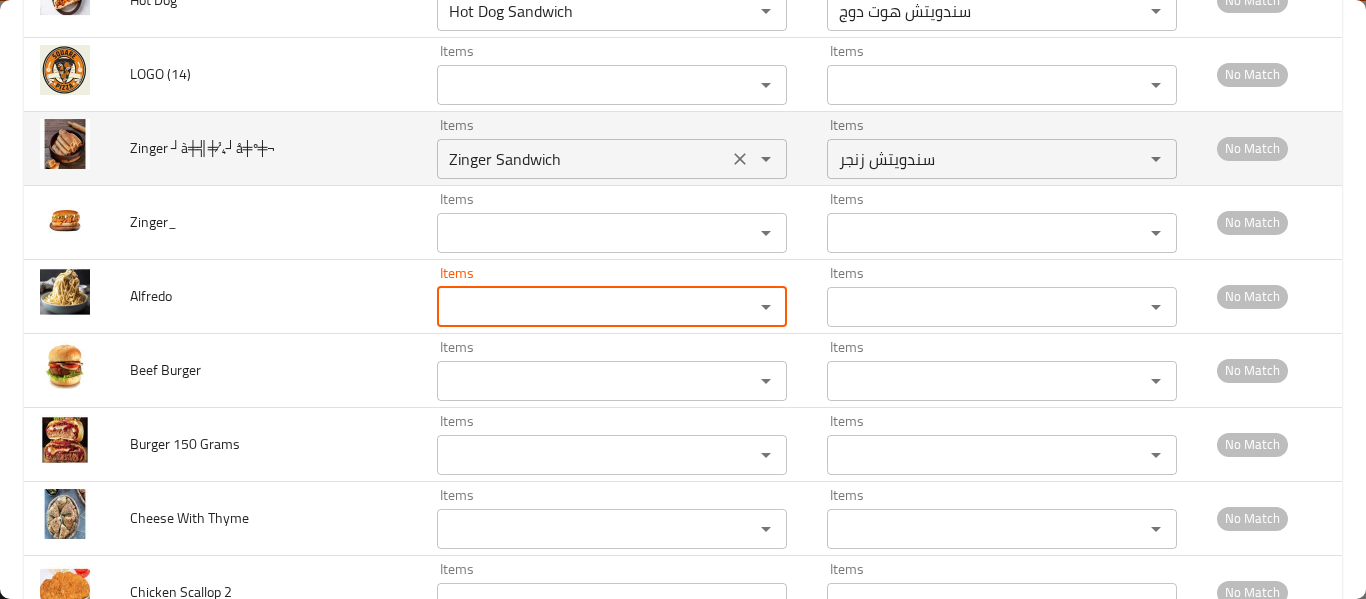 scroll, scrollTop: 5067, scrollLeft: 0, axis: vertical 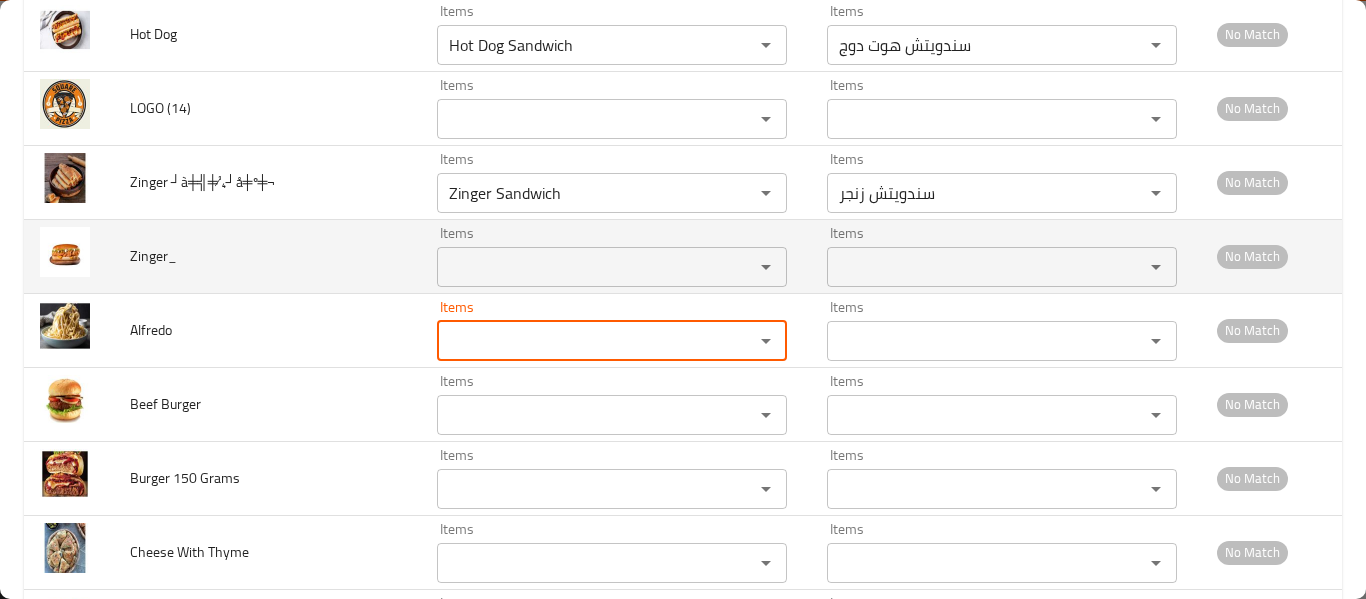 click on "Items" at bounding box center [582, 267] 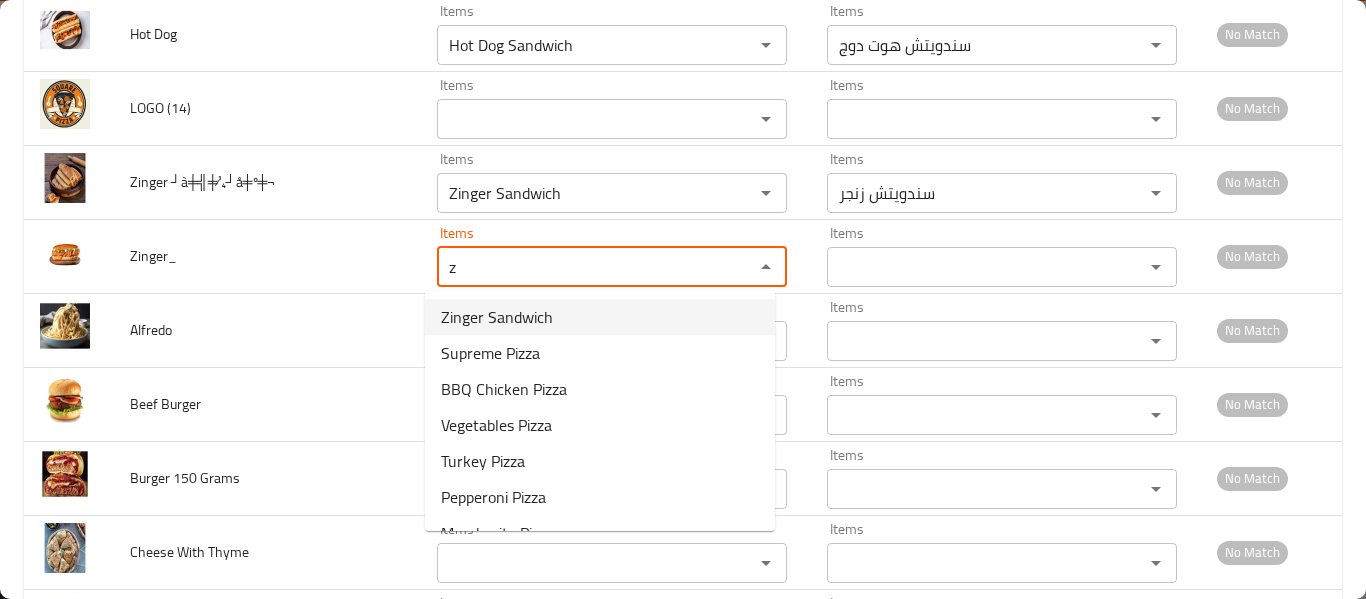 click on "Zinger Sandwich" at bounding box center [497, 317] 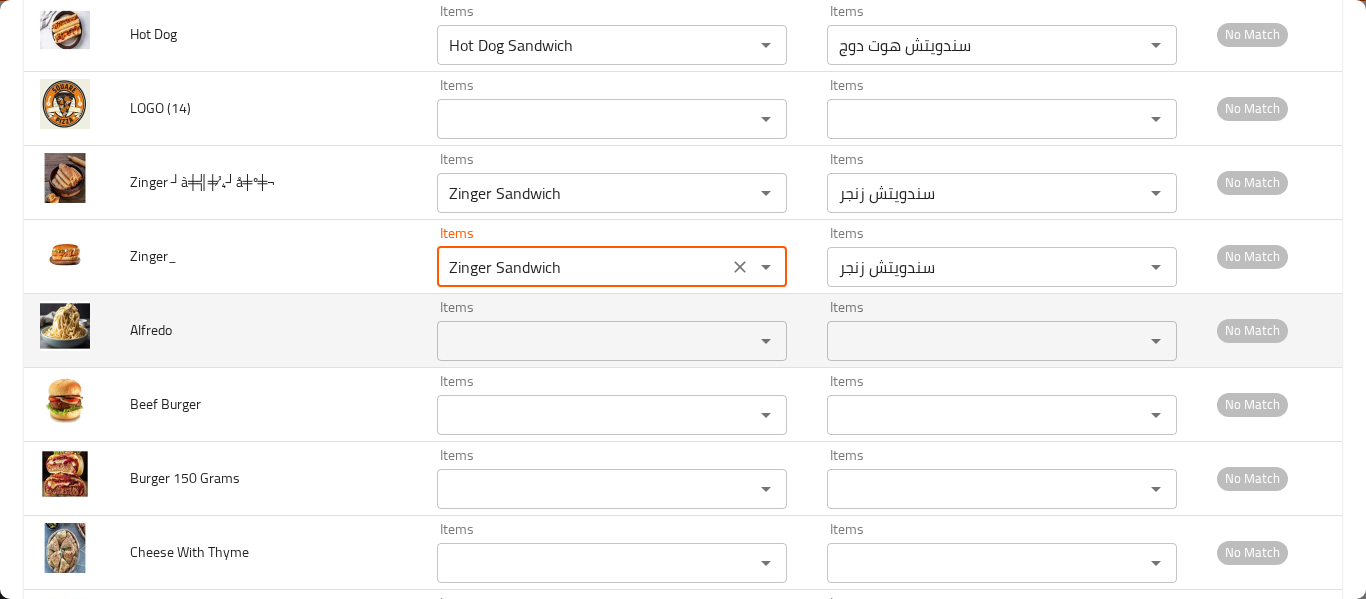 type on "Zinger Sandwich" 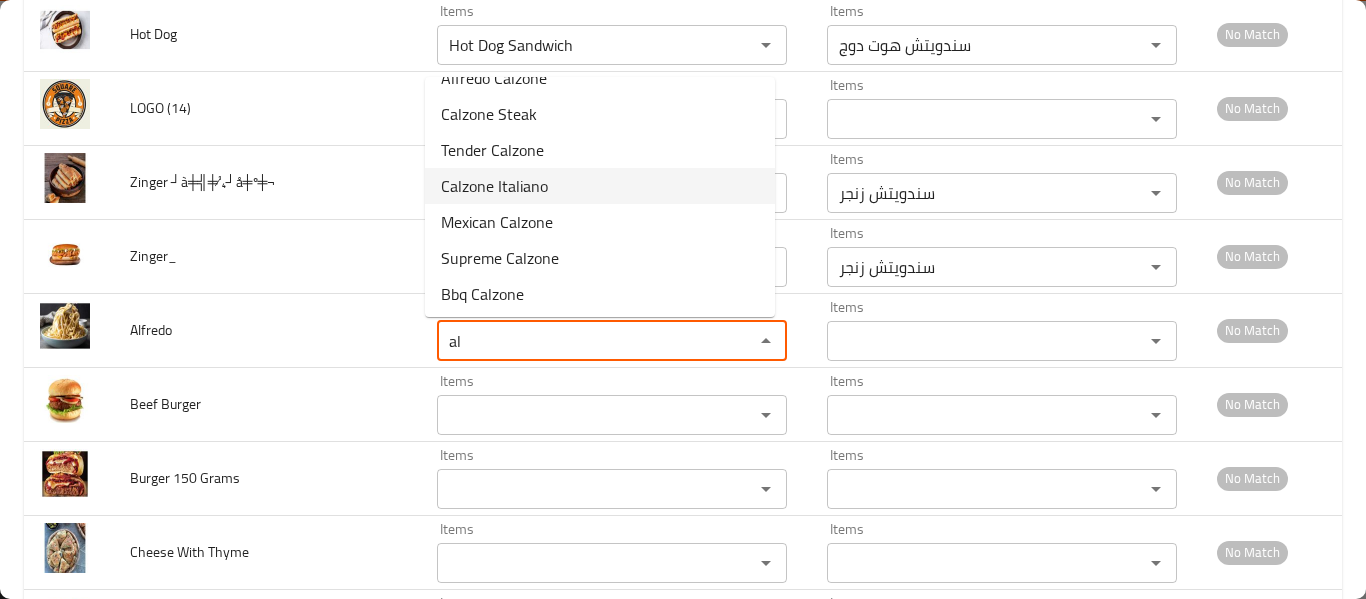 scroll, scrollTop: 412, scrollLeft: 0, axis: vertical 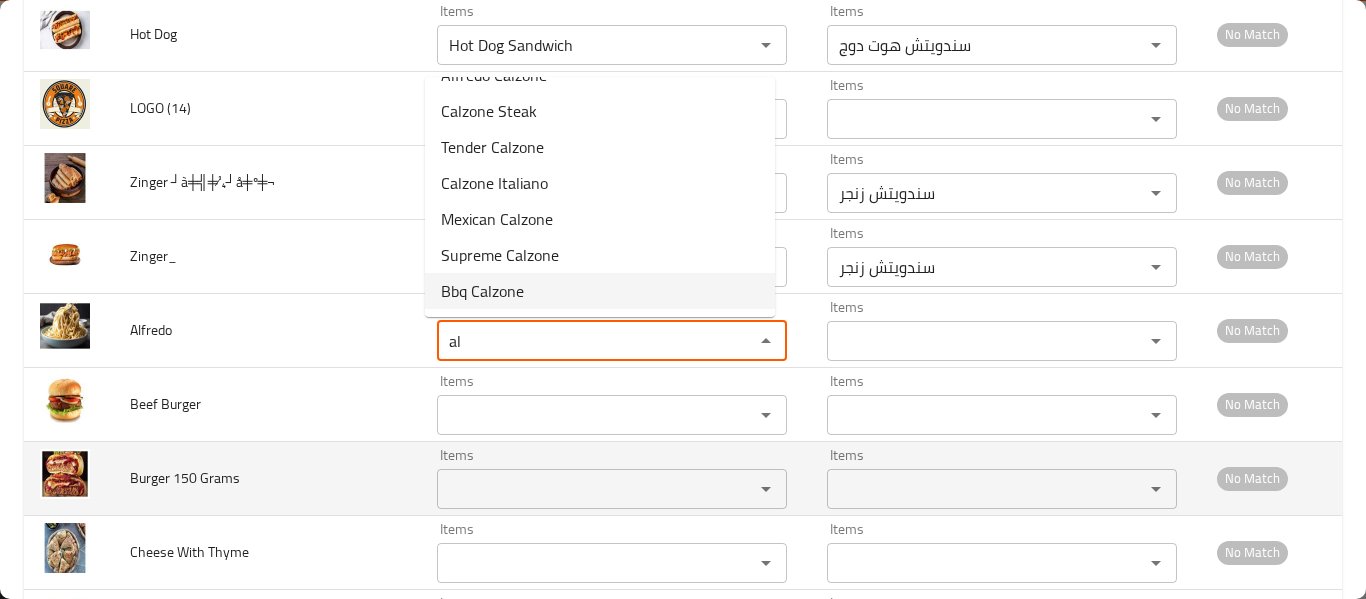 type on "al" 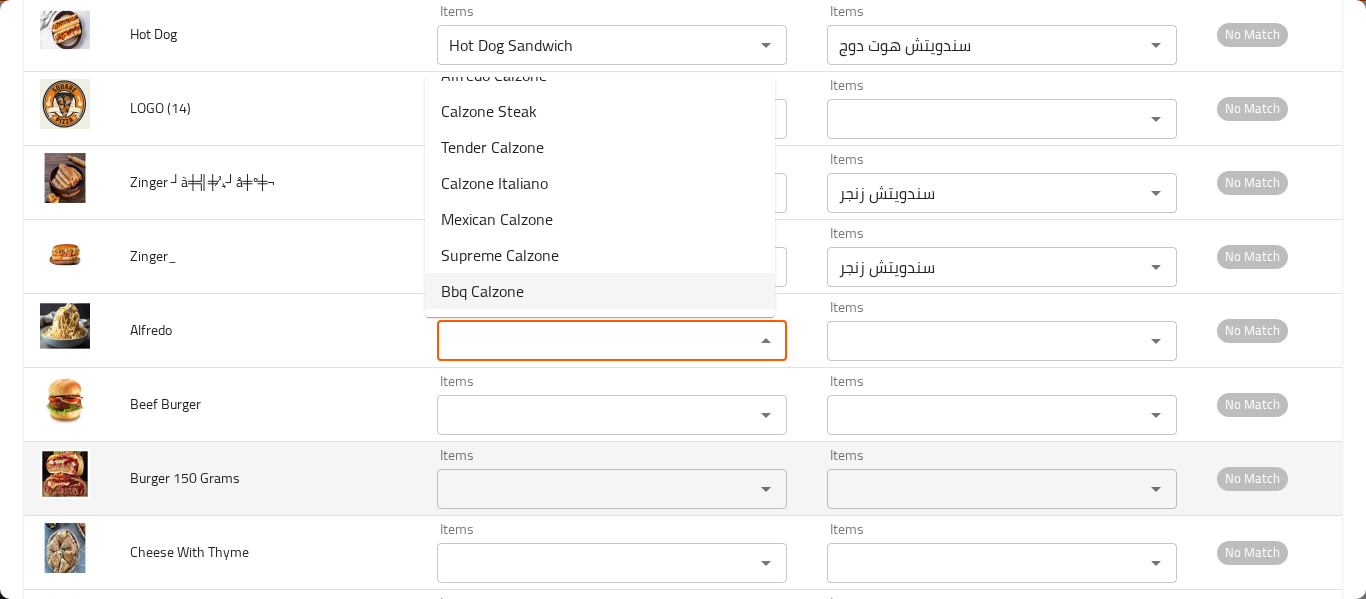 click on "Burger 150 Grams" at bounding box center (267, 478) 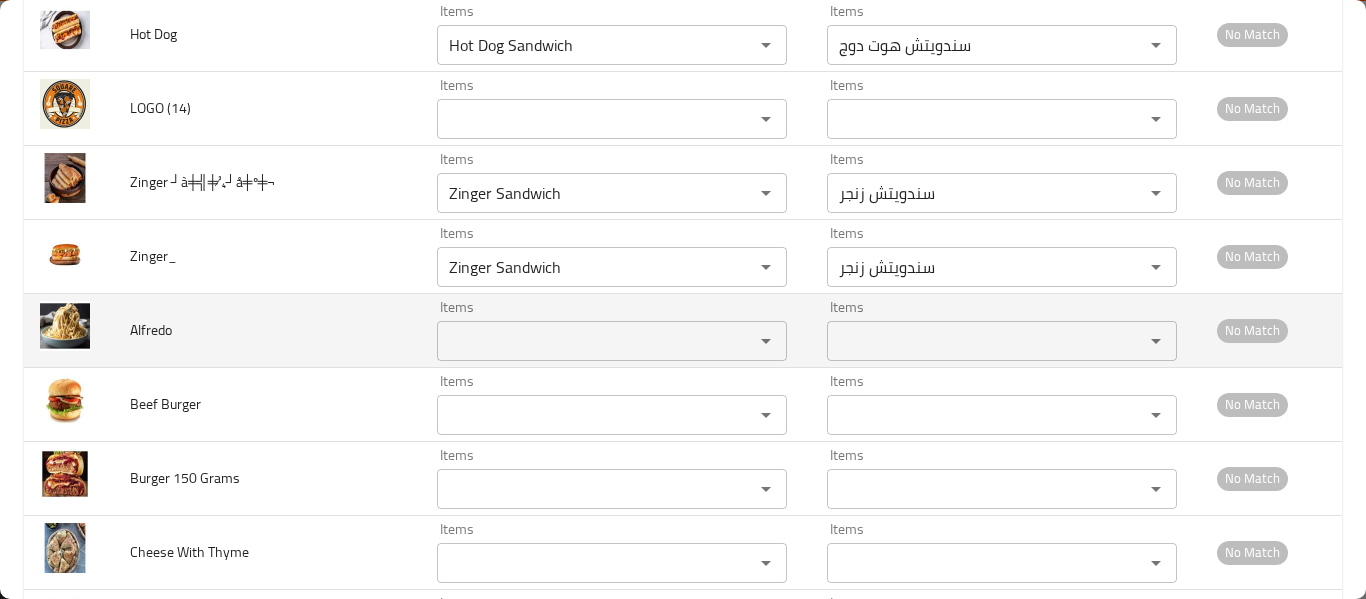 click on "Items" at bounding box center (582, 341) 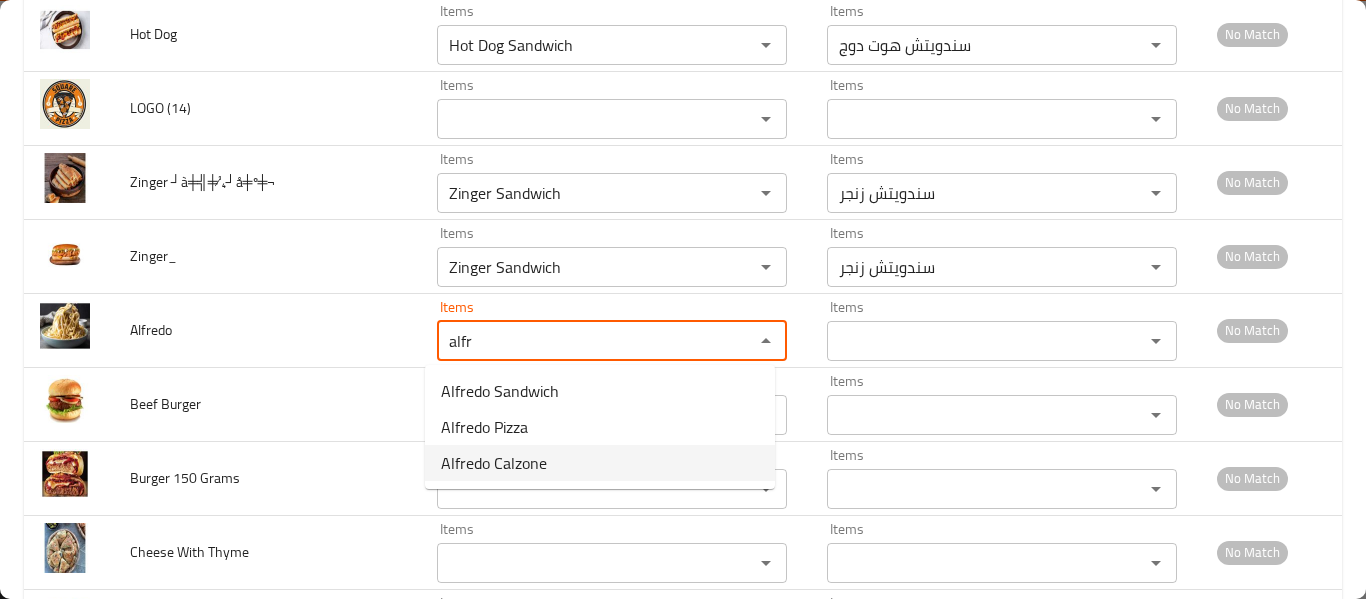 click on "Alfredo Calzone" at bounding box center (600, 463) 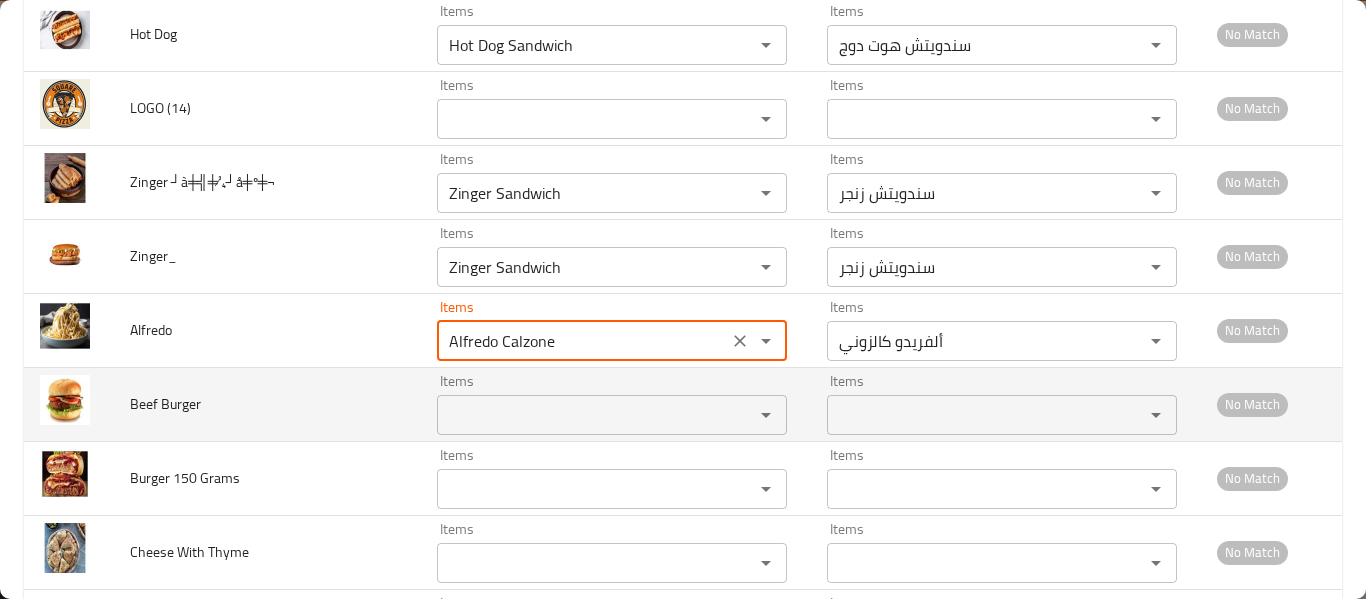 type on "Alfredo Calzone" 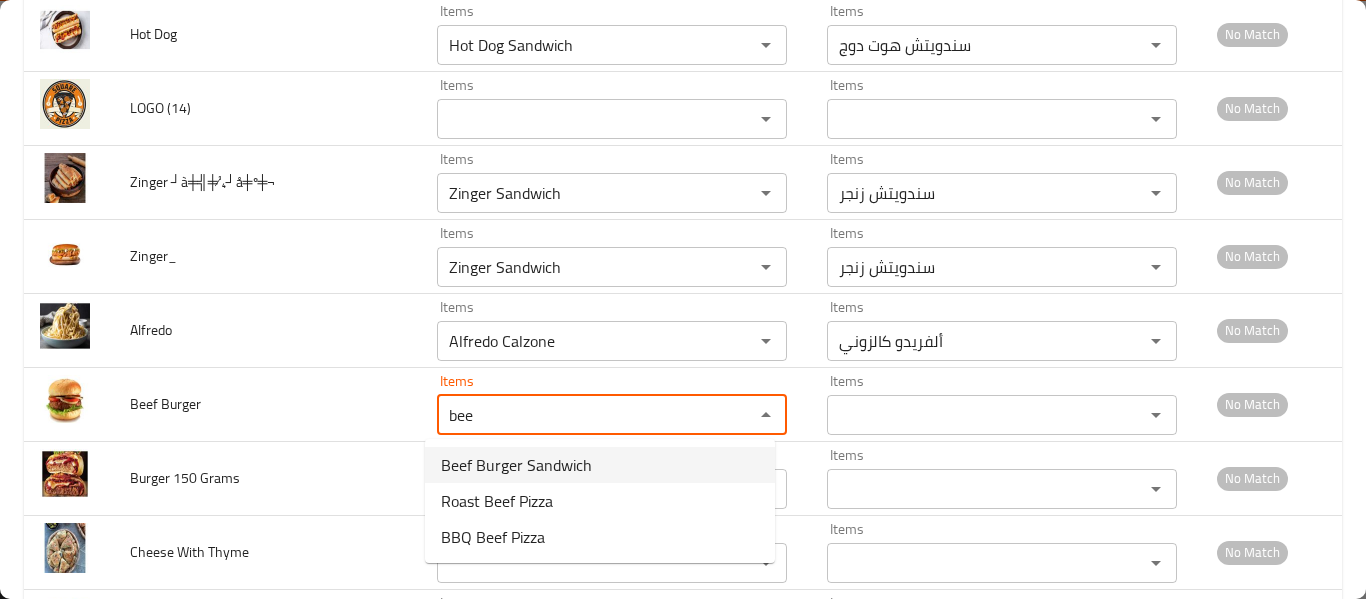 click on "Beef Burger Sandwich" at bounding box center (516, 465) 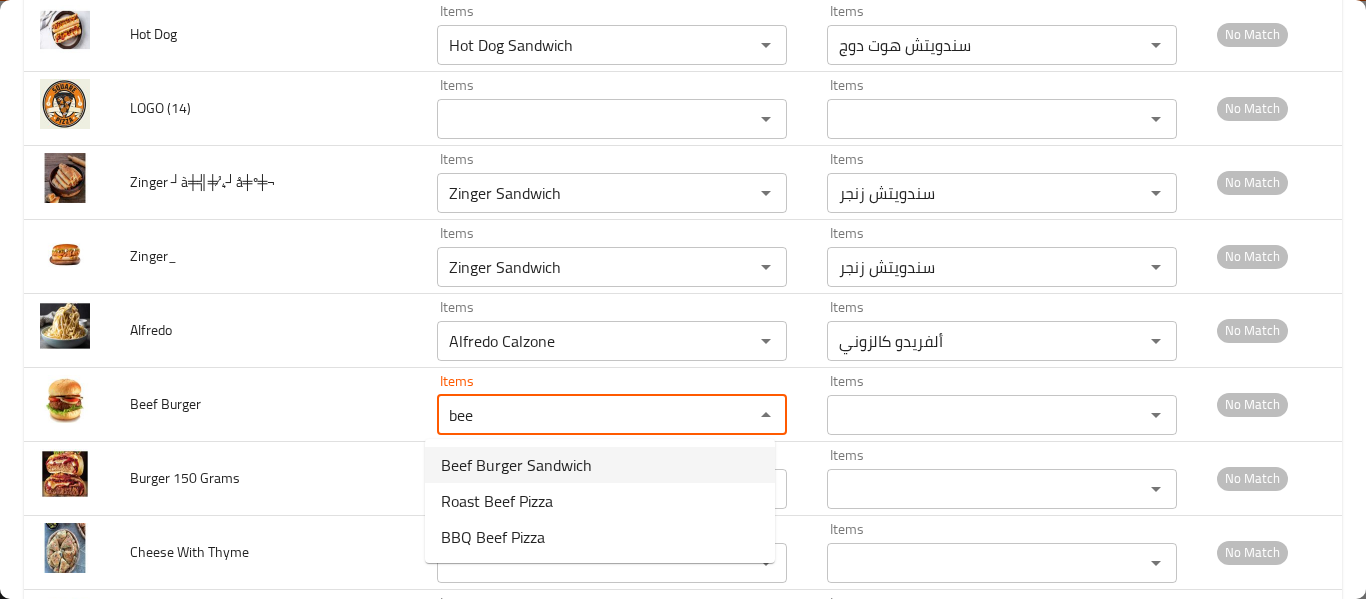 type on "Beef Burger Sandwich" 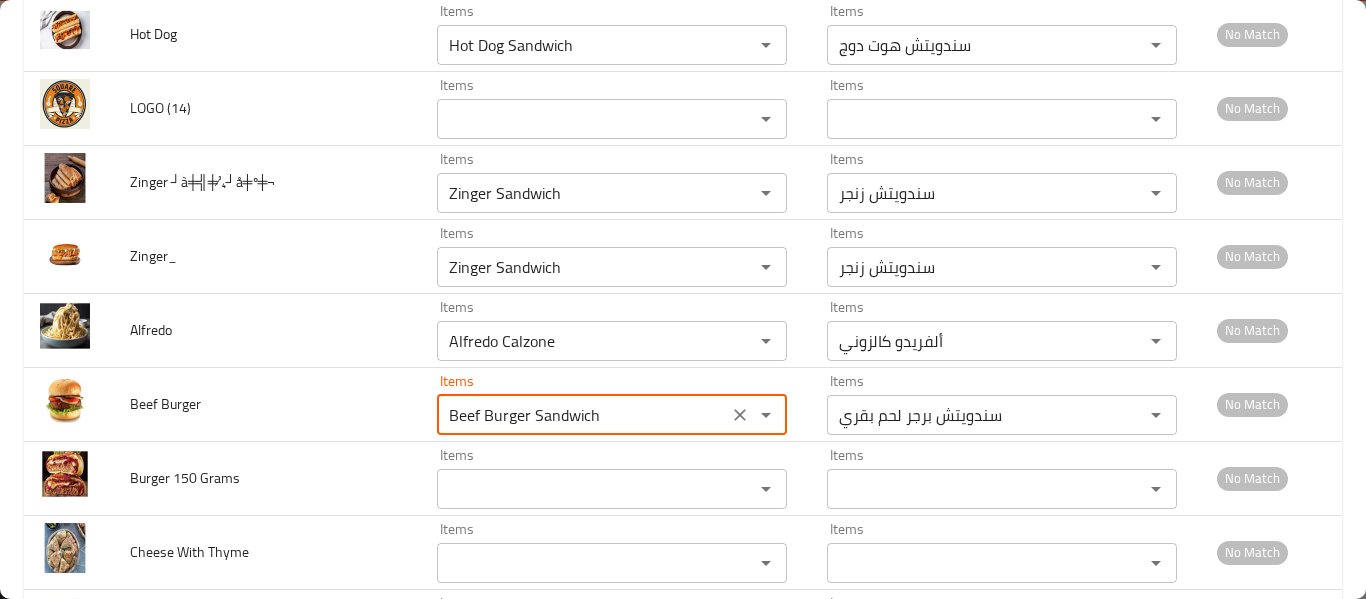 click on "Items Items" at bounding box center [612, 478] 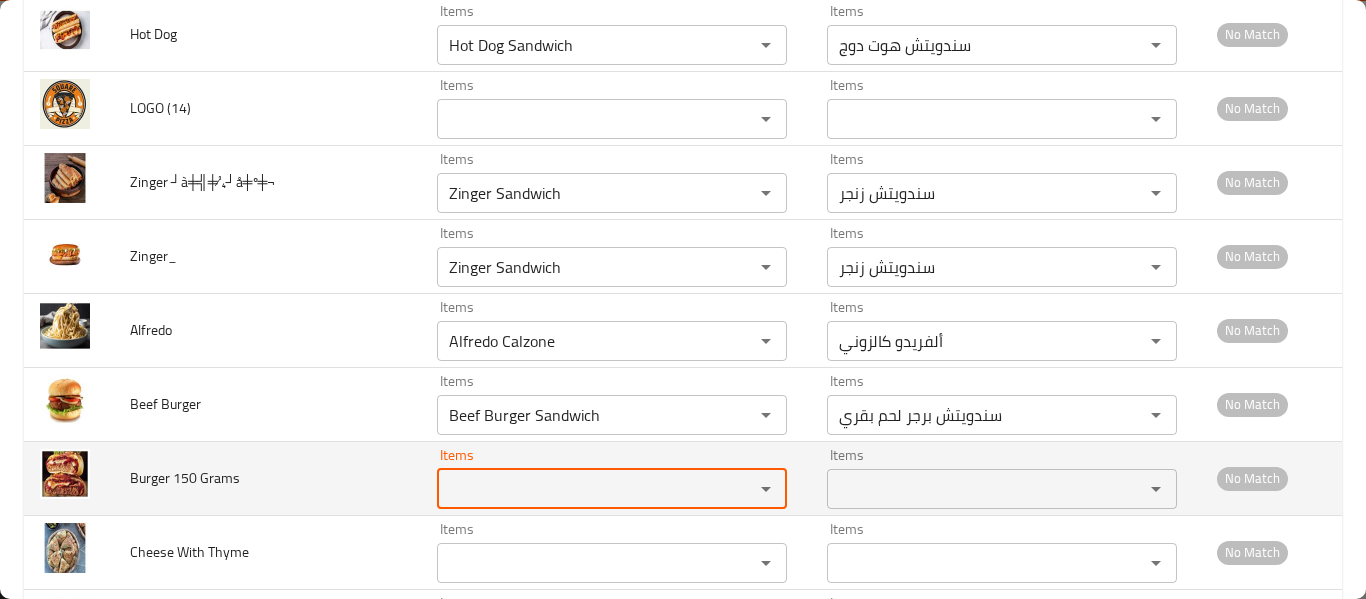 click on "Items" at bounding box center [612, 489] 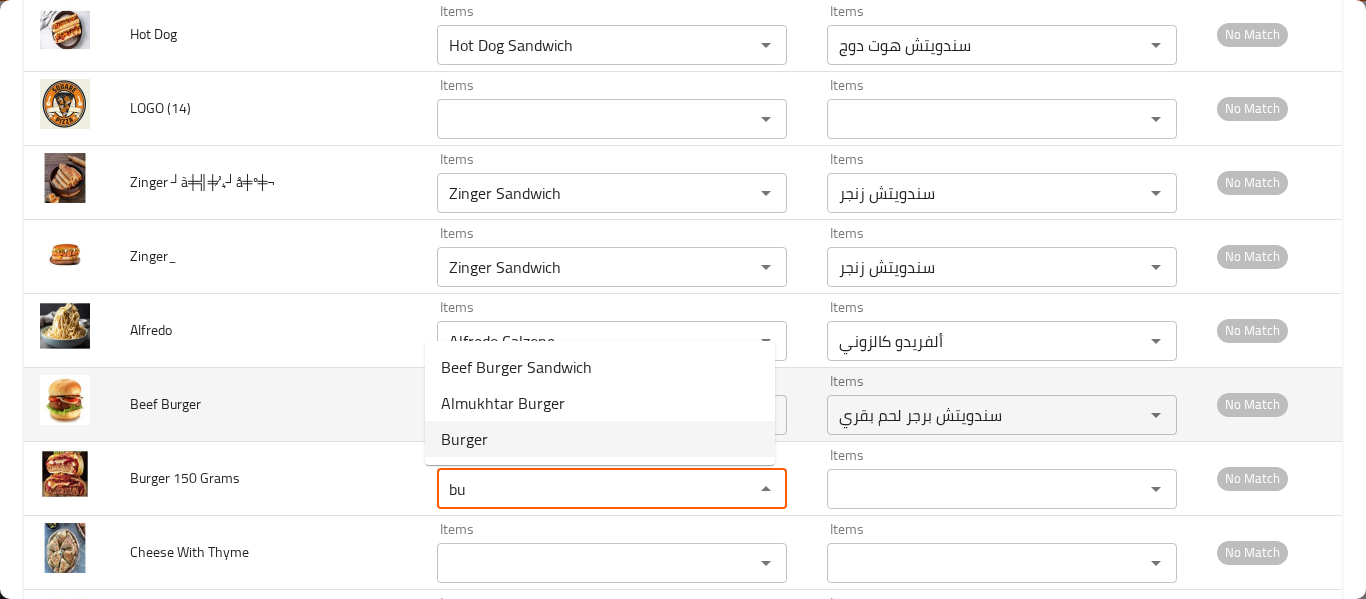 click on "Burger" at bounding box center [464, 439] 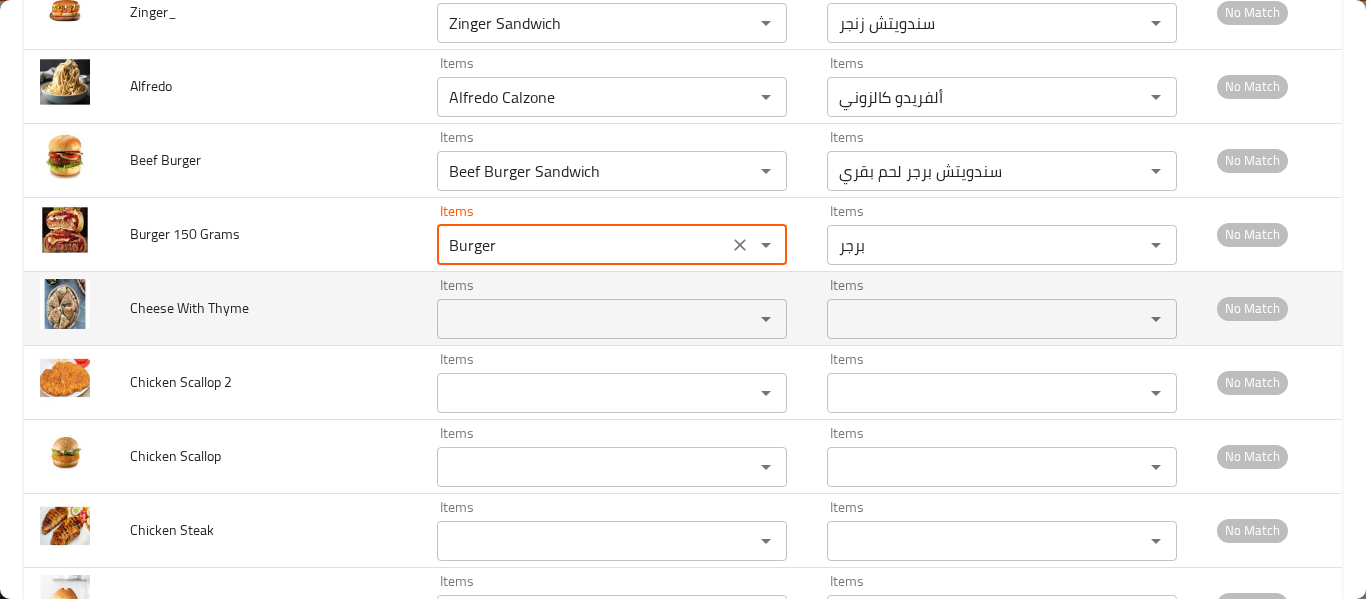 scroll, scrollTop: 5333, scrollLeft: 0, axis: vertical 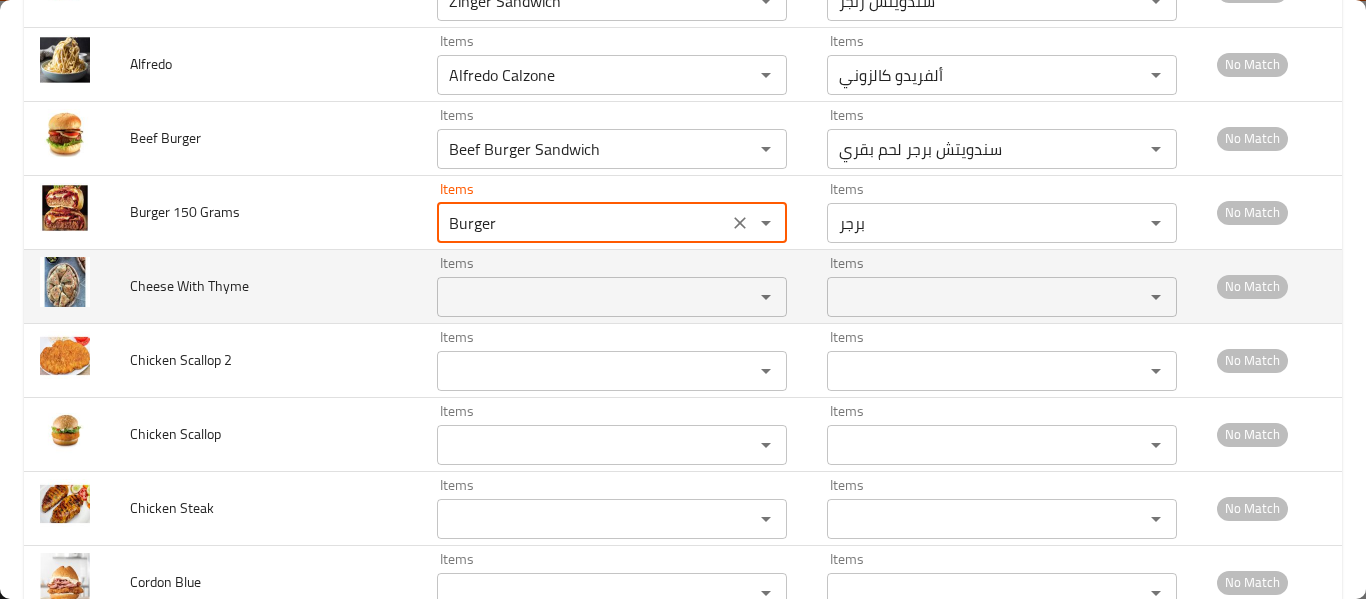 type on "Burger" 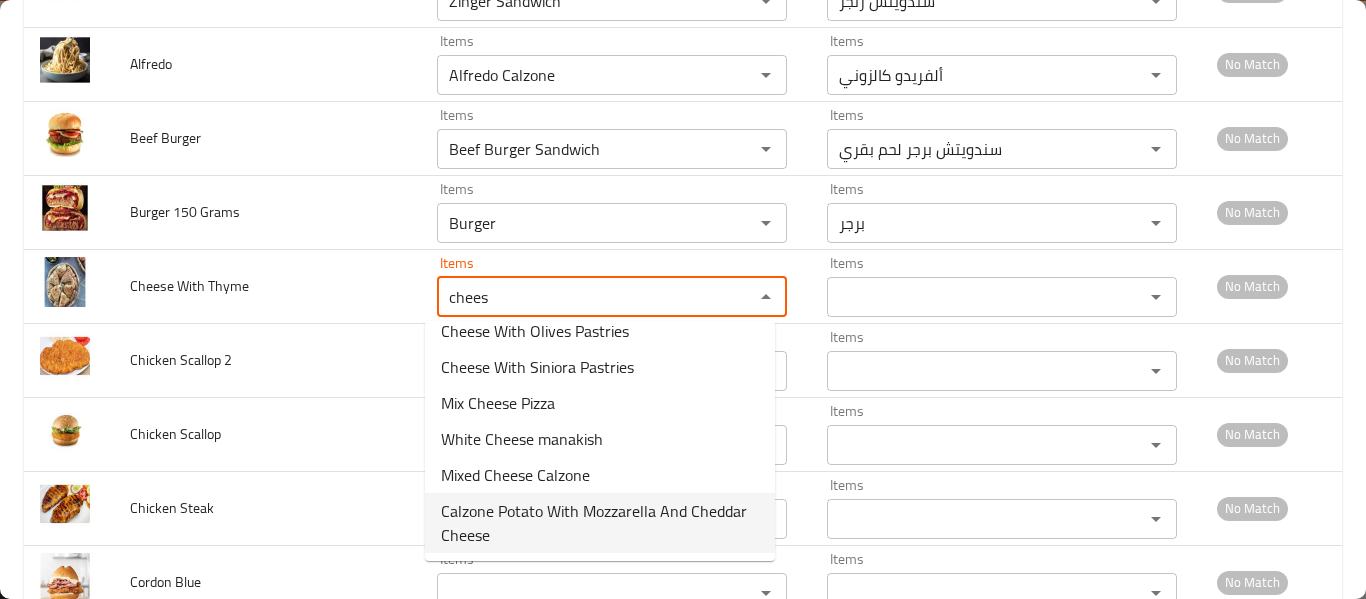 scroll, scrollTop: 0, scrollLeft: 0, axis: both 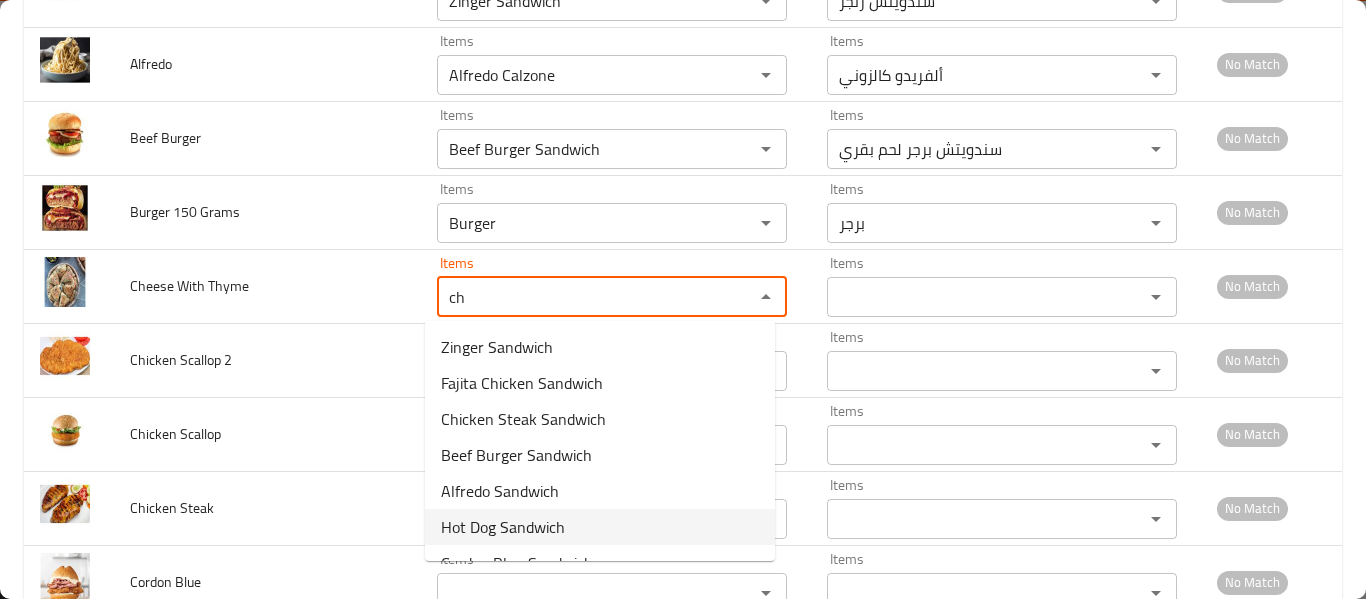 type on "c" 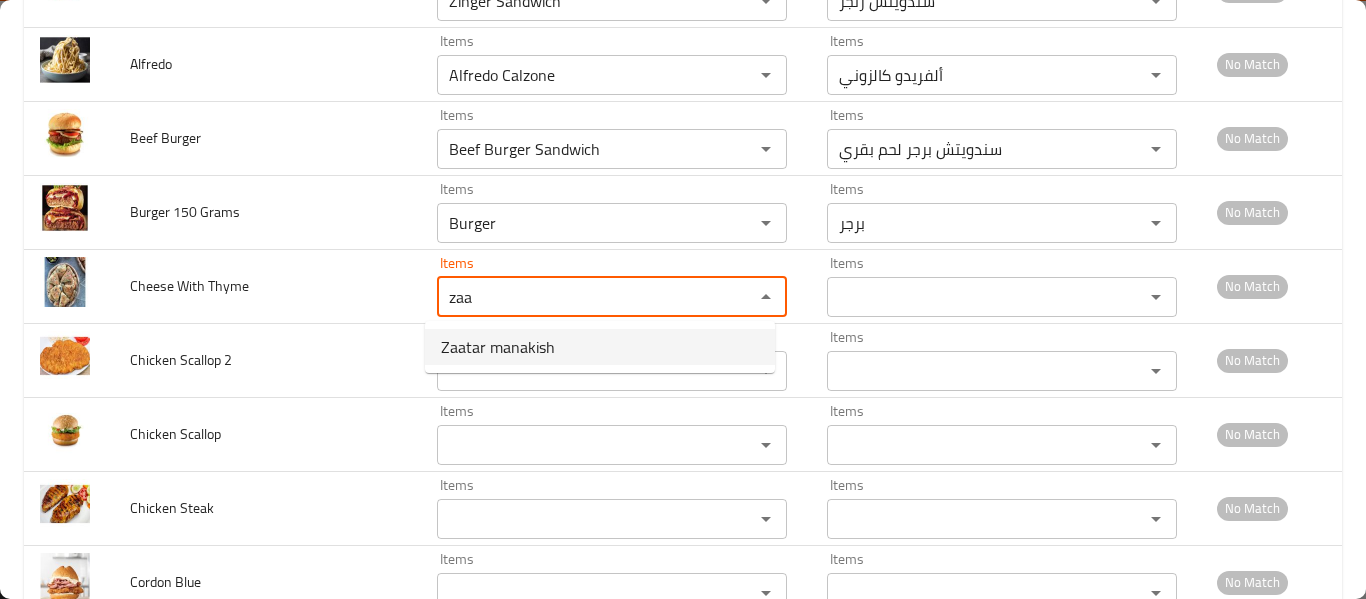 click on "Zaatar manakish" at bounding box center (600, 347) 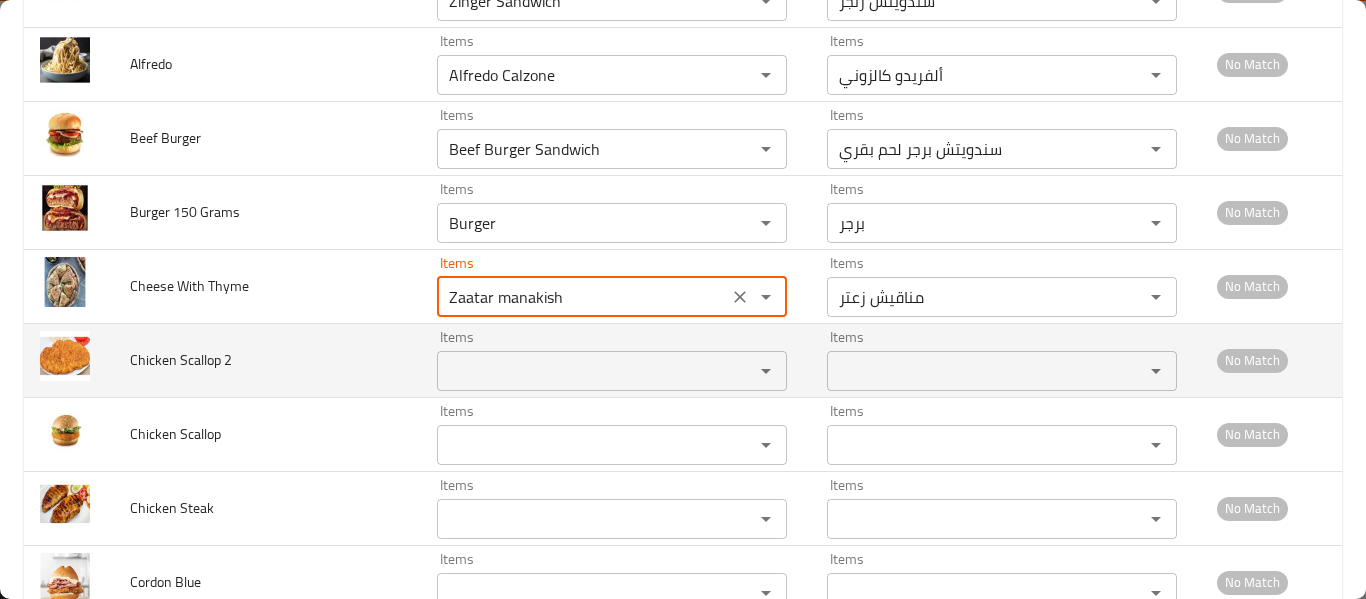 type on "Zaatar manakish" 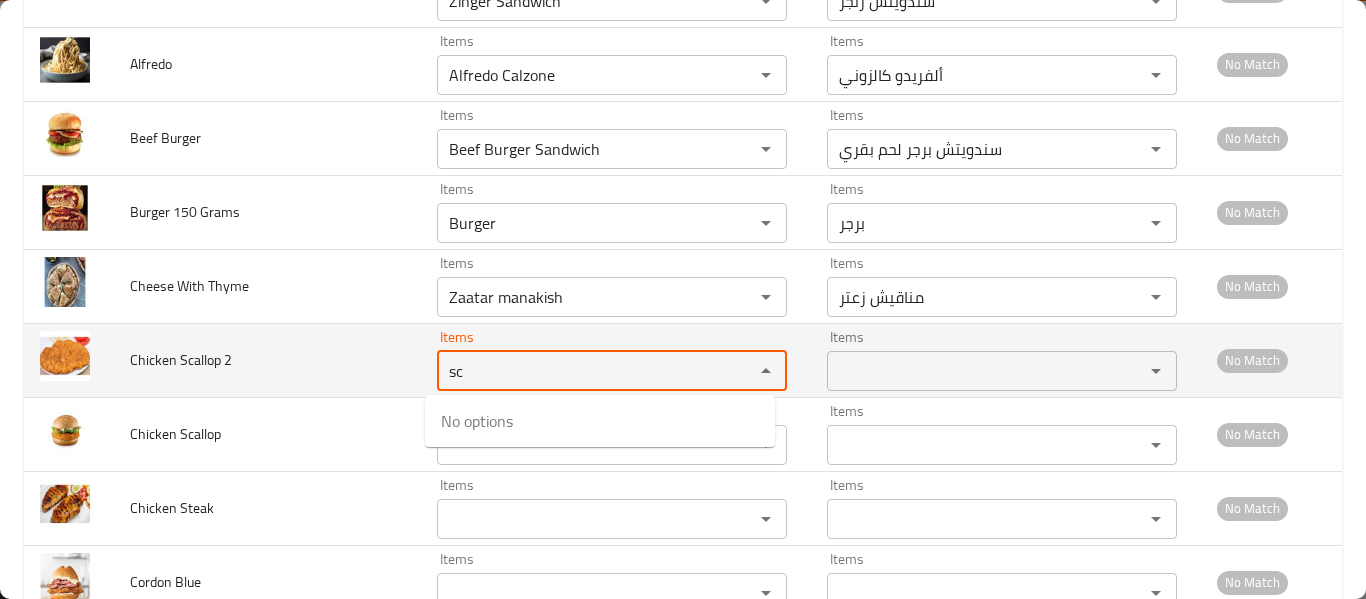type on "sc" 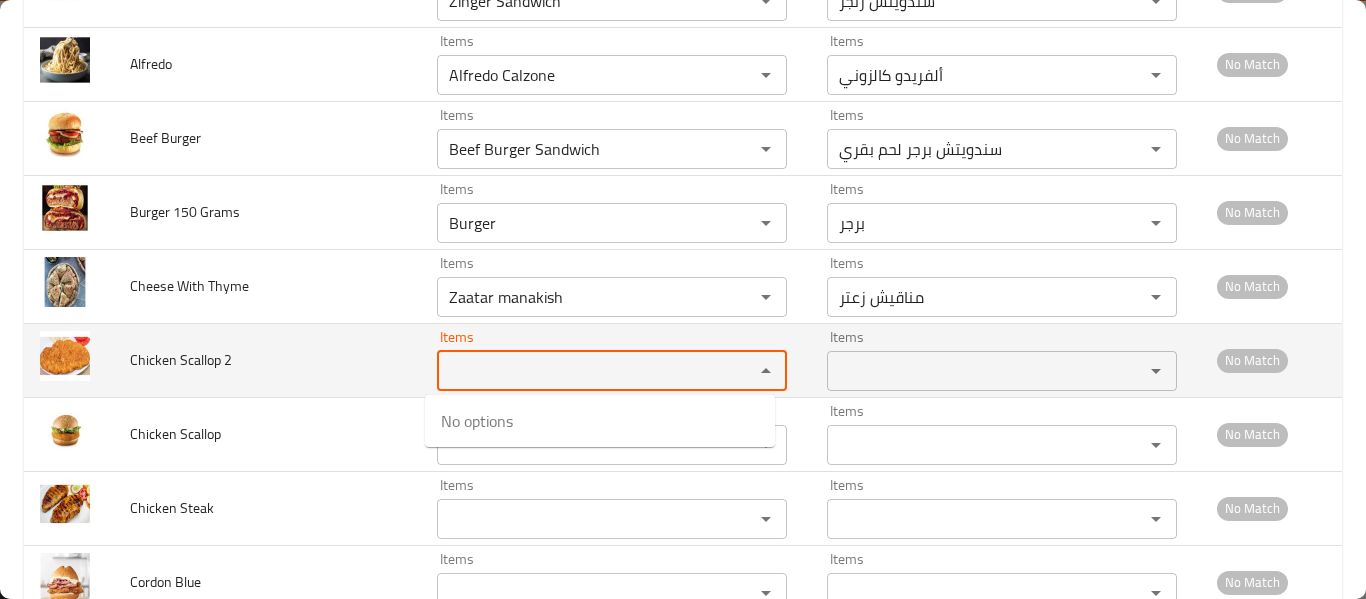 click on "Chicken Scallop 2" at bounding box center (181, 360) 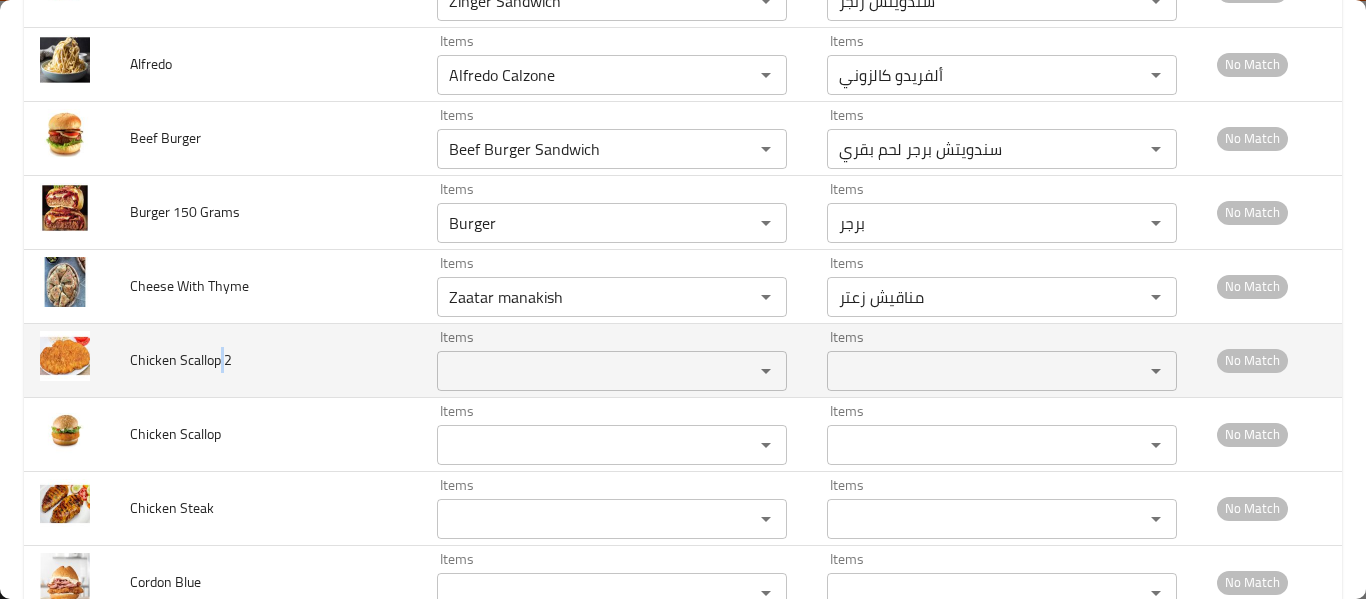 click on "Chicken Scallop 2" at bounding box center (181, 360) 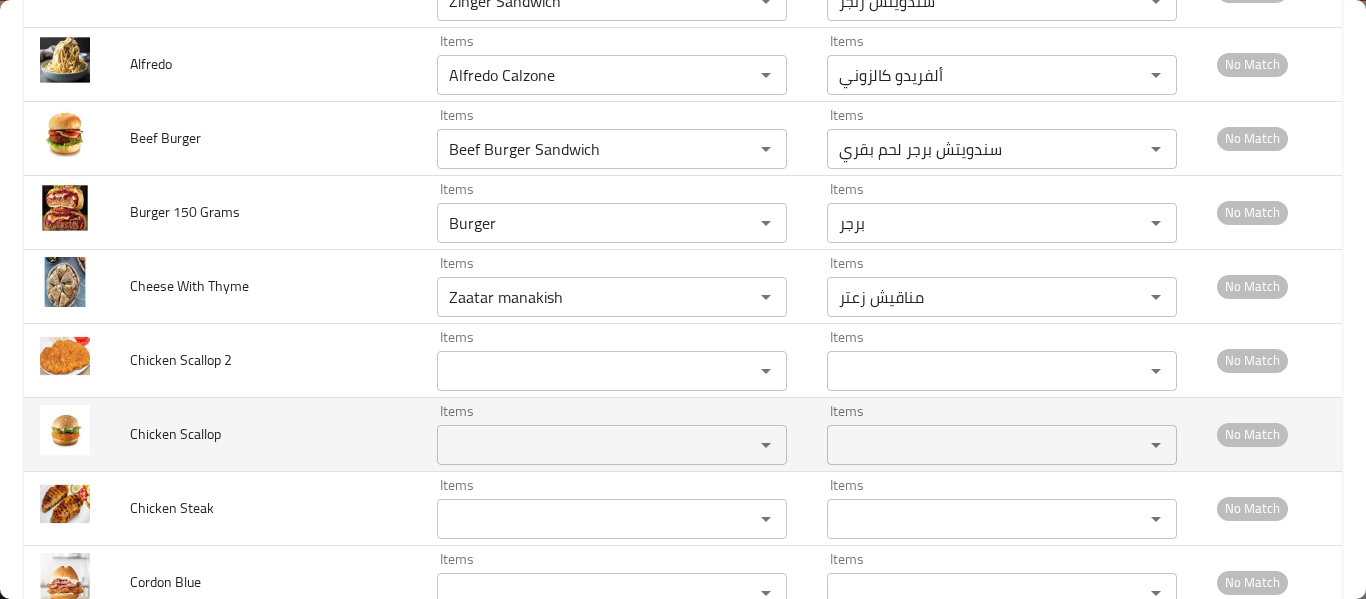 click on "Items Items" at bounding box center (616, 434) 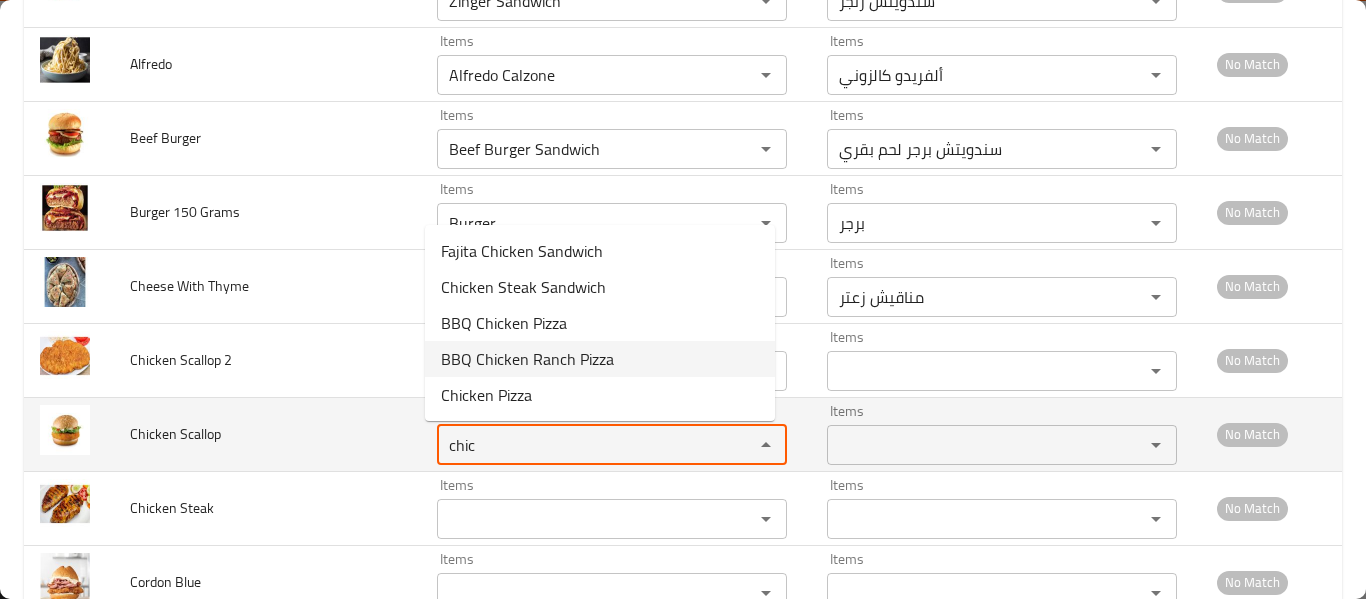 type on "chic" 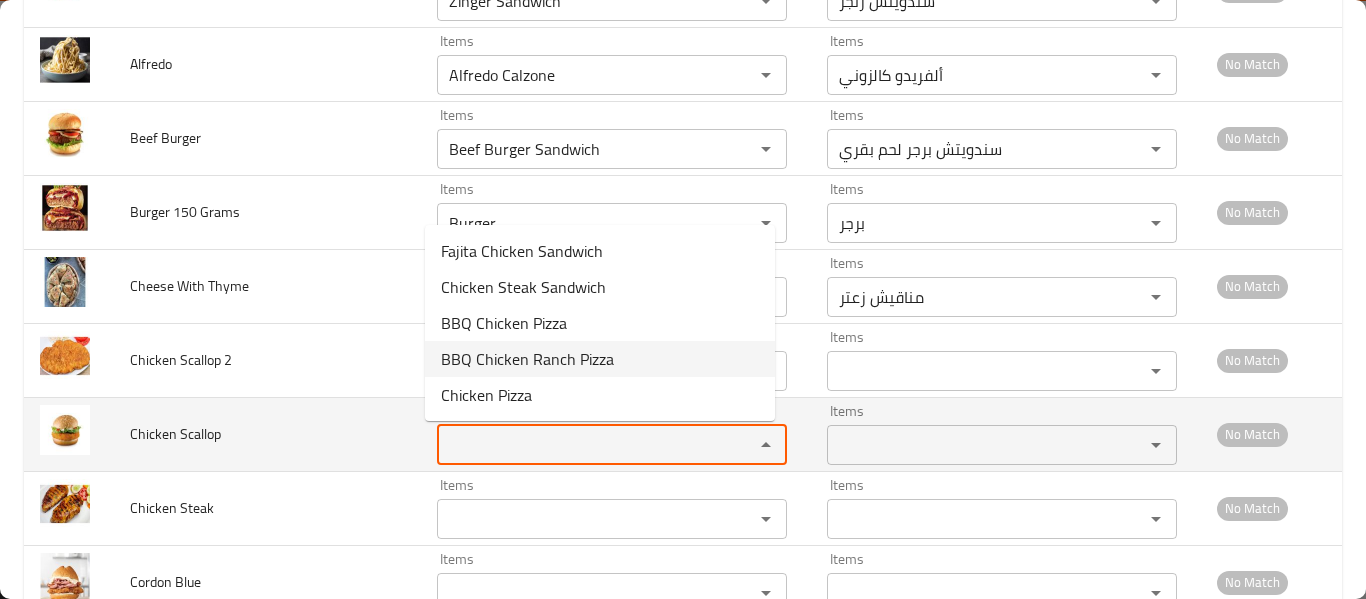 click on "Chicken Scallop" at bounding box center (267, 434) 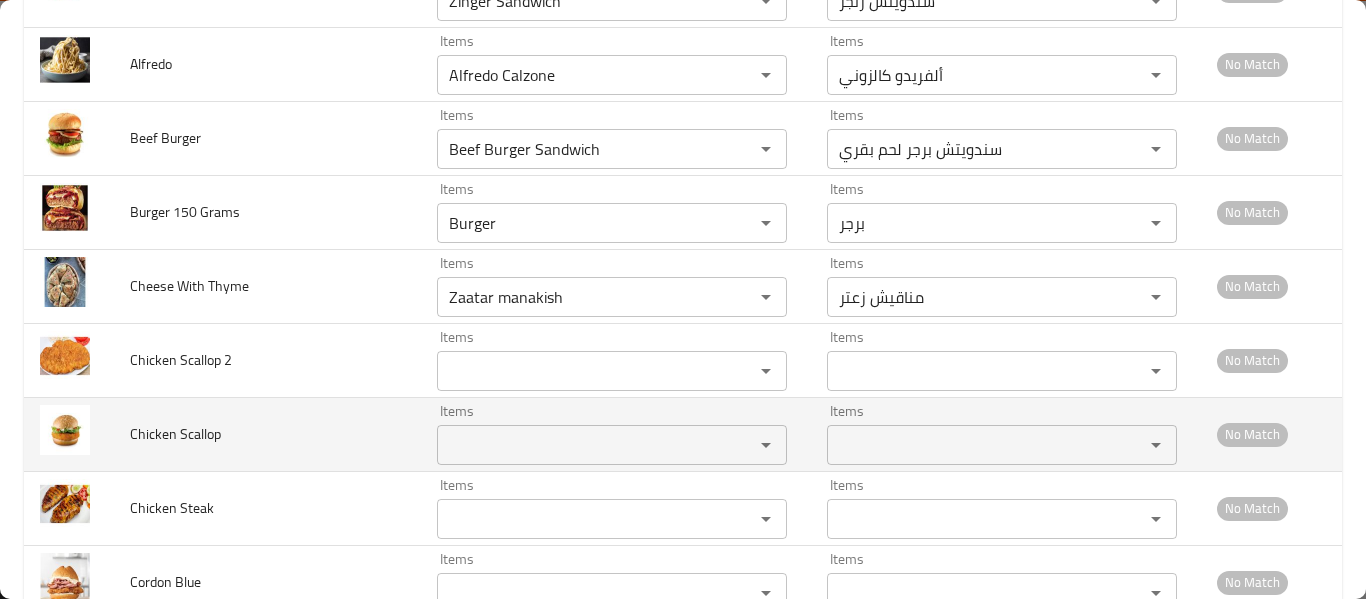click on "Chicken Scallop" at bounding box center (267, 434) 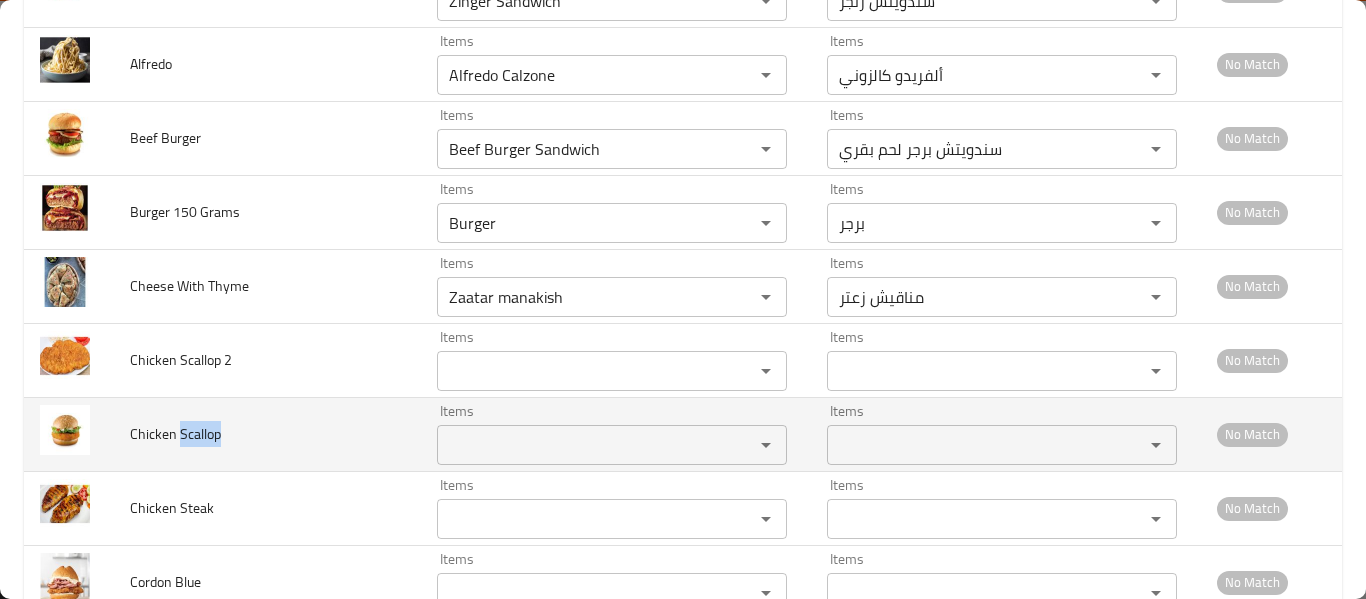click on "Chicken Scallop" at bounding box center [267, 434] 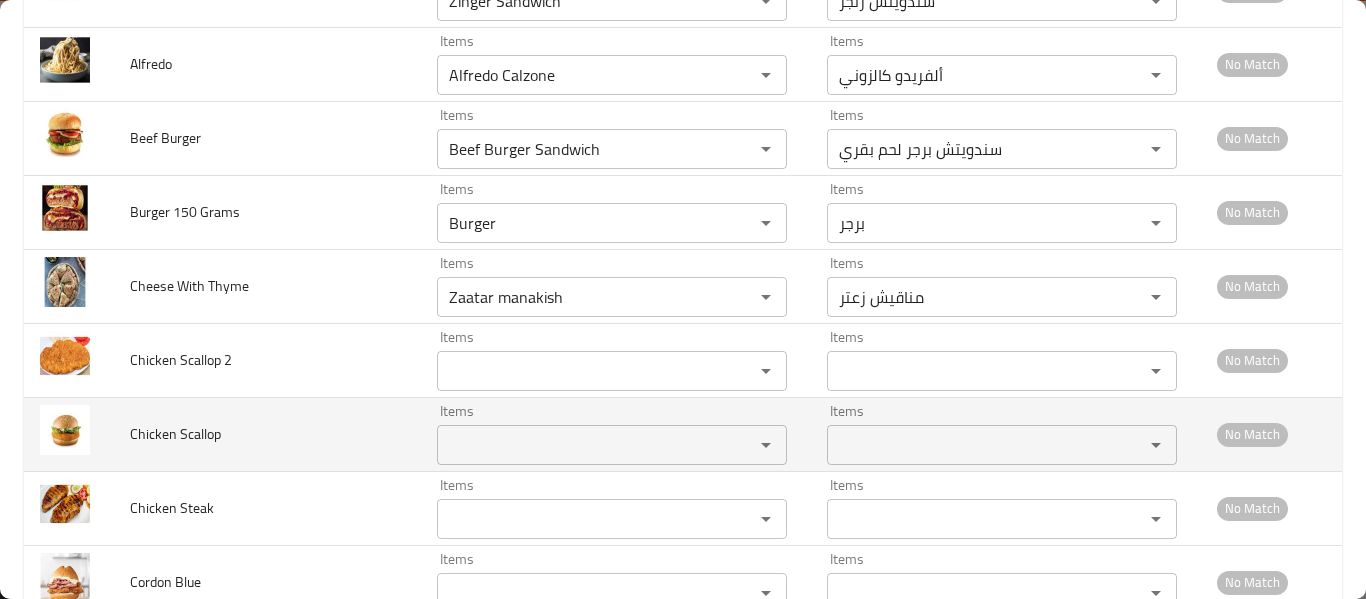 click on "Chicken Scallop" at bounding box center [175, 434] 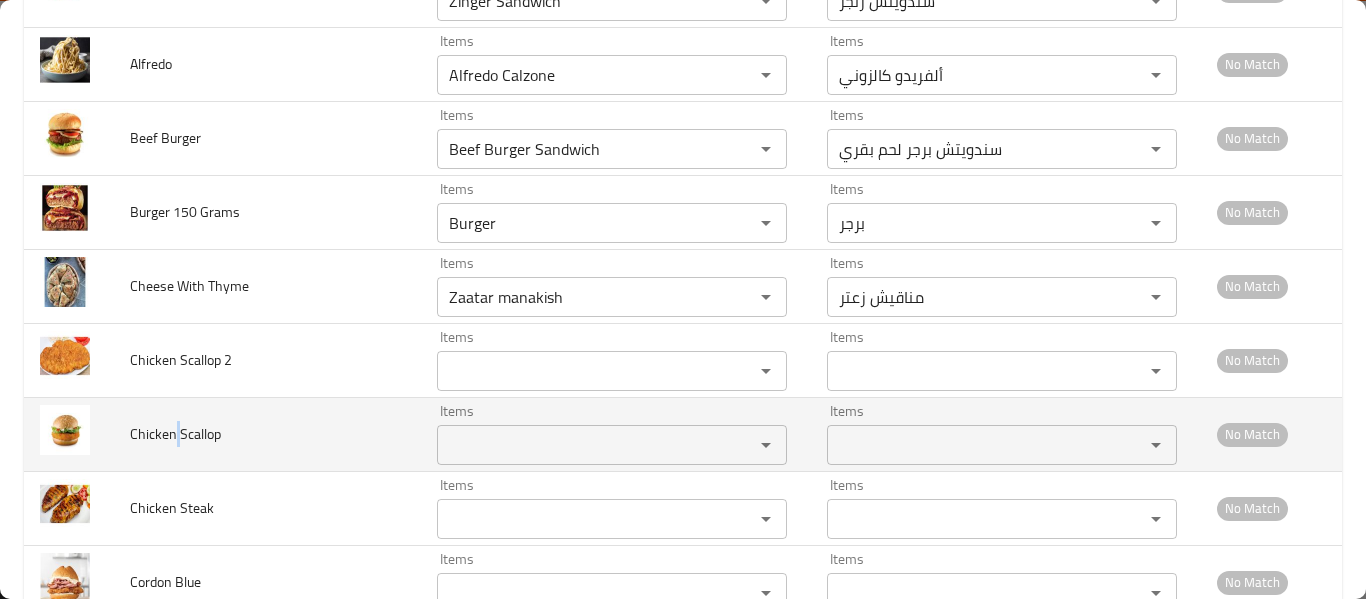 click on "Chicken Scallop" at bounding box center (175, 434) 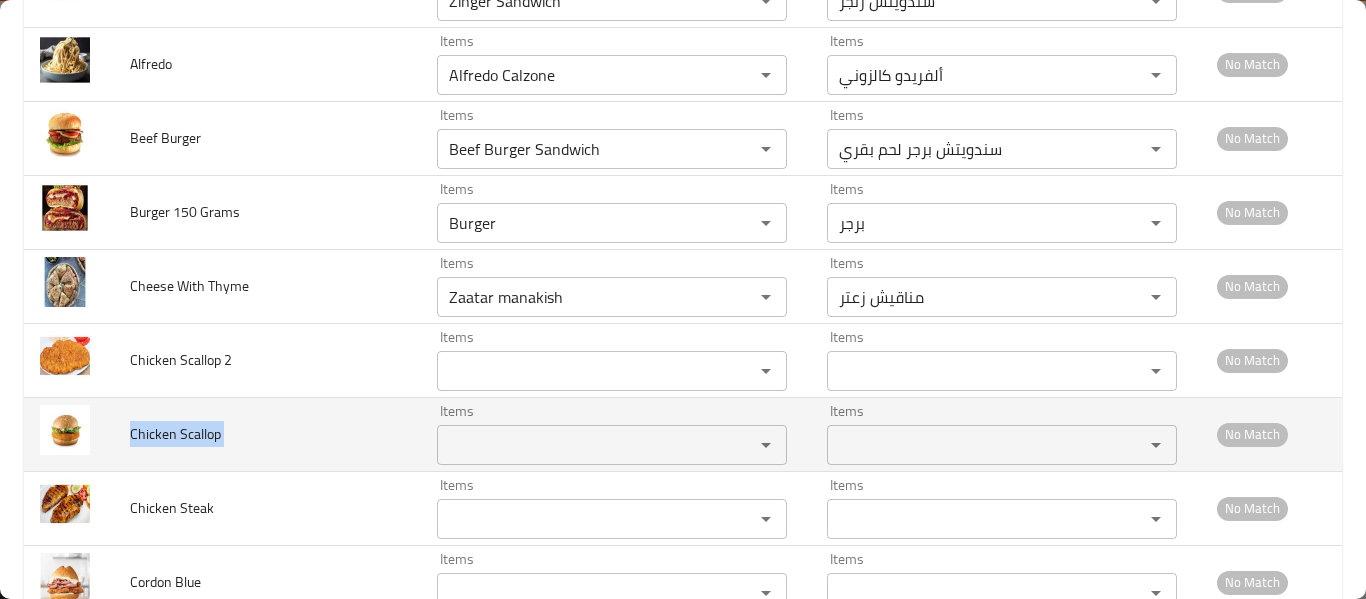 click on "Chicken Scallop" at bounding box center [175, 434] 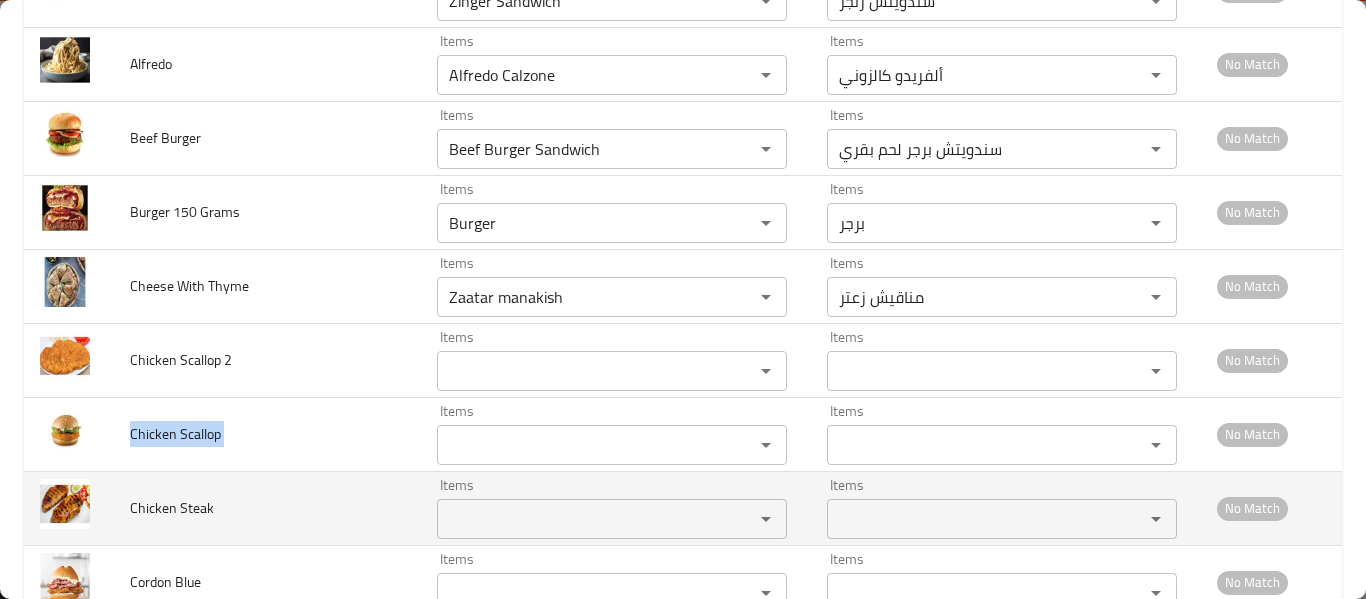 scroll, scrollTop: 5542, scrollLeft: 0, axis: vertical 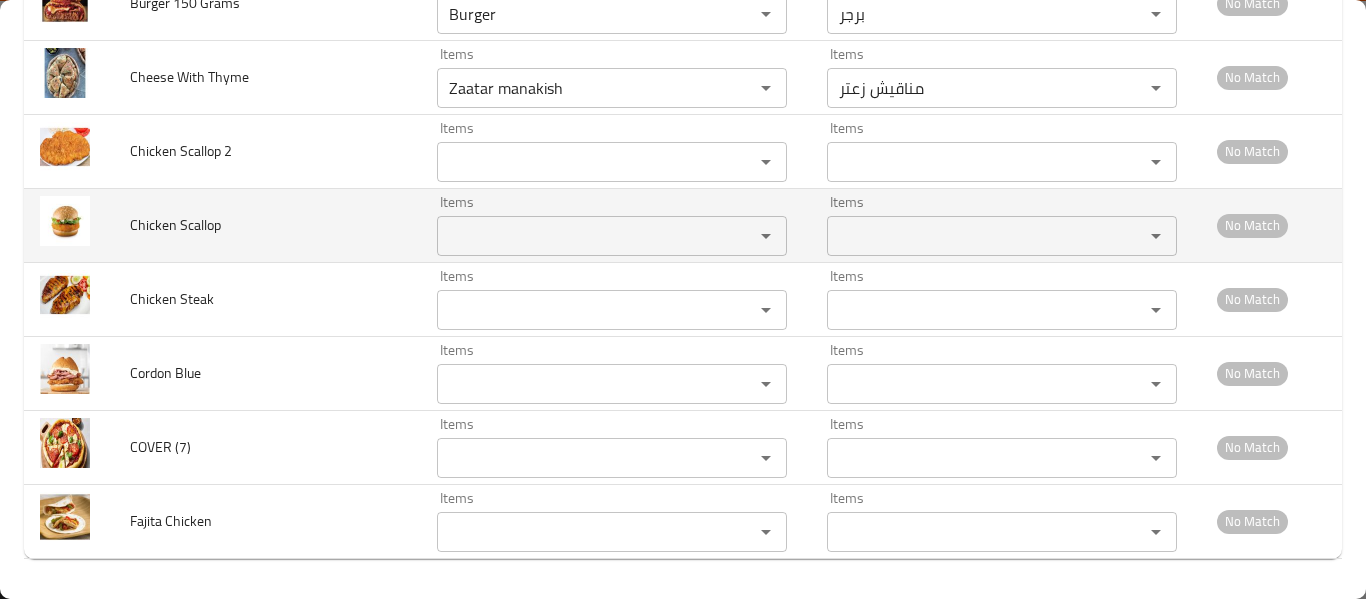 click on "Items" at bounding box center [582, 236] 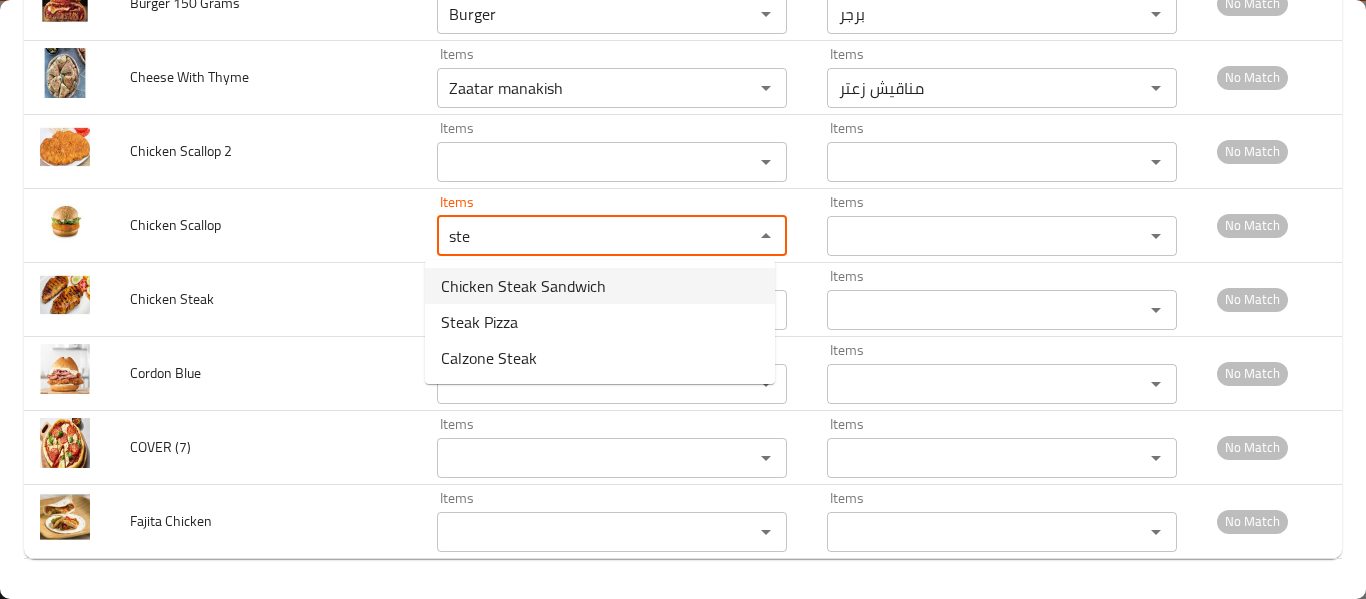 click on "Chicken Steak Sandwich" at bounding box center (523, 286) 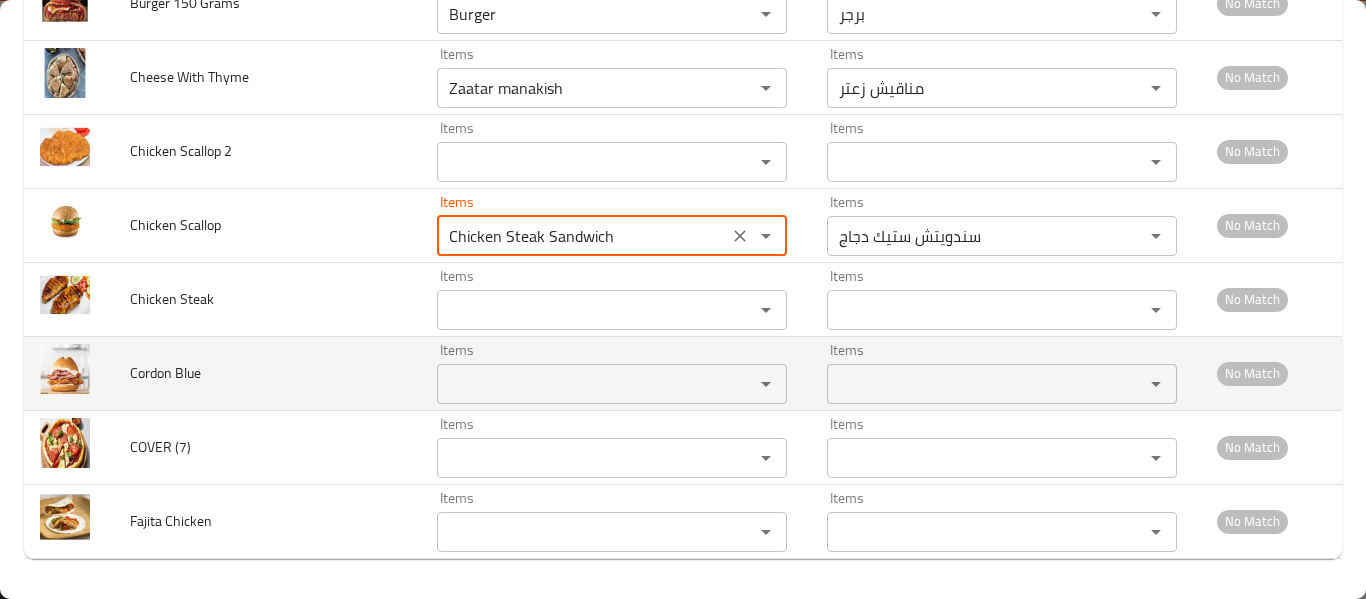click on "Items Items" at bounding box center [612, 373] 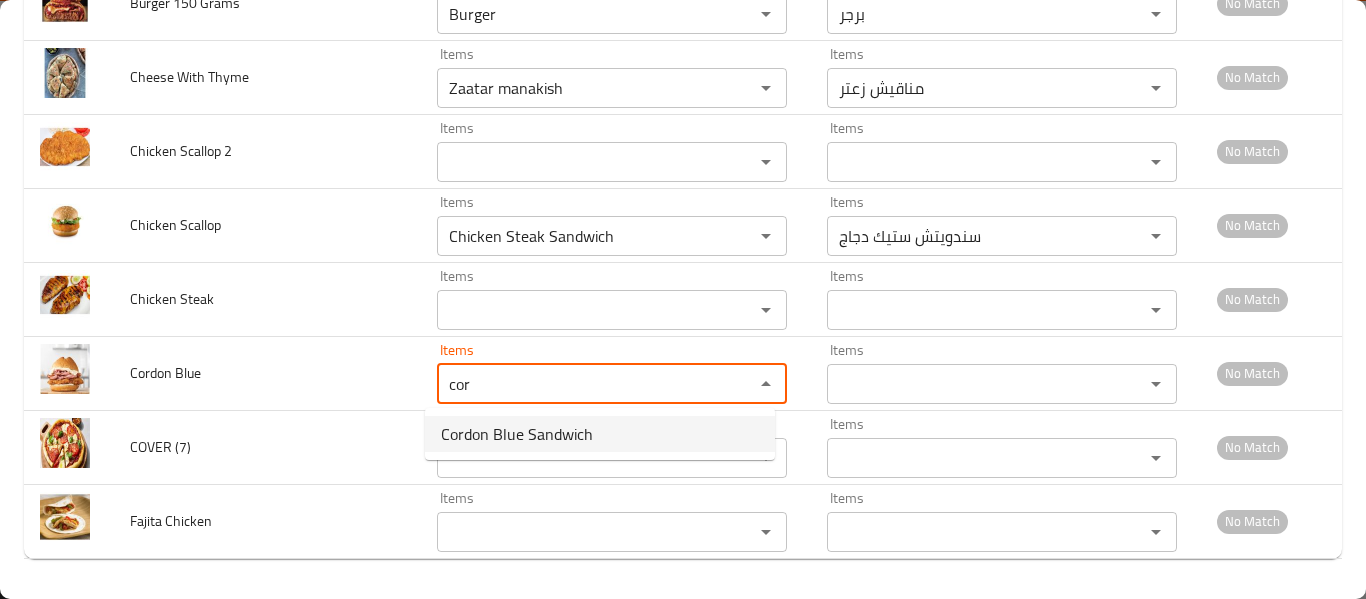 click on "Cordon Blue Sandwich" at bounding box center (517, 434) 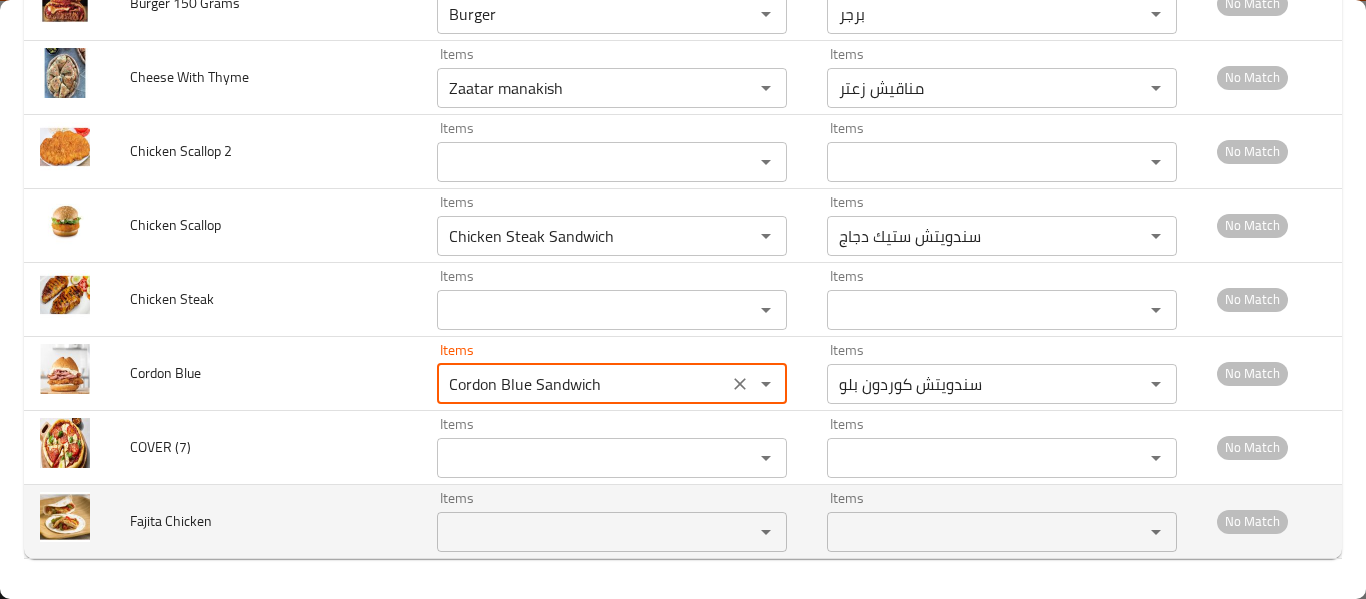 type on "Cordon Blue Sandwich" 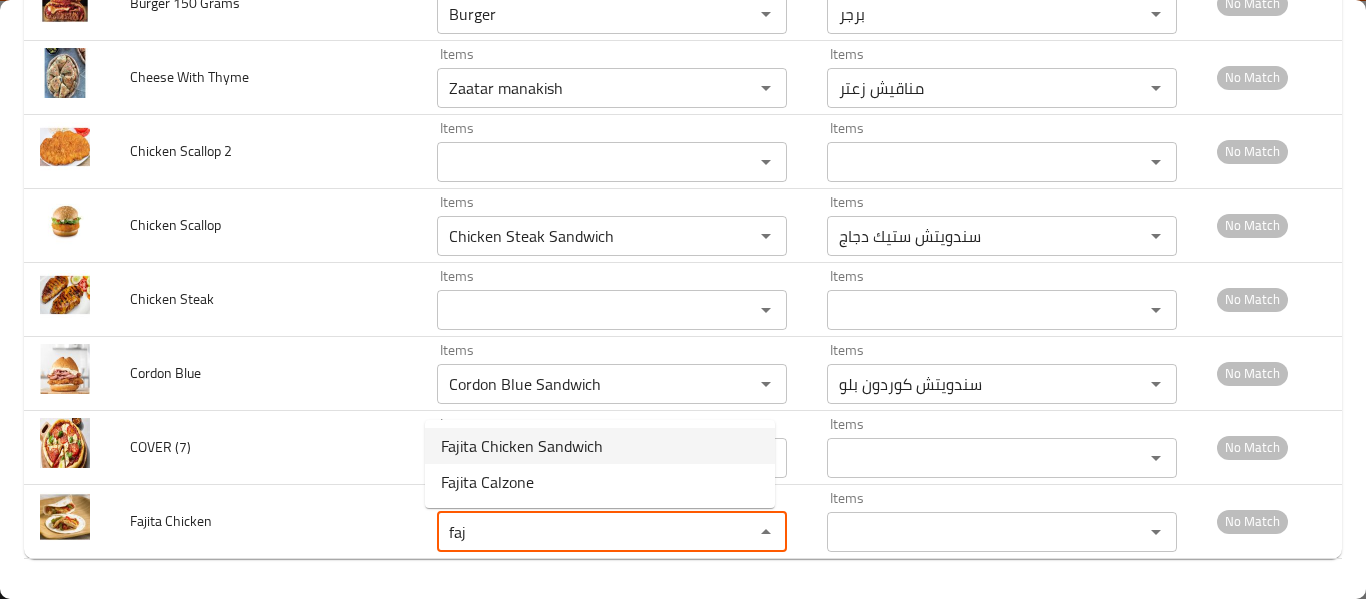 click on "Fajita Chicken Sandwich" at bounding box center [522, 446] 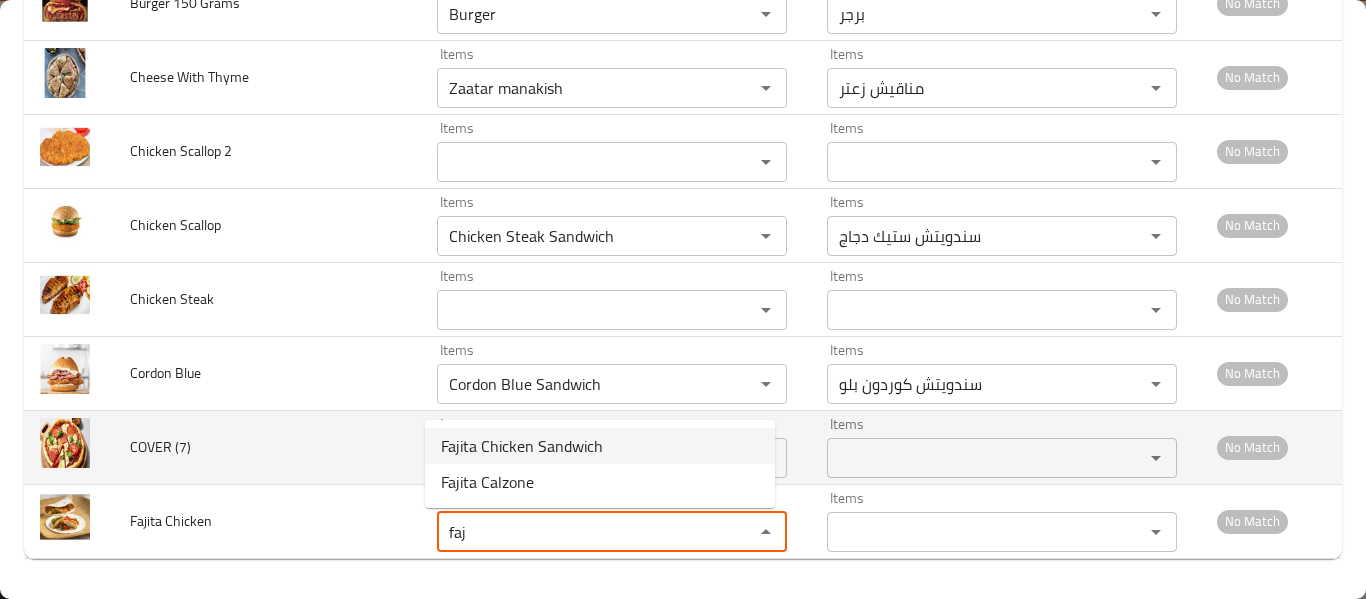 type on "Fajita Chicken Sandwich" 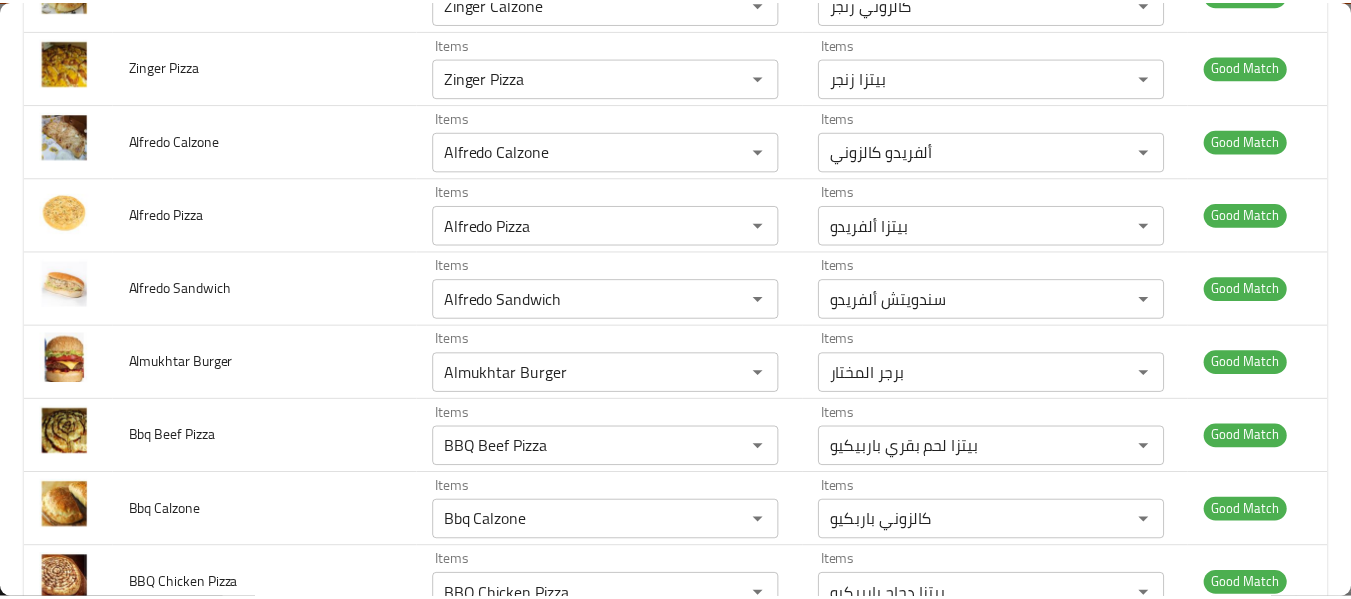 scroll, scrollTop: 0, scrollLeft: 0, axis: both 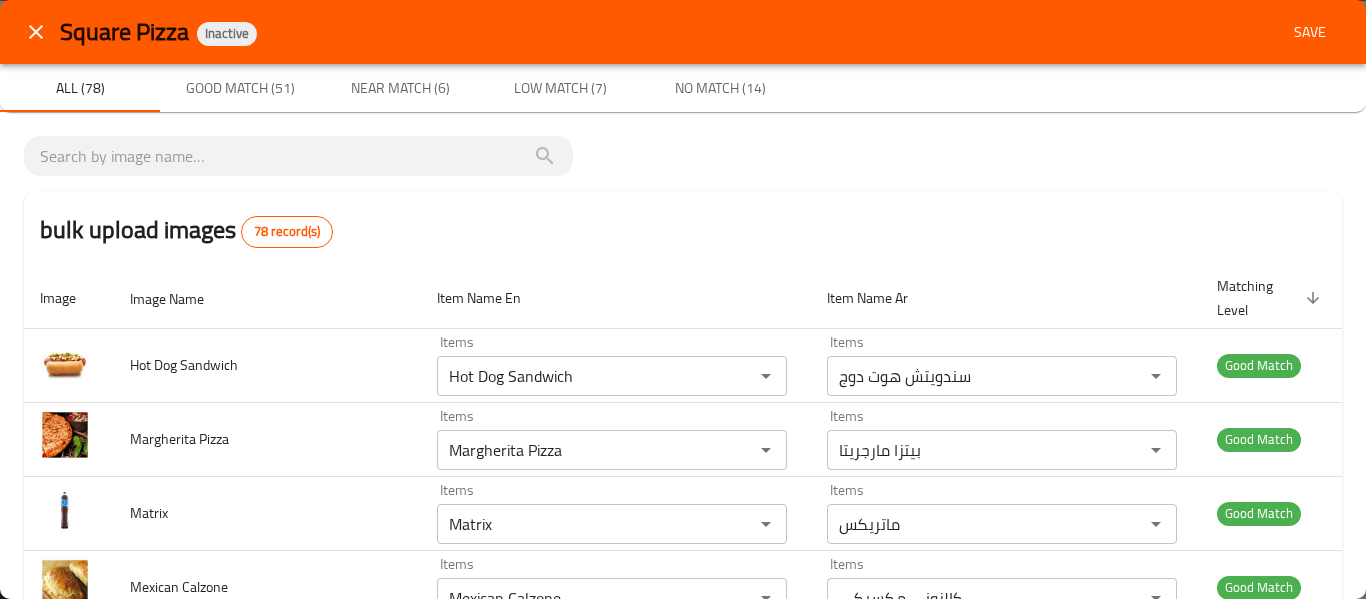 type on "Fajita Chicken Sandwich" 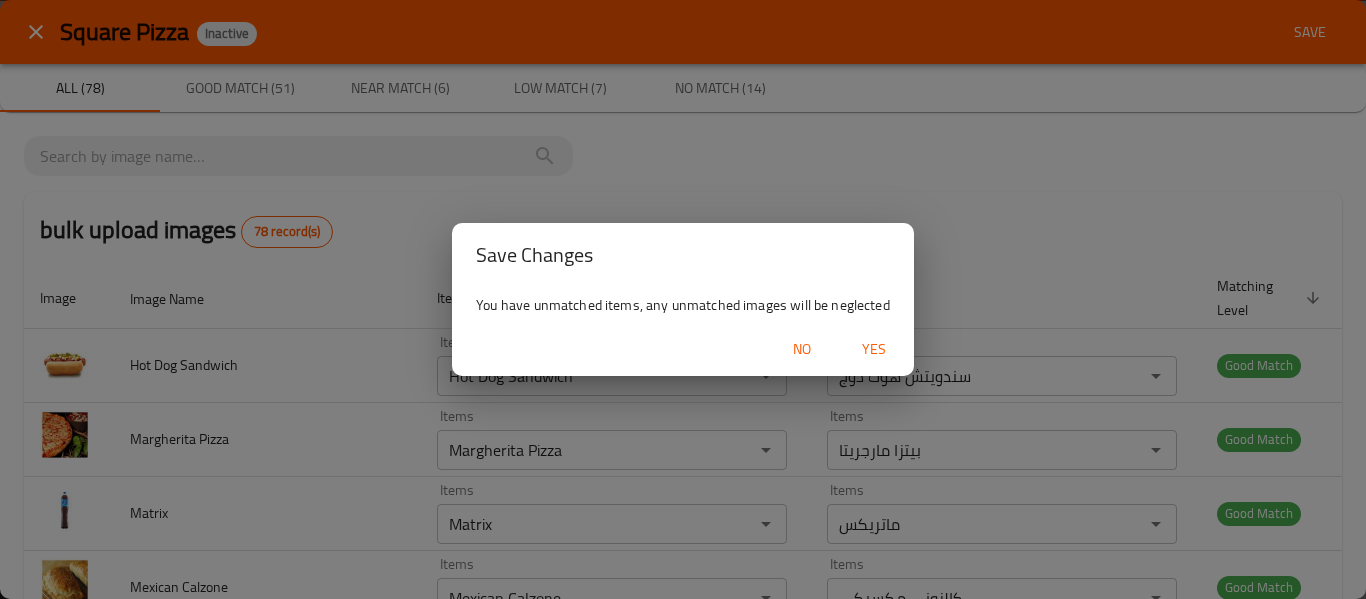 click on "Yes" at bounding box center [874, 349] 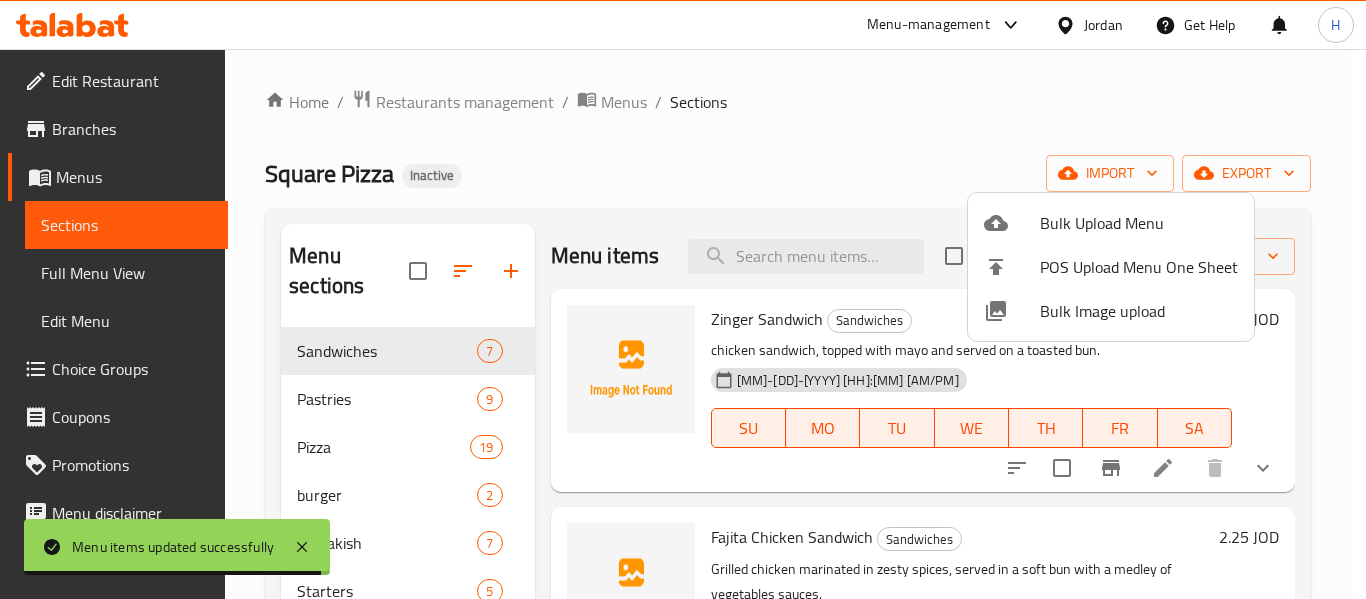 click at bounding box center [683, 299] 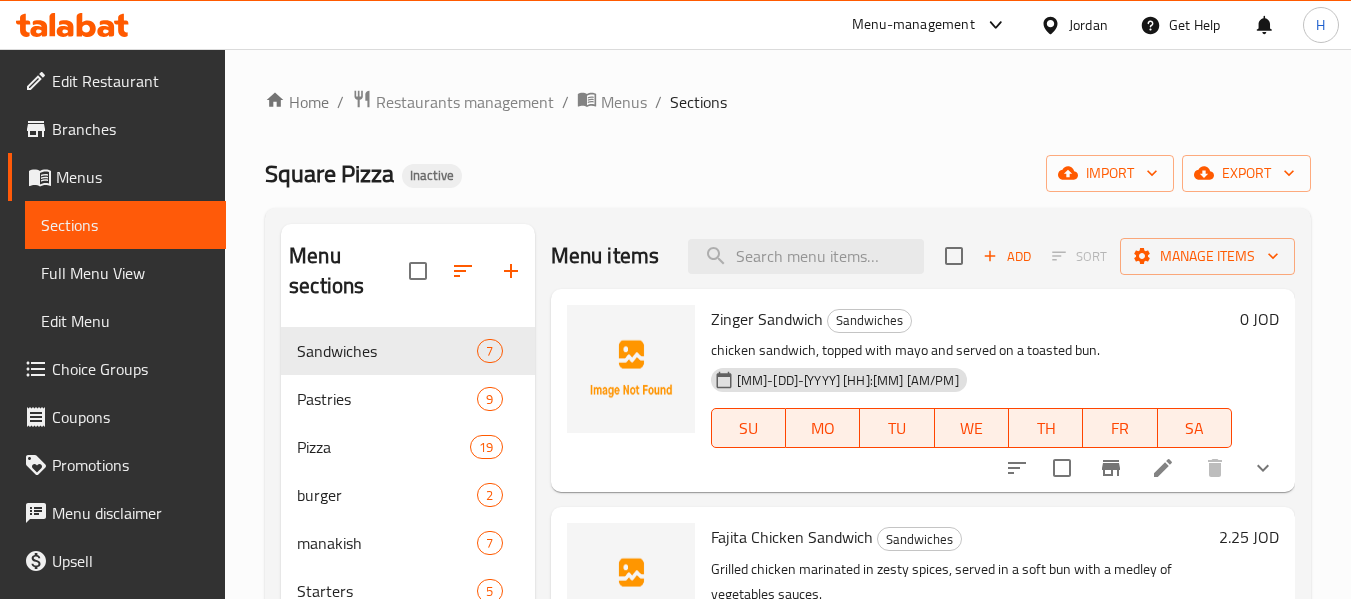 click on "Full Menu View" at bounding box center (125, 273) 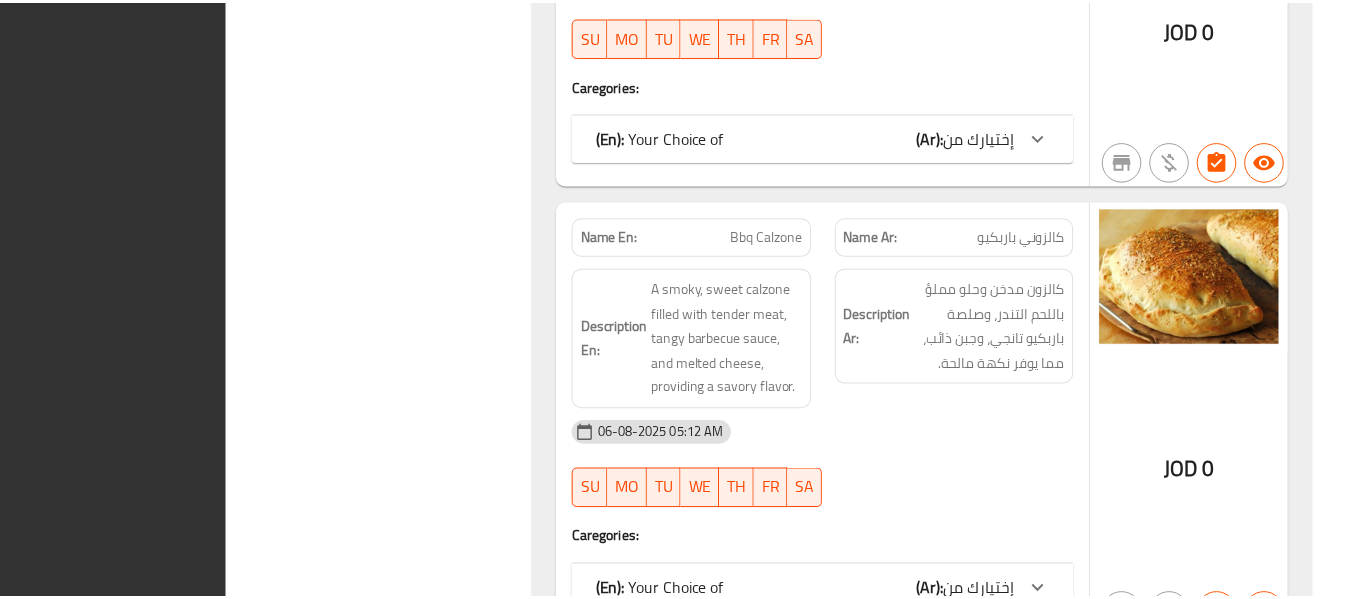 scroll, scrollTop: 25243, scrollLeft: 0, axis: vertical 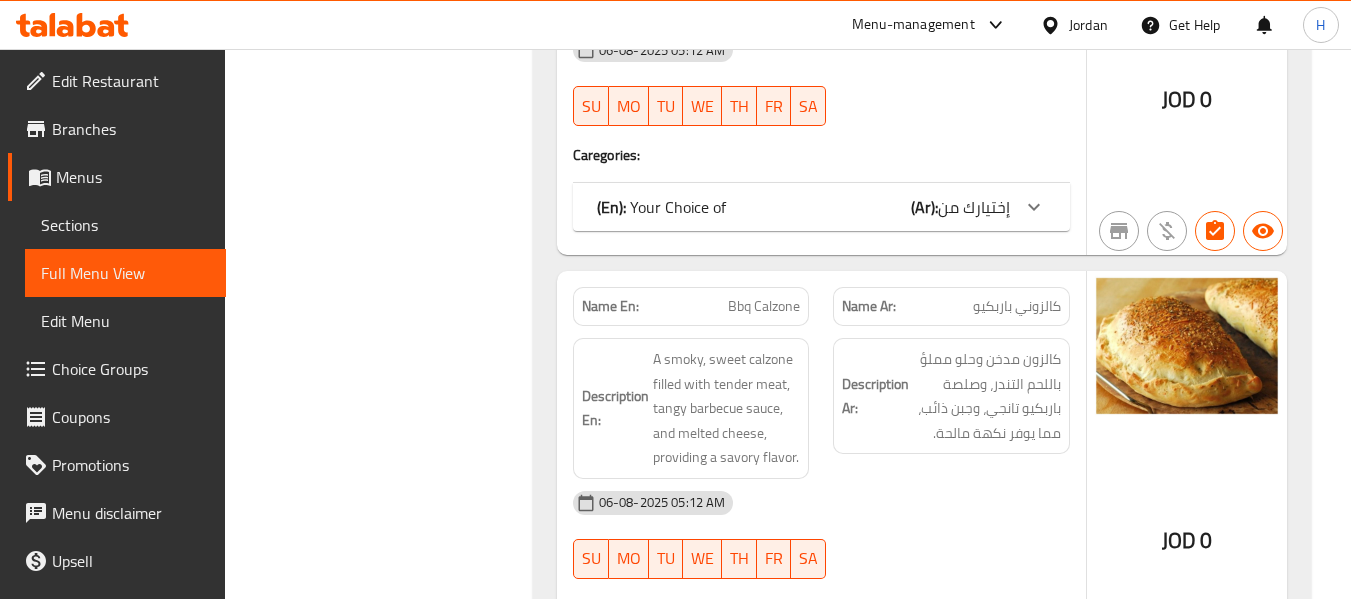 click on "Jordan" at bounding box center (1088, 25) 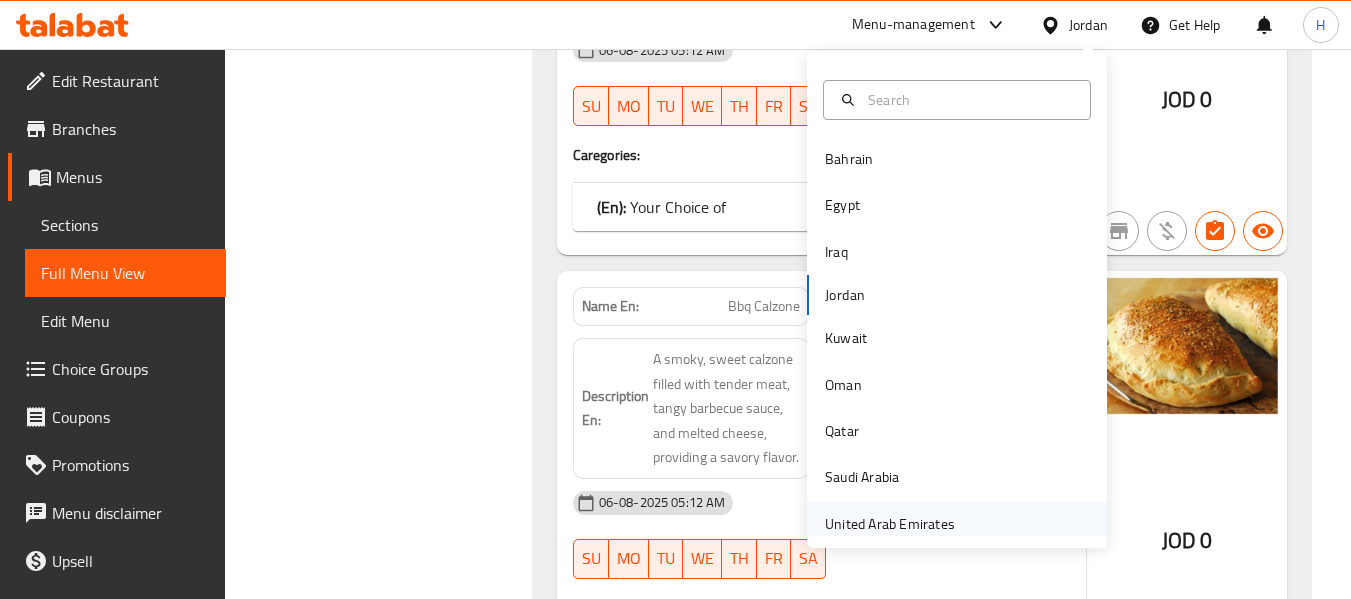 click on "United Arab Emirates" at bounding box center (890, 524) 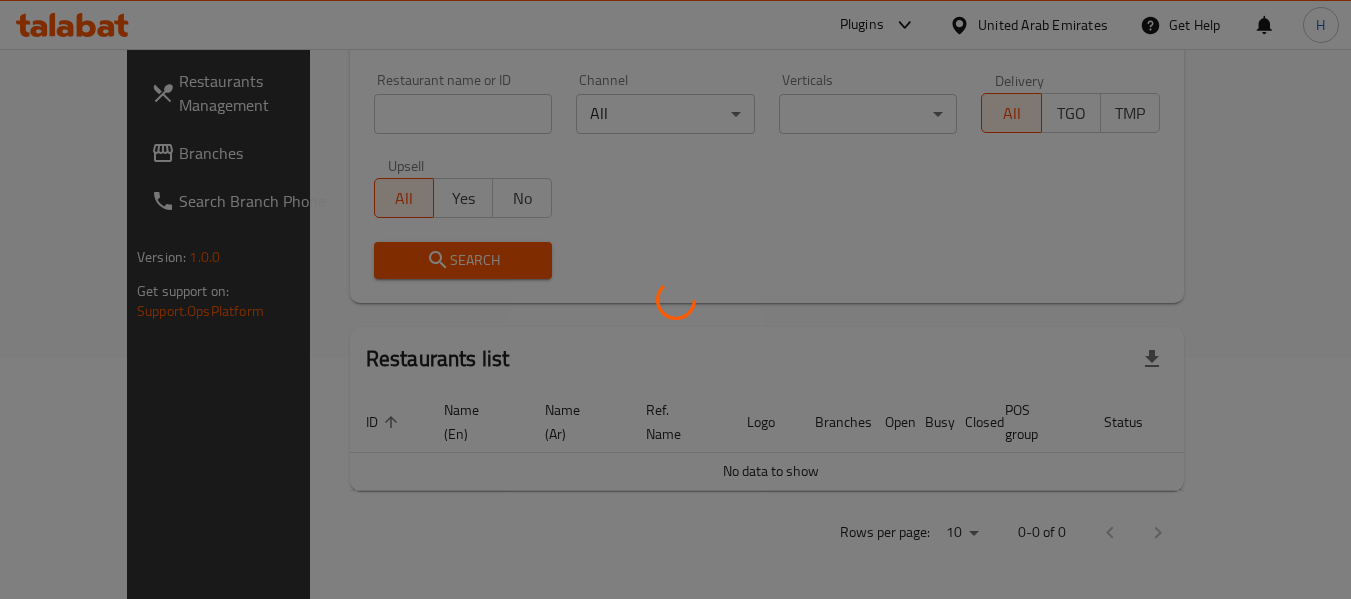 scroll, scrollTop: 218, scrollLeft: 0, axis: vertical 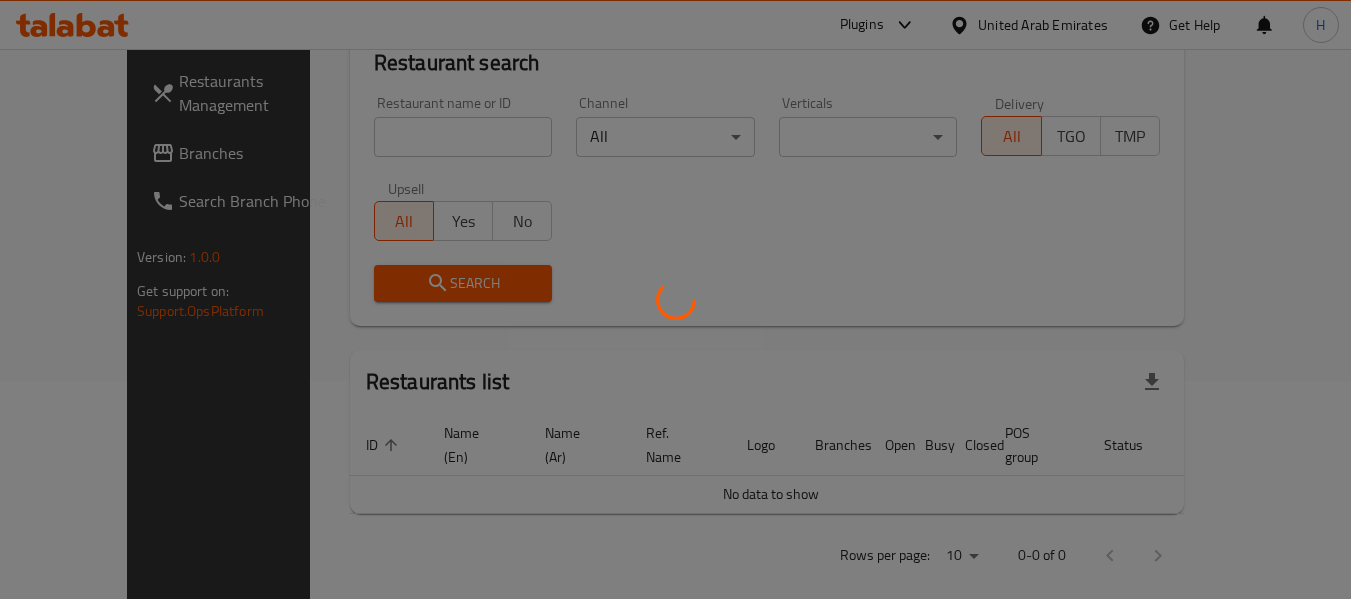 click at bounding box center (675, 299) 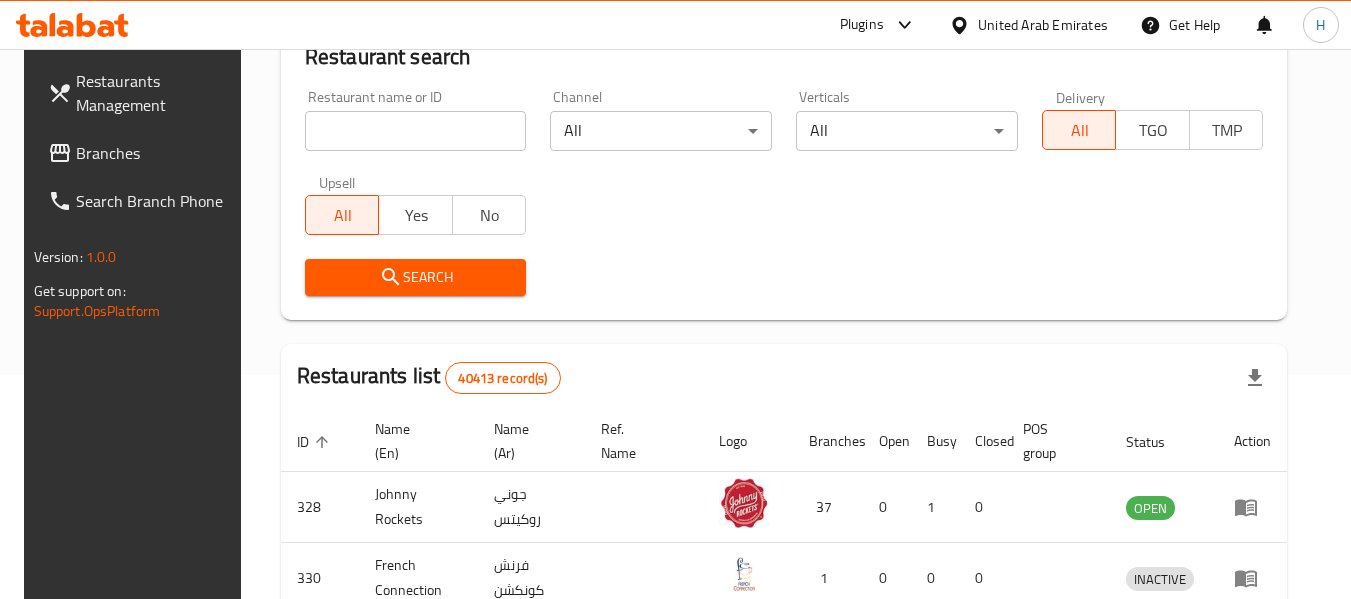 scroll, scrollTop: 115, scrollLeft: 0, axis: vertical 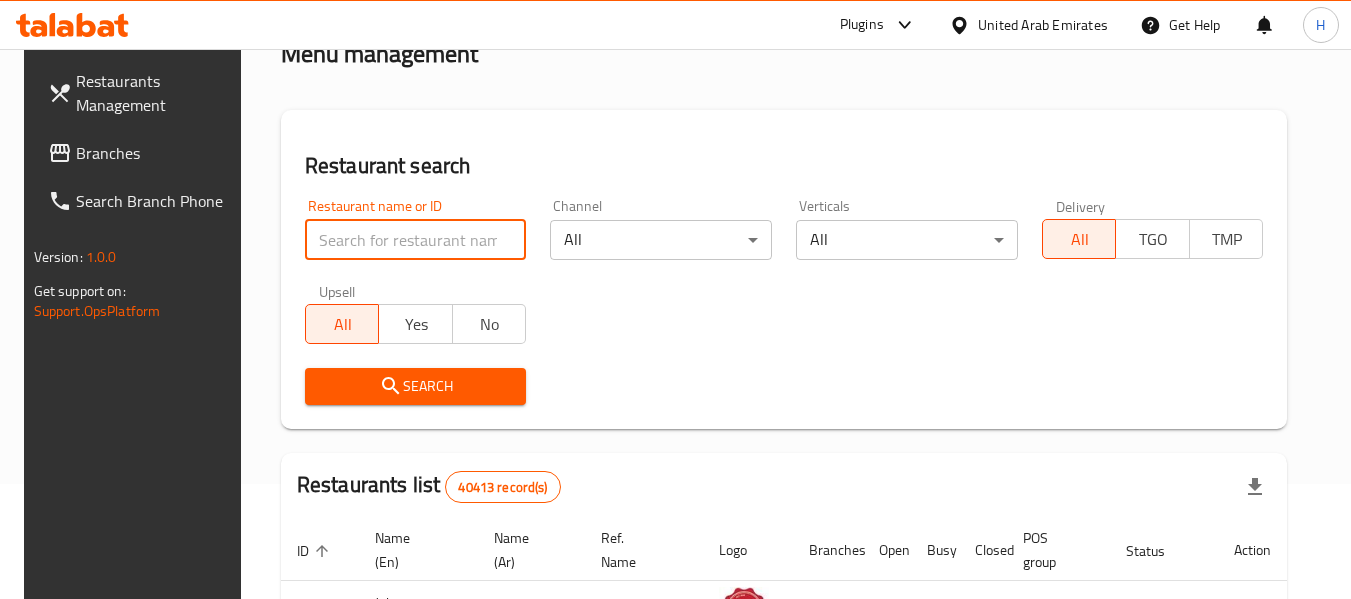 click at bounding box center [416, 240] 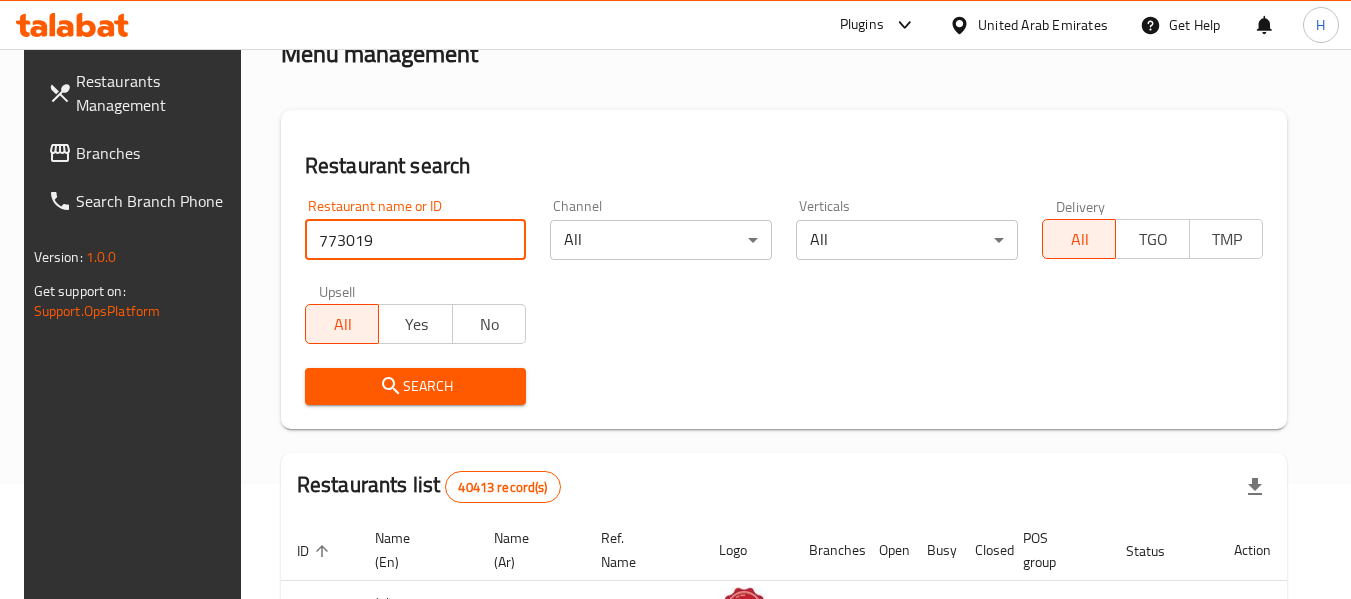 type on "773019" 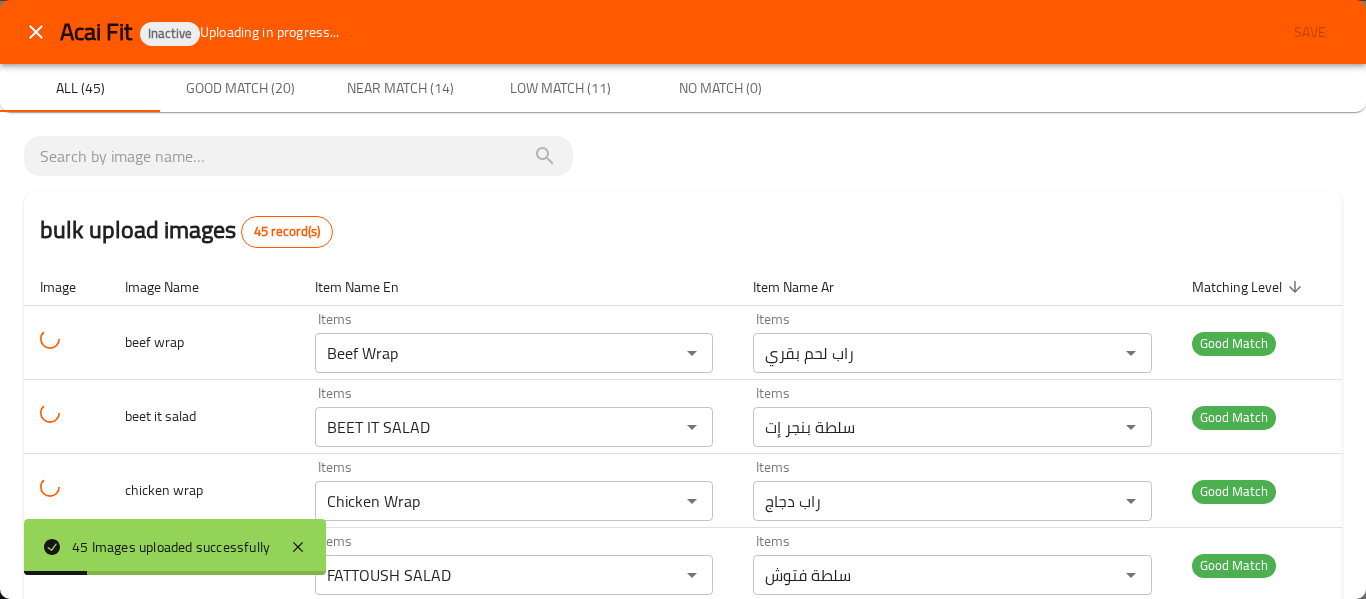 scroll, scrollTop: 0, scrollLeft: 0, axis: both 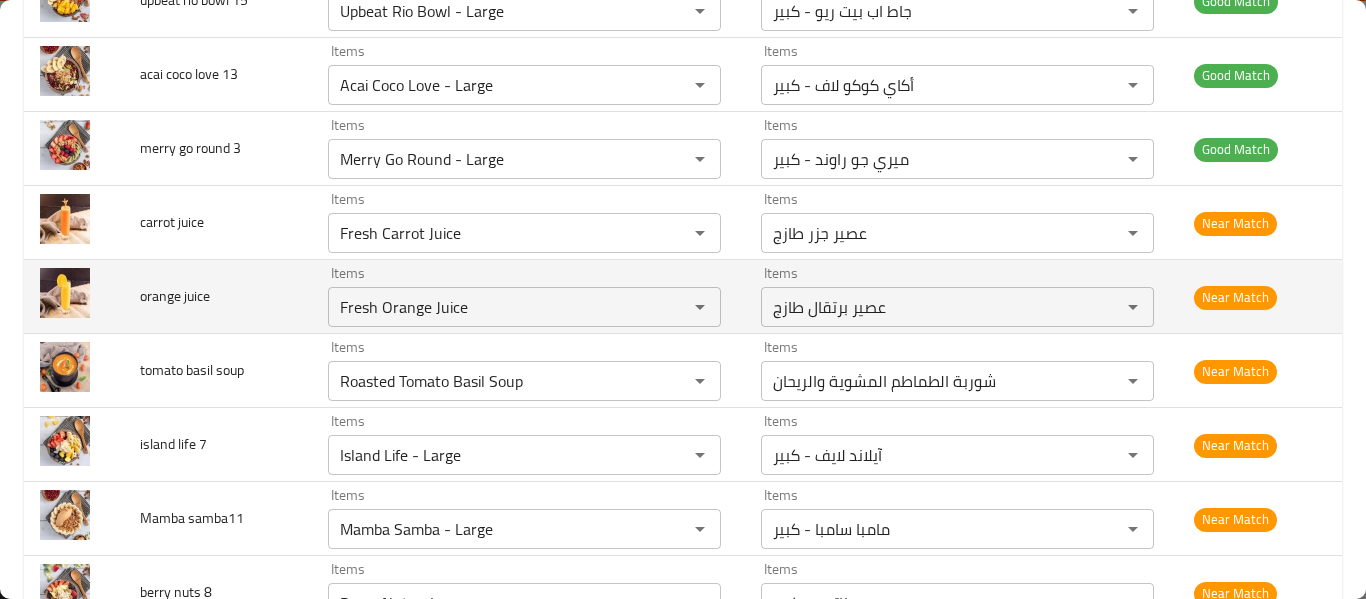 drag, startPoint x: 627, startPoint y: 190, endPoint x: 390, endPoint y: 263, distance: 247.9879 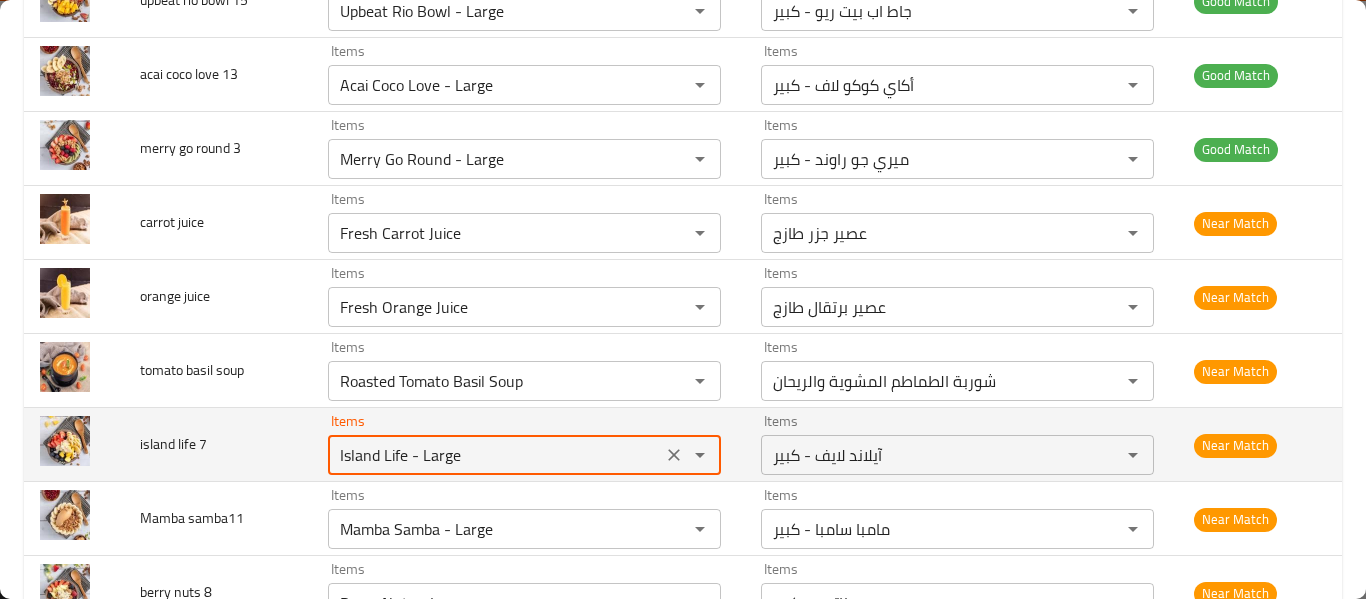 click on "Island Life - Large" at bounding box center [495, 455] 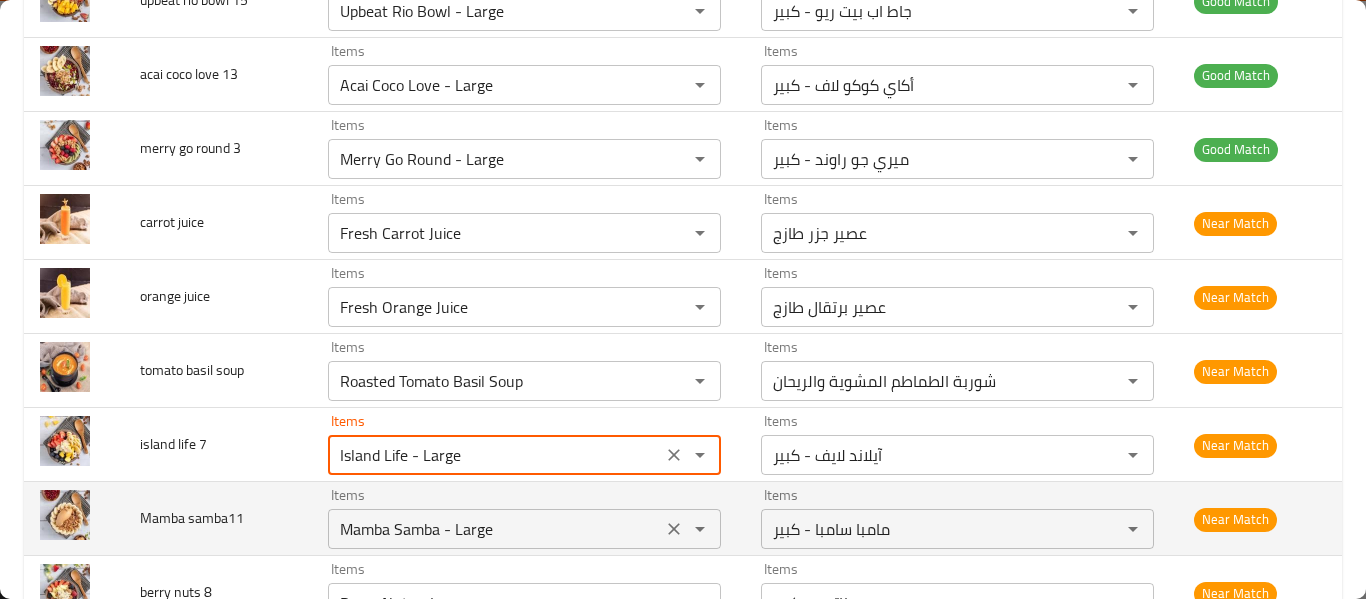 click on "Items Mamba Samba - Large Items" at bounding box center [524, 518] 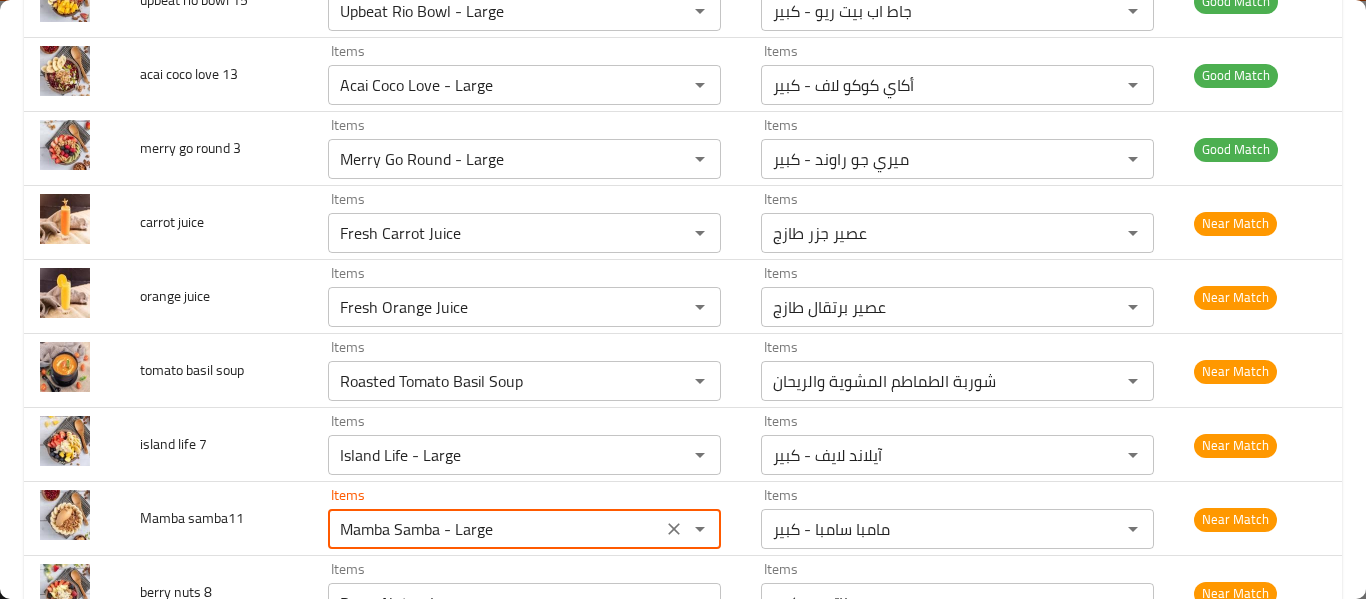 scroll, scrollTop: 2133, scrollLeft: 0, axis: vertical 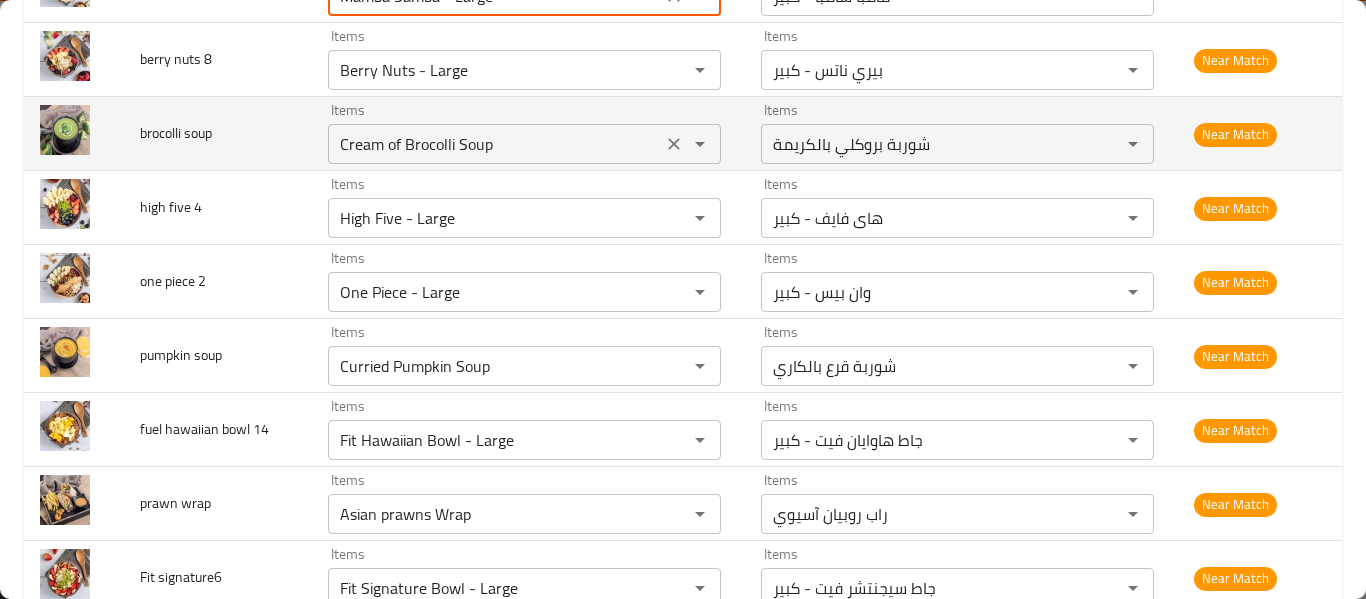 click on "Items Cream of Brocolli Soup Items" at bounding box center (524, 133) 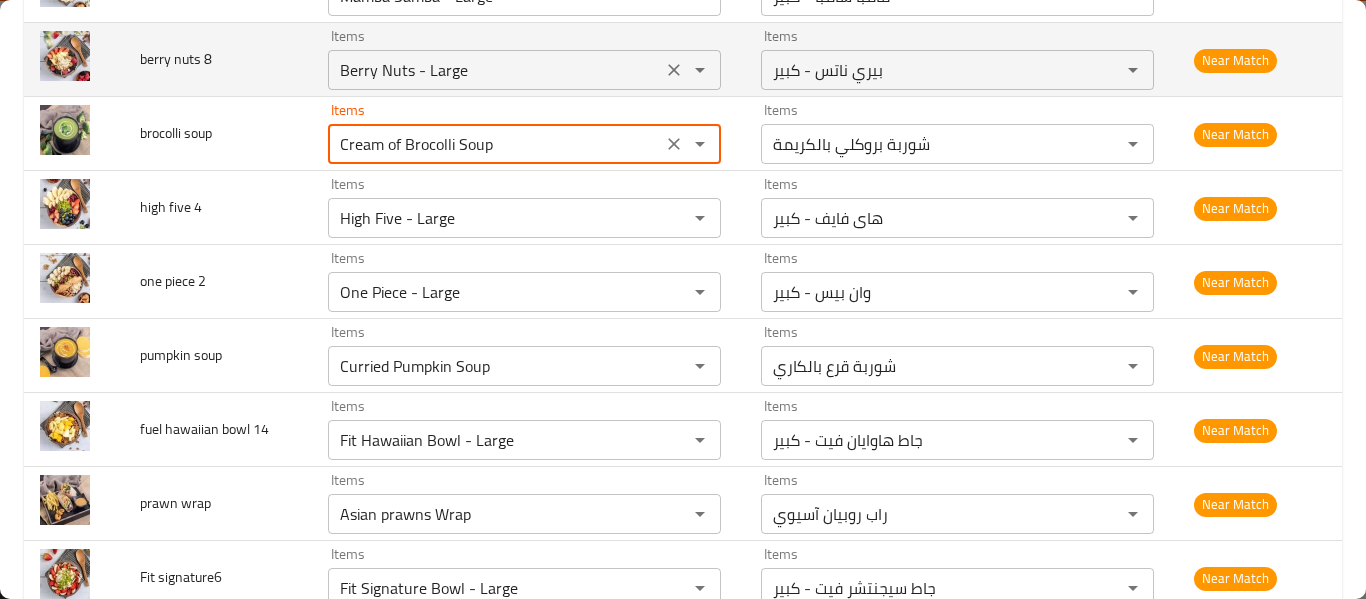 click on "Berry Nuts - Large" at bounding box center [495, 70] 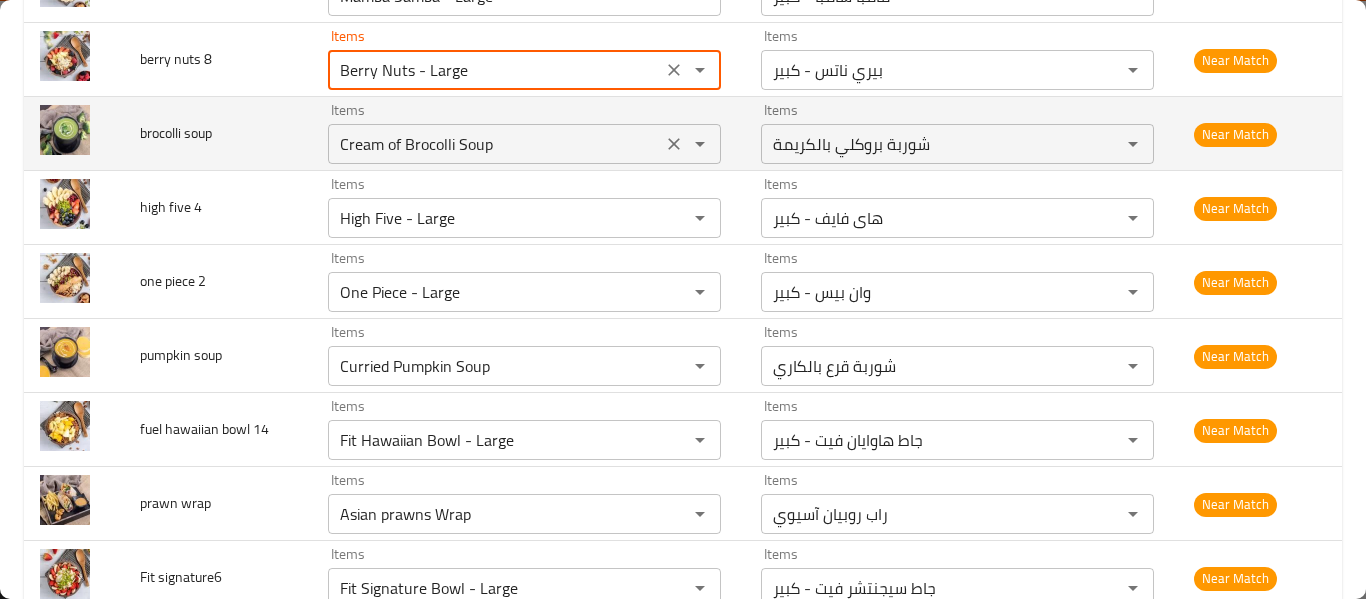 click on "Cream of Brocolli Soup" at bounding box center (495, 144) 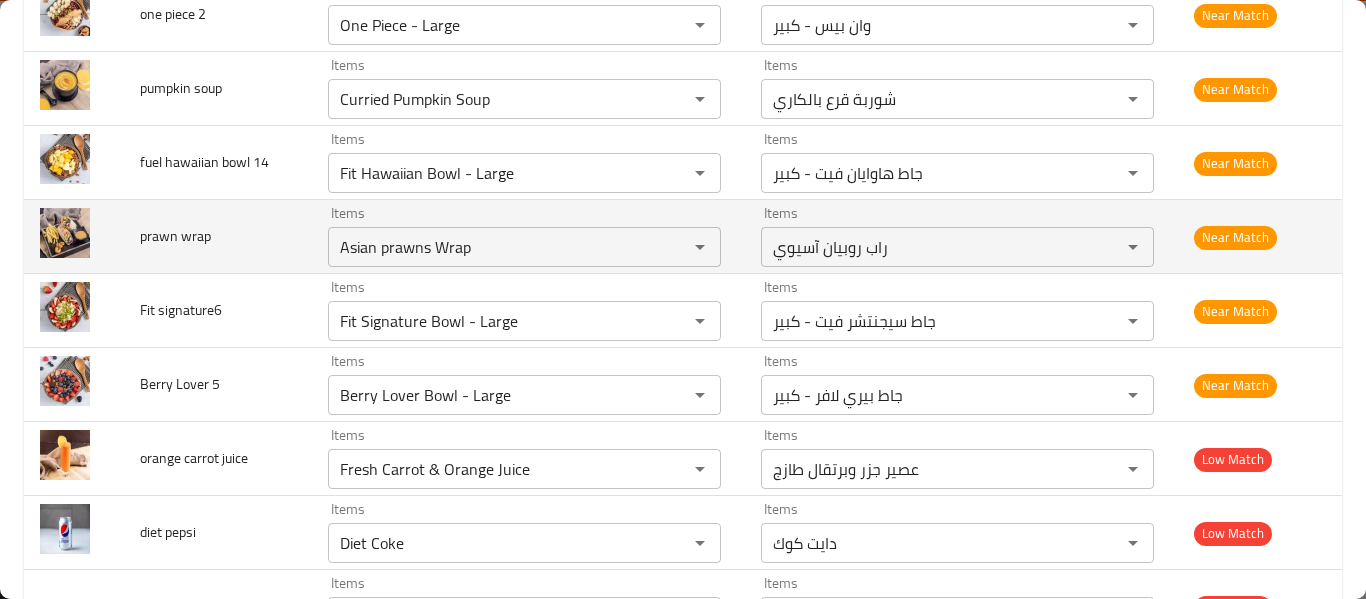 scroll, scrollTop: 2133, scrollLeft: 0, axis: vertical 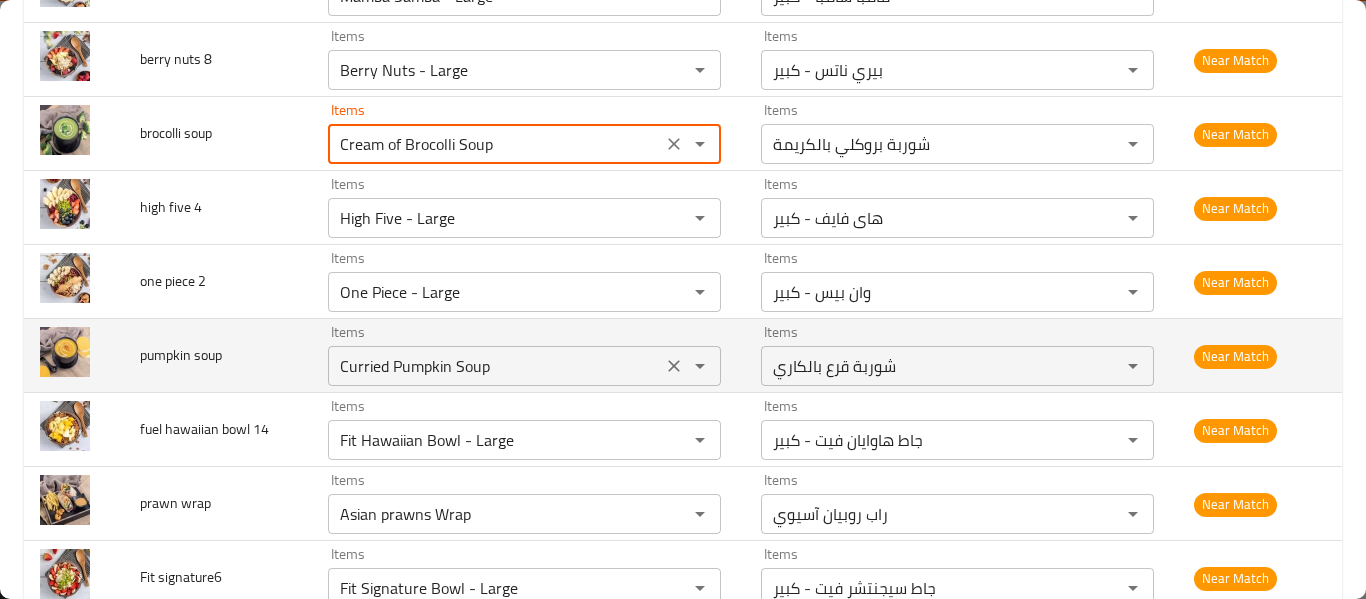 click on "Curried Pumpkin Soup Items" at bounding box center (524, 366) 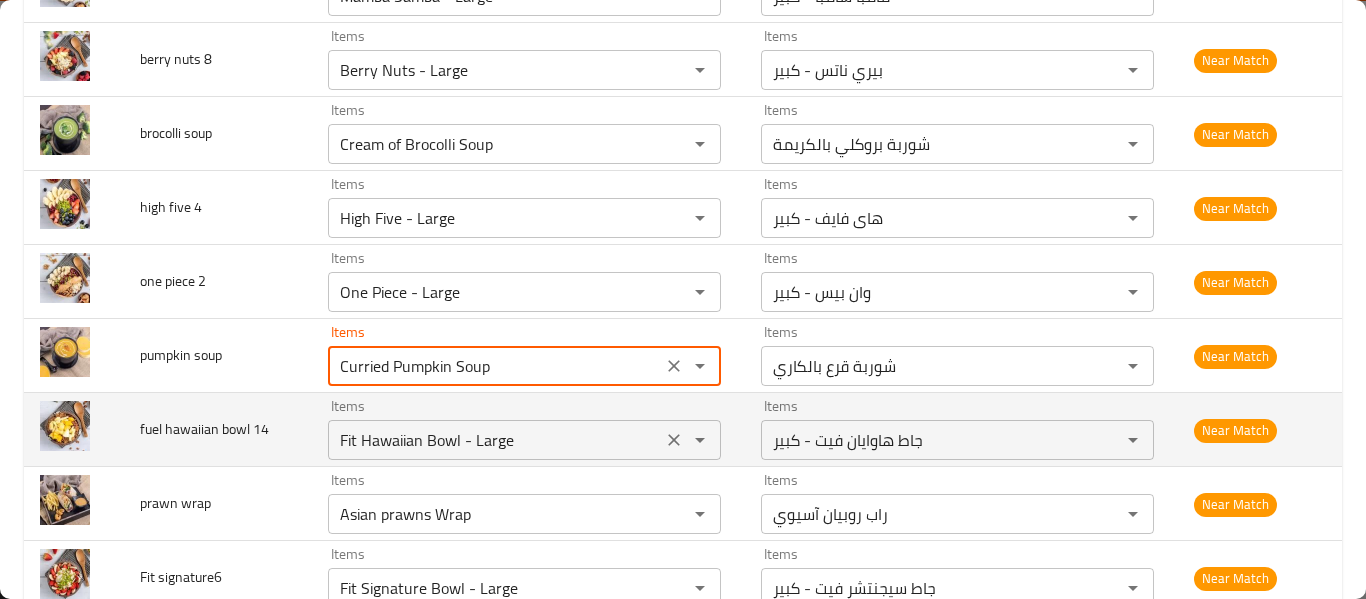 click on "Fit Hawaiian Bowl - Large Items" at bounding box center [524, 440] 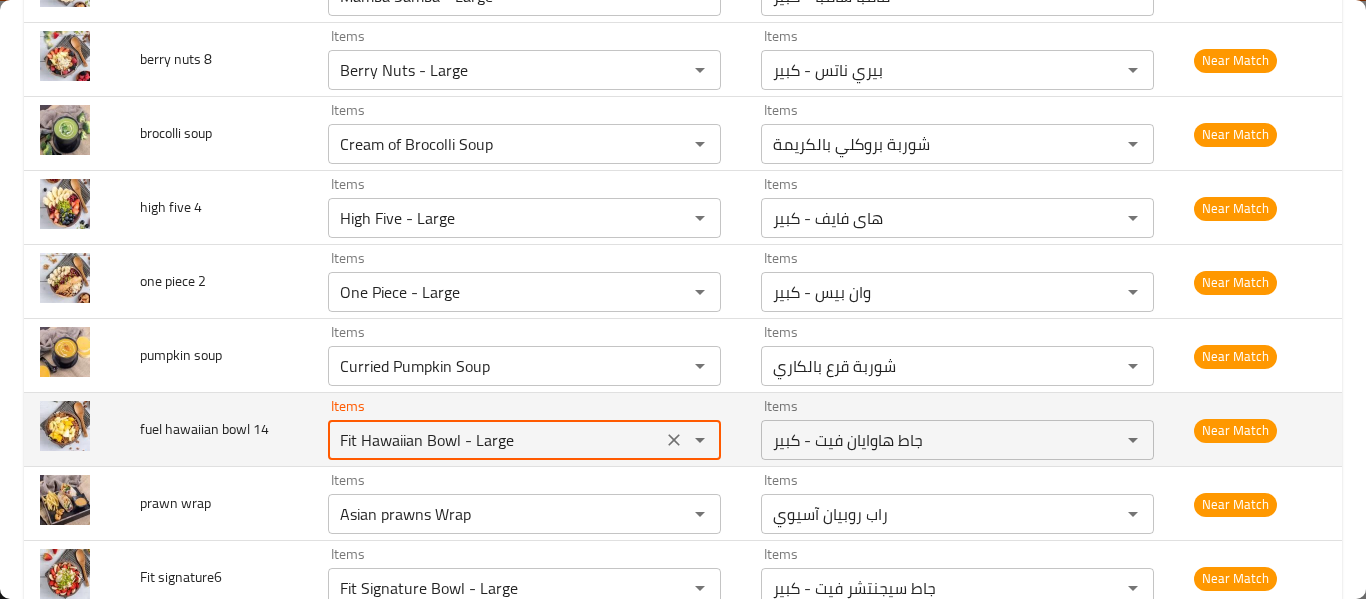 click on "Fit Hawaiian Bowl - Large" at bounding box center [495, 440] 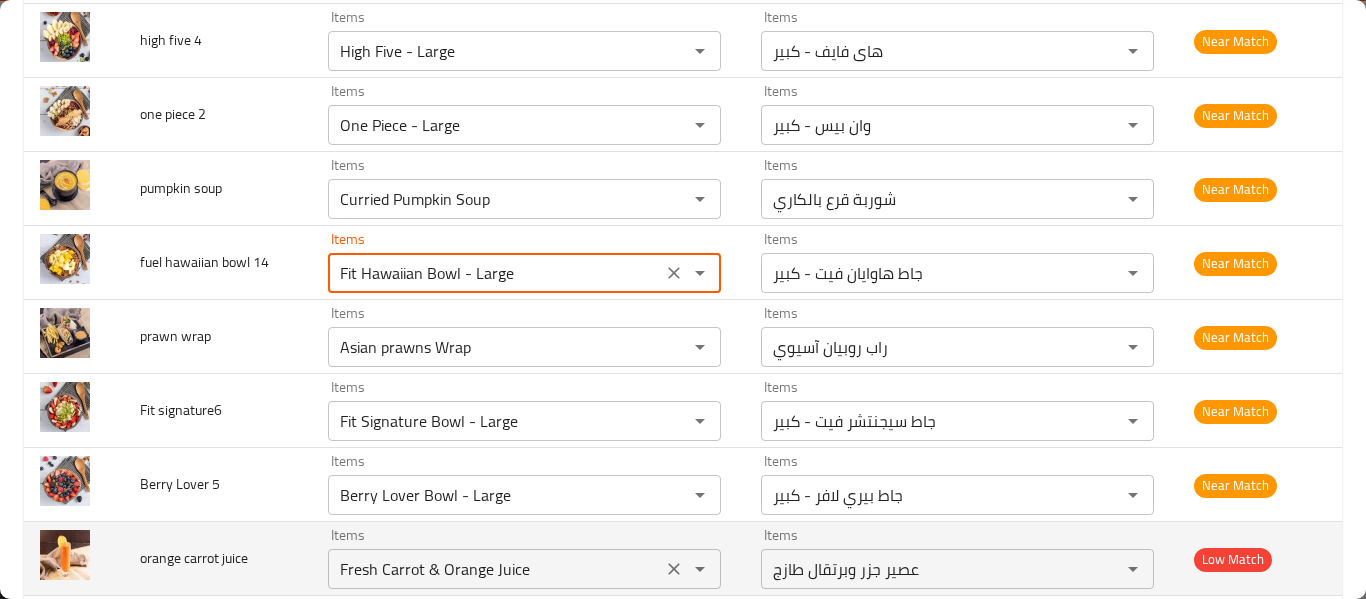 scroll, scrollTop: 2400, scrollLeft: 0, axis: vertical 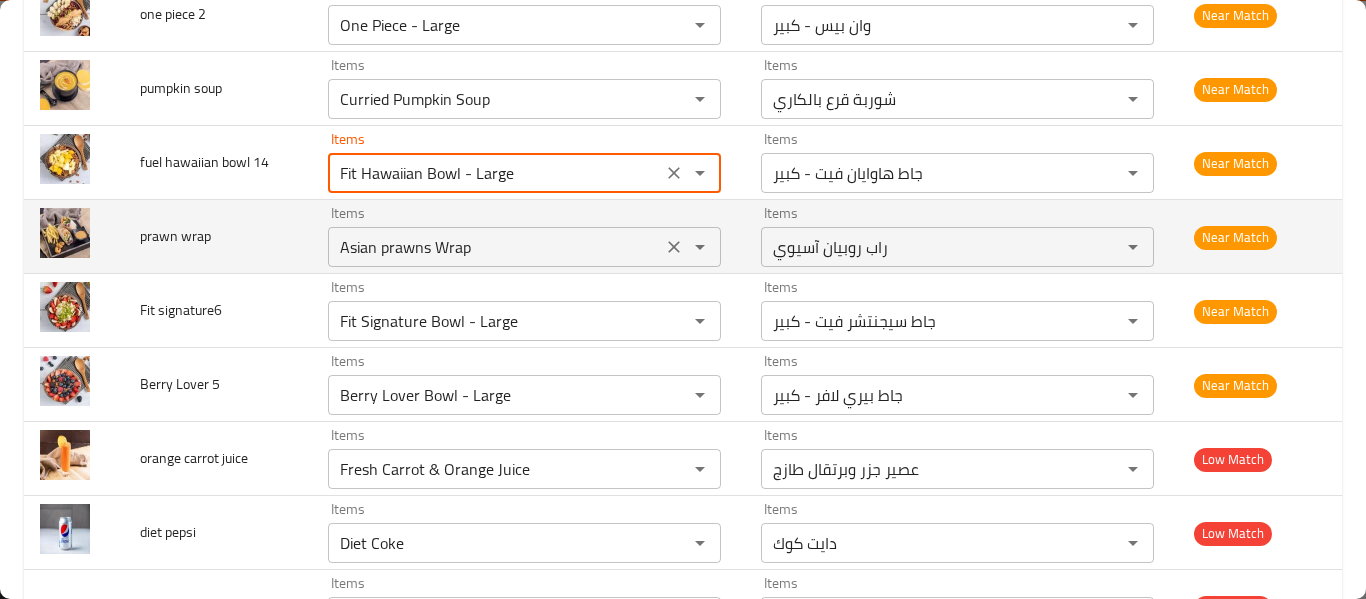 click on "Asian prawns Wrap" at bounding box center [495, 247] 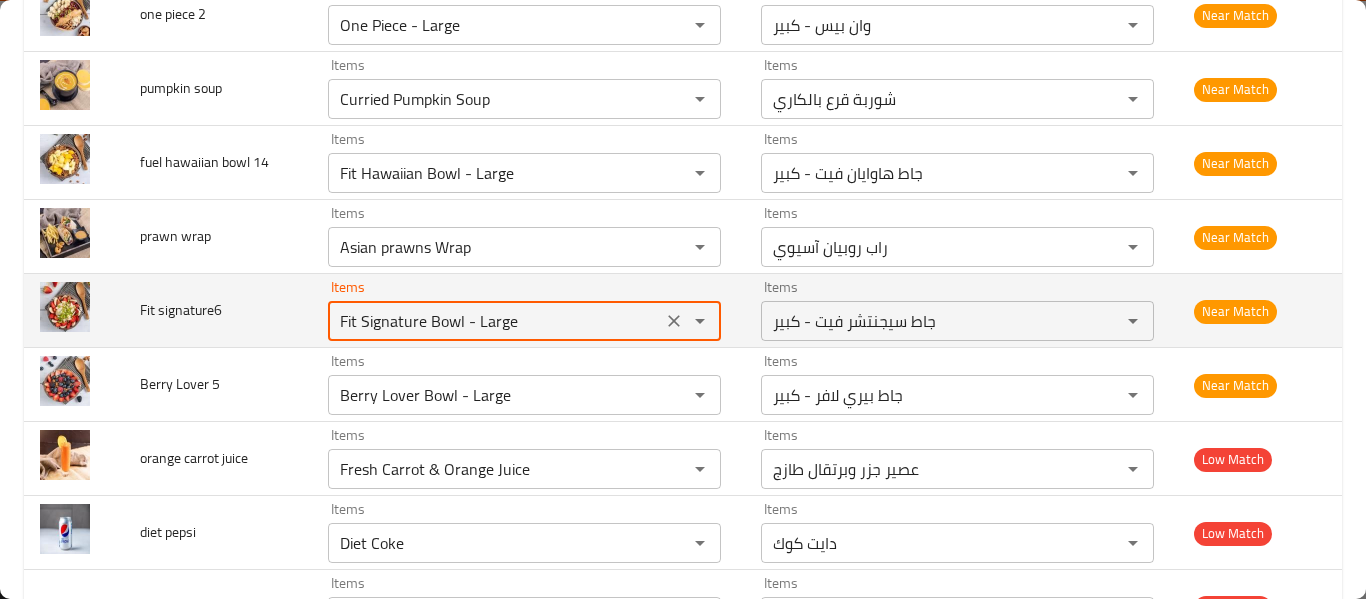 click on "Fit Signature Bowl - Large" at bounding box center [495, 321] 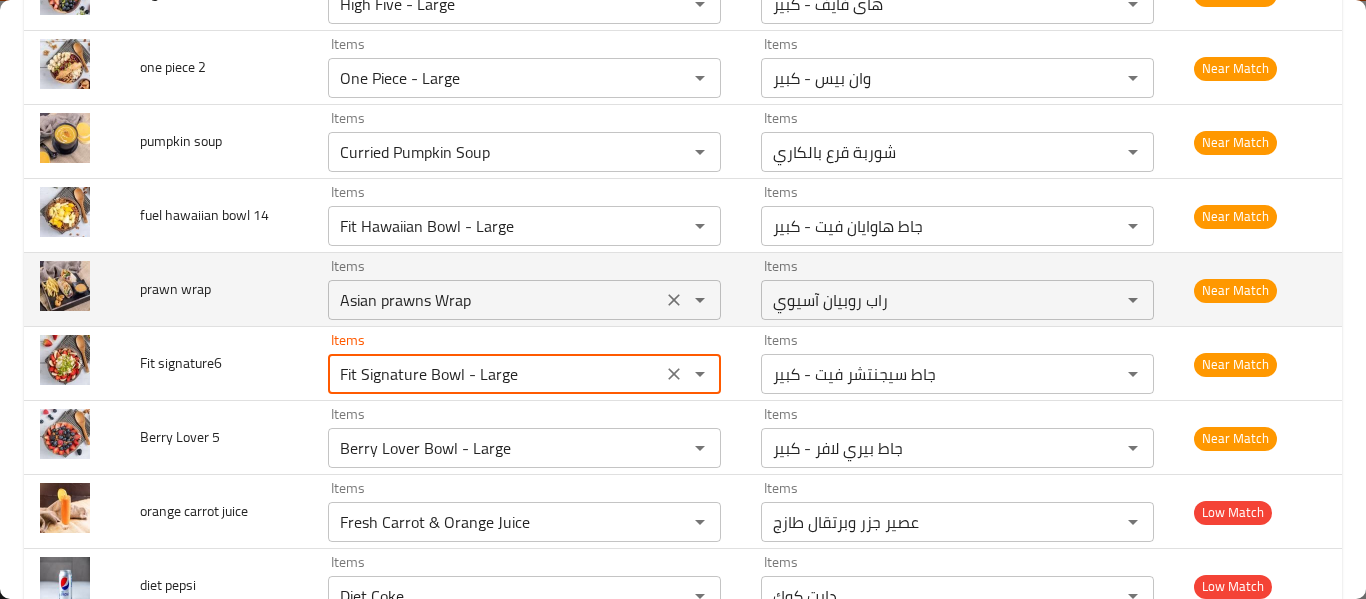 scroll, scrollTop: 2400, scrollLeft: 0, axis: vertical 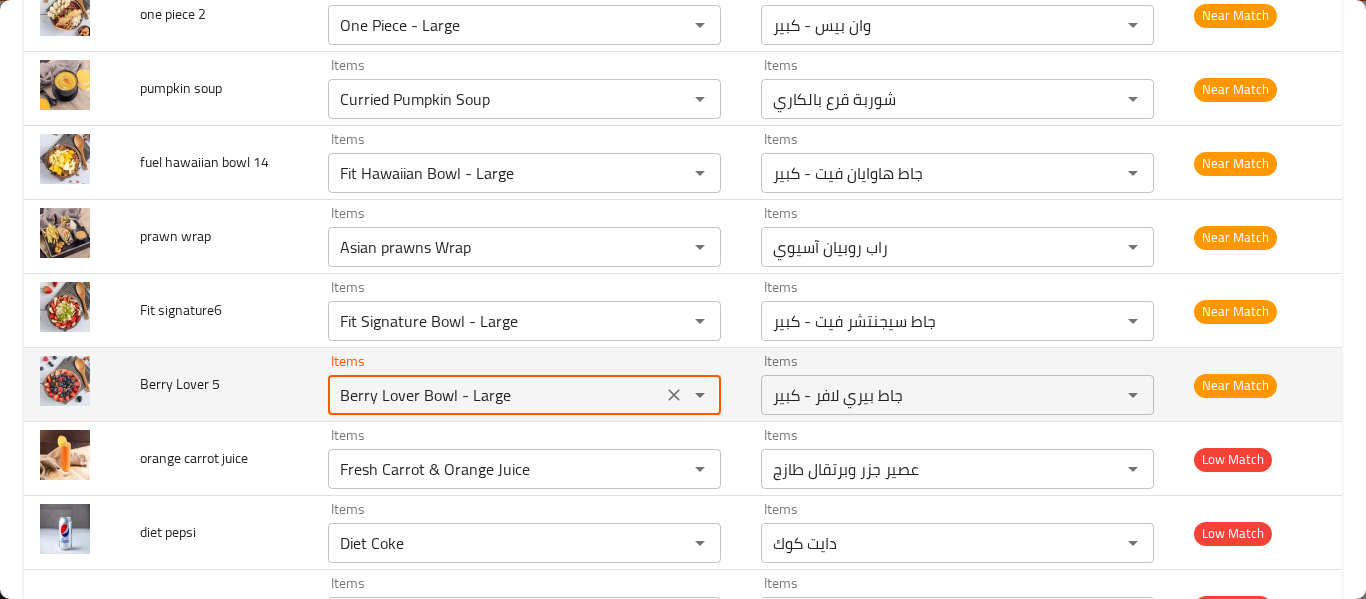 click on "Berry Lover Bowl - Large" at bounding box center [495, 395] 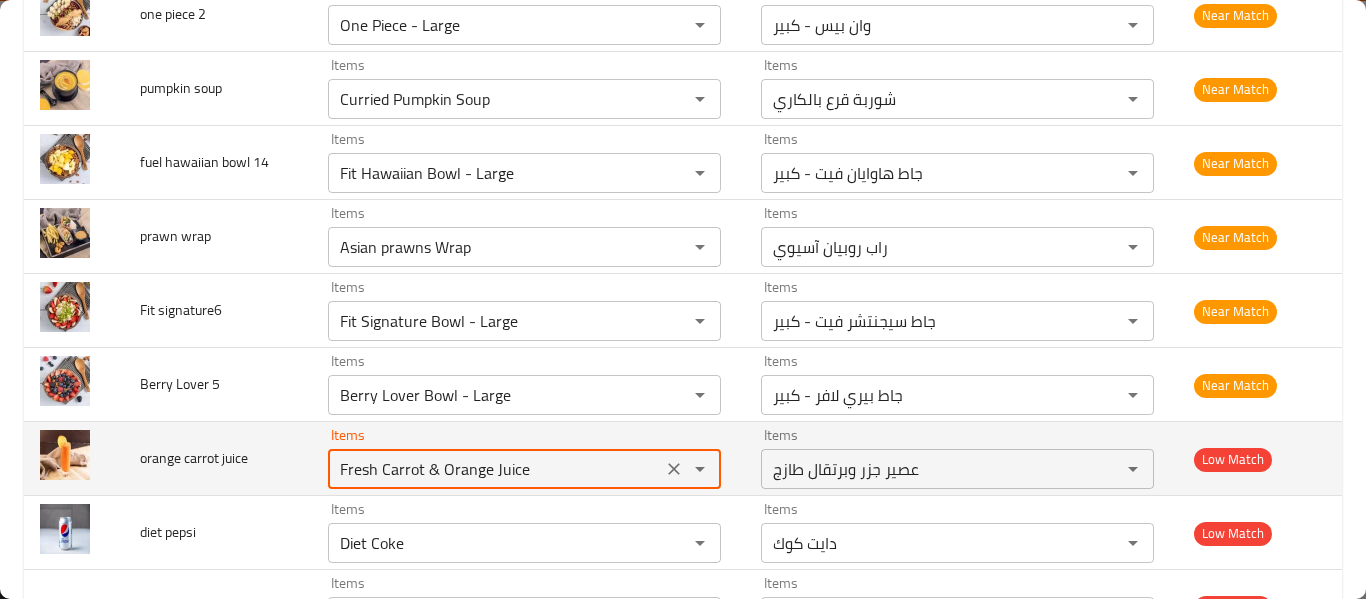 click on "Fresh Carrot & Orange Juice" at bounding box center [495, 469] 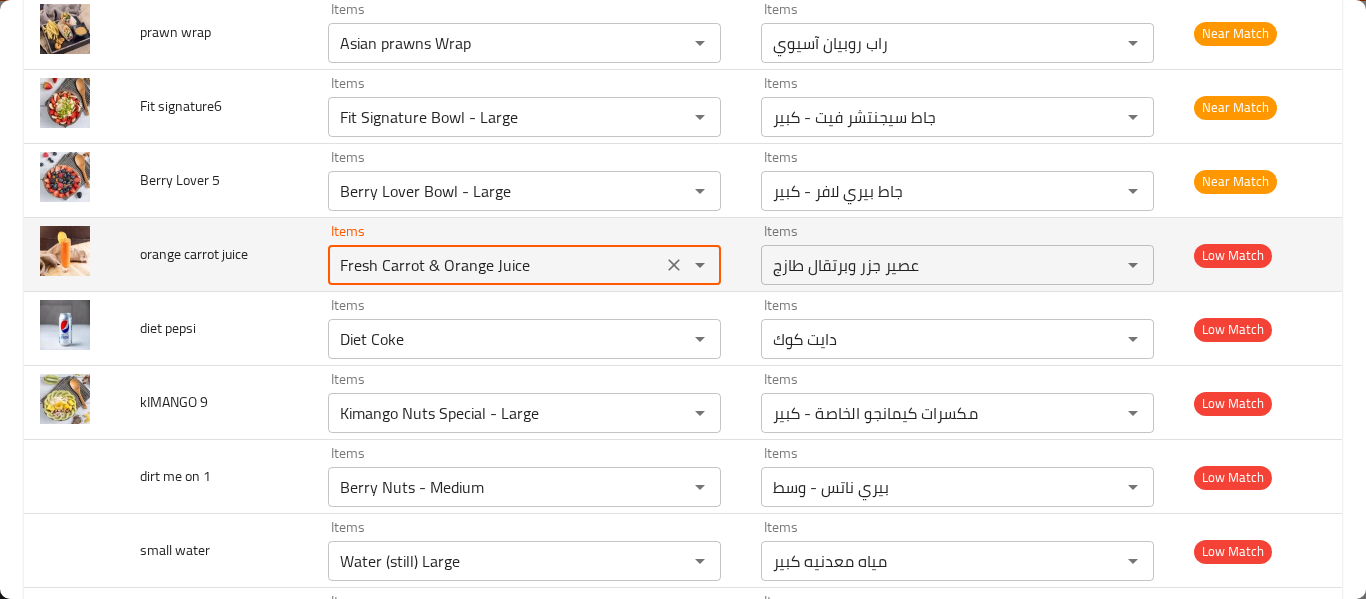 scroll, scrollTop: 2667, scrollLeft: 0, axis: vertical 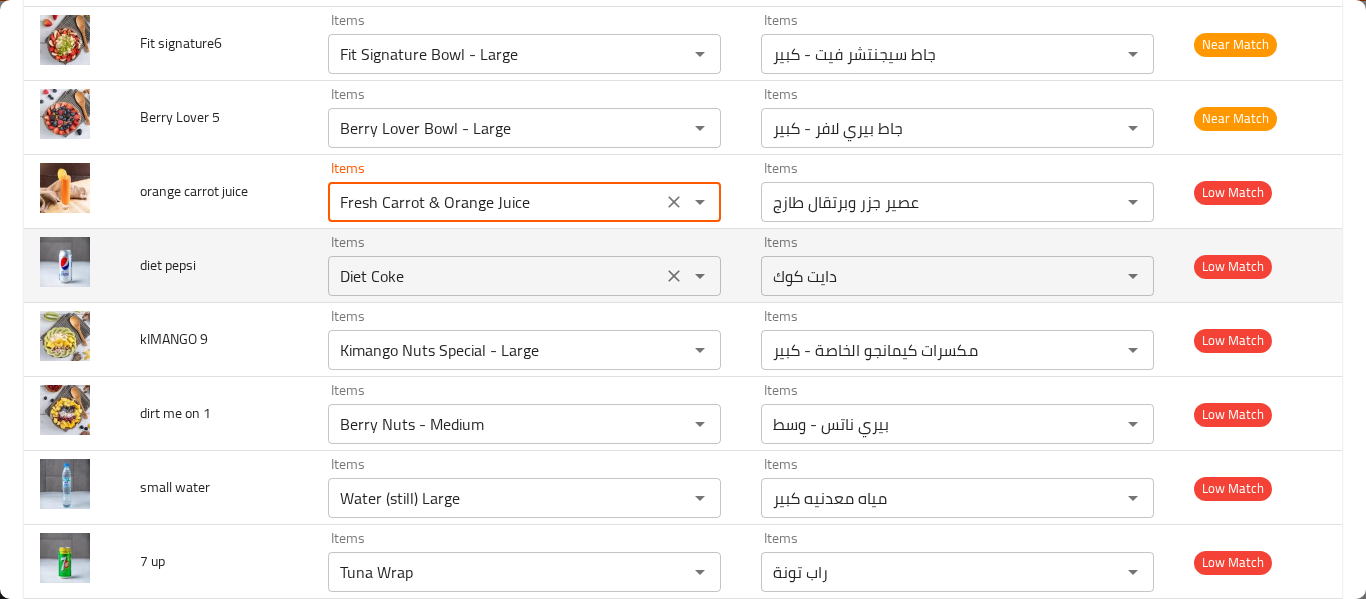 click on "Diet Coke" at bounding box center [495, 276] 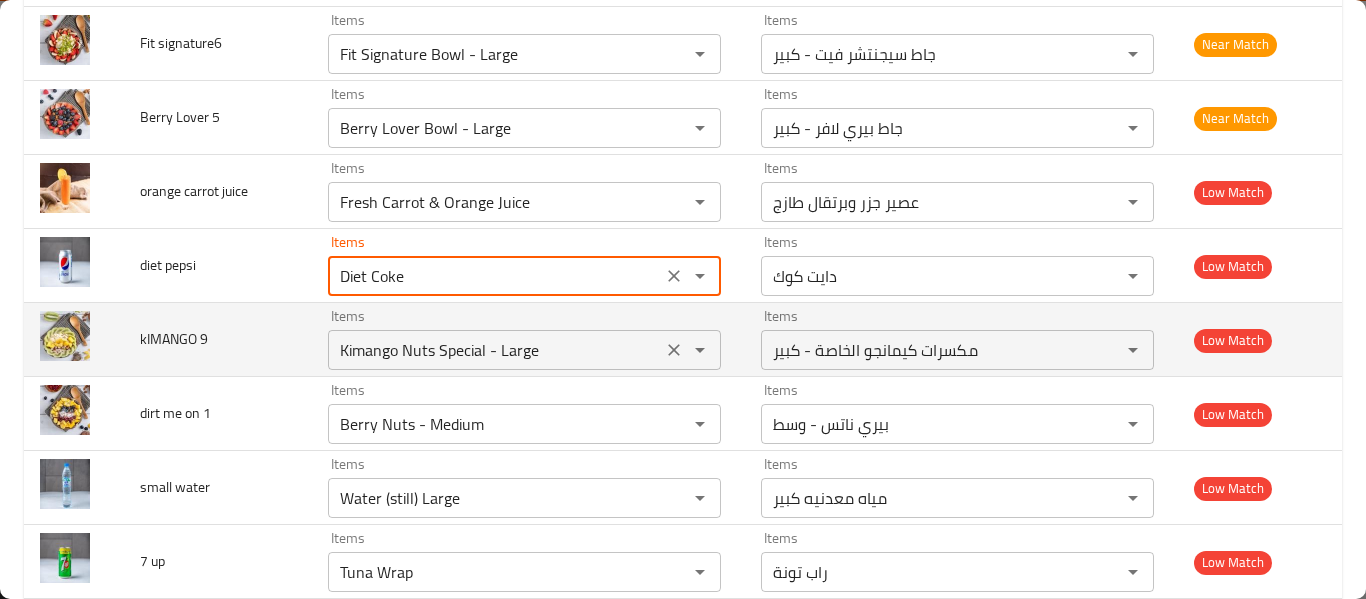 click on "Kimango Nuts Special - Large" at bounding box center (495, 350) 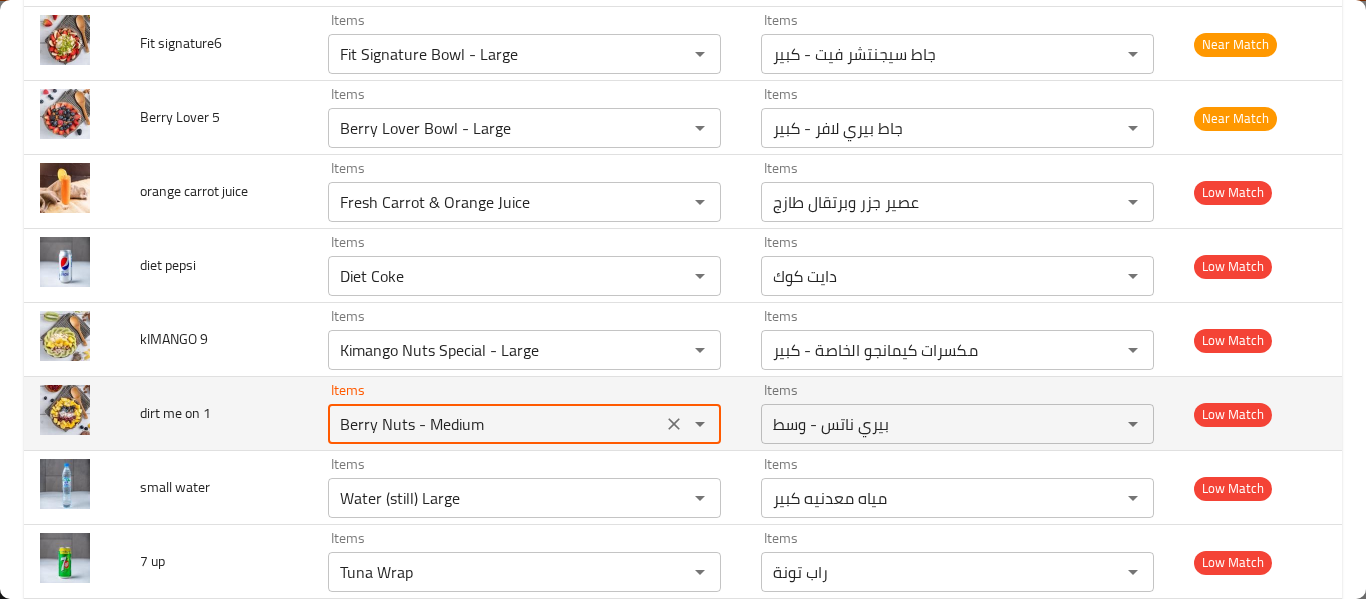 click on "Berry Nuts - Medium" at bounding box center [495, 424] 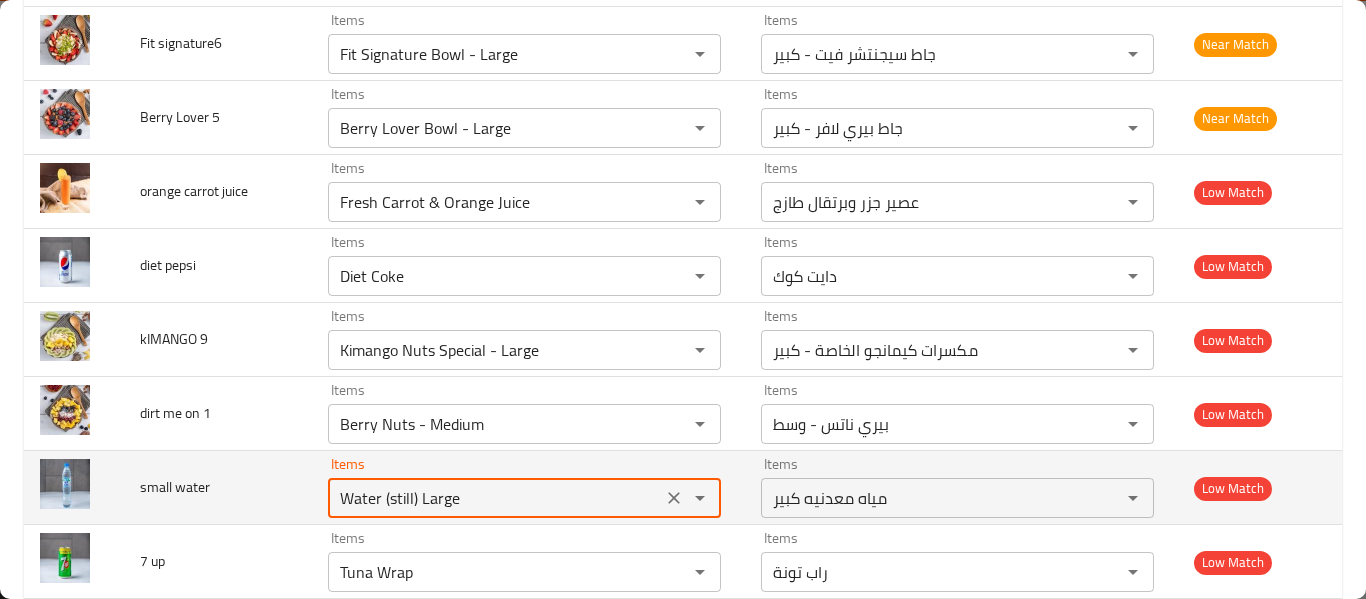 click on "Water (still) Large" at bounding box center [495, 498] 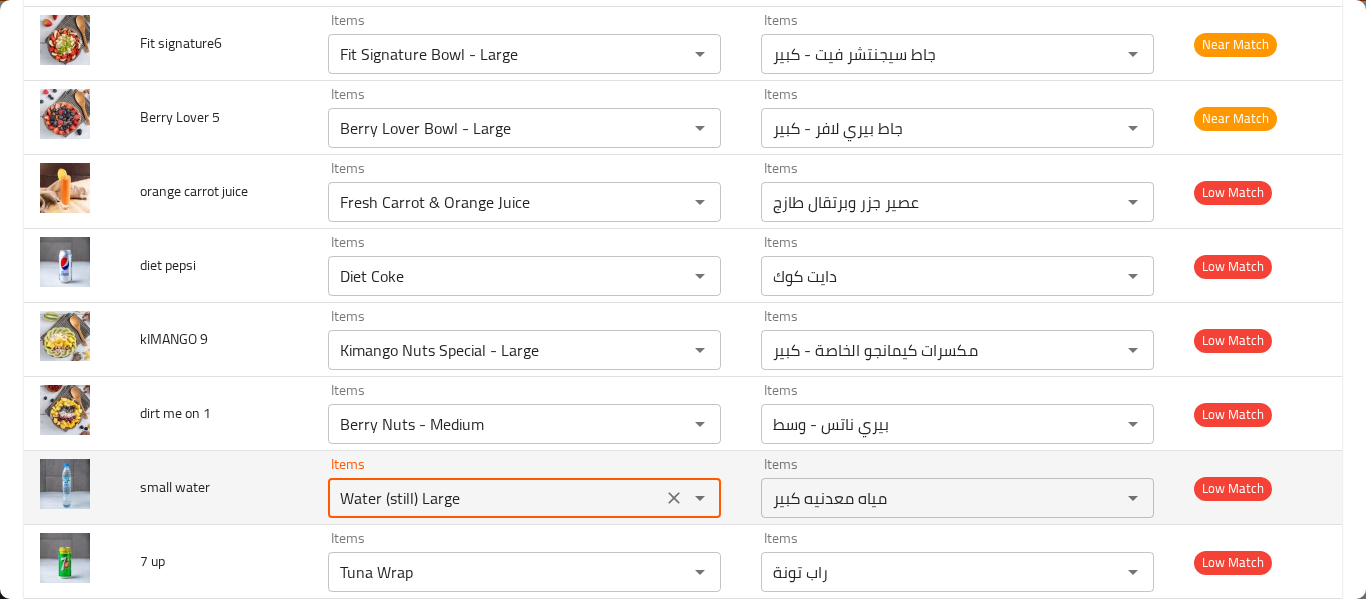 scroll, scrollTop: 2933, scrollLeft: 0, axis: vertical 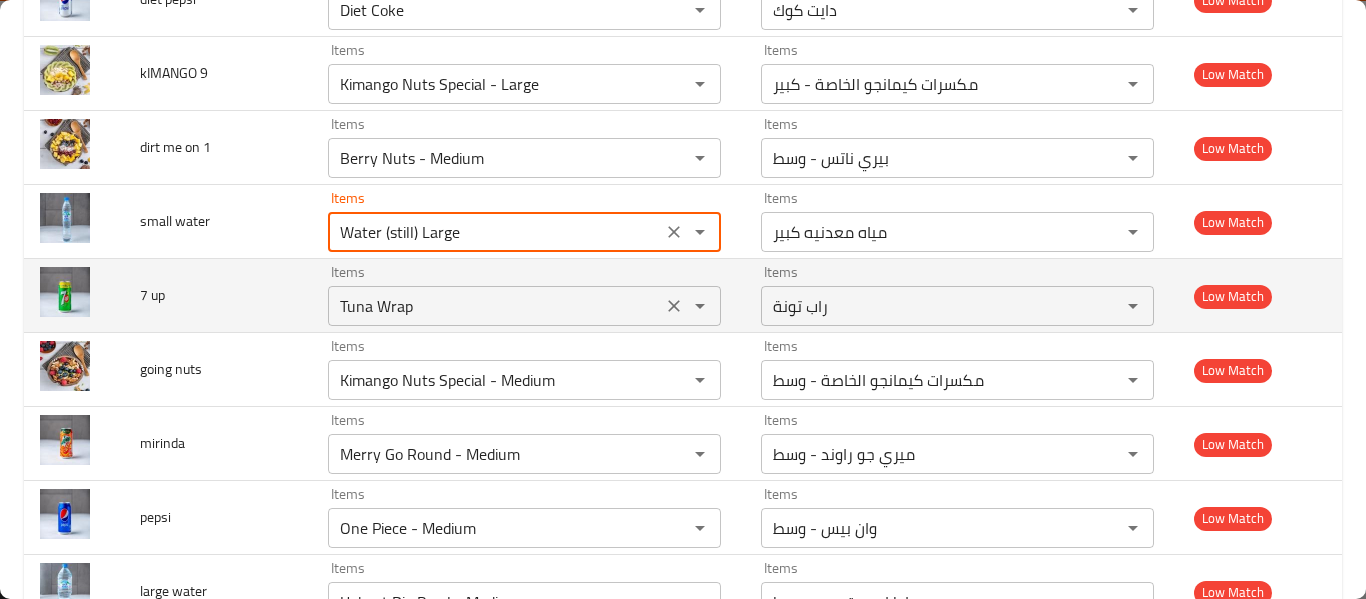 click on "Items Tuna Wrap Items" at bounding box center (524, 295) 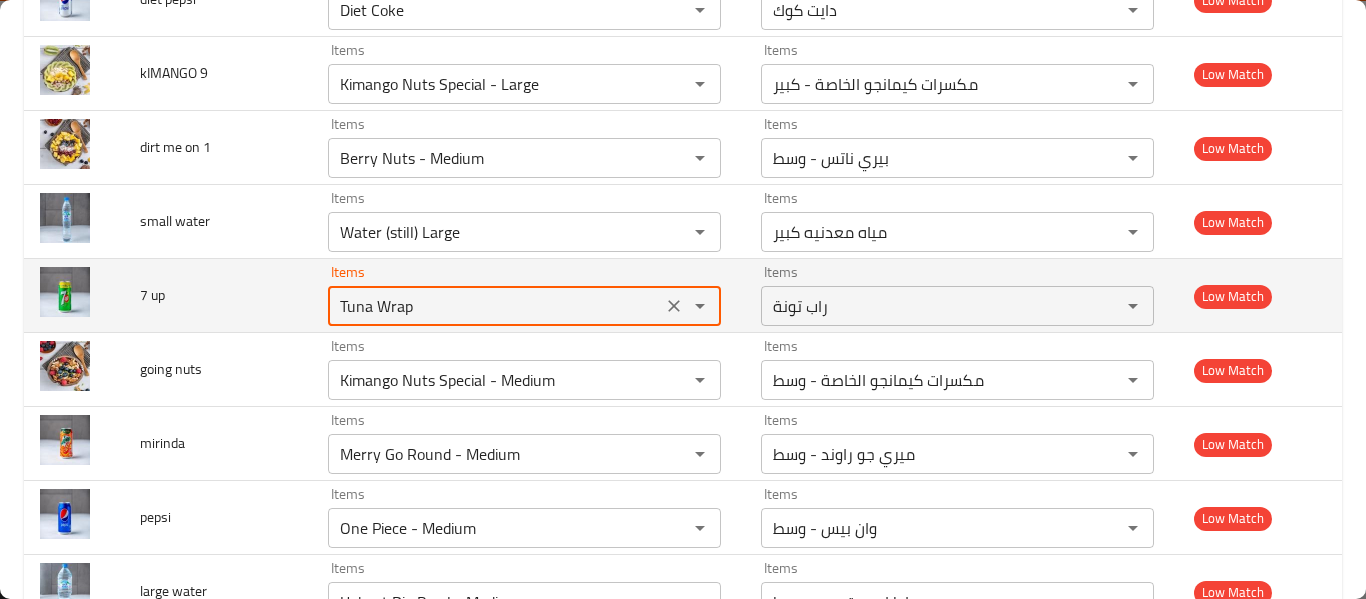click on "Tuna Wrap" at bounding box center [495, 306] 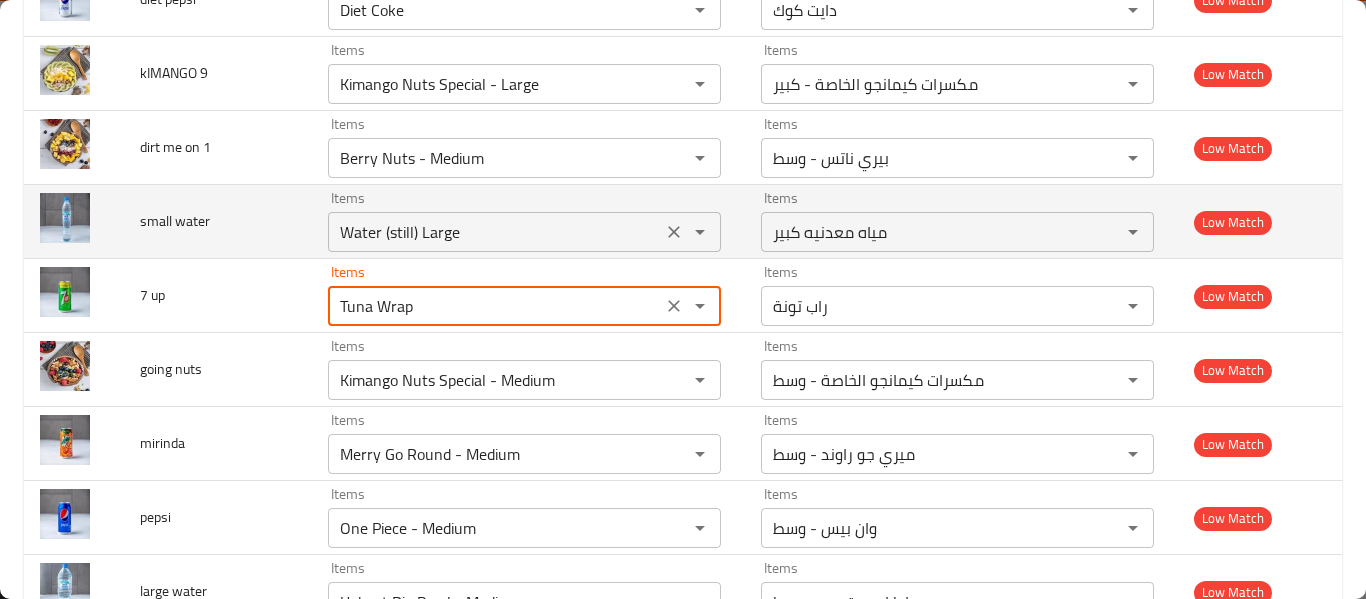 click on "Water (still) Large Items" at bounding box center [524, 232] 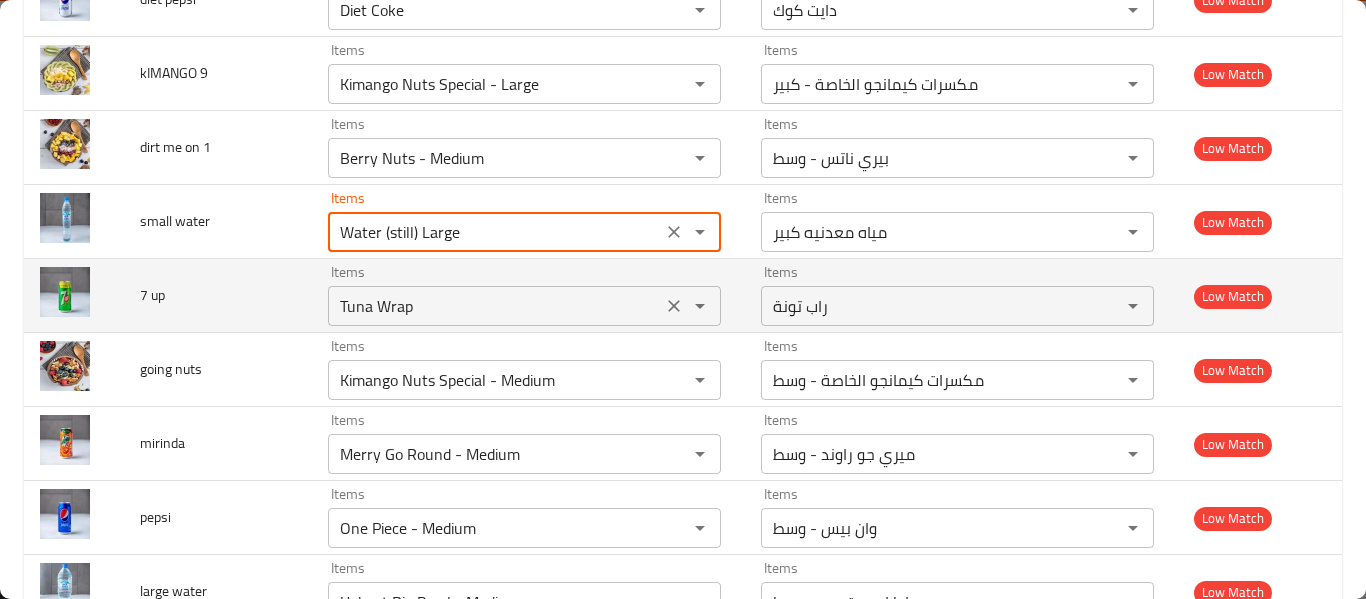 click on "Tuna Wrap" at bounding box center (495, 306) 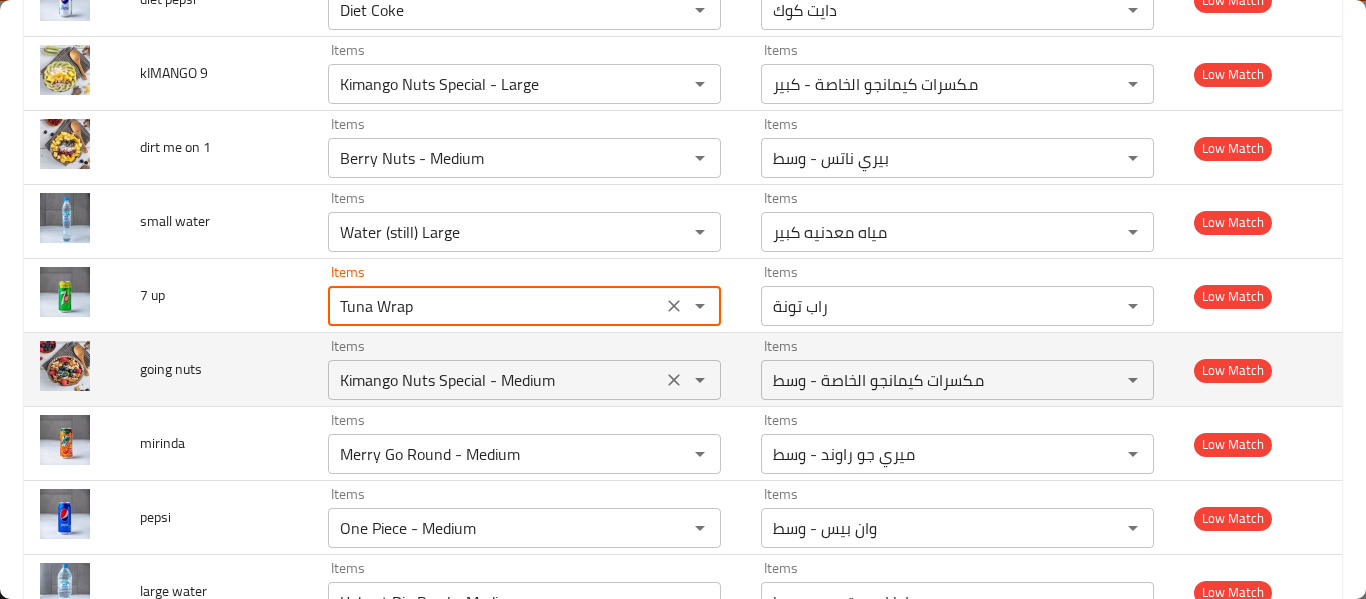 click on "Kimango Nuts Special - Medium" at bounding box center (495, 380) 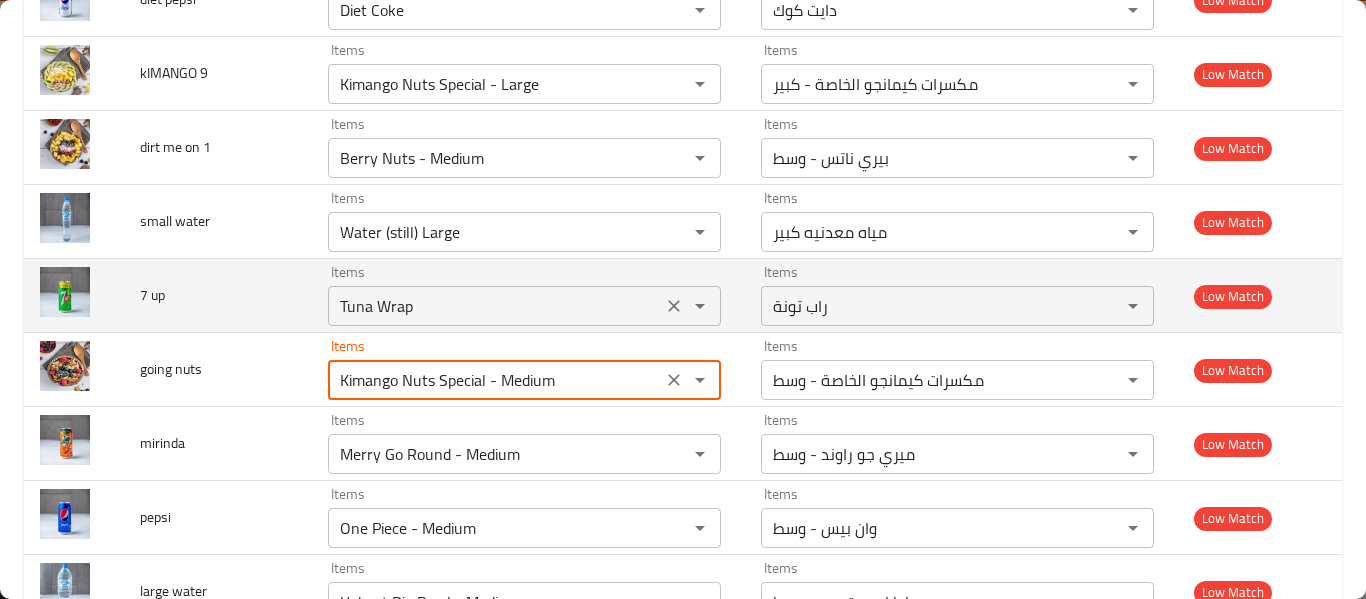 click on "Tuna Wrap Items" at bounding box center (524, 306) 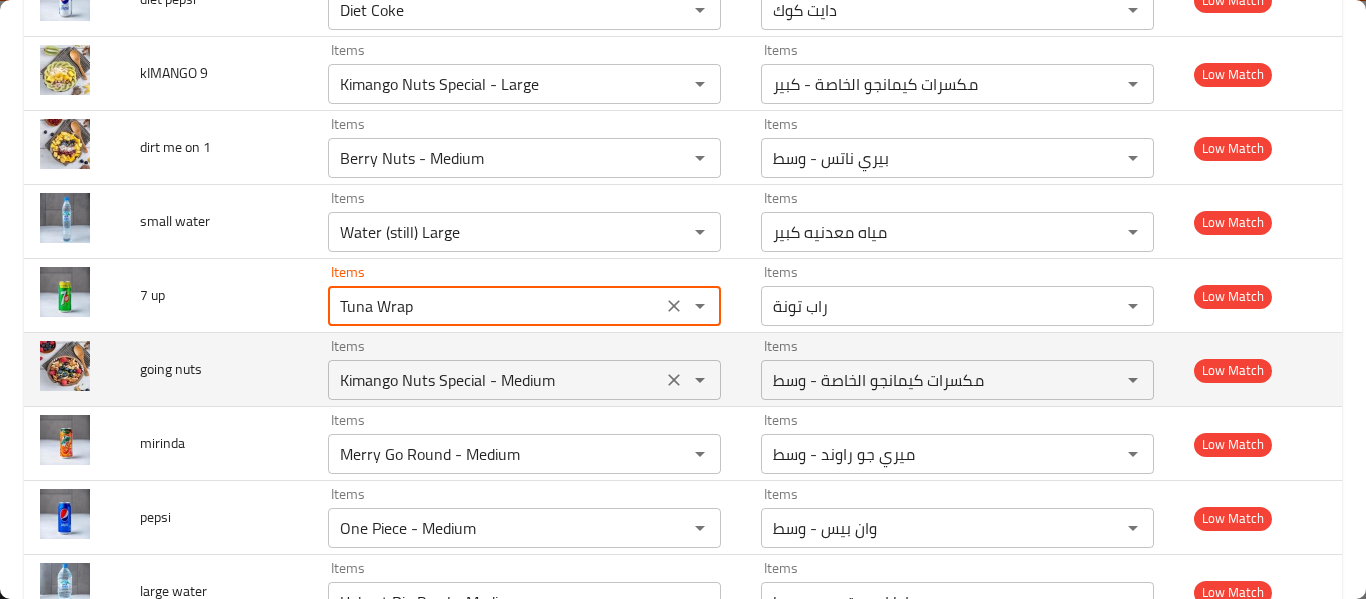 type 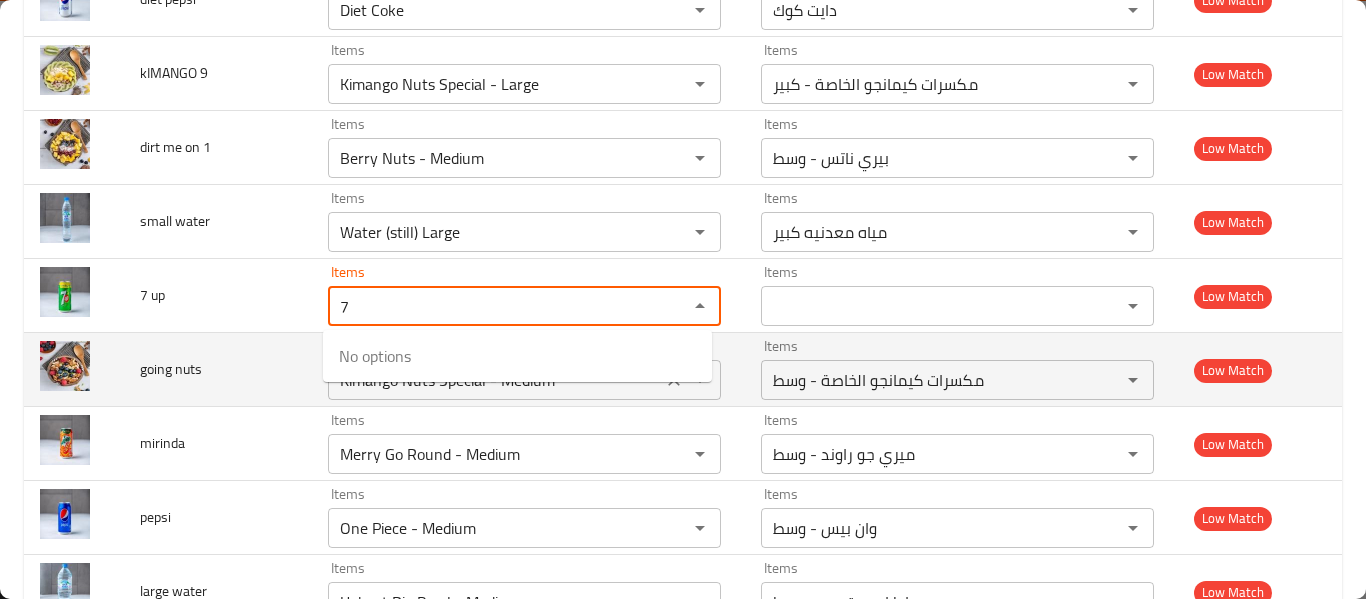 type on "7" 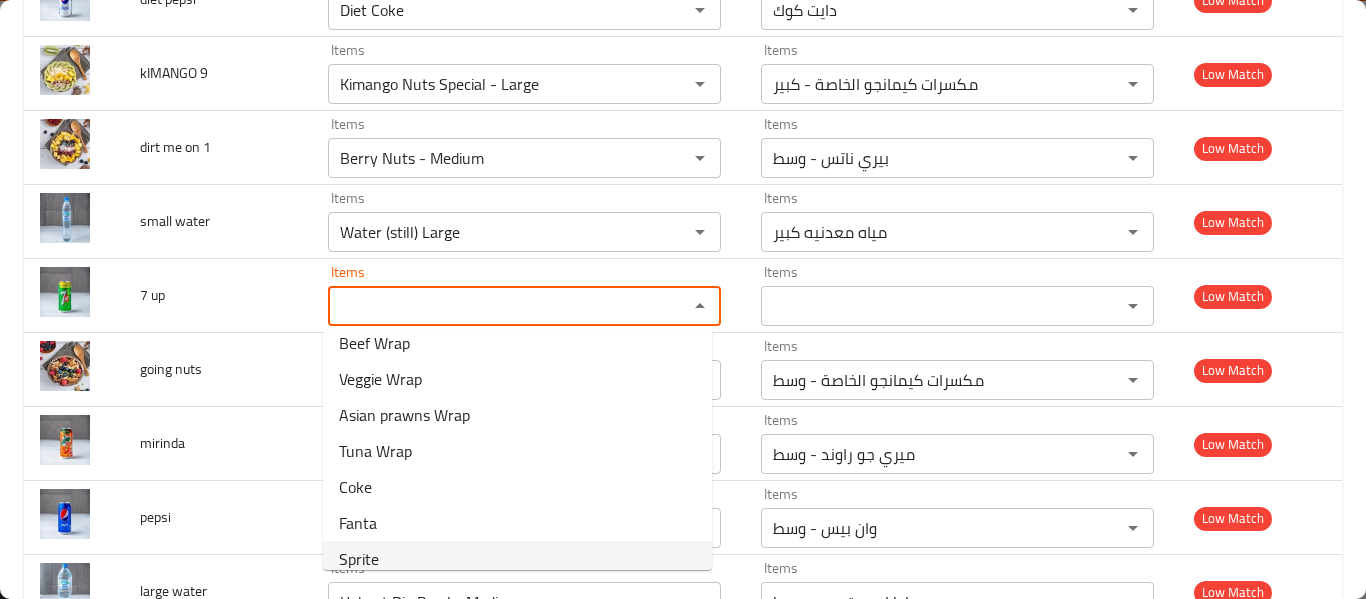 scroll, scrollTop: 1331, scrollLeft: 0, axis: vertical 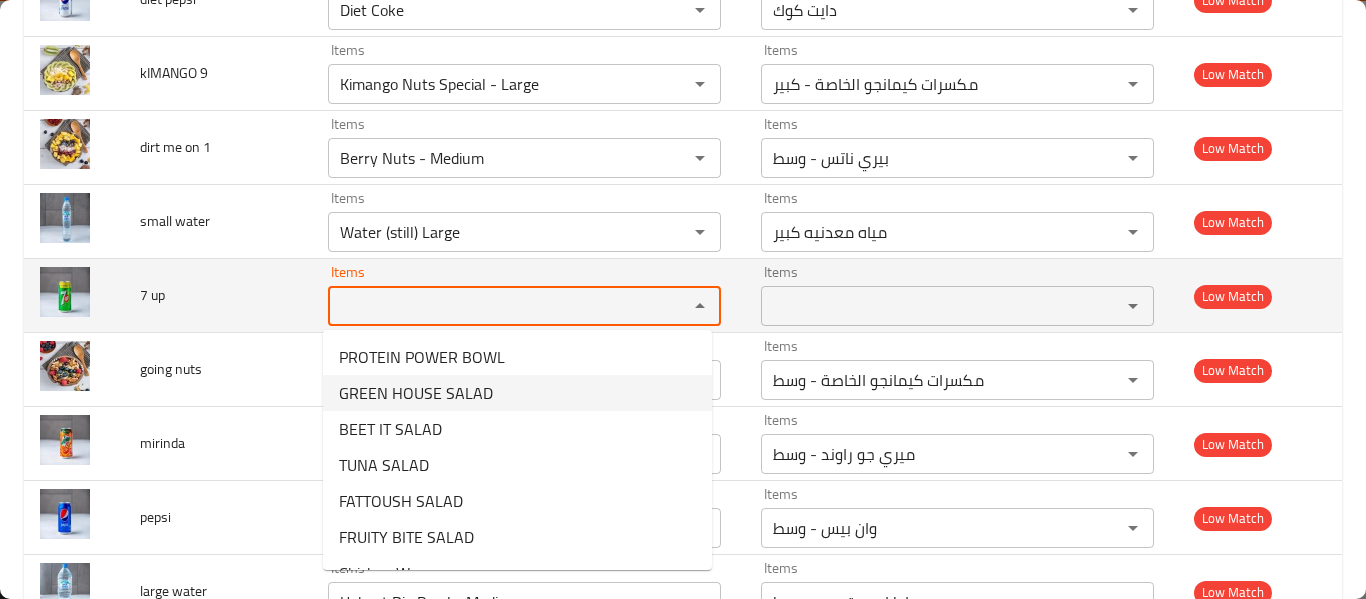 click on "7 up" at bounding box center [218, 296] 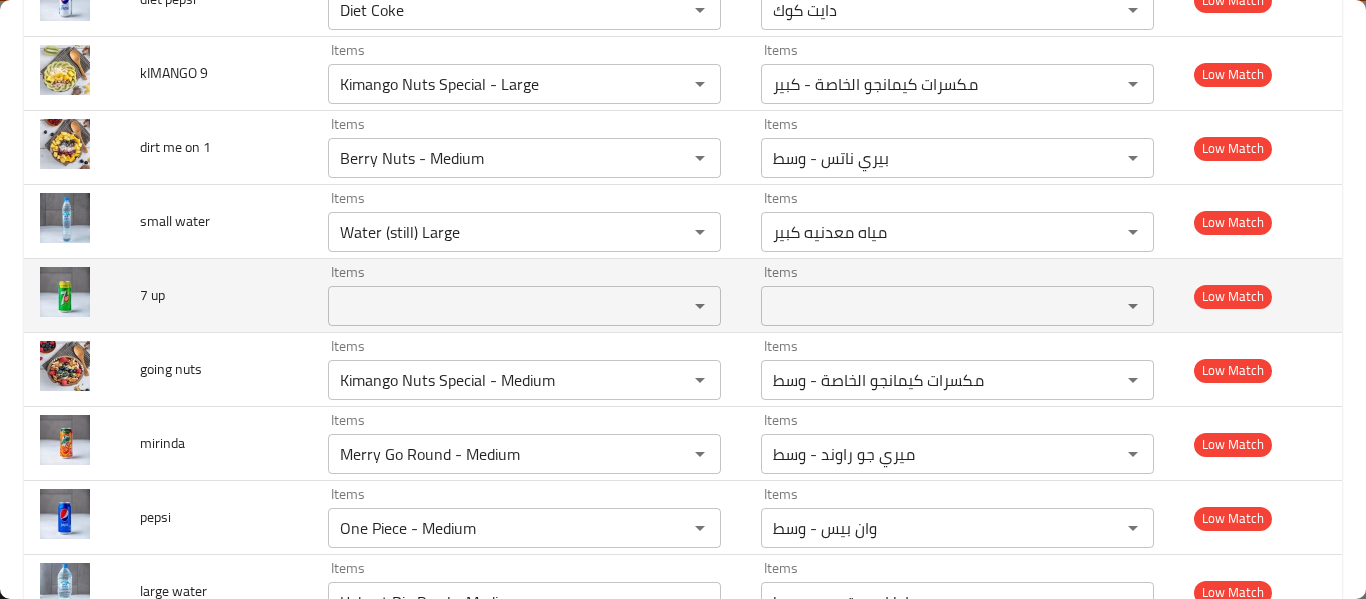 click on "Items Items" at bounding box center [528, 296] 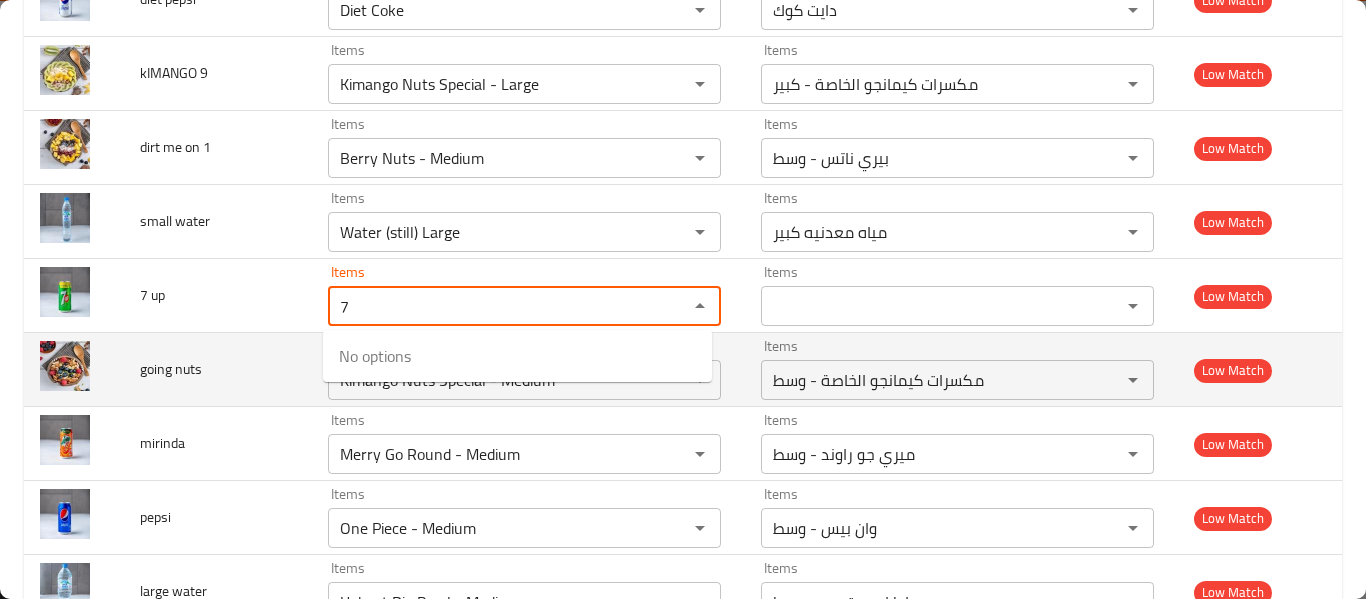 type on "7" 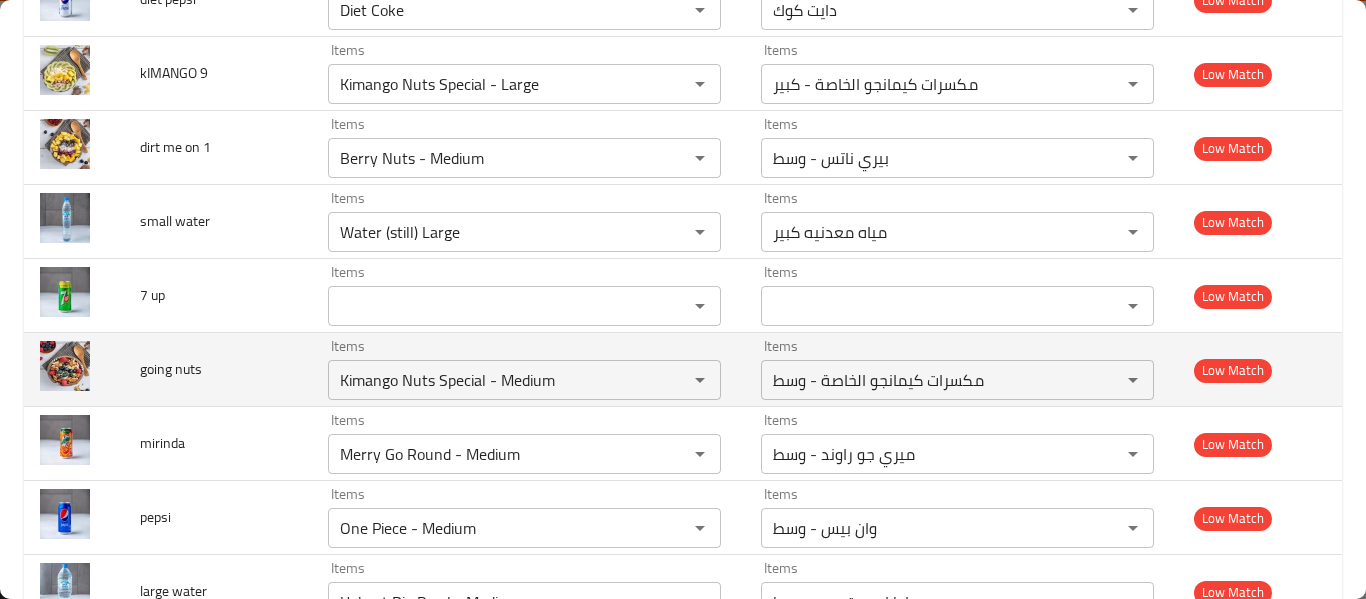 click on "going nuts" at bounding box center [171, 369] 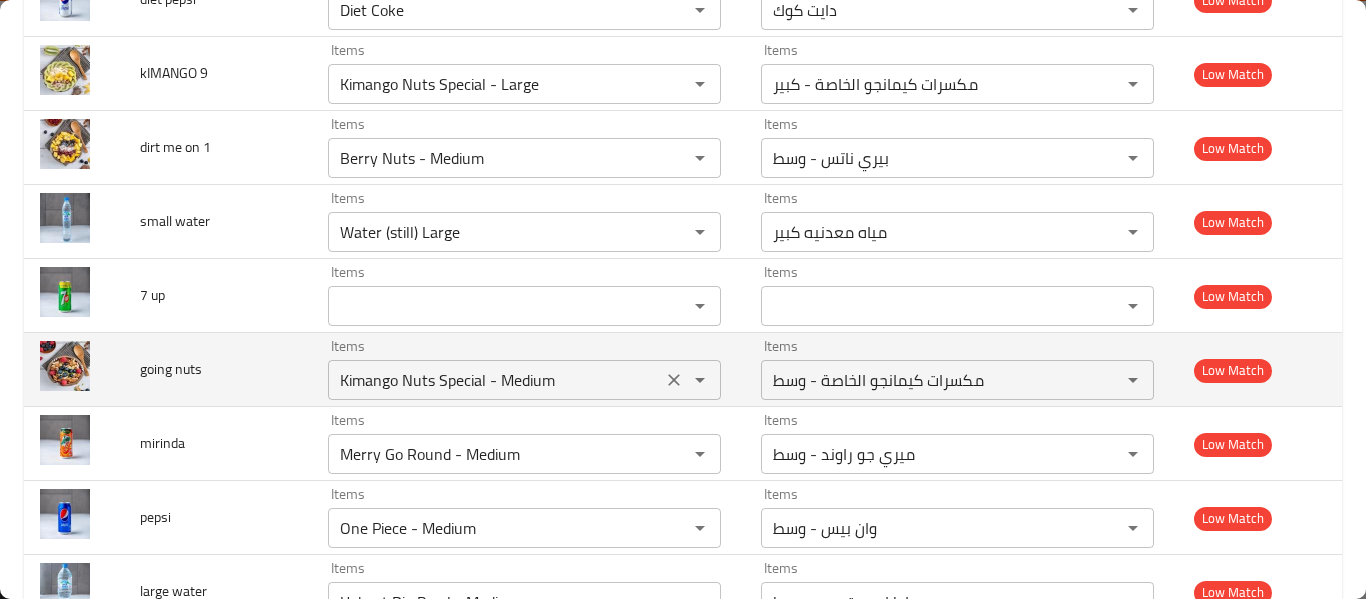 click on "Kimango Nuts Special - Medium" at bounding box center (495, 380) 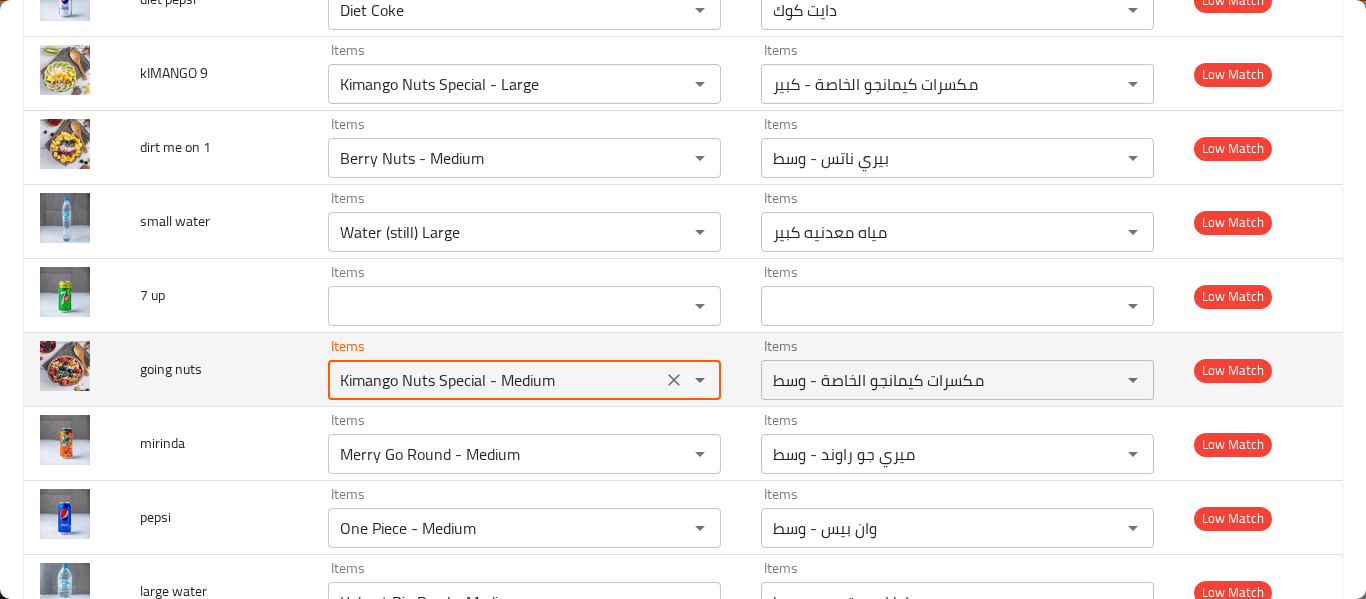 click on "Kimango Nuts Special - Medium" at bounding box center (495, 380) 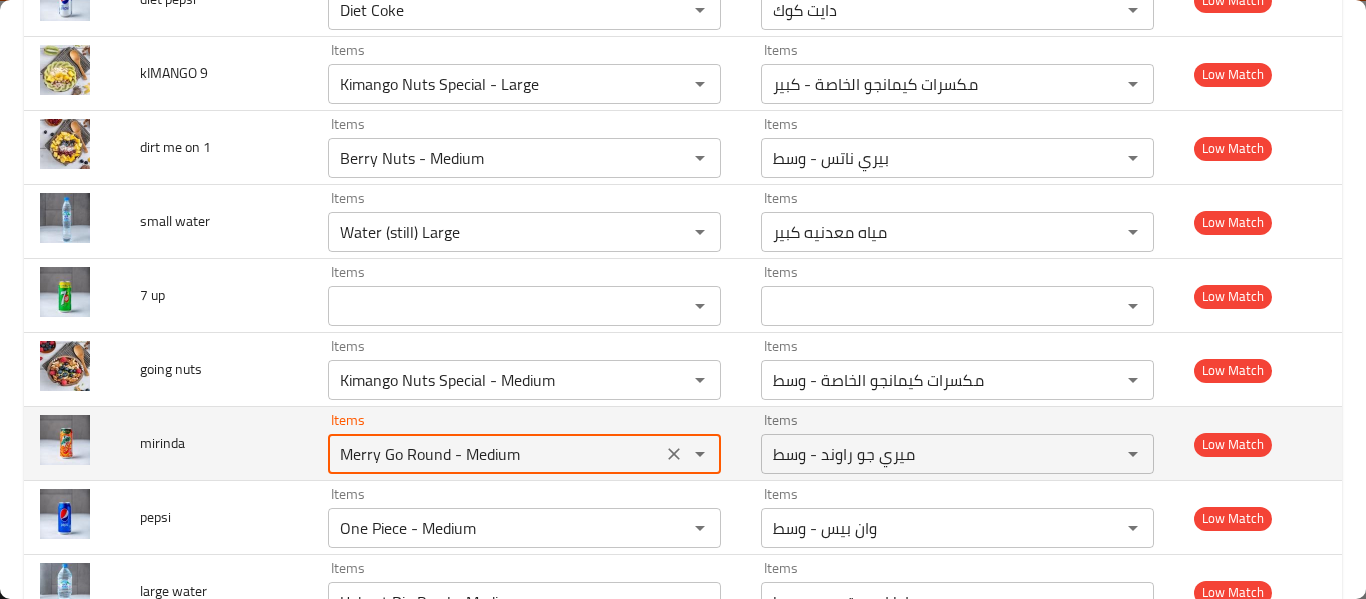 click on "Merry Go Round - Medium" at bounding box center [495, 454] 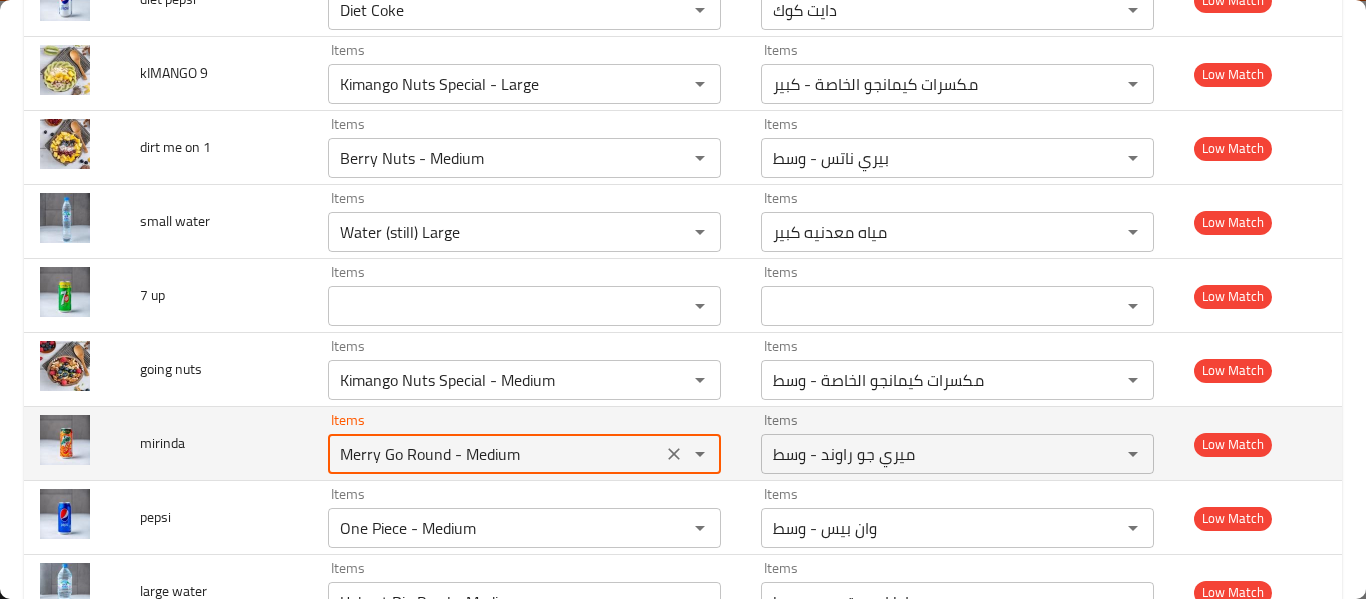 click on "Merry Go Round - Medium" at bounding box center (495, 454) 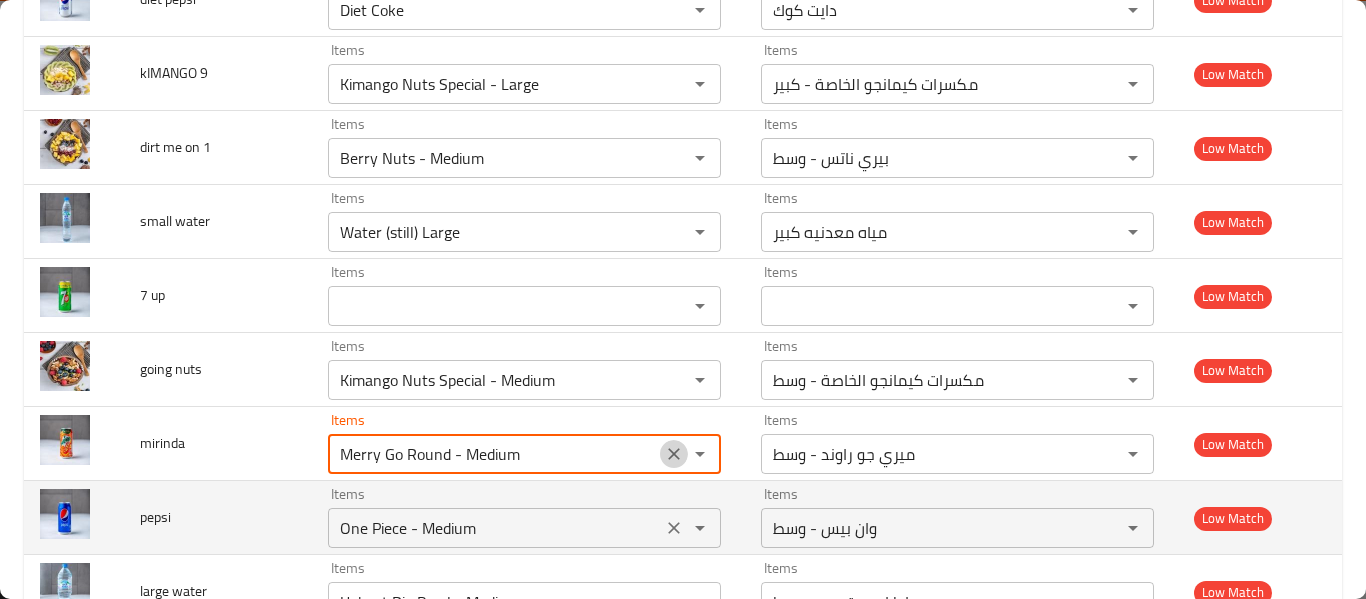 drag, startPoint x: 666, startPoint y: 461, endPoint x: 593, endPoint y: 509, distance: 87.36704 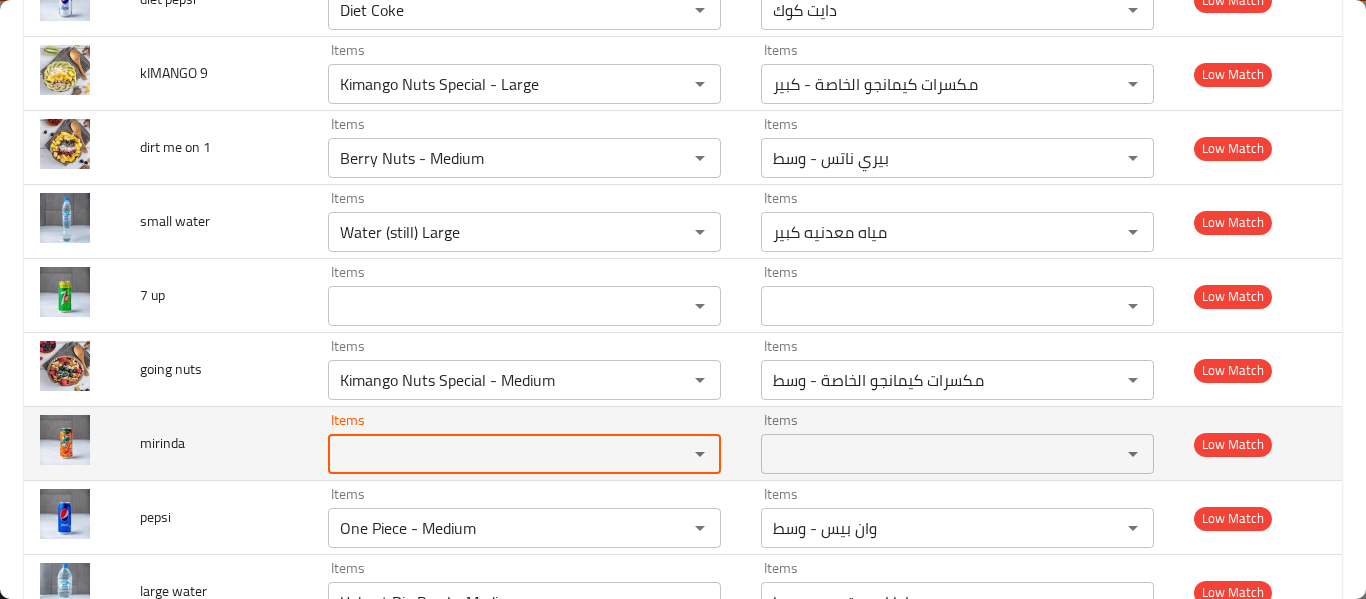 click on "Items" at bounding box center [495, 454] 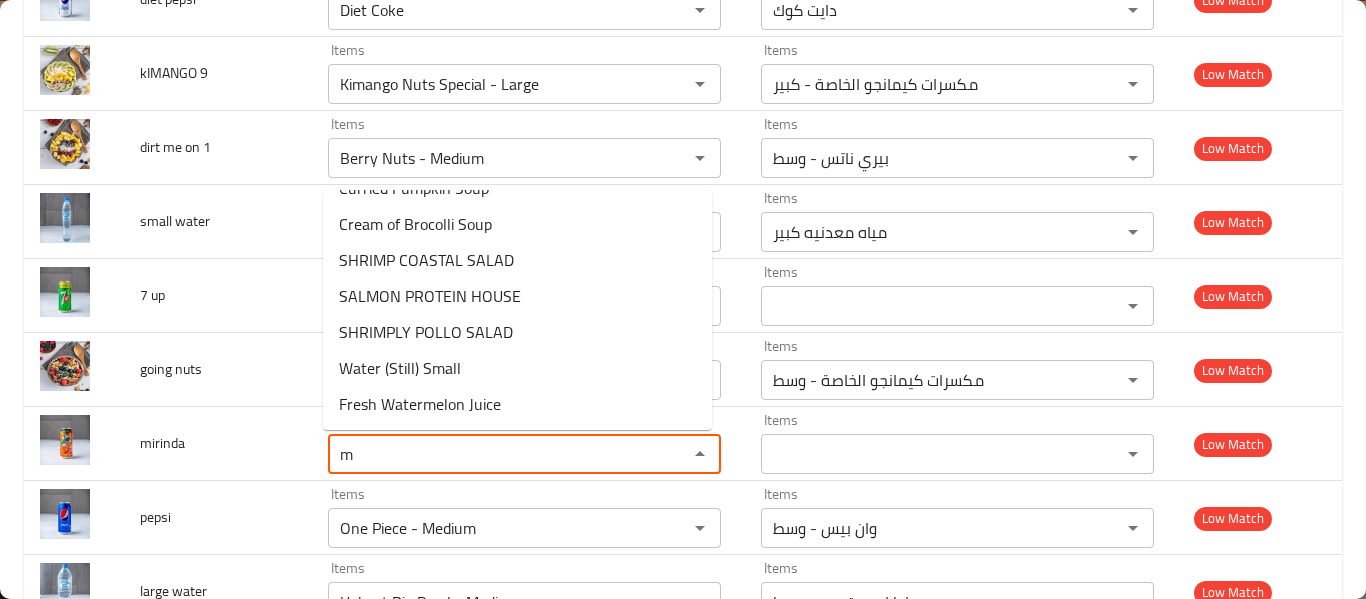 scroll, scrollTop: 0, scrollLeft: 0, axis: both 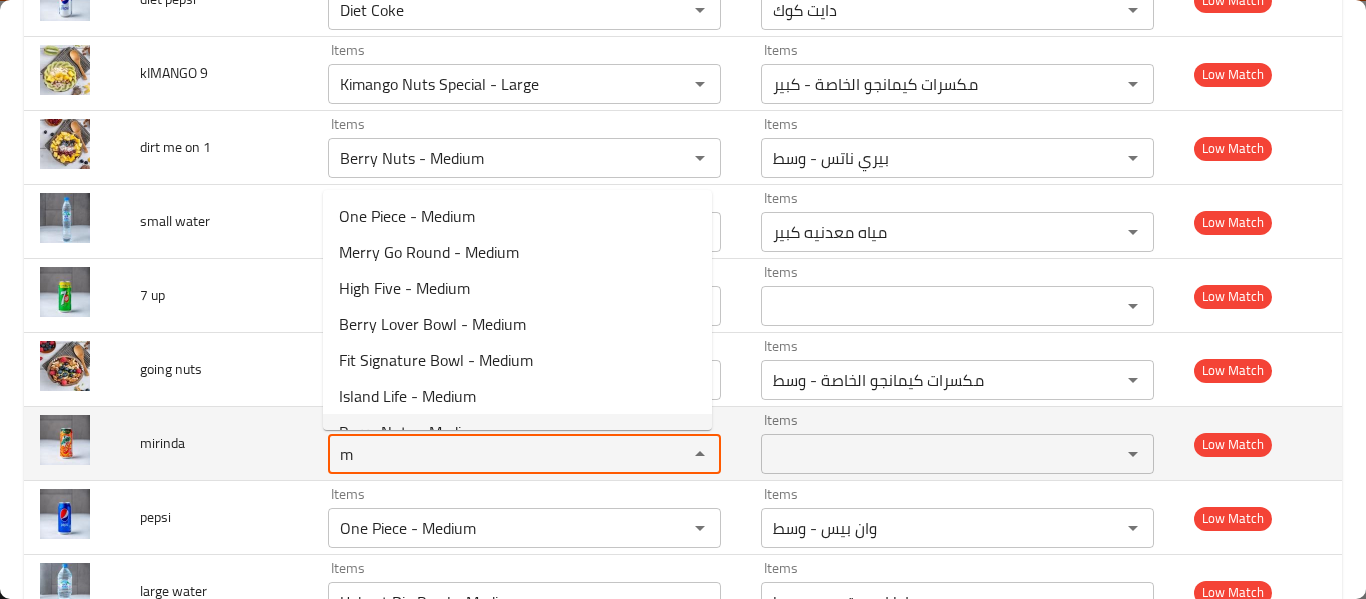 type on "m" 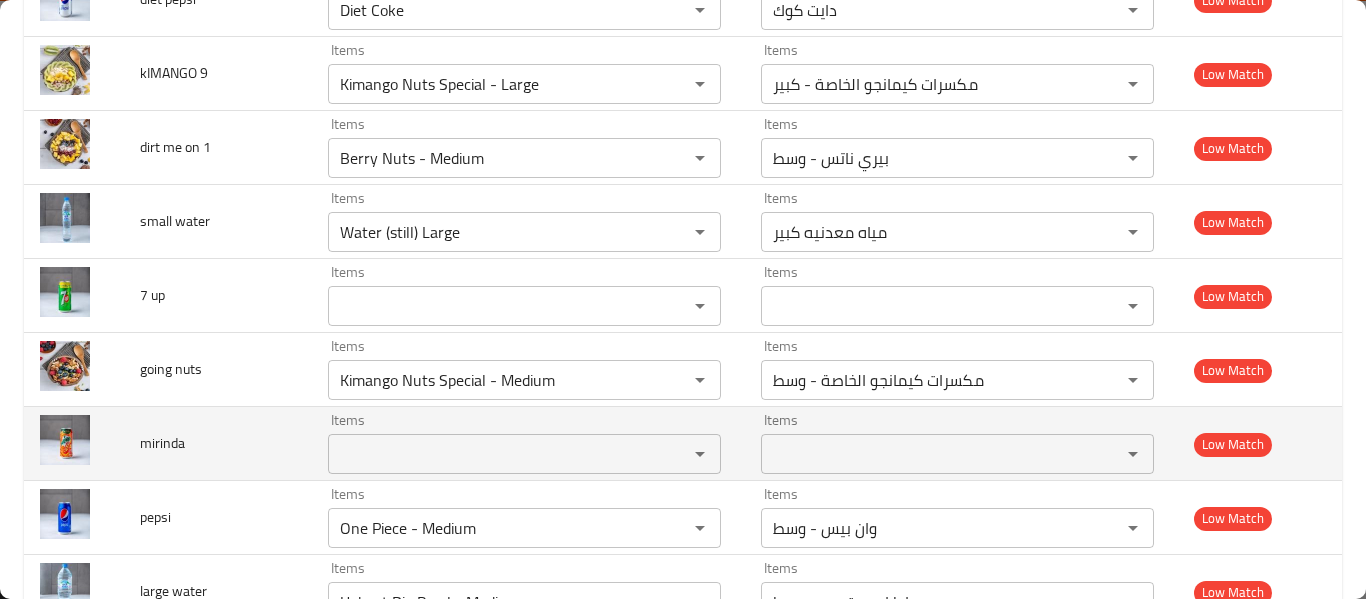 click on "mirinda" at bounding box center [218, 444] 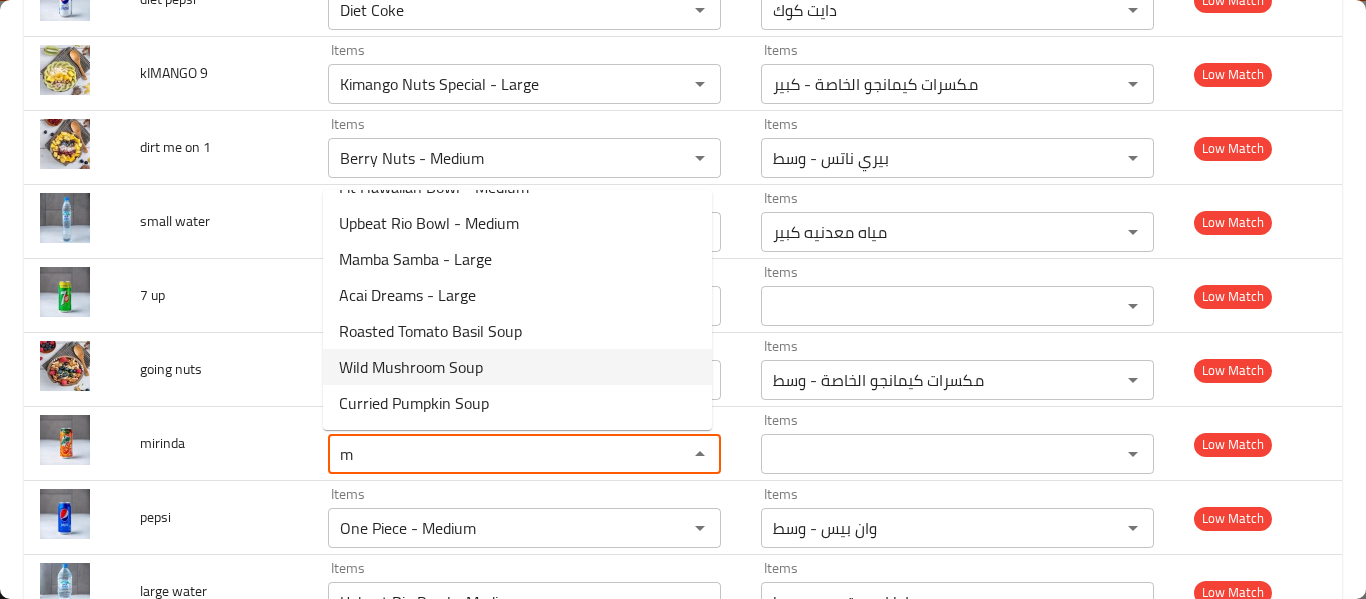 scroll, scrollTop: 748, scrollLeft: 0, axis: vertical 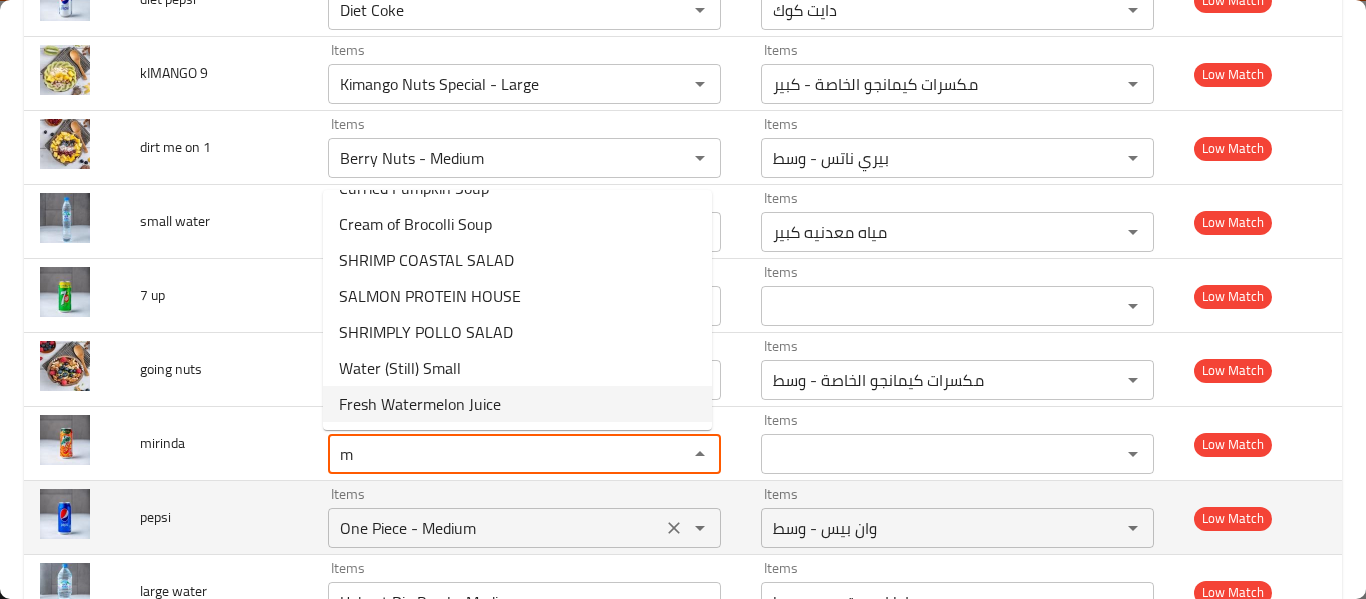 type on "m" 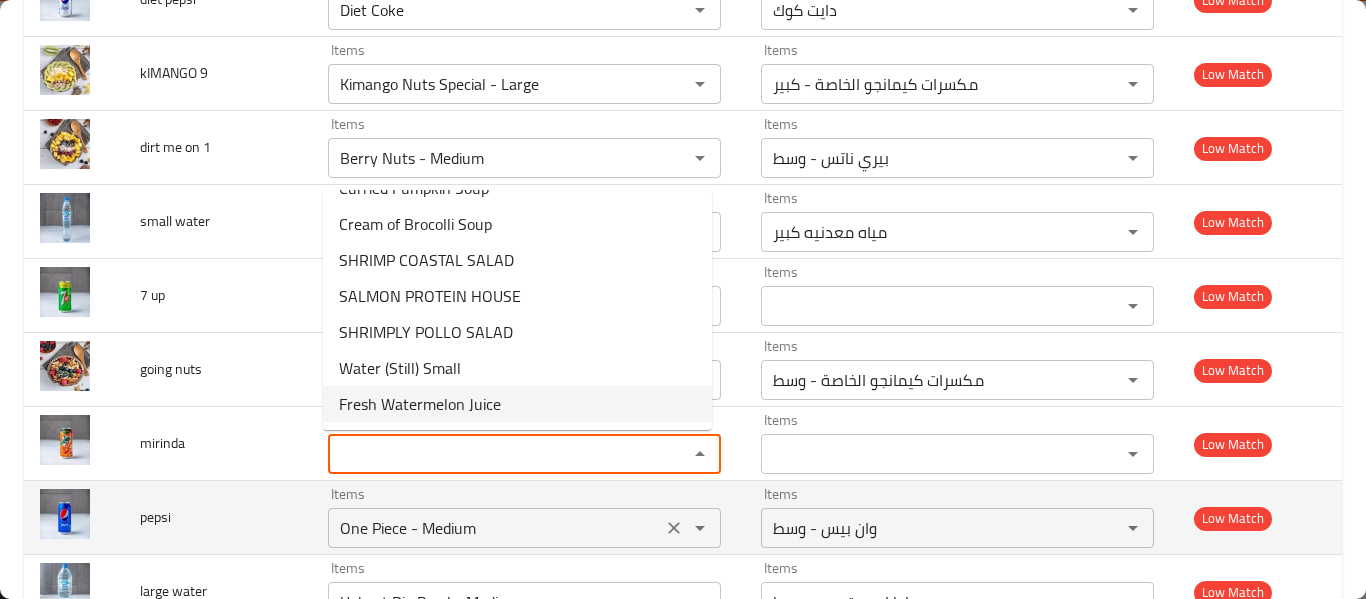 click on "One Piece - Medium" at bounding box center [495, 528] 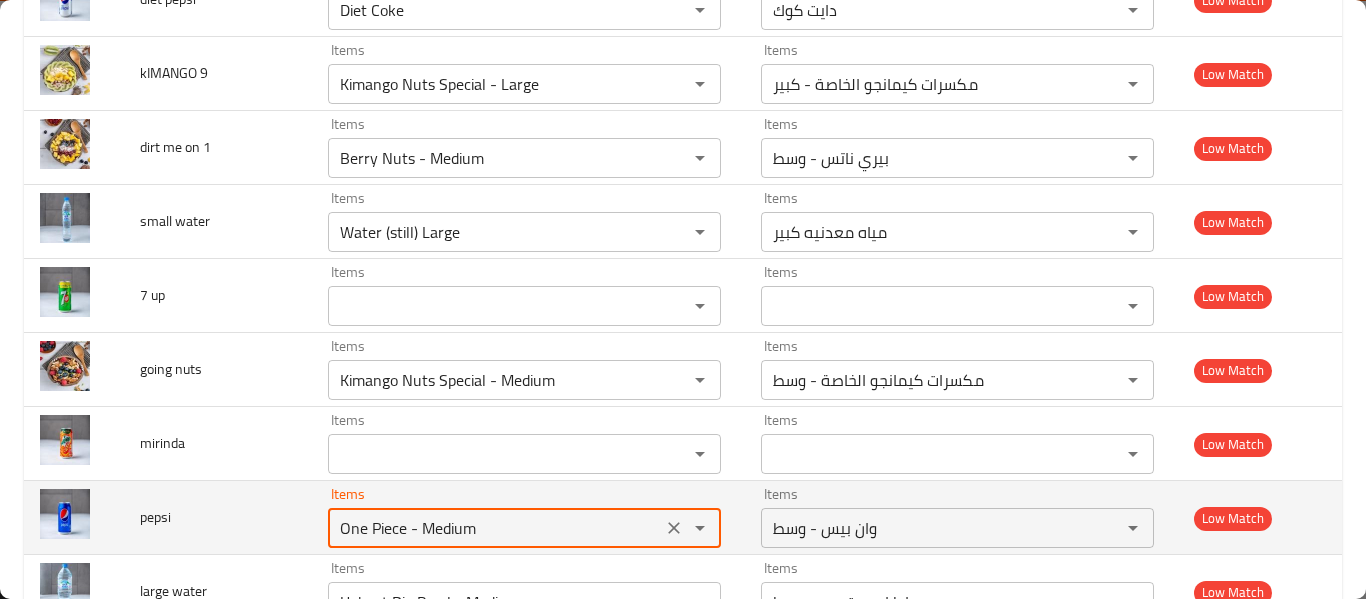click on "One Piece - Medium" at bounding box center (495, 528) 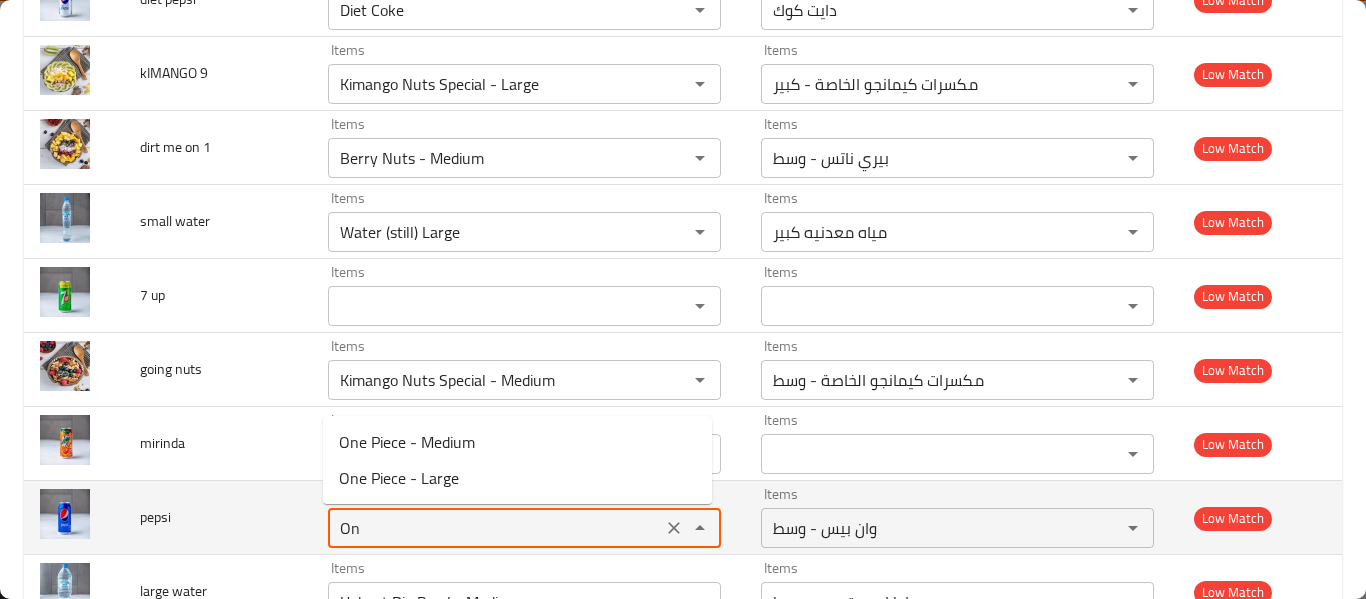 type on "O" 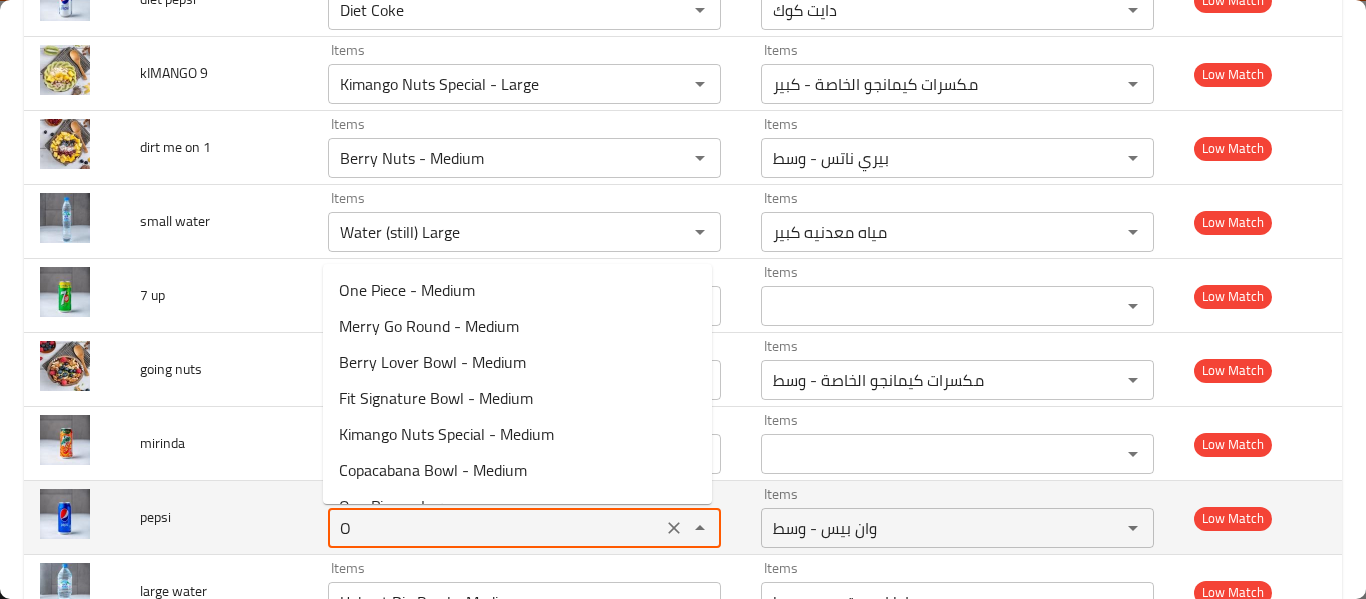 type 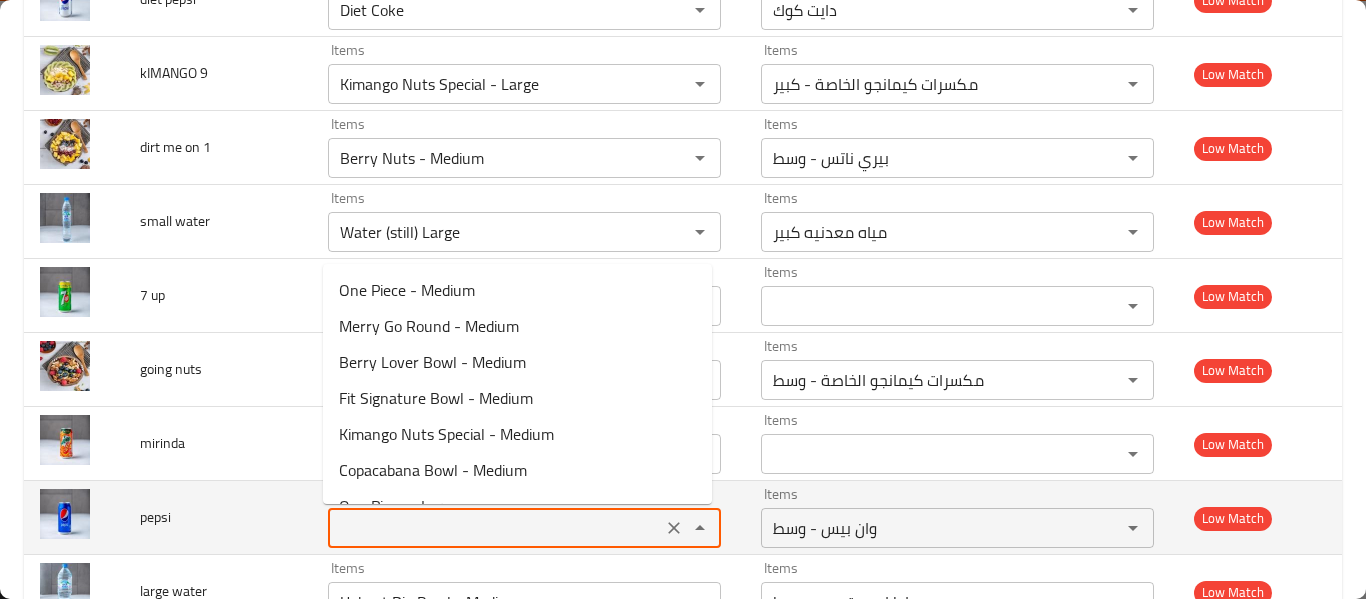 type 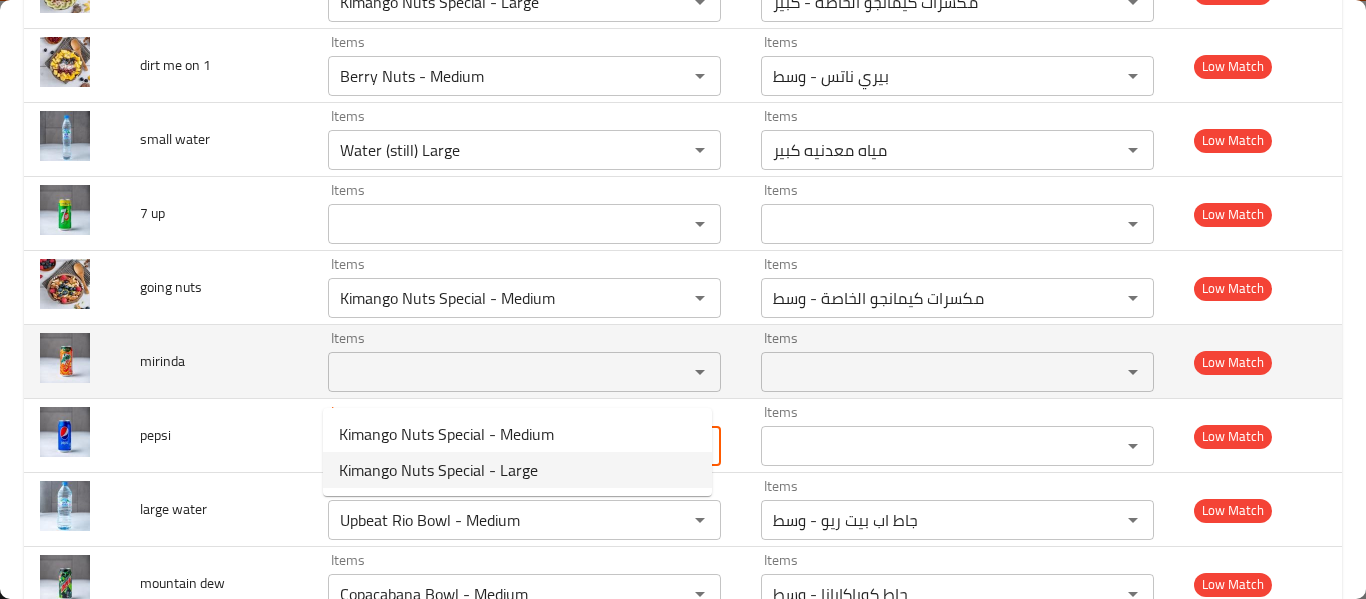 scroll, scrollTop: 3077, scrollLeft: 0, axis: vertical 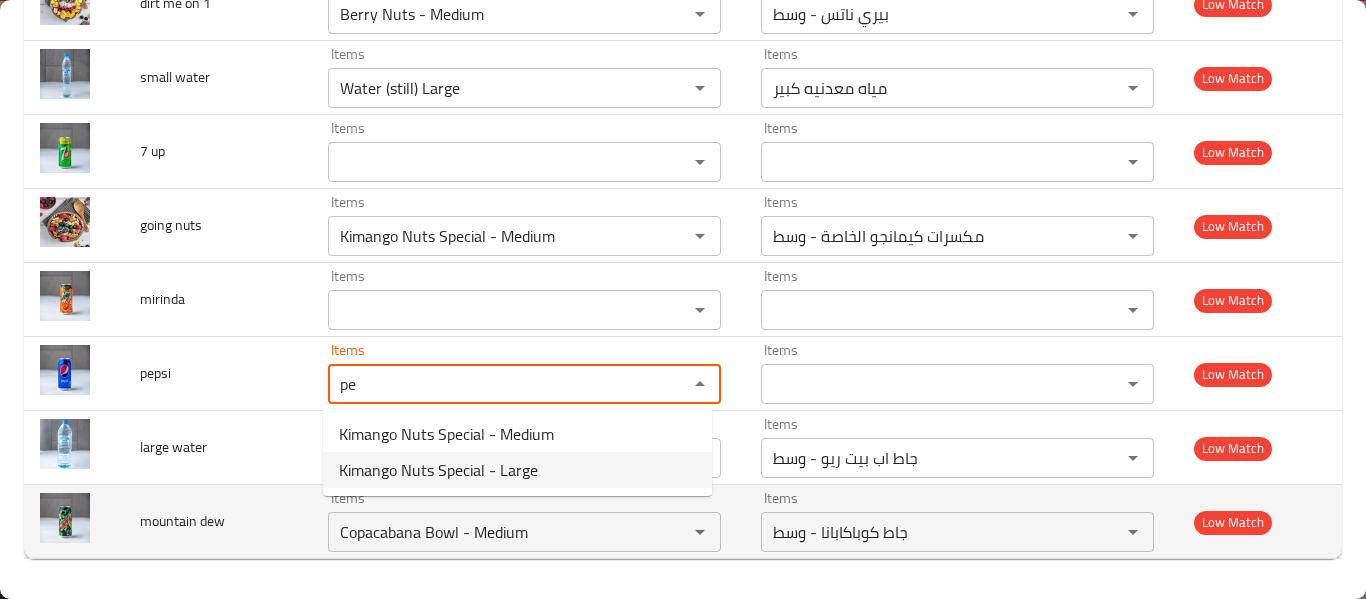 type on "pe" 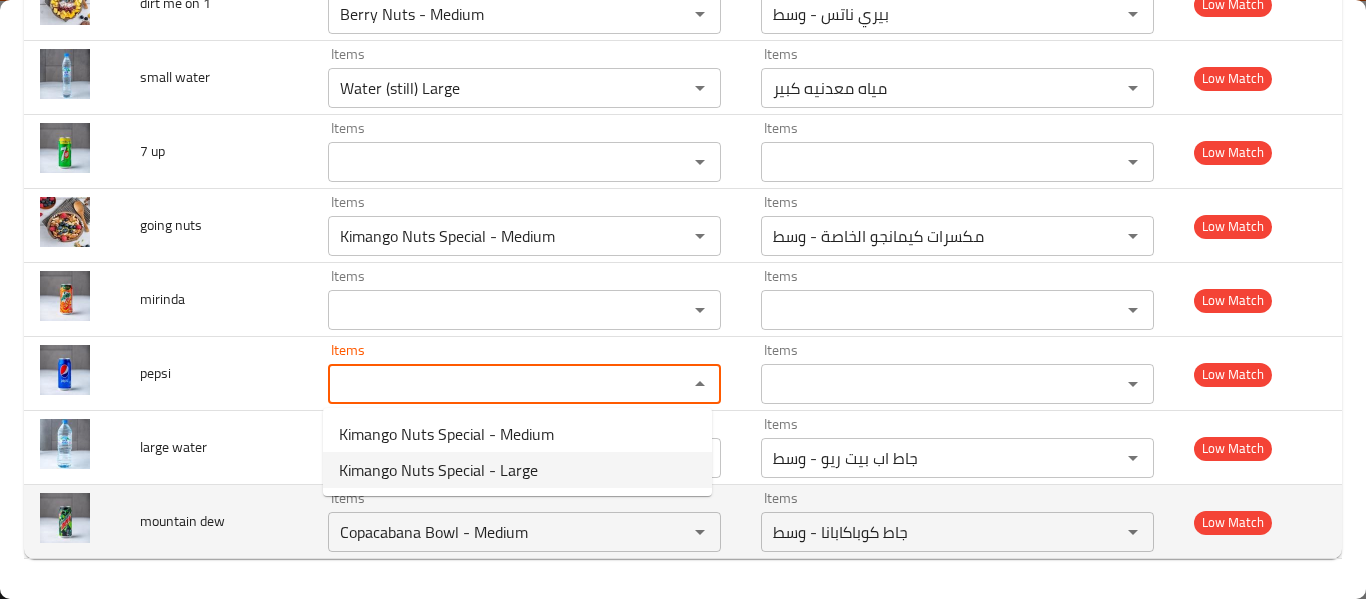 click on "mountain dew" at bounding box center (218, 522) 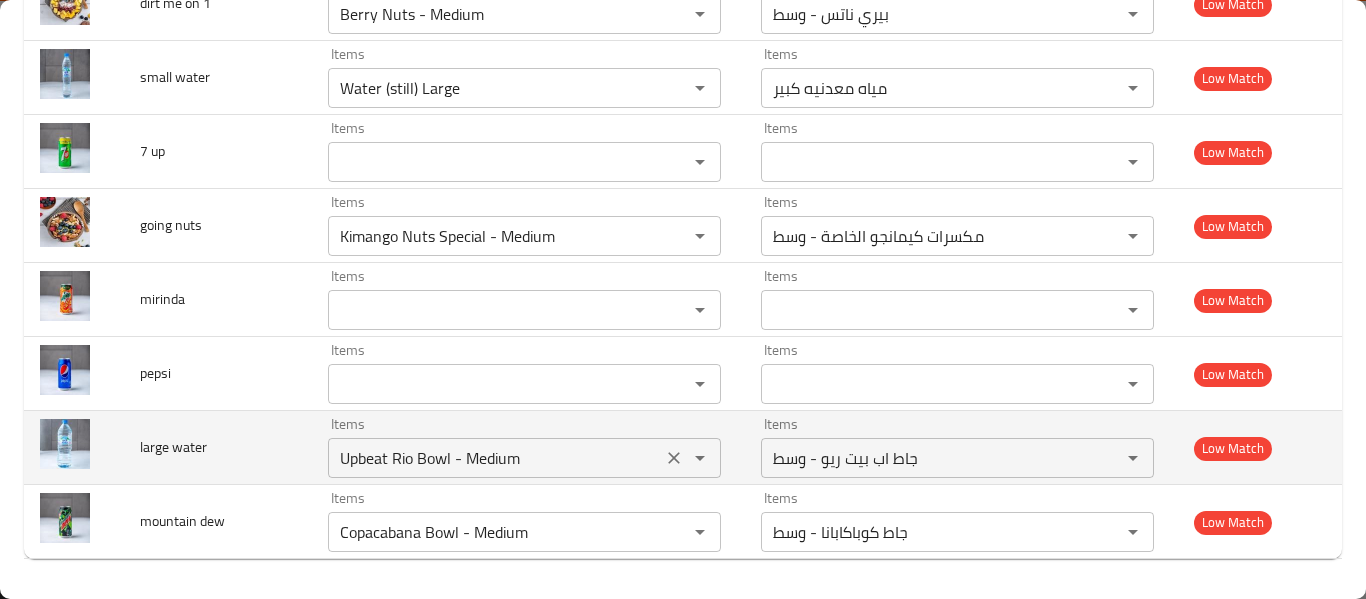 click on "Items Upbeat Rio Bowl - Medium Items" at bounding box center [524, 447] 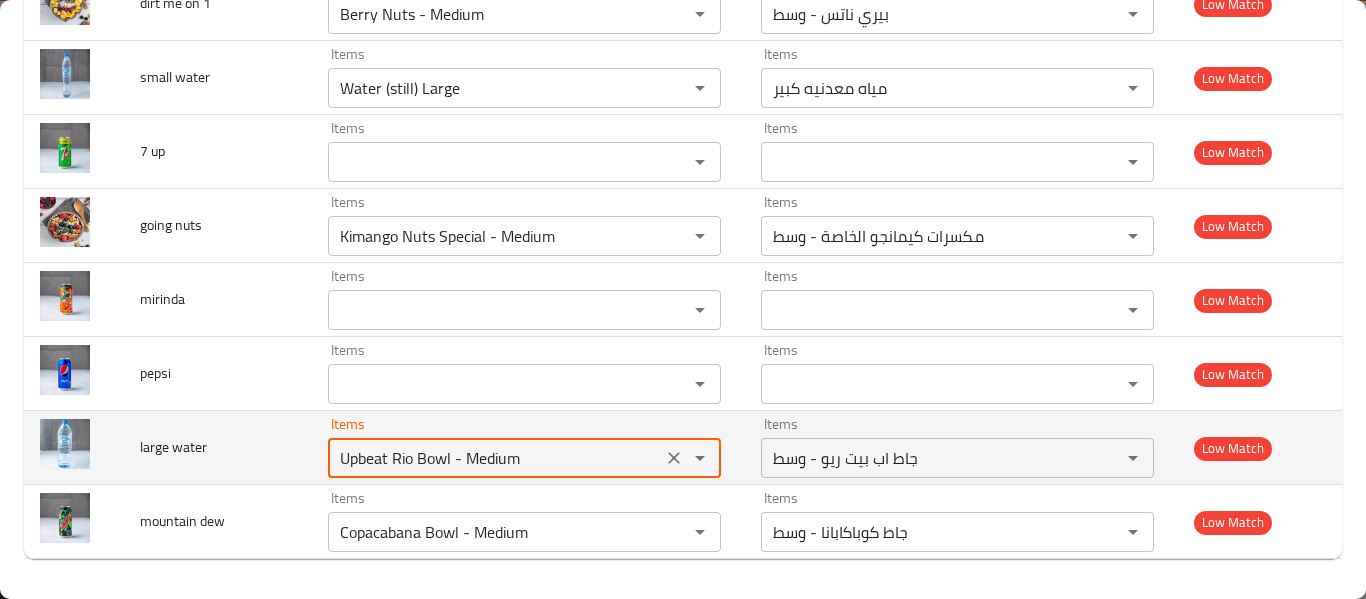 click on "Upbeat Rio Bowl - Medium Items" at bounding box center (524, 458) 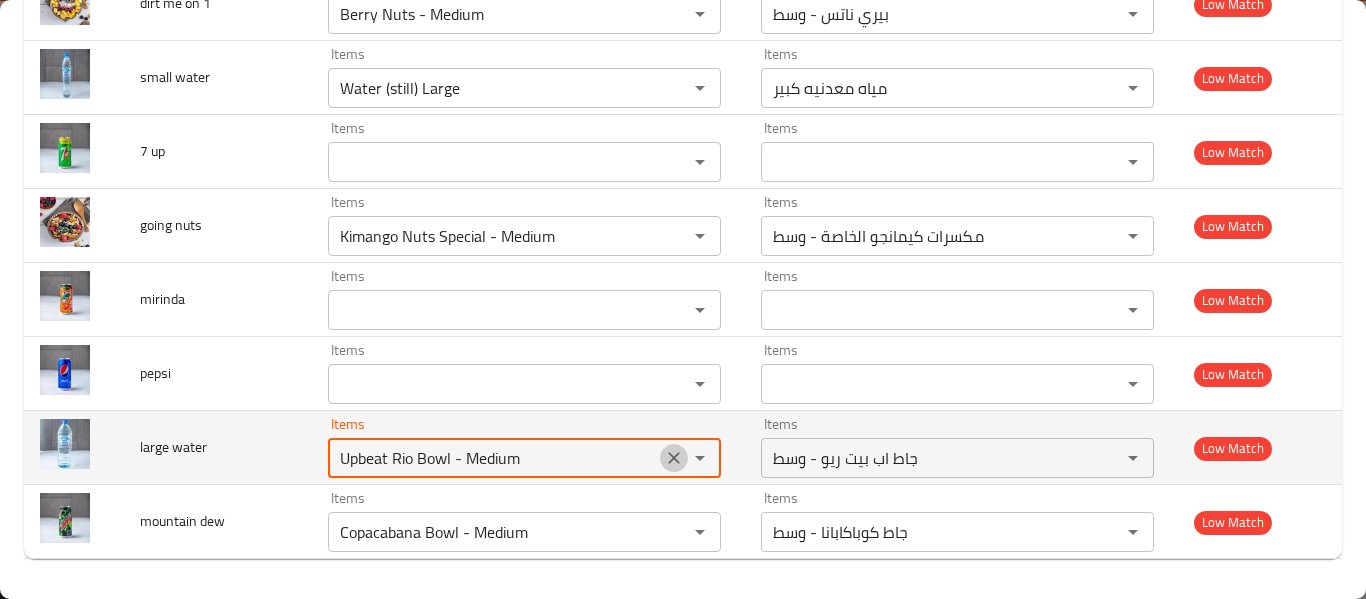 click 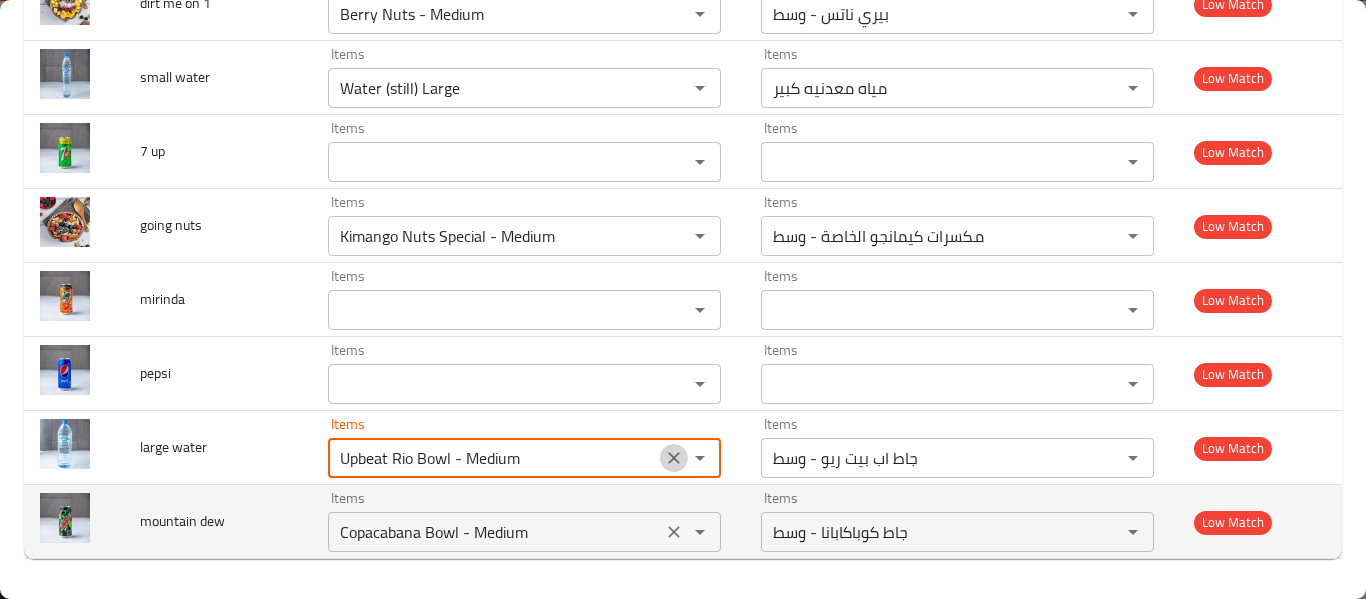 type 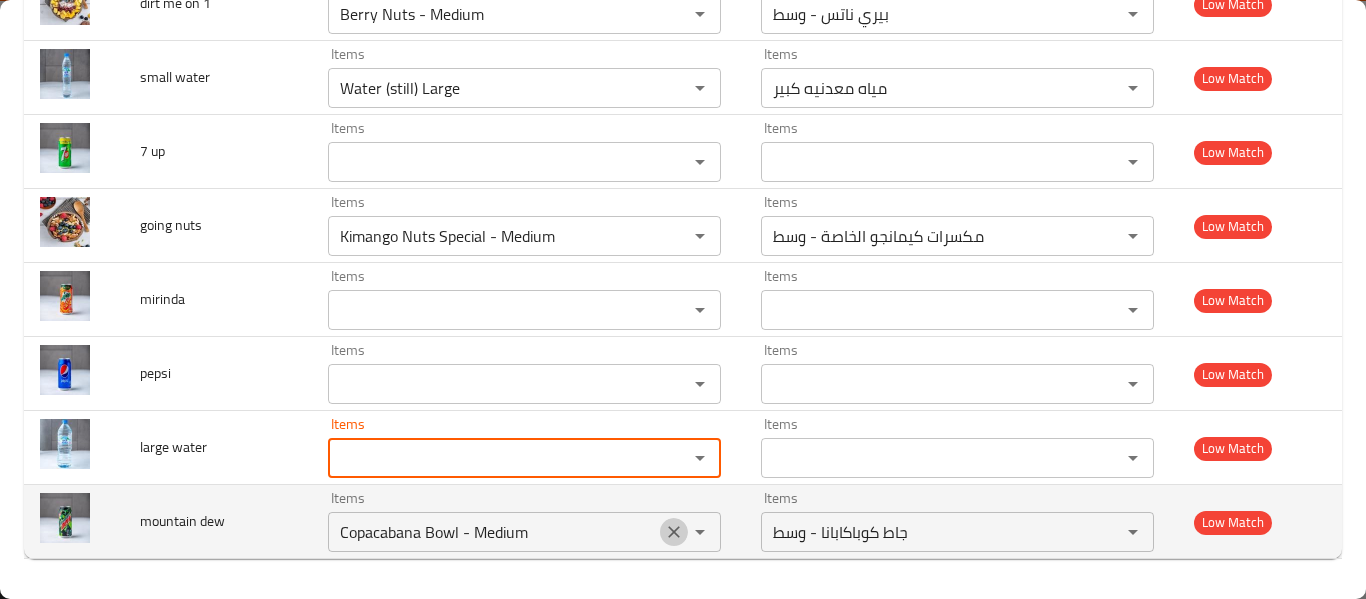 click 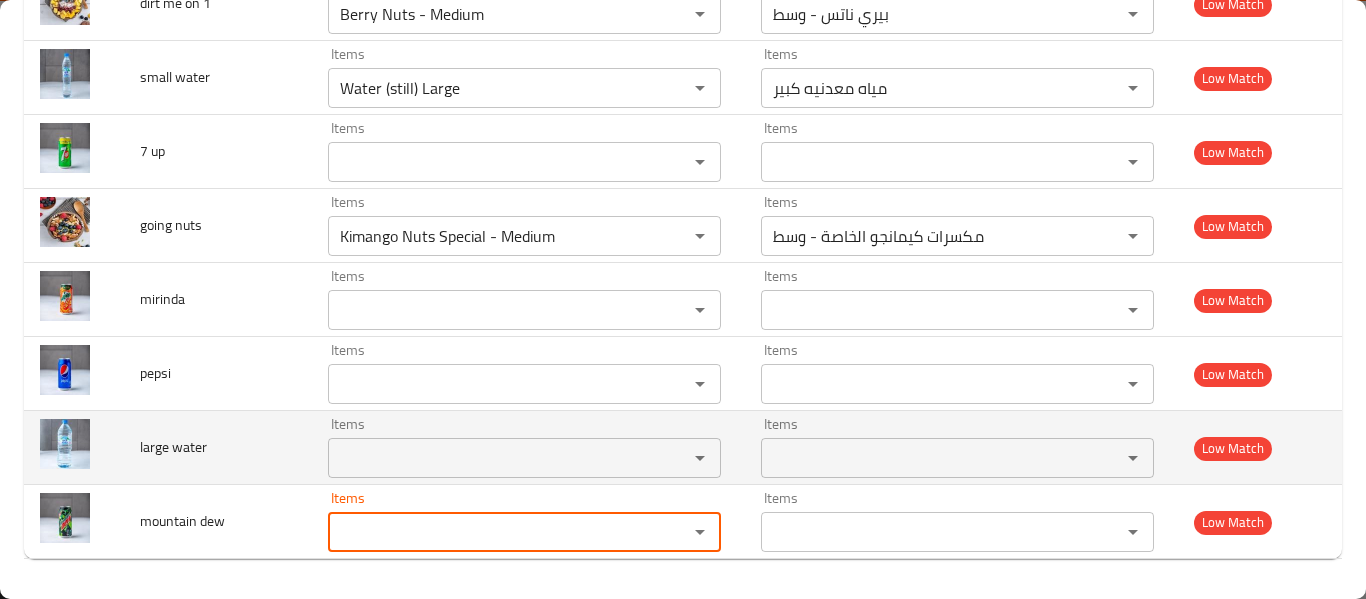 click on "Items Items" at bounding box center (524, 447) 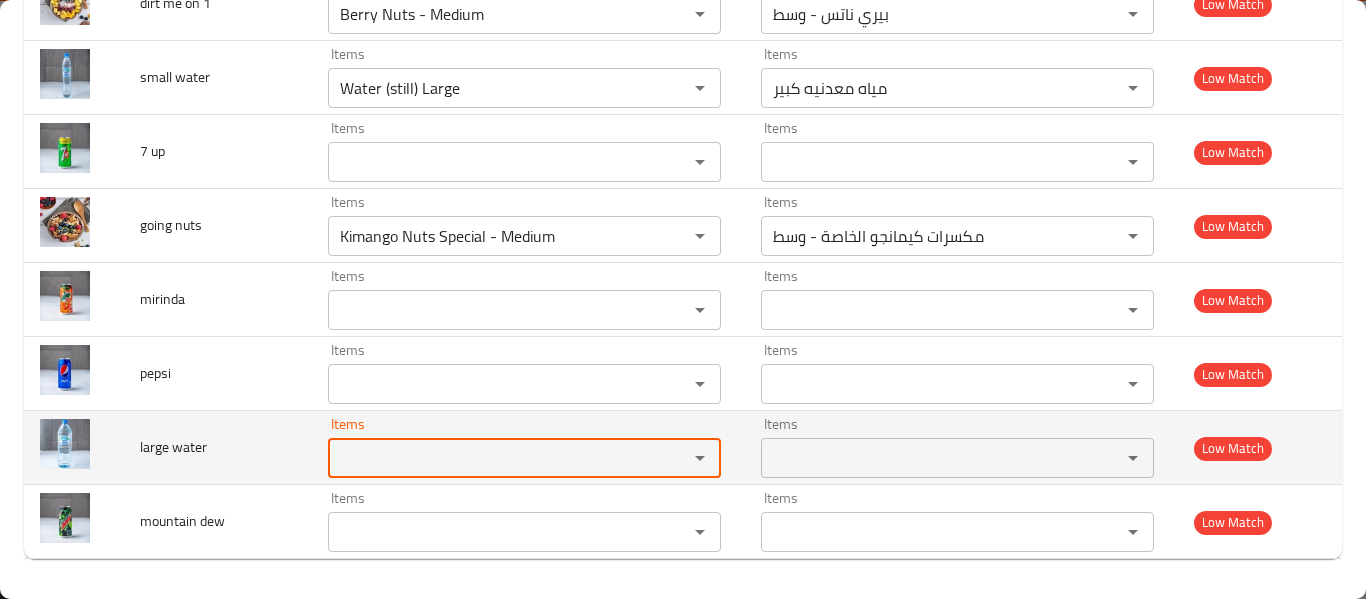 click on "Items" at bounding box center [495, 458] 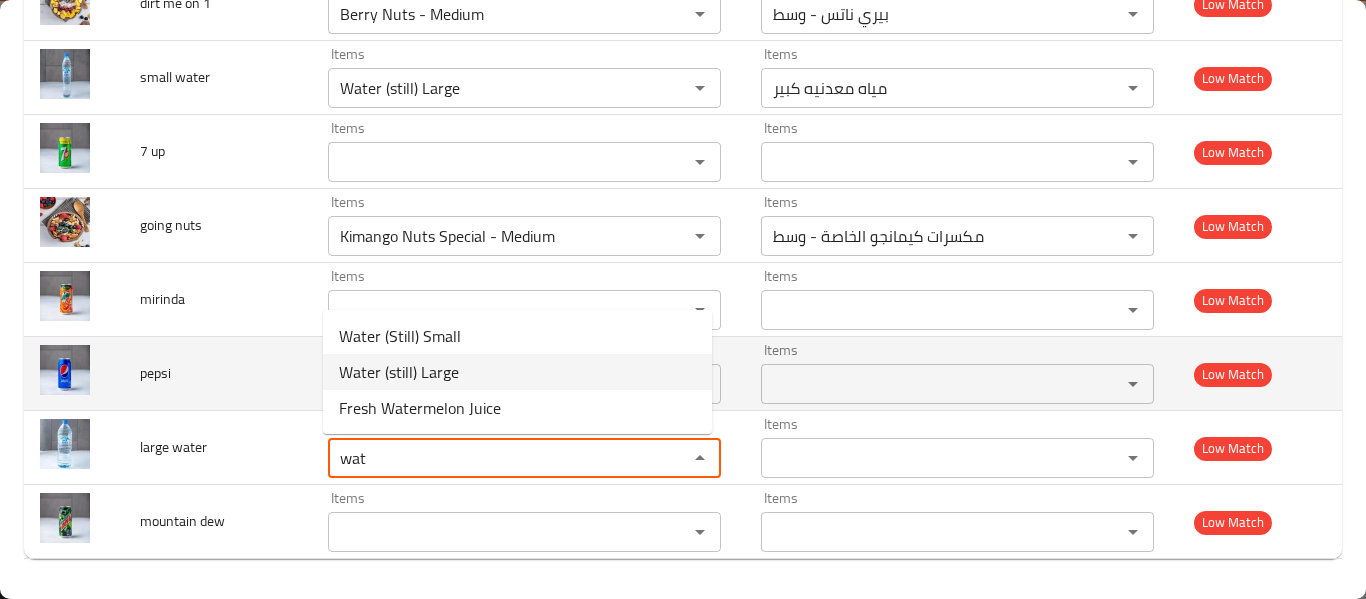 click on "Water (still) Large" at bounding box center [517, 372] 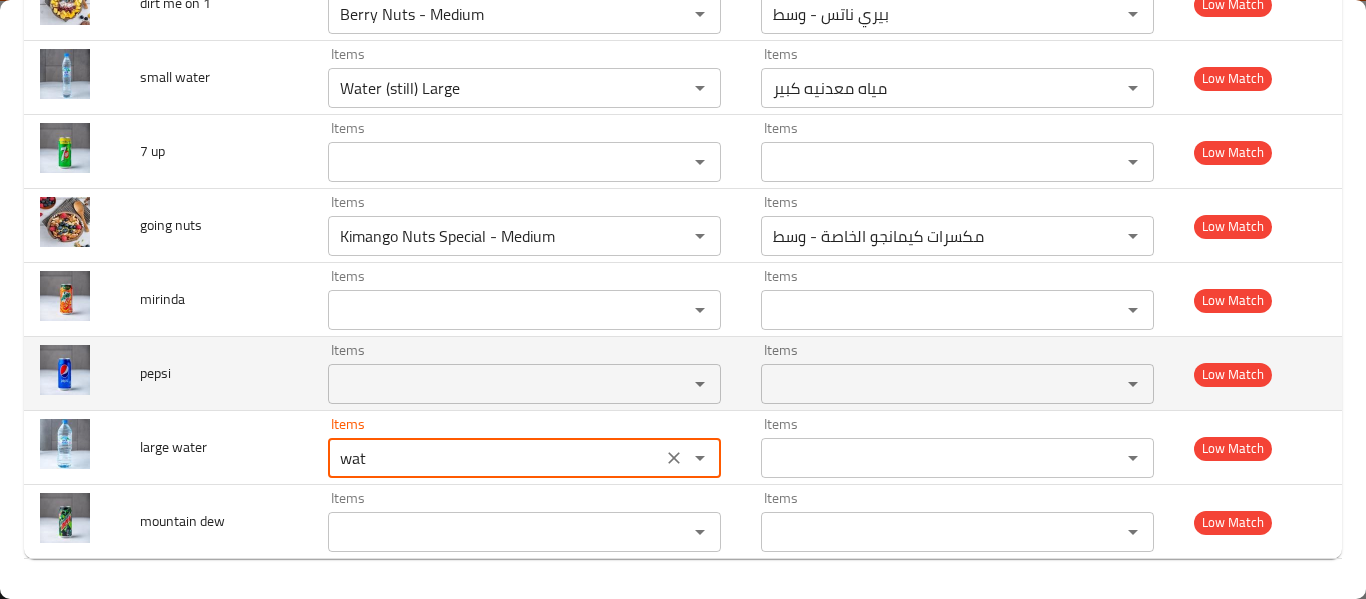 type on "Water (still) Large" 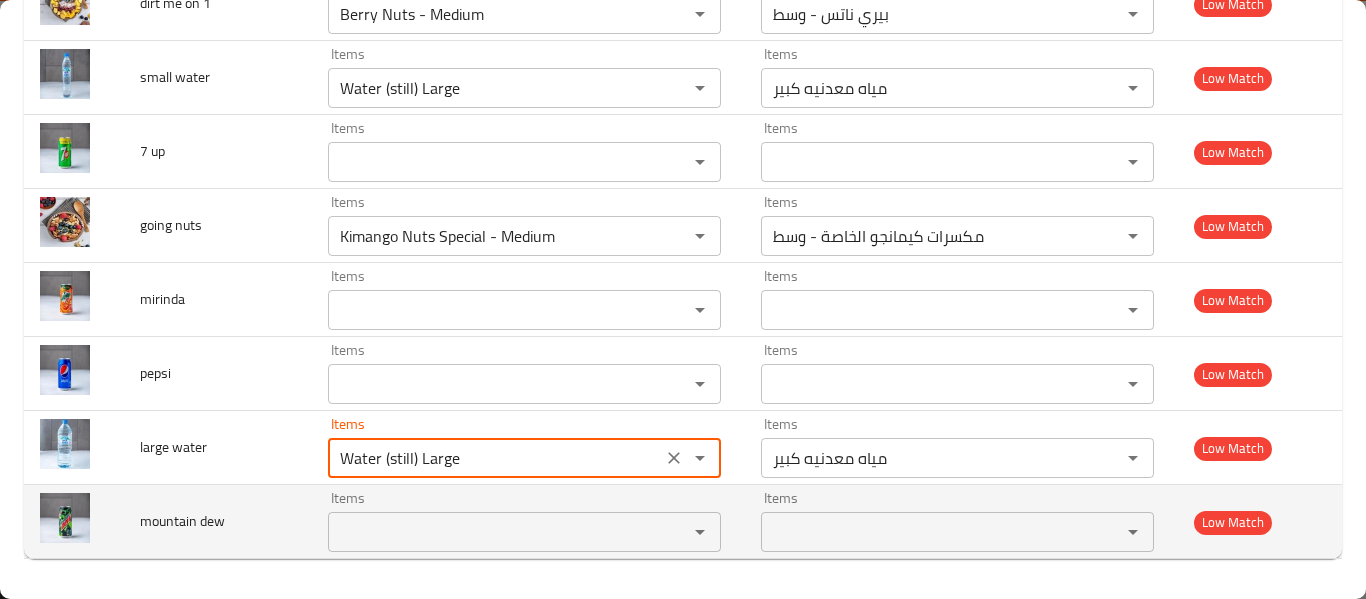 type on "Water (still) Large" 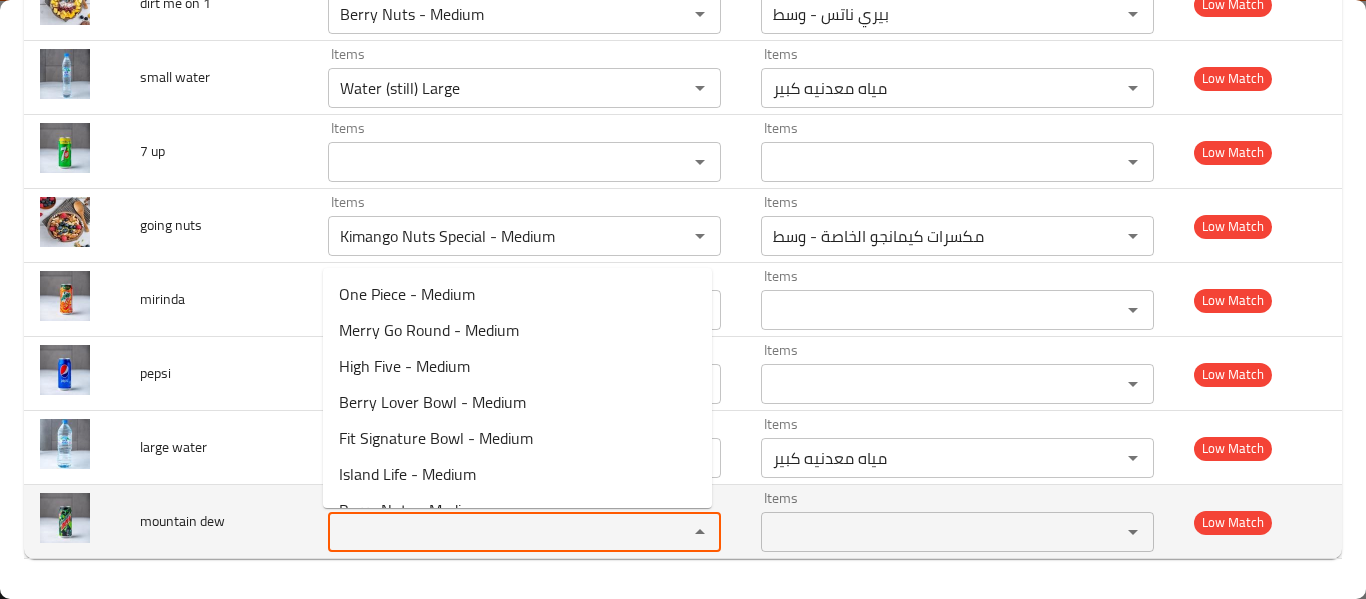 click on "Items" at bounding box center [495, 532] 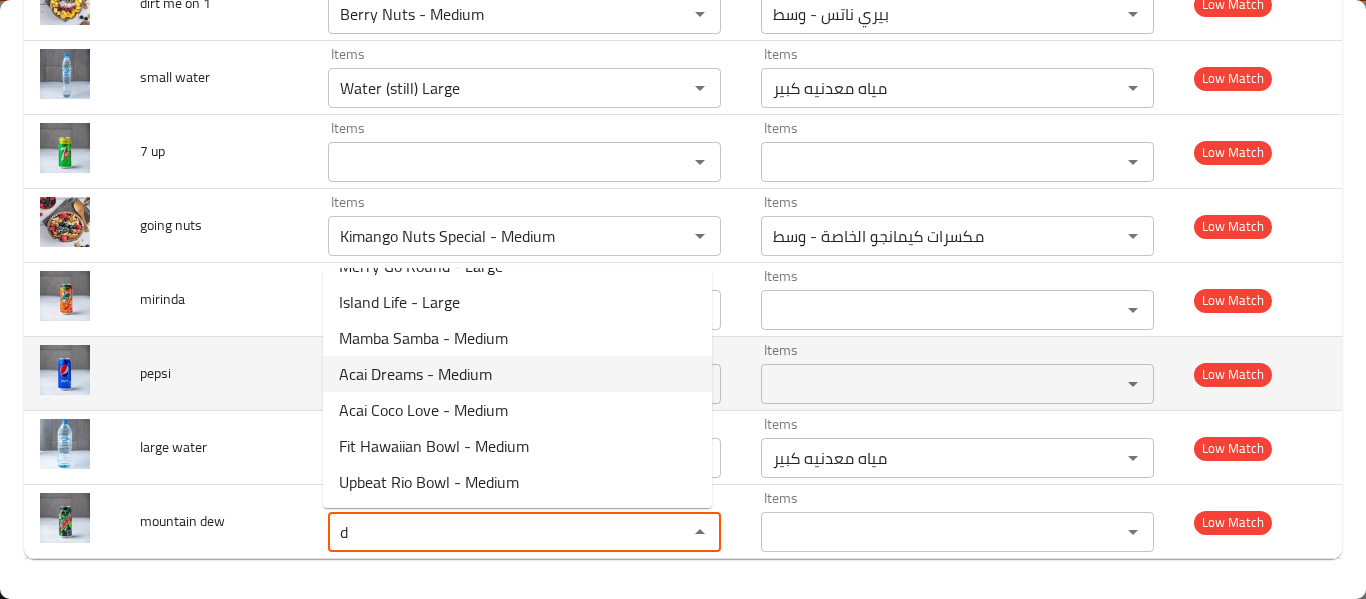 scroll, scrollTop: 323, scrollLeft: 0, axis: vertical 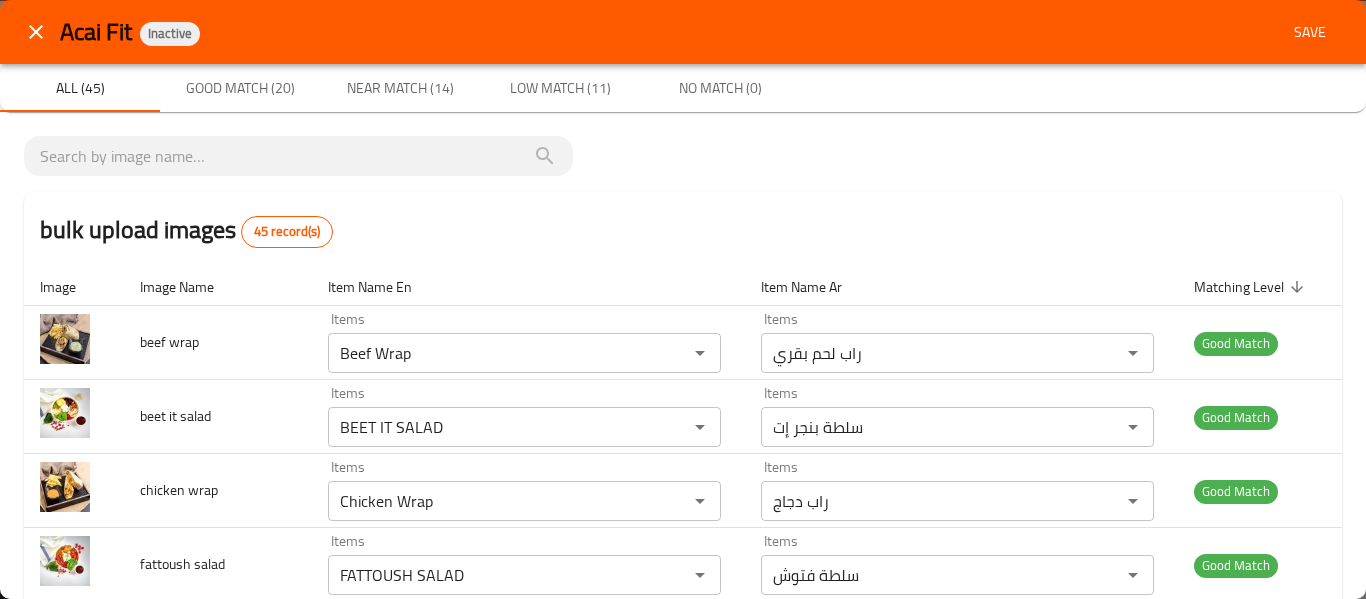 type on "d" 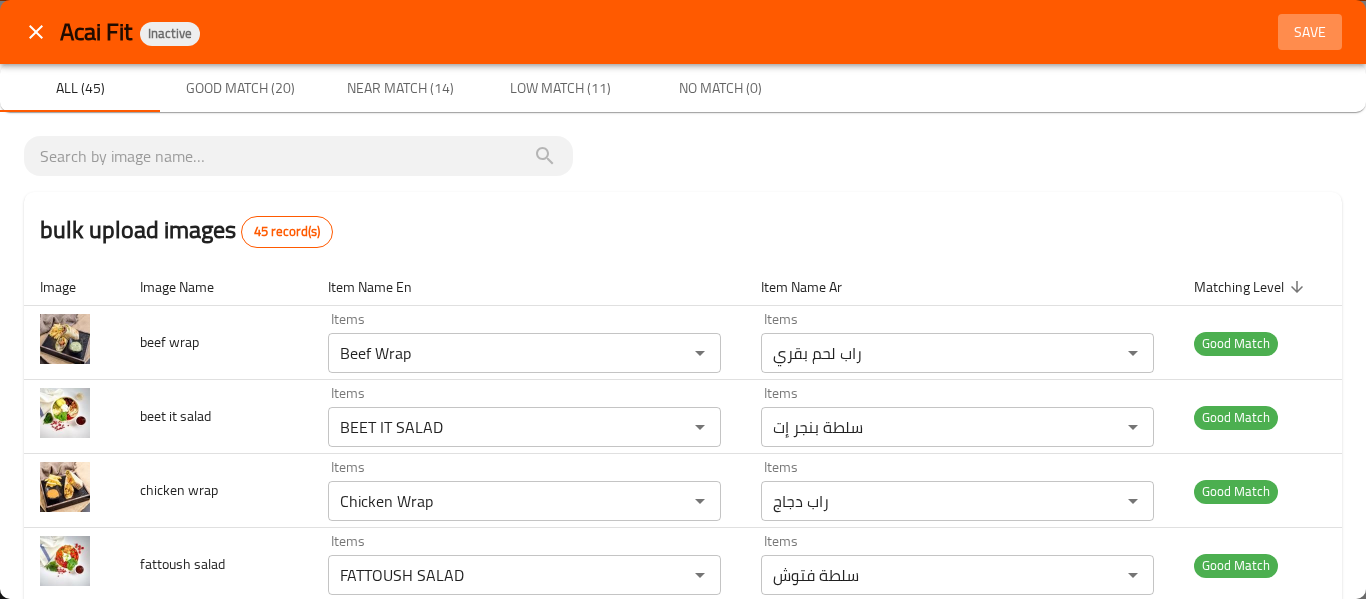click on "Save" at bounding box center (1310, 32) 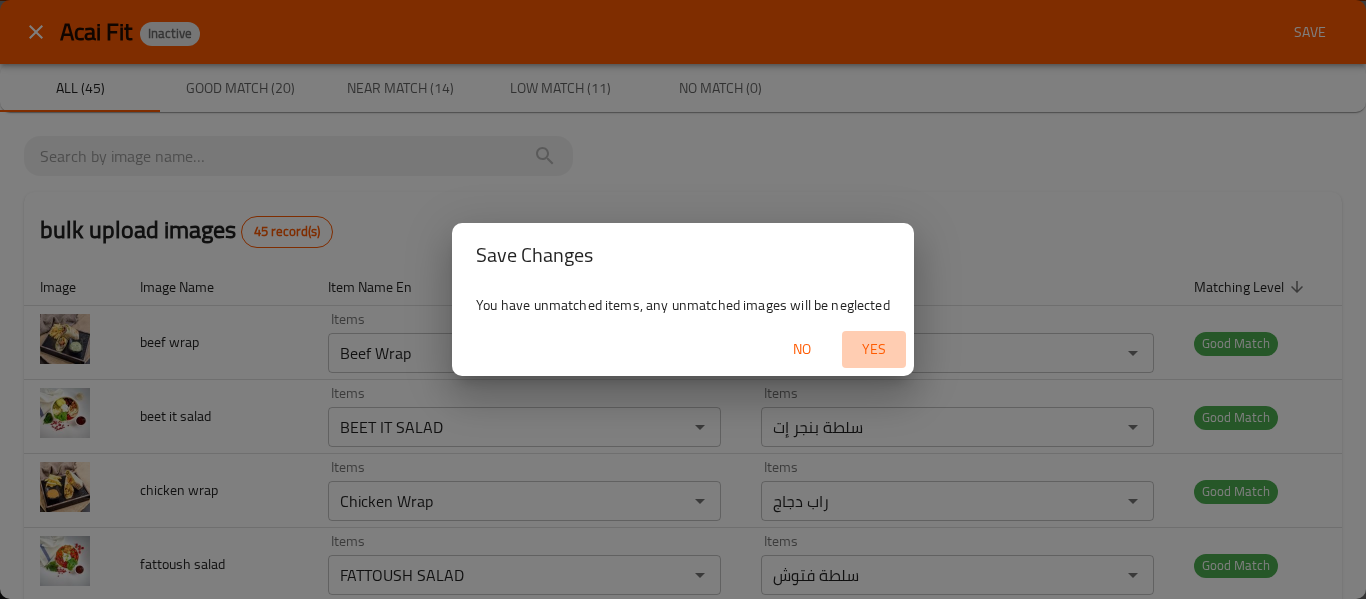 drag, startPoint x: 883, startPoint y: 358, endPoint x: 902, endPoint y: 359, distance: 19.026299 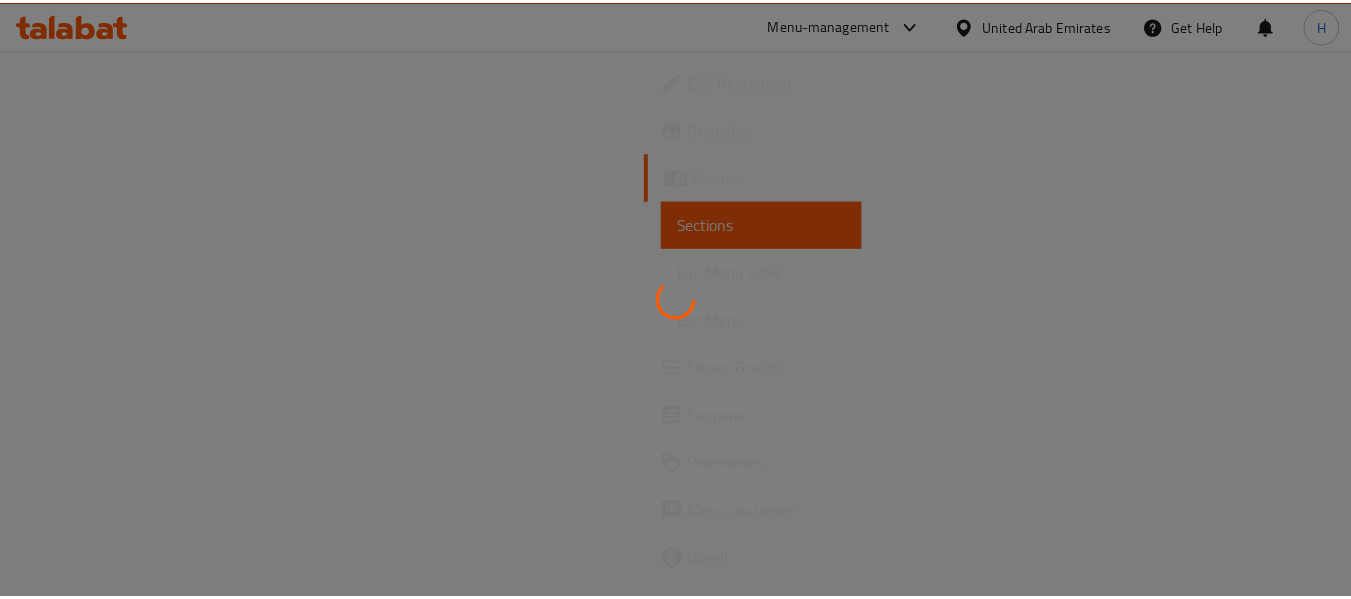 scroll, scrollTop: 0, scrollLeft: 0, axis: both 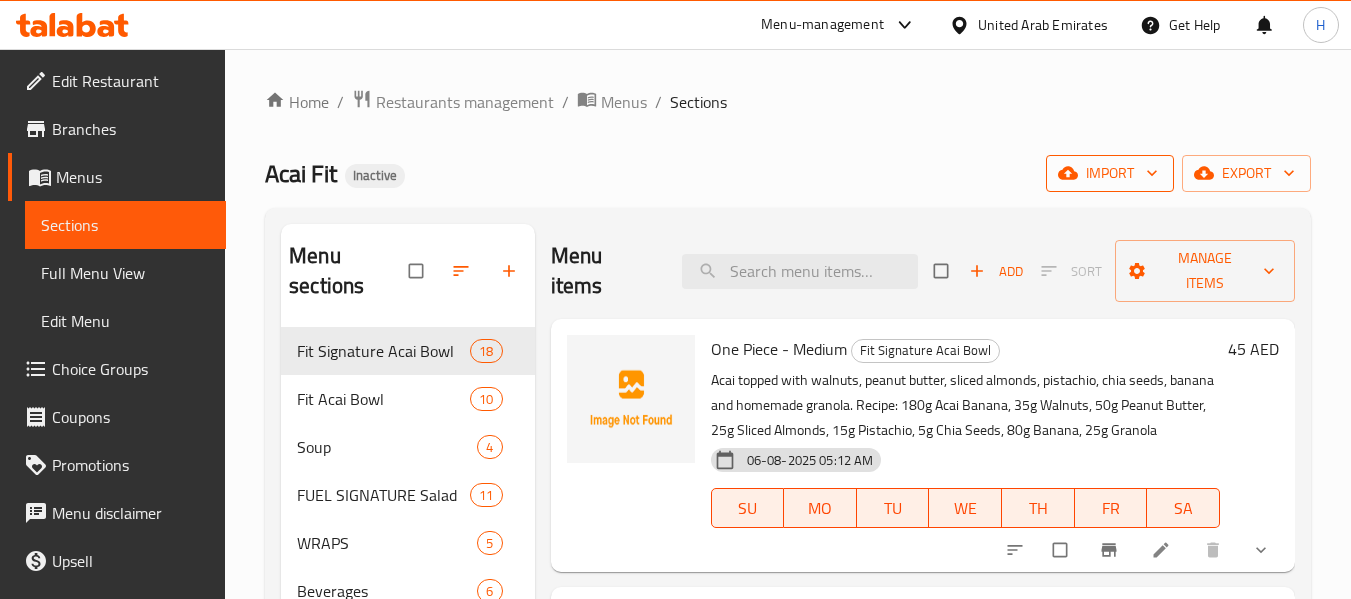 click on "import" at bounding box center (1110, 173) 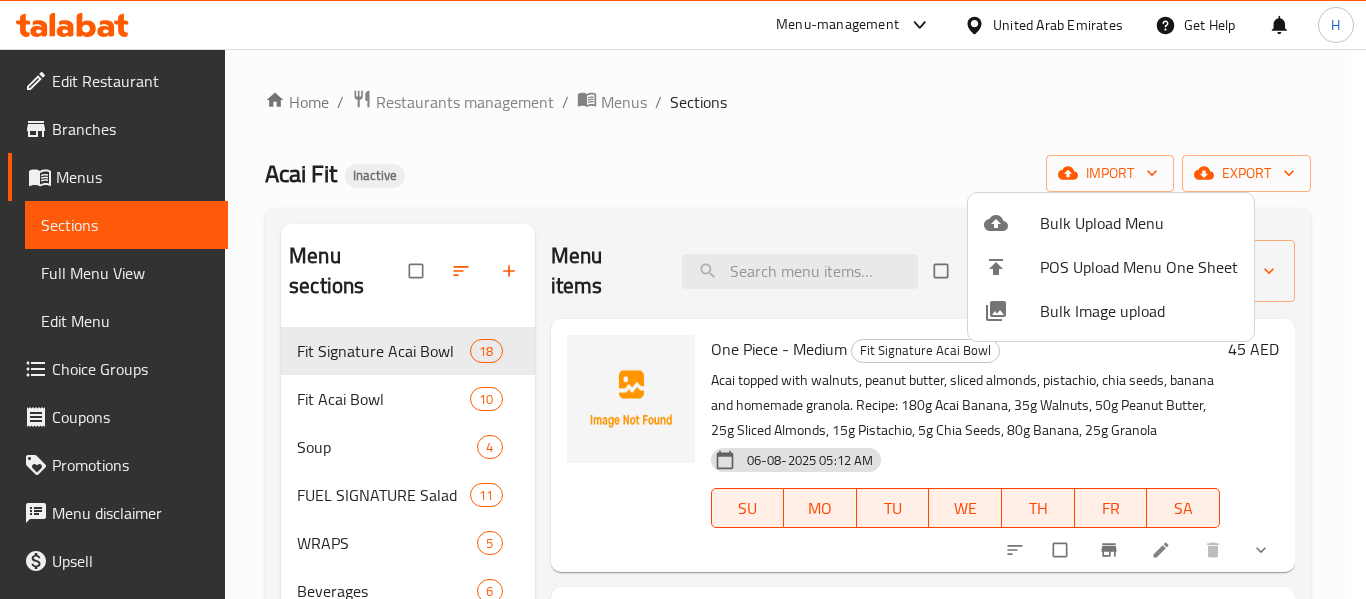 click on "Bulk Image upload" at bounding box center [1139, 311] 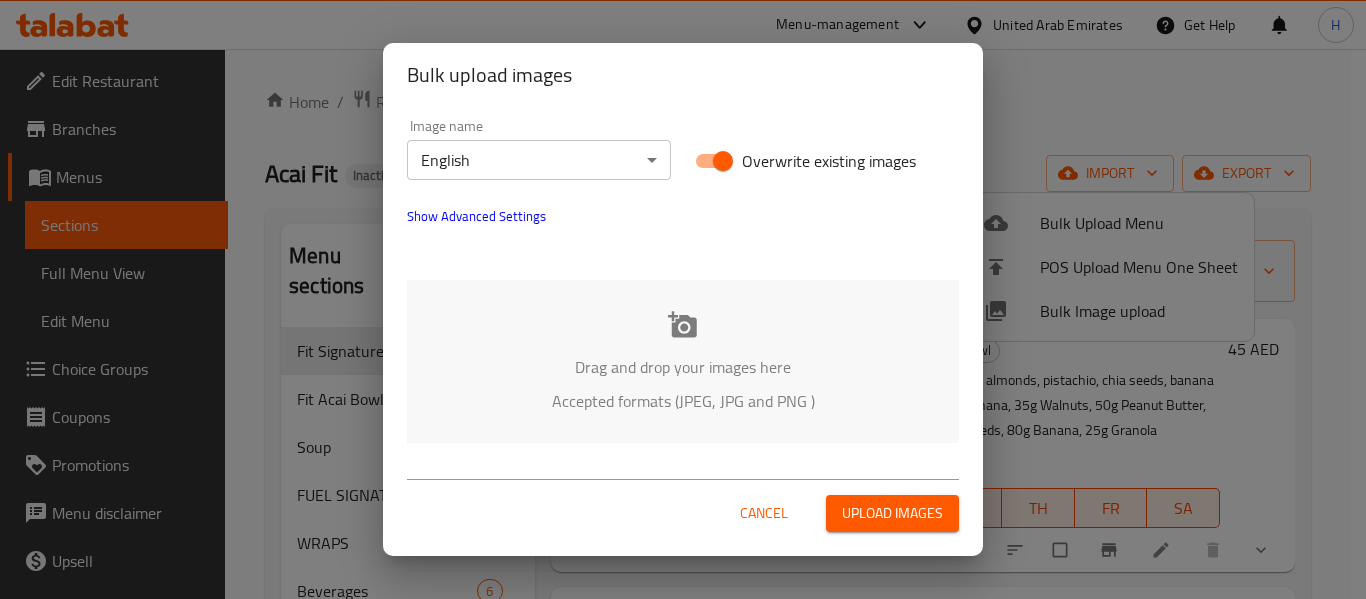 click on "Drag and drop your images here Accepted formats (JPEG, JPG and PNG )" at bounding box center (683, 361) 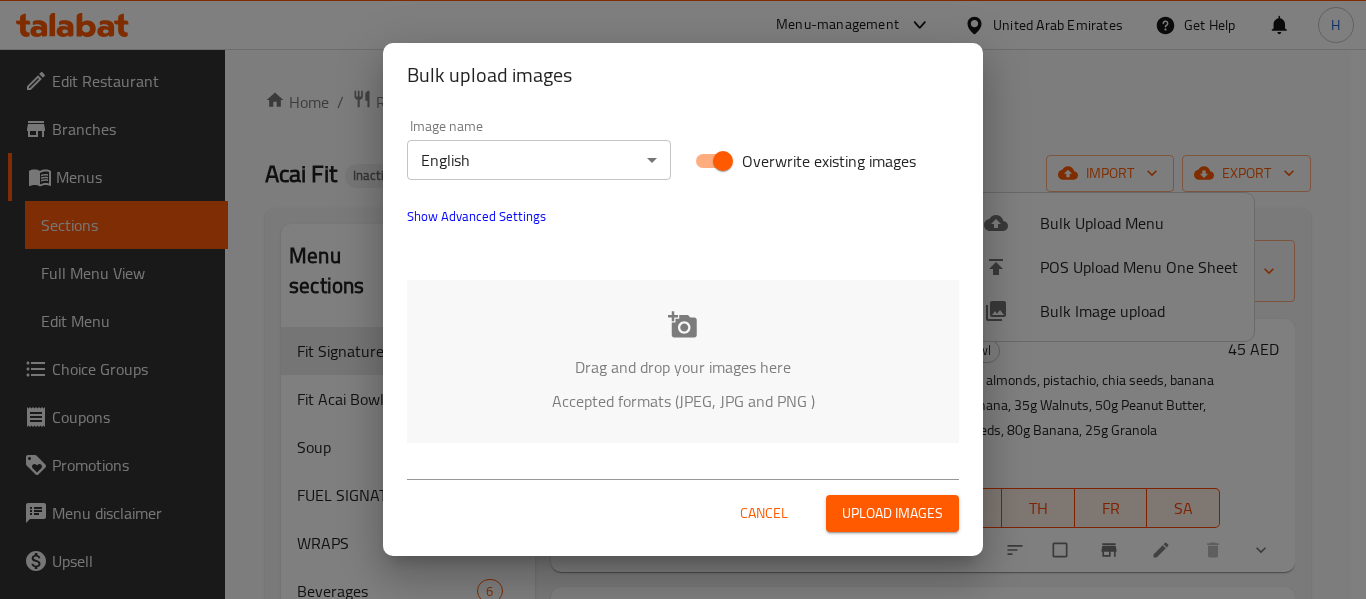 click on "Bulk upload images Image name English ​ Overwrite existing images Show Advanced Settings Drag and drop your images here Accepted formats (JPEG, JPG and PNG ) Cancel Upload images" at bounding box center [683, 299] 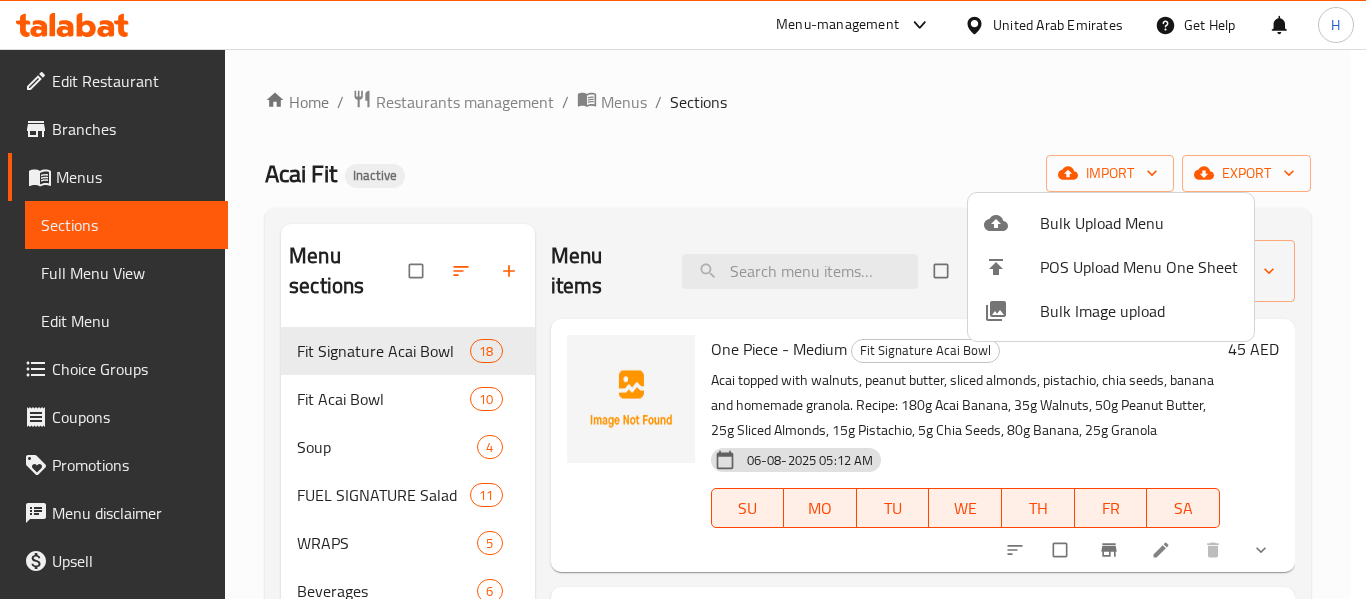 click at bounding box center [683, 299] 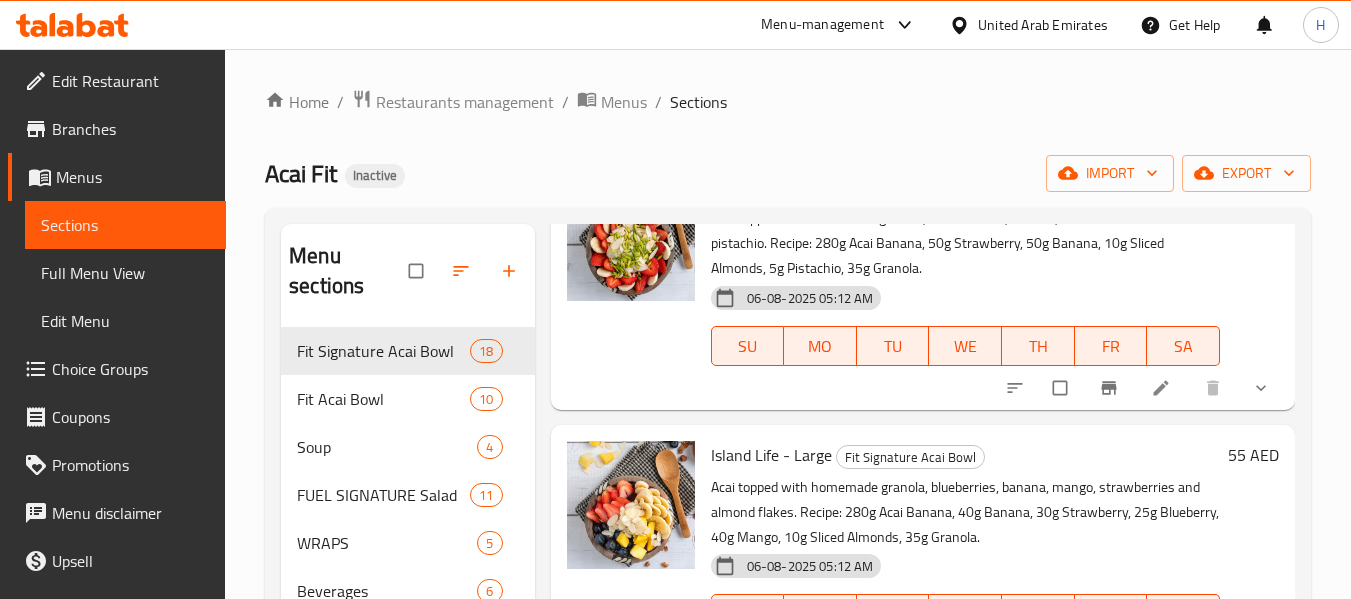 scroll, scrollTop: 3733, scrollLeft: 0, axis: vertical 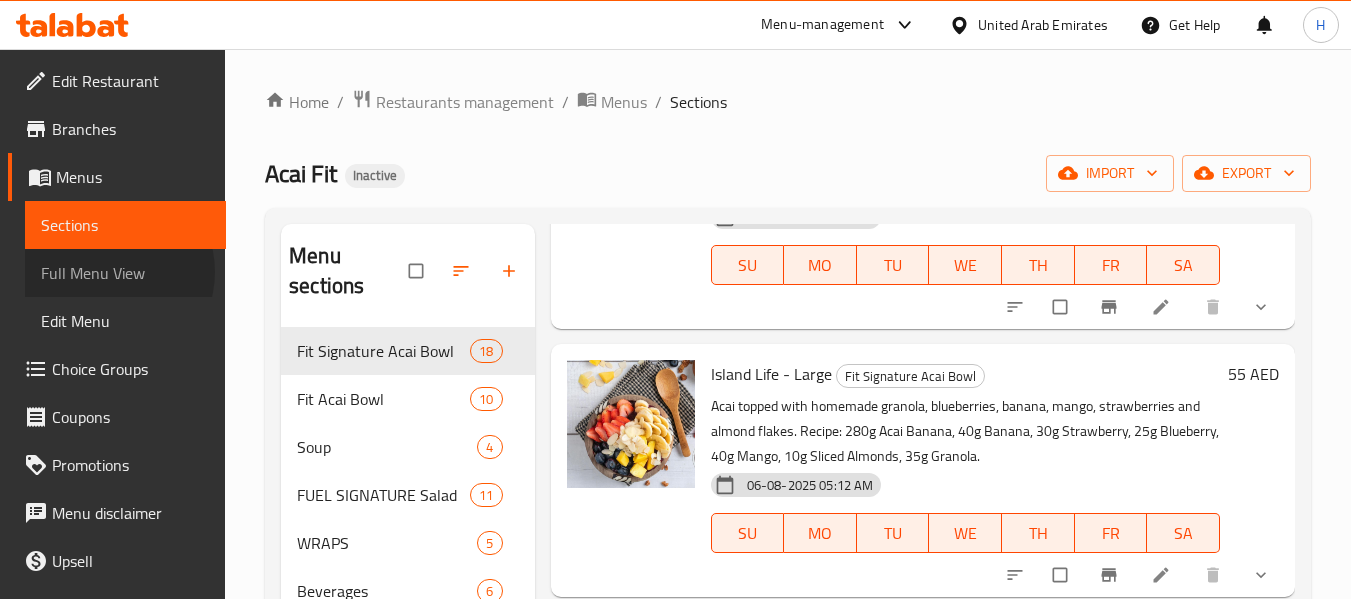 drag, startPoint x: 108, startPoint y: 272, endPoint x: 82, endPoint y: 277, distance: 26.476404 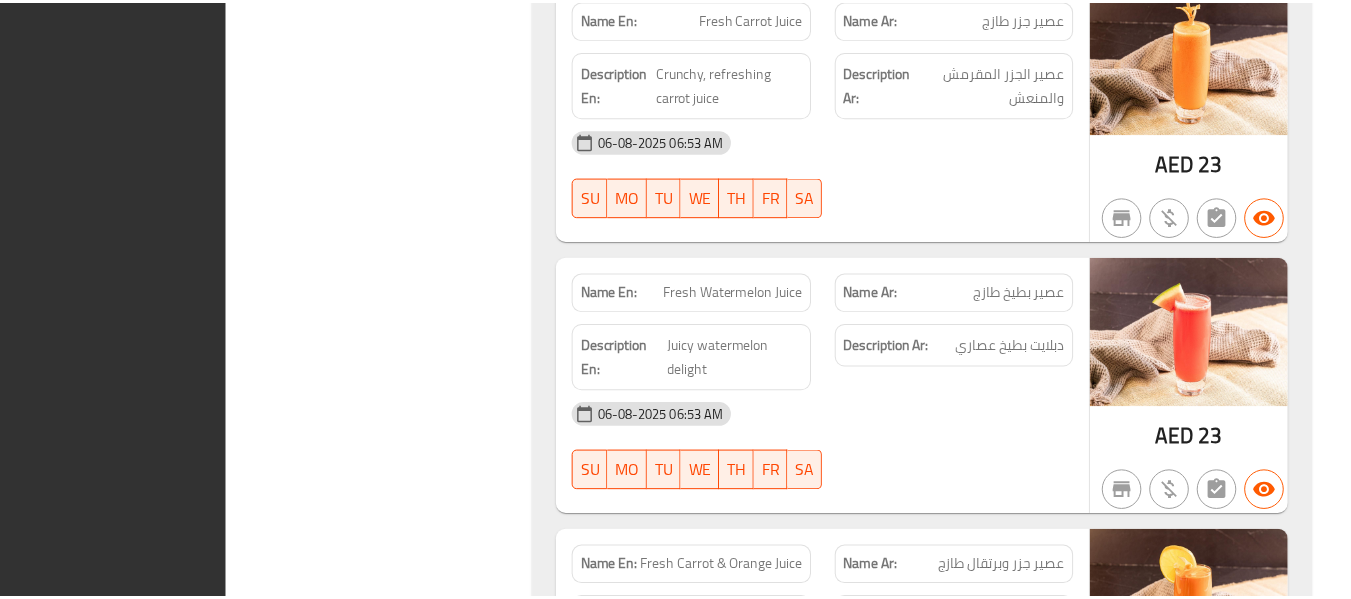 scroll, scrollTop: 26490, scrollLeft: 0, axis: vertical 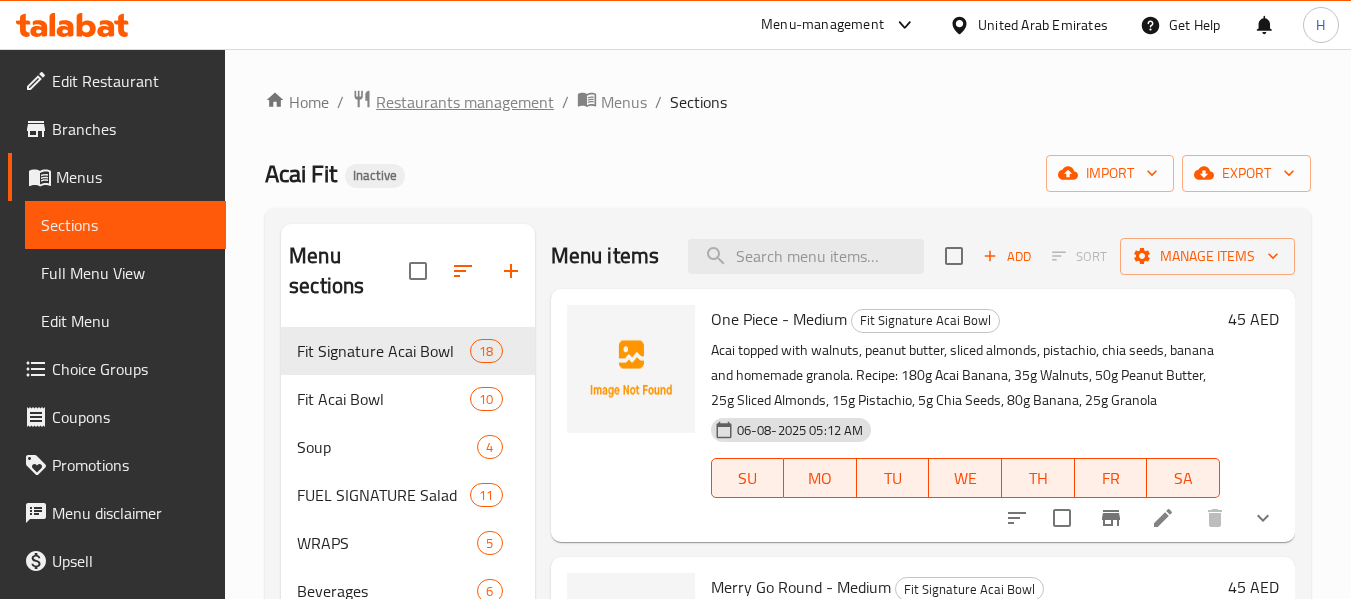 click on "Restaurants management" at bounding box center (465, 102) 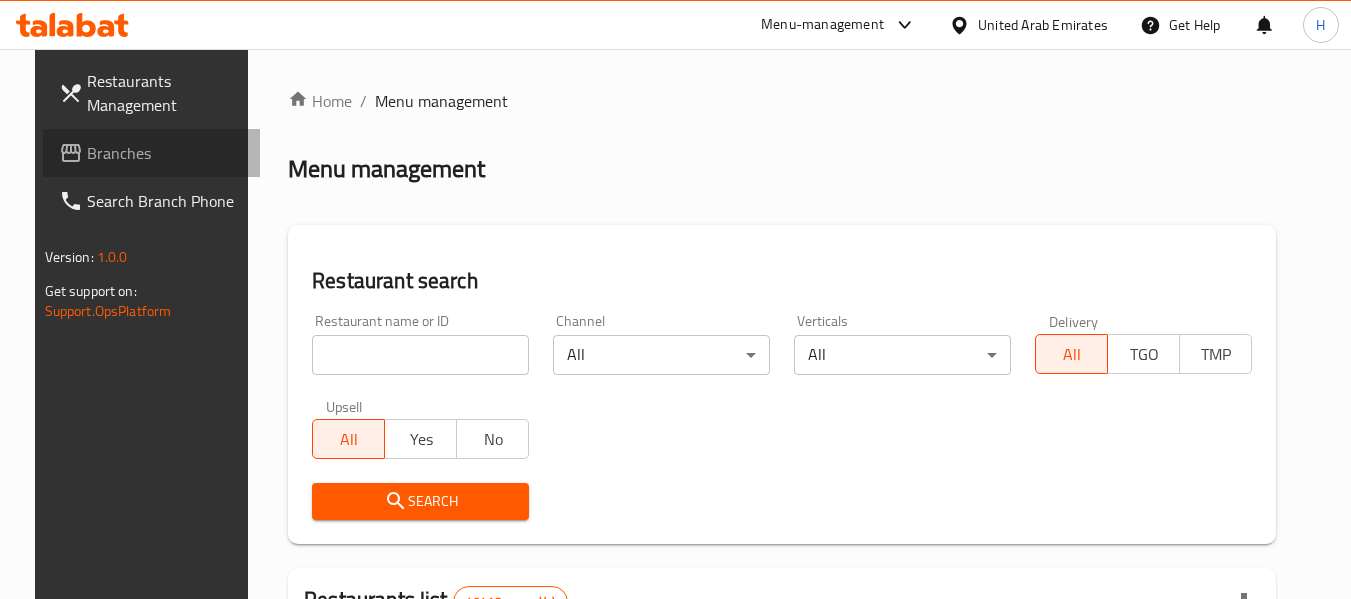 click on "Branches" at bounding box center [152, 153] 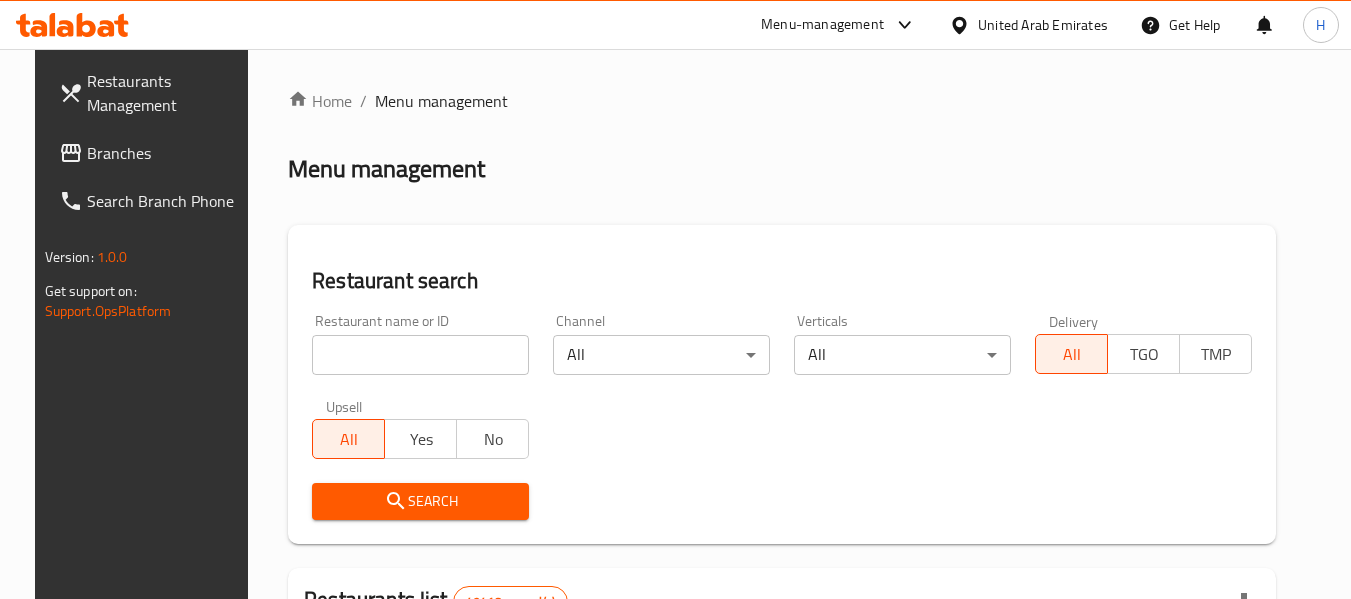 scroll, scrollTop: 22, scrollLeft: 0, axis: vertical 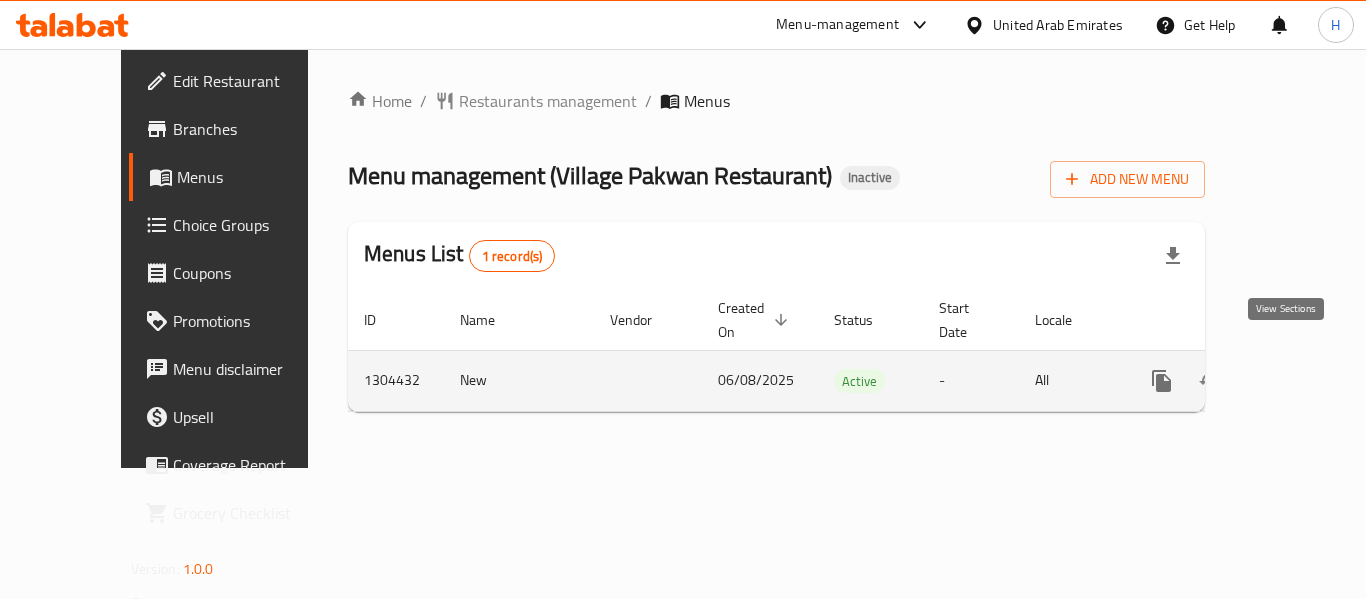 click at bounding box center [1306, 381] 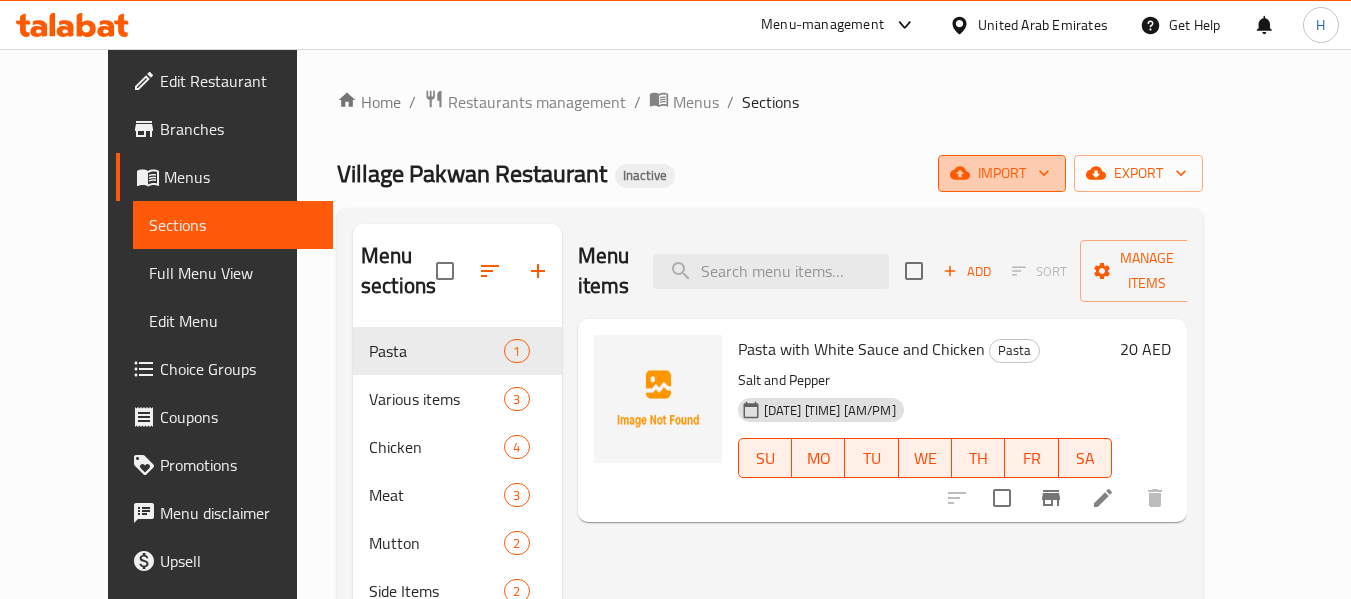 click on "import" at bounding box center [1002, 173] 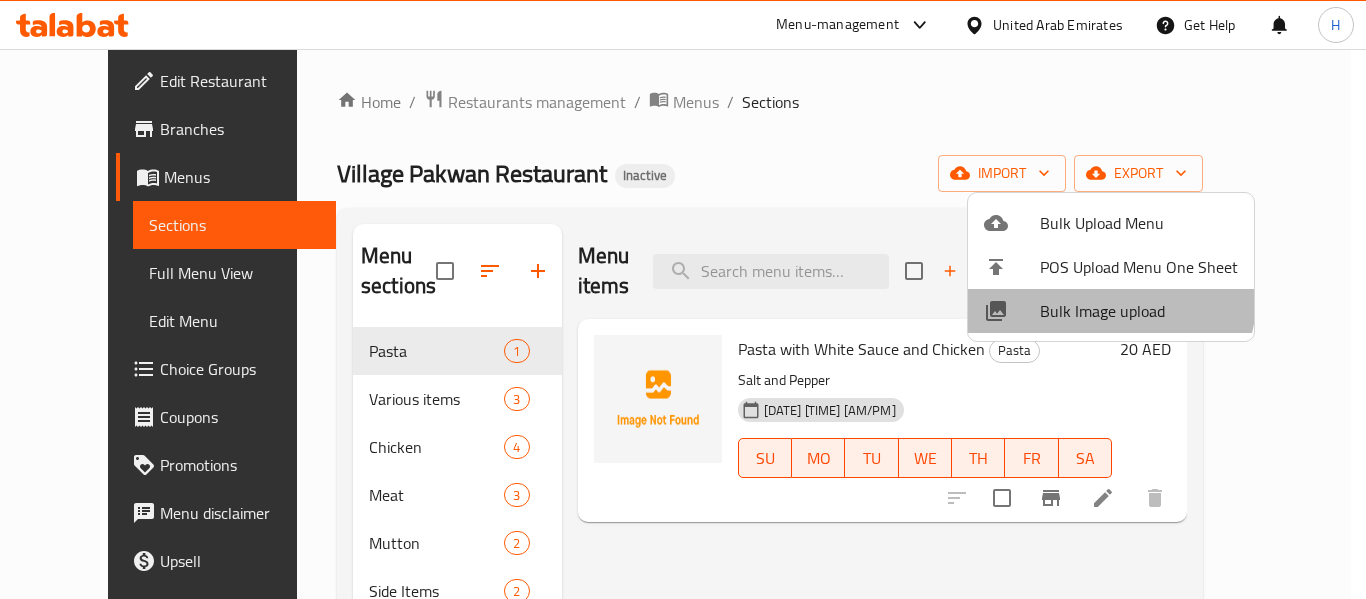 click on "Bulk Image upload" at bounding box center (1111, 311) 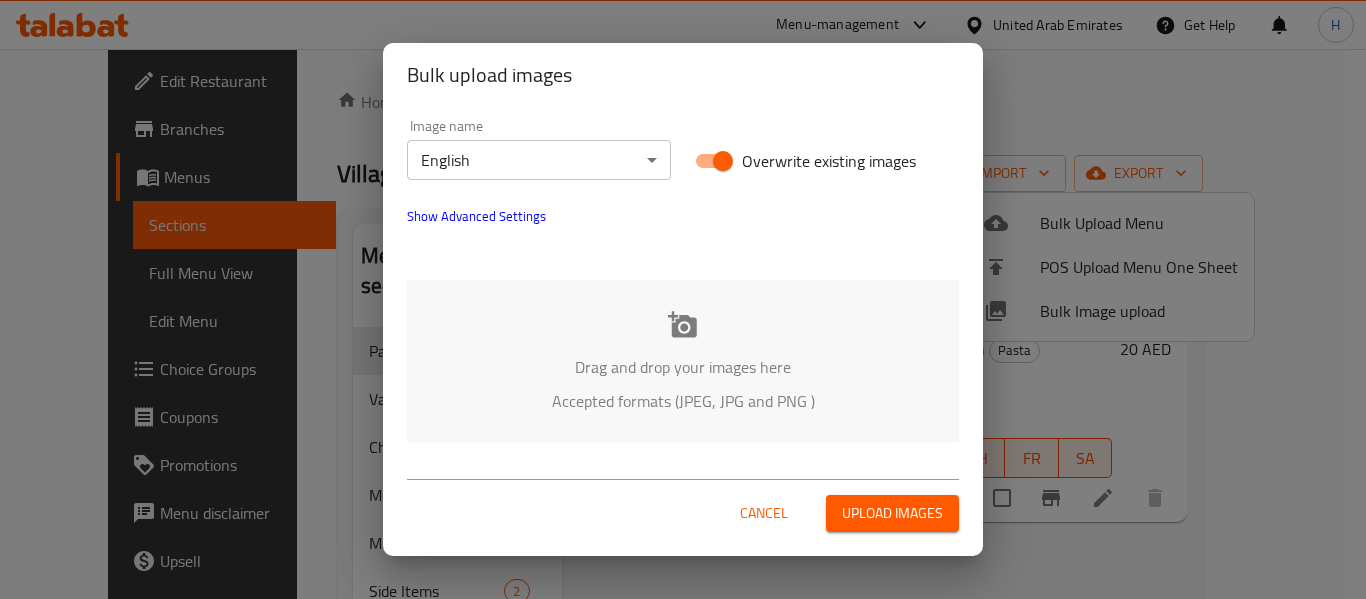 click on "Drag and drop your images here Accepted formats (JPEG, JPG and PNG )" at bounding box center (683, 361) 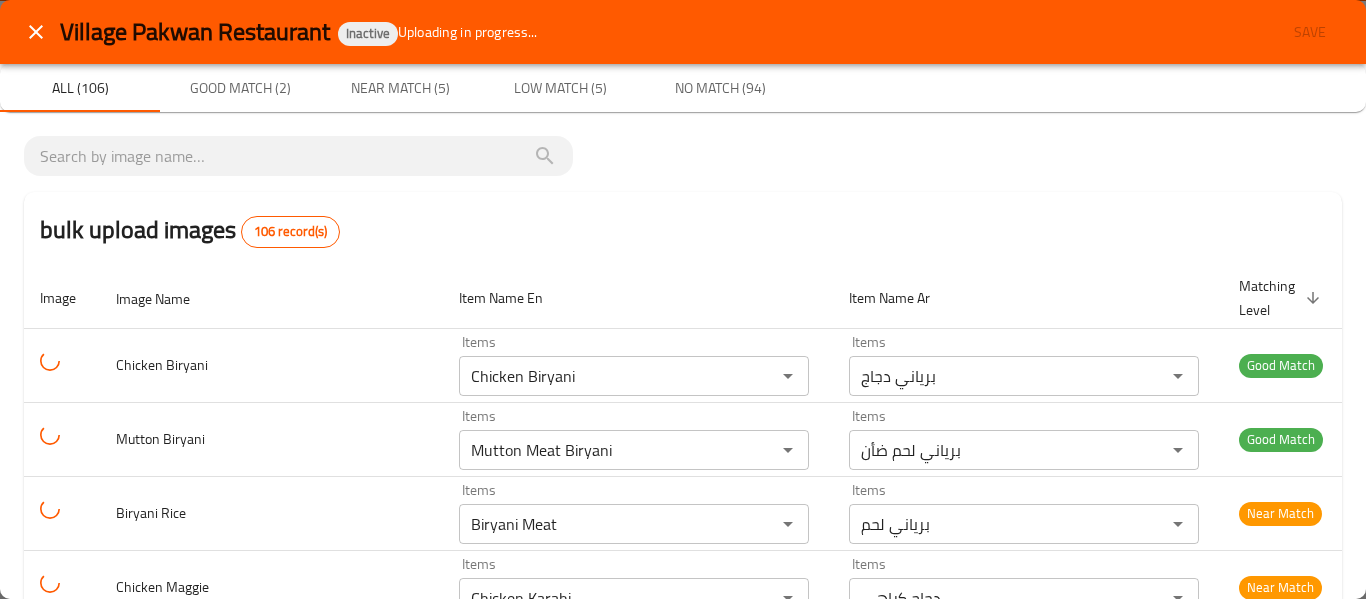 scroll, scrollTop: 524, scrollLeft: 0, axis: vertical 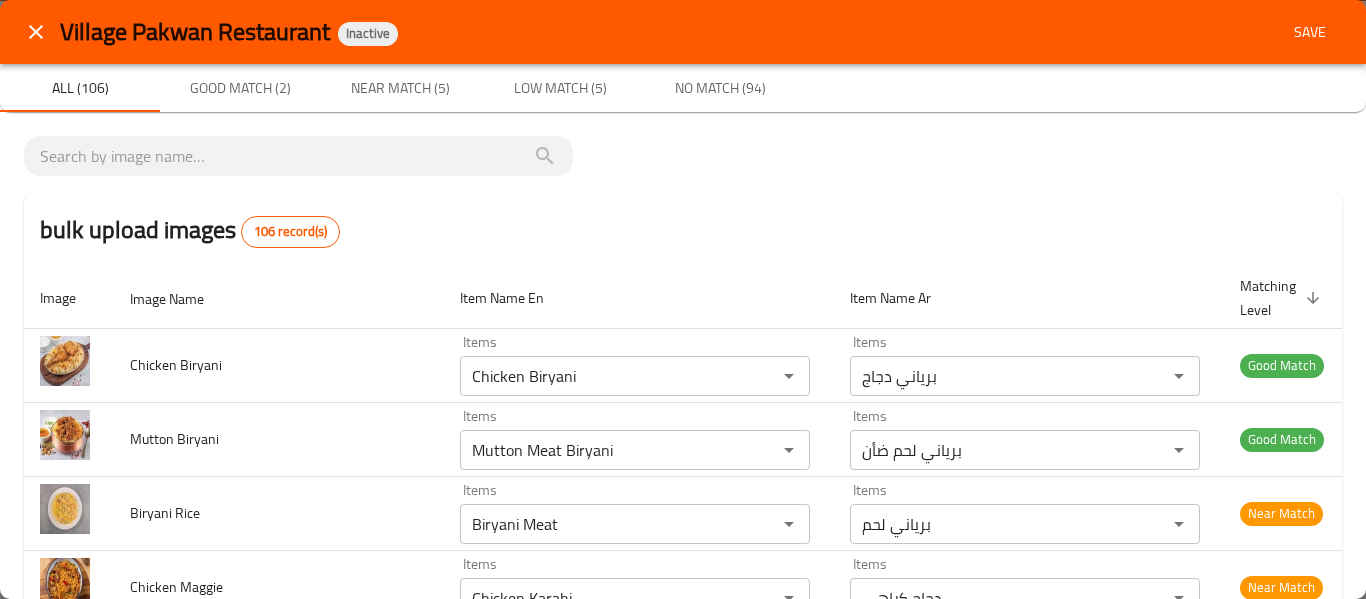 click 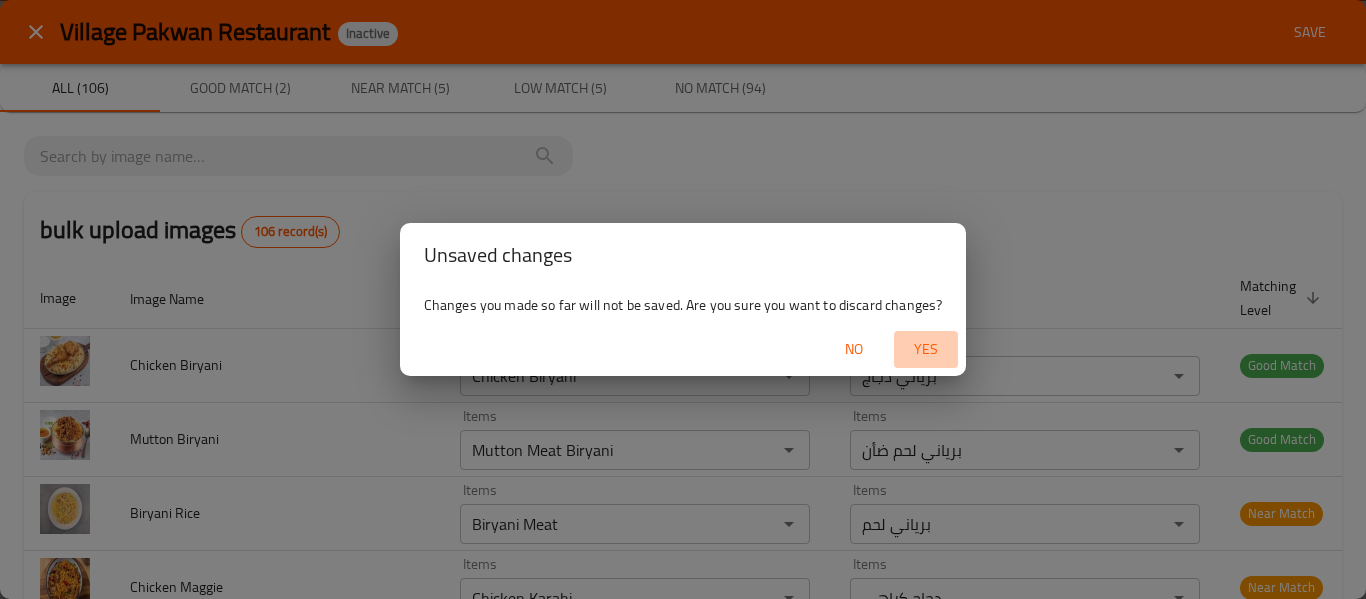 click on "Yes" at bounding box center [926, 349] 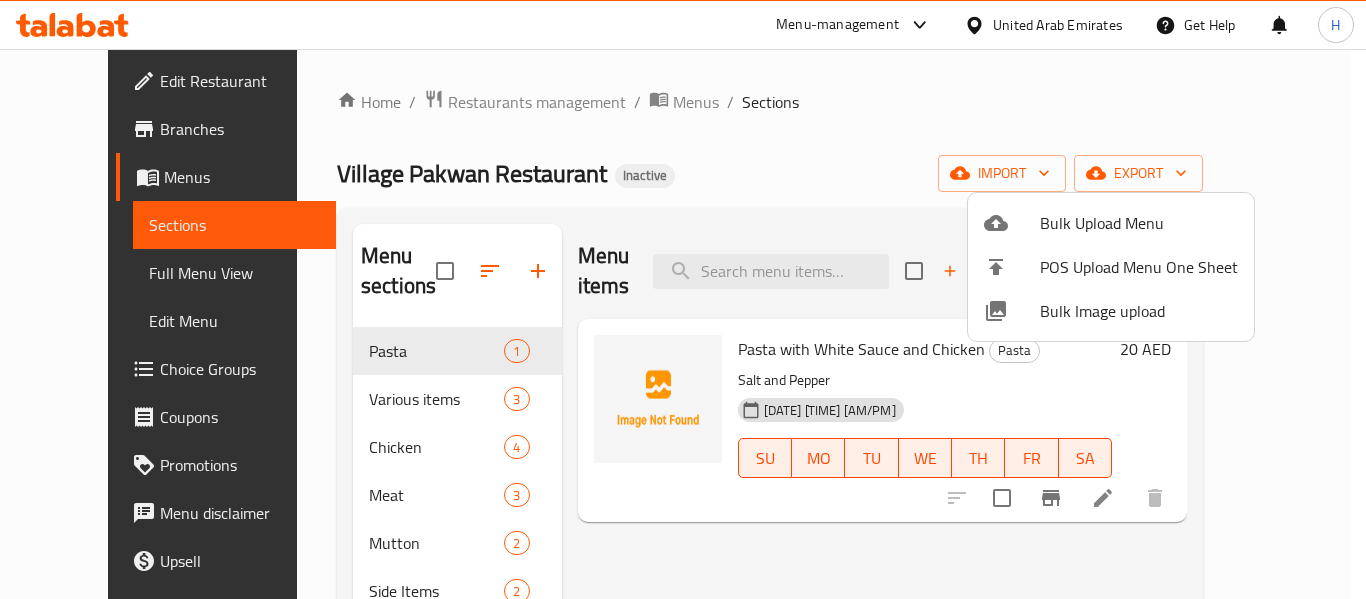 click at bounding box center [683, 299] 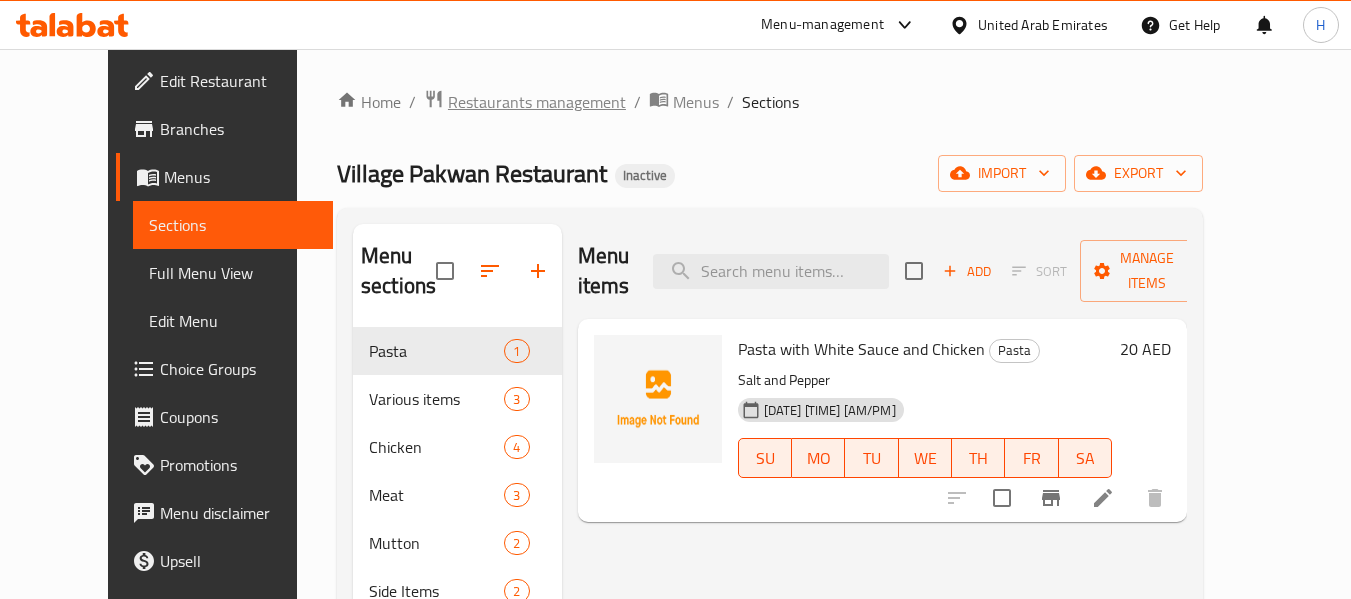 click on "Restaurants management" at bounding box center (537, 102) 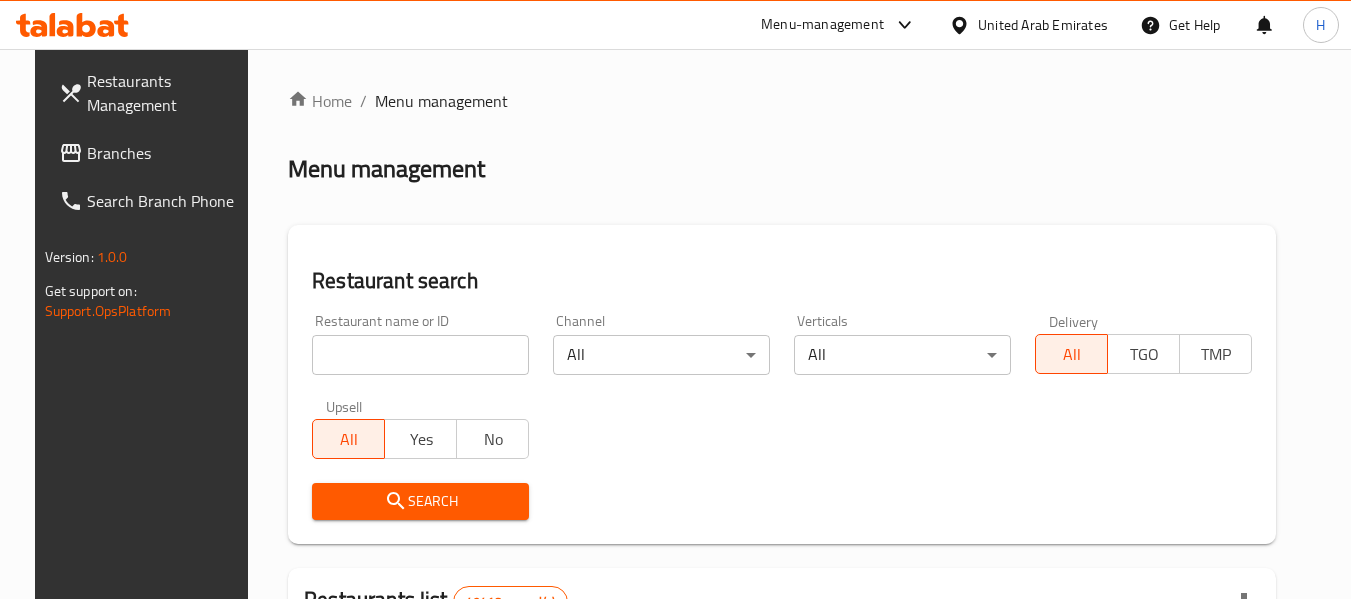 click on "Branches" at bounding box center [166, 153] 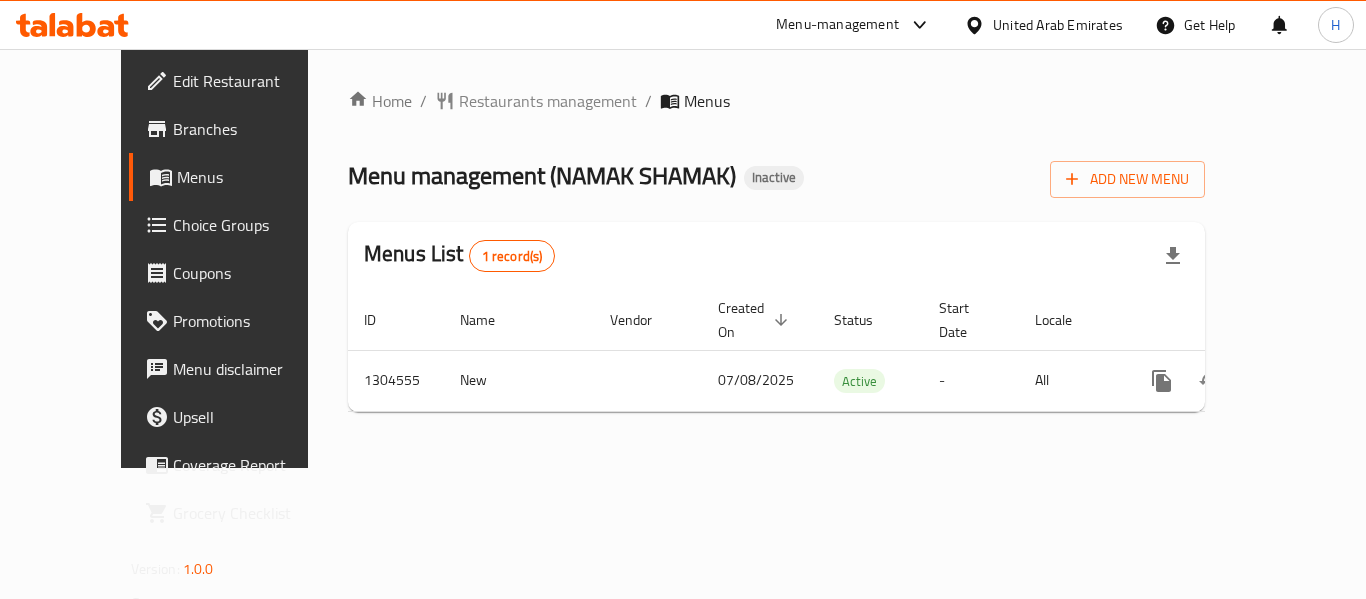 scroll, scrollTop: 0, scrollLeft: 0, axis: both 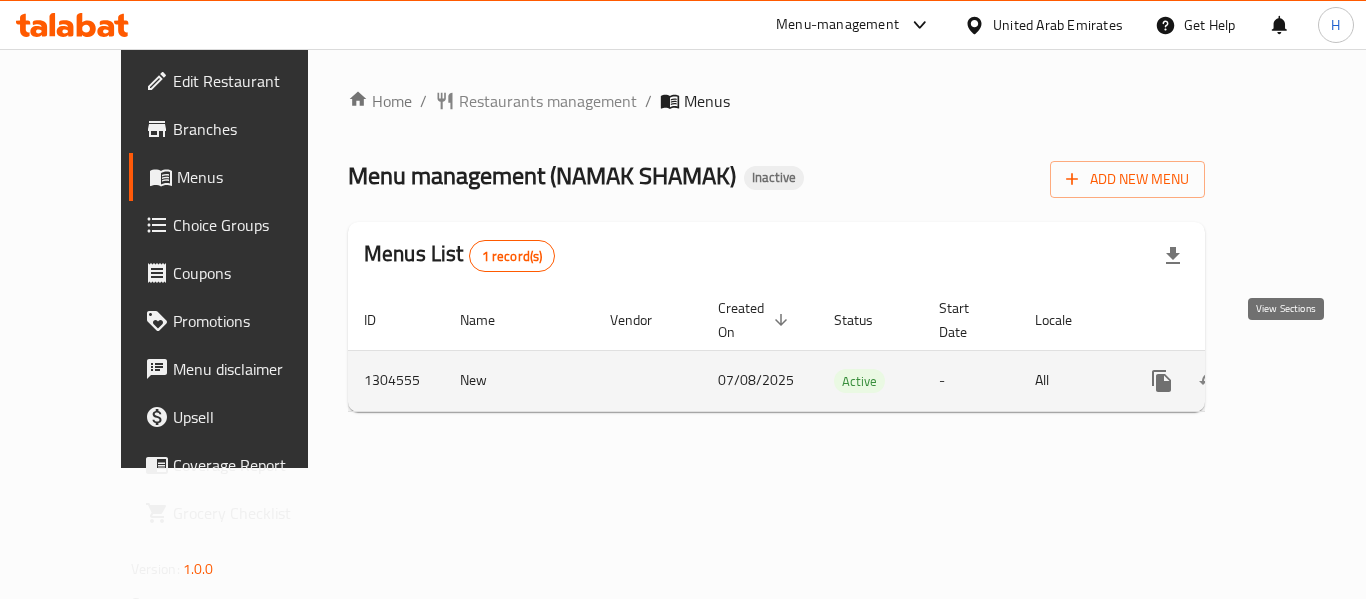 click 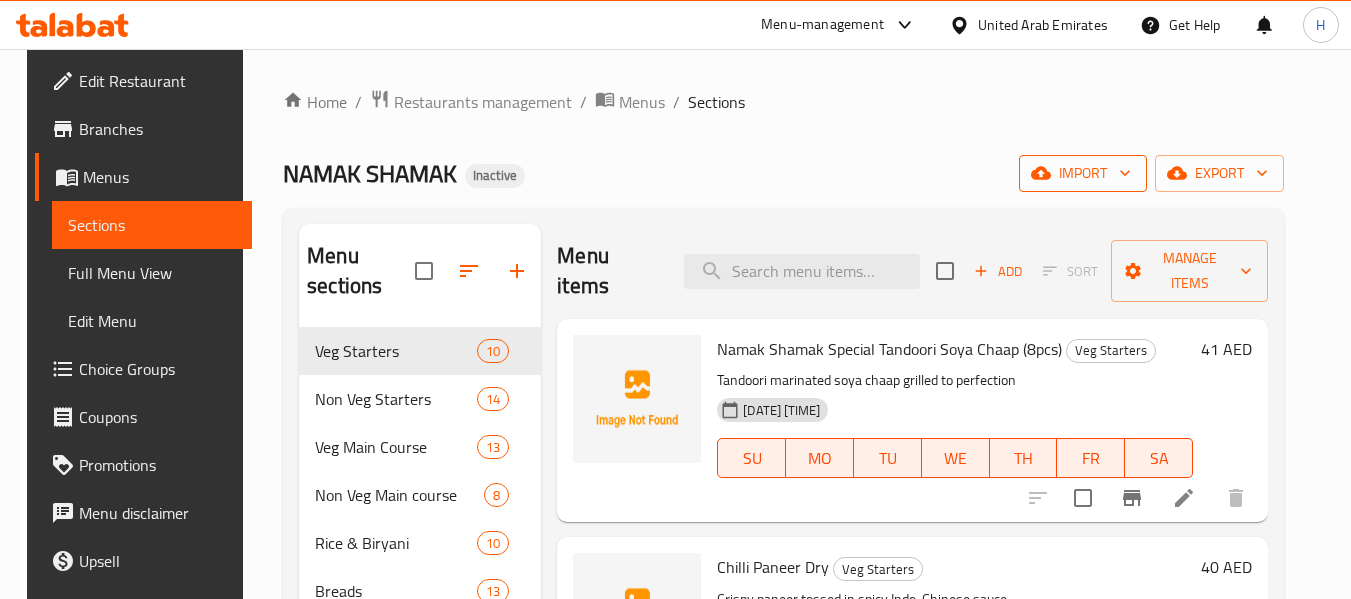 click on "import" at bounding box center [1083, 173] 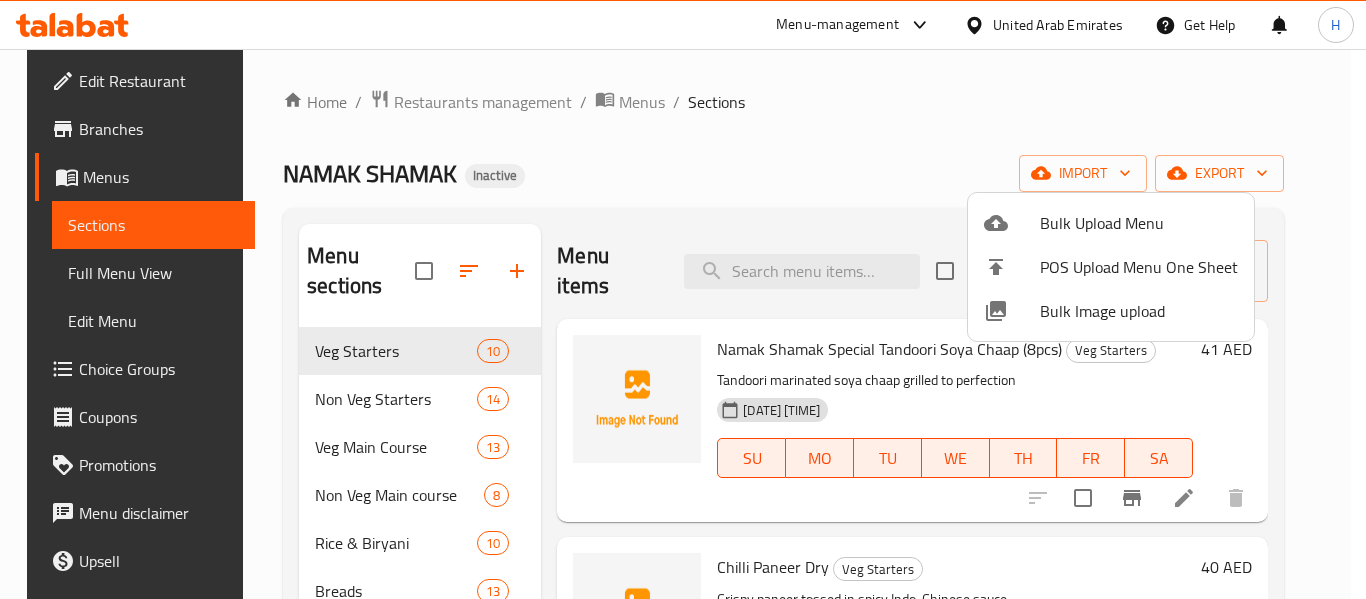 click on "Bulk Image upload" at bounding box center [1139, 311] 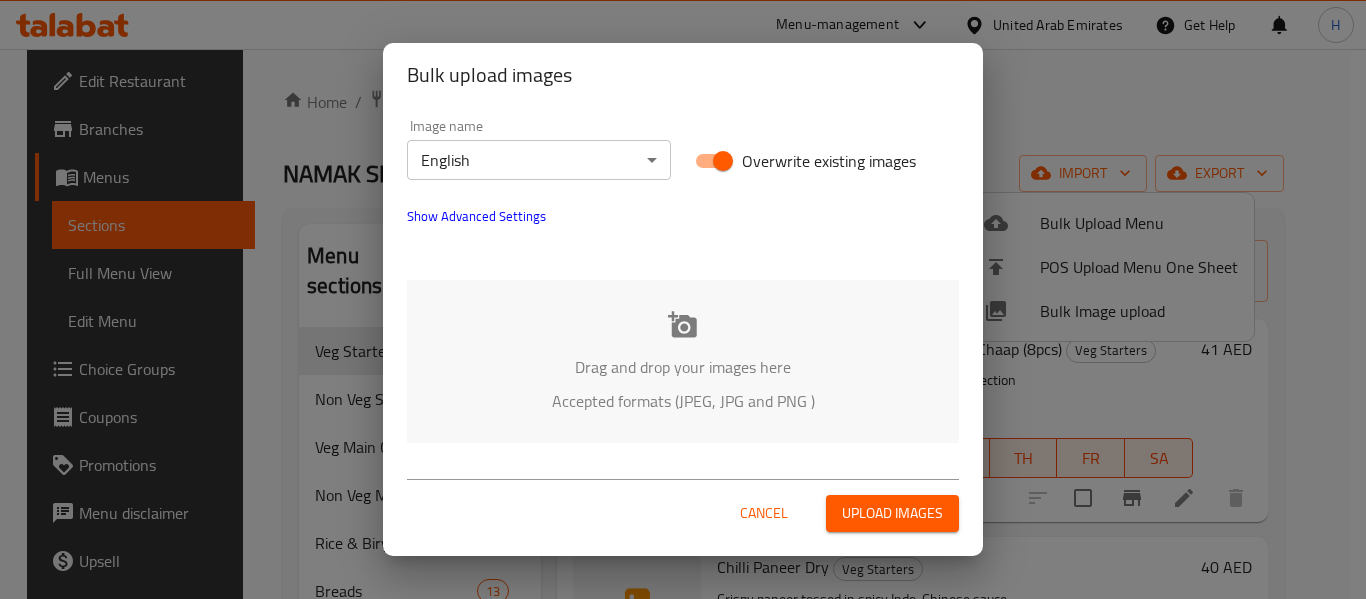 click on "Drag and drop your images here Accepted formats (JPEG, JPG and PNG )" at bounding box center (683, 361) 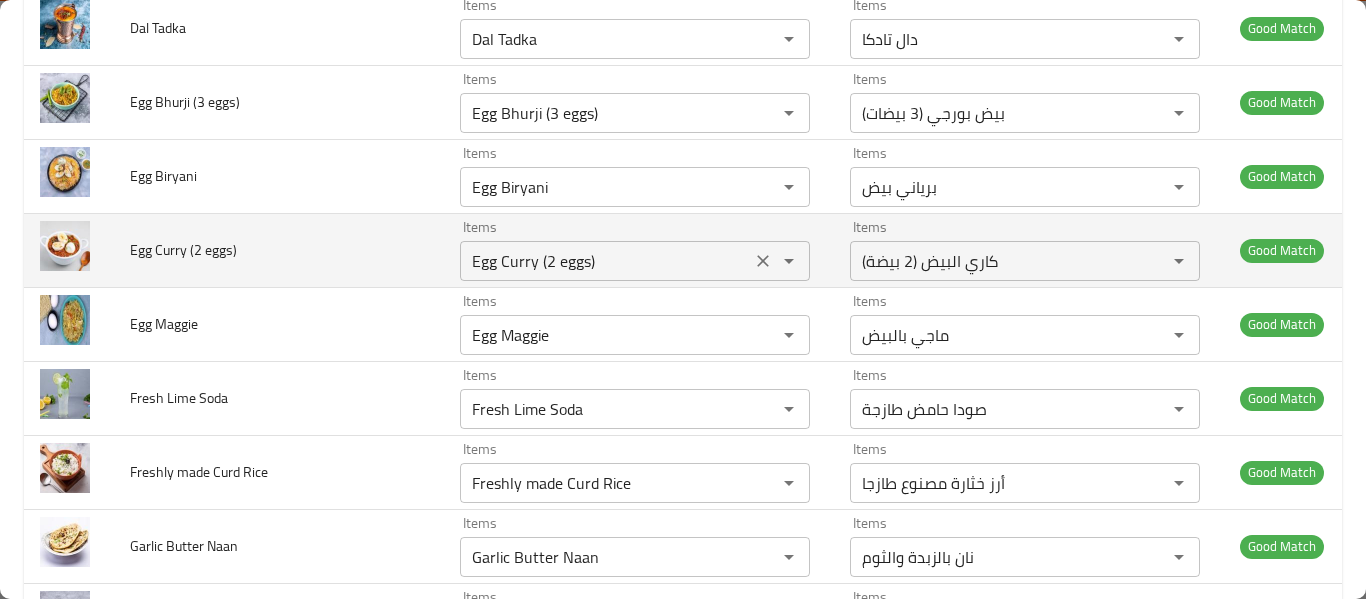 scroll, scrollTop: 4533, scrollLeft: 0, axis: vertical 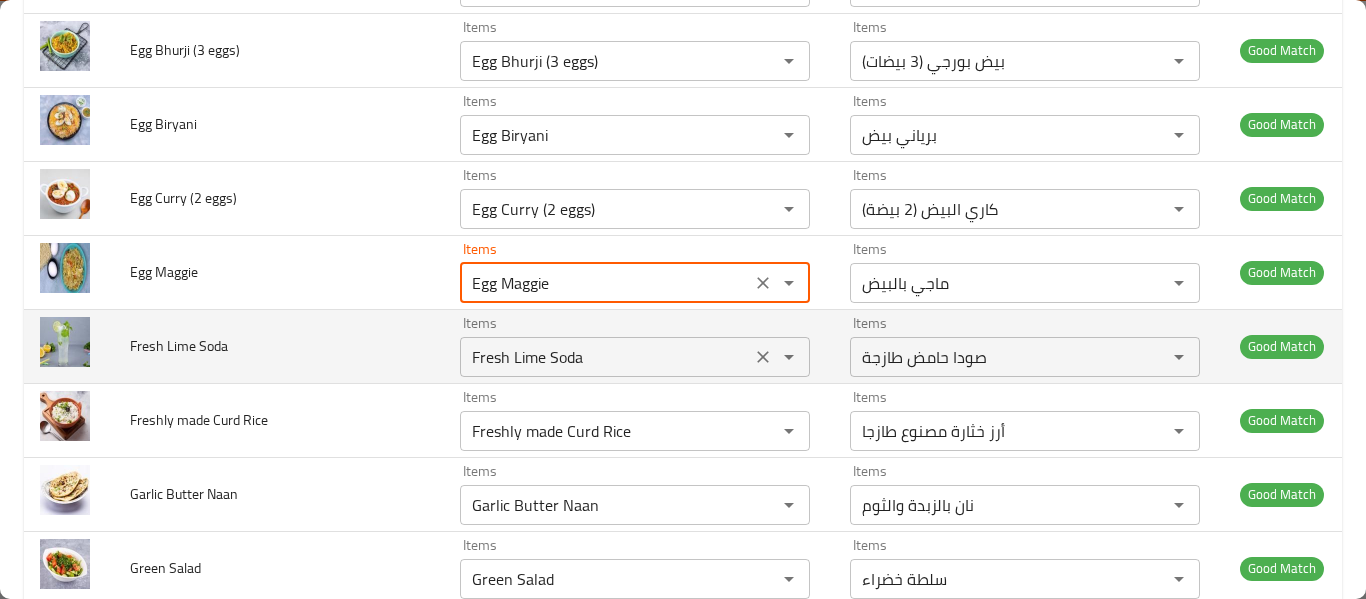 drag, startPoint x: 678, startPoint y: 326, endPoint x: 687, endPoint y: 337, distance: 14.21267 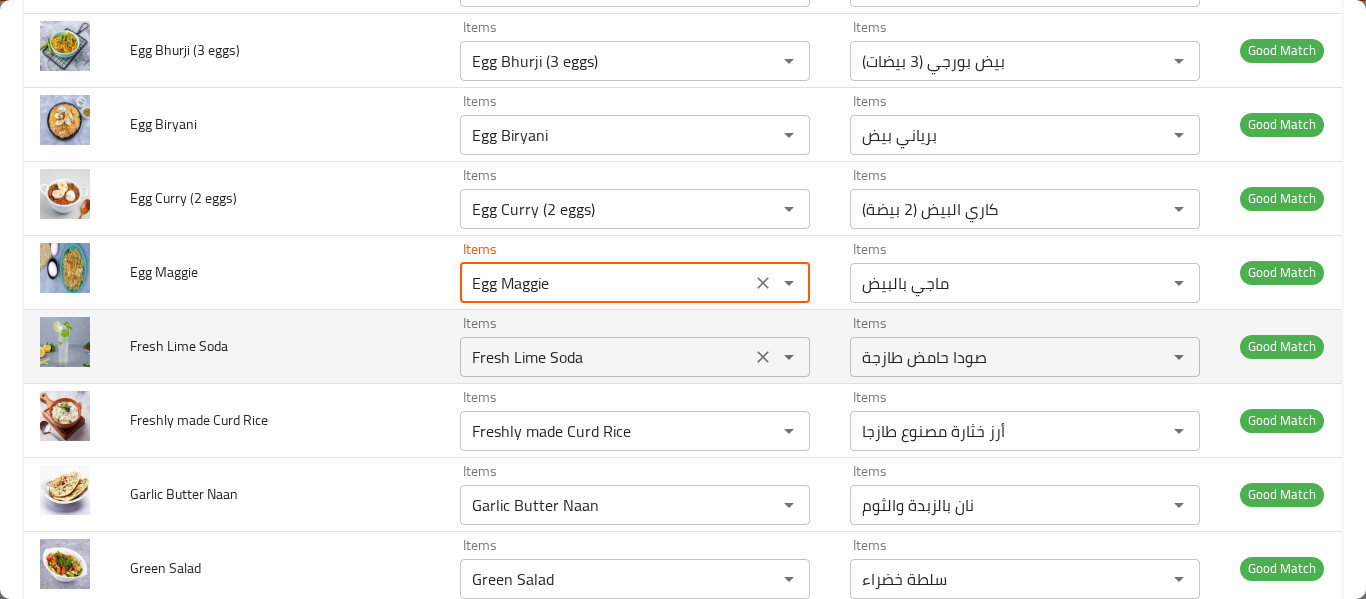 click on "Diet Pepsi Can Items Diet Pepsi Can Items Items علبة دايت بيبسي Items Good Match Pepsi Can Items Pepsi Can Items Items علبة بيبسي Items Good Match Still Water Small Items Still Water Small Items Items مياه معدنية صغيرة Items Good Match Tandoori Butter Roti Items Tandoori Butter Roti Items Items روتي تندوري بالزبدة Items Good Match Tandoori Chicken (8pcs) Items Tandoori Chicken (8pcs) Items Items دجاج تندوري (8 قطع) Items Good Match Tandoori Plain Roti Items Tandoori Plain Roti Items Items تندوري روتي سادة Items Good Match Tangri Chicken (4pcs) Items Tangri Chicken (4pcs) Items Items دجاج تانجري (٤ قطع) Items Good Match Tawa Roti Items Tawa Roti Items Items طاوة روتي Items Good Match Veg Shami Kebab (4pcs) Items Veg Shami Kebab (4pcs) Items Items كباب شامي فيج(4 قطع) Items Good Match Vegetable Maggi Items Vegetable Maggi Items Items ماجي الخضار Items Good Match Items Items Items Items" at bounding box center [683, -276] 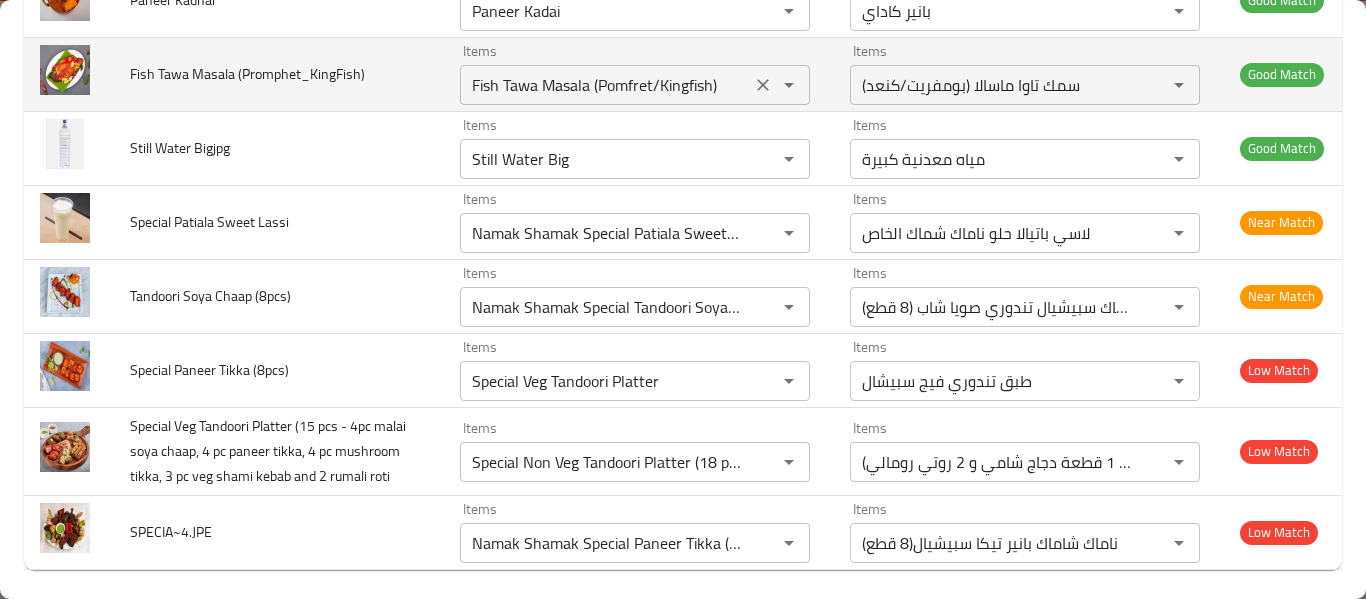 scroll, scrollTop: 7653, scrollLeft: 0, axis: vertical 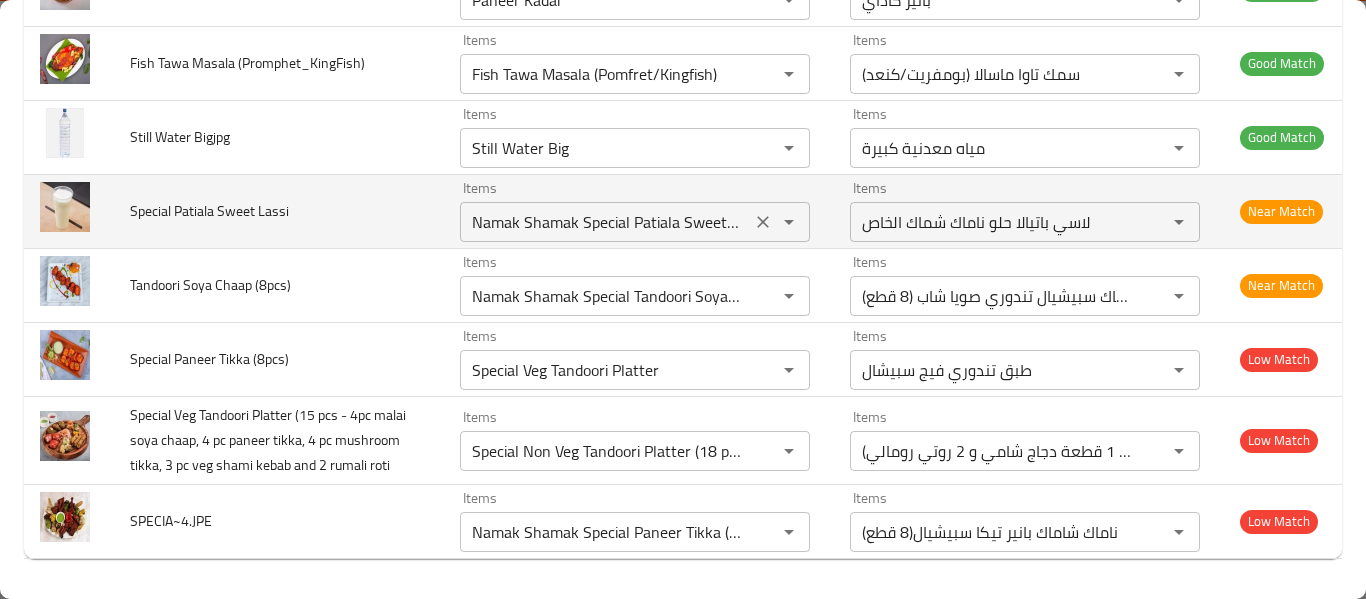click on "Namak Shamak Special Patiala Sweet Lassi Items" at bounding box center (635, 222) 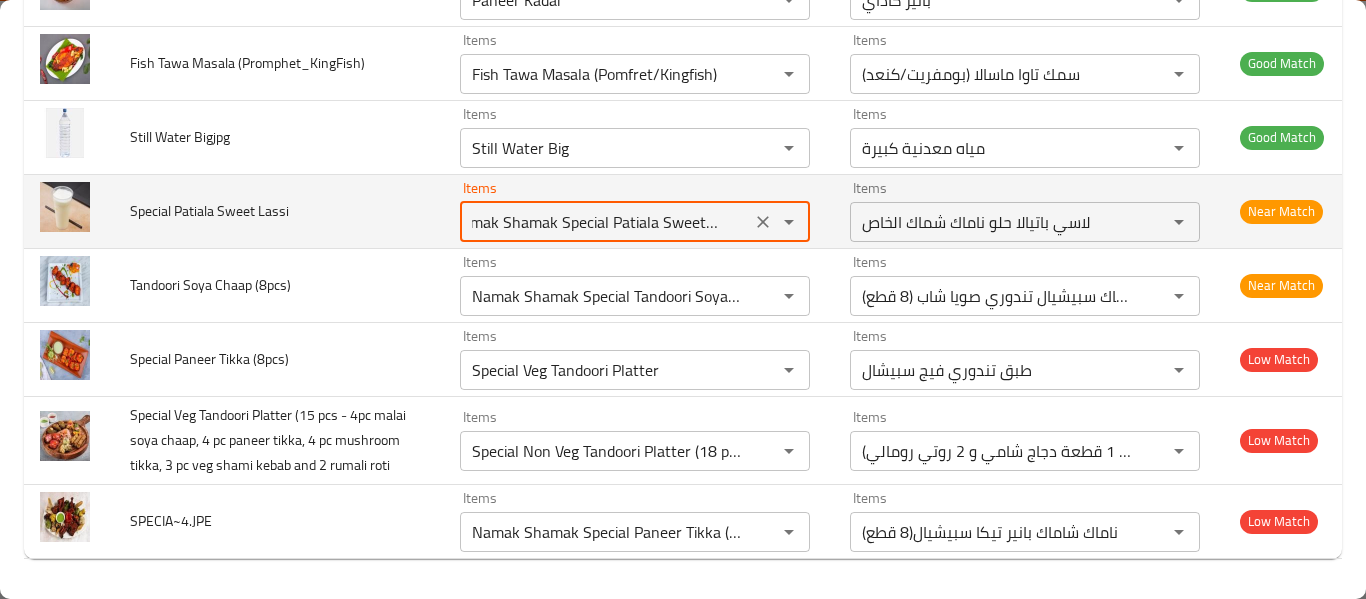 click on "Namak Shamak Special Patiala Sweet Lassi Items" at bounding box center (635, 222) 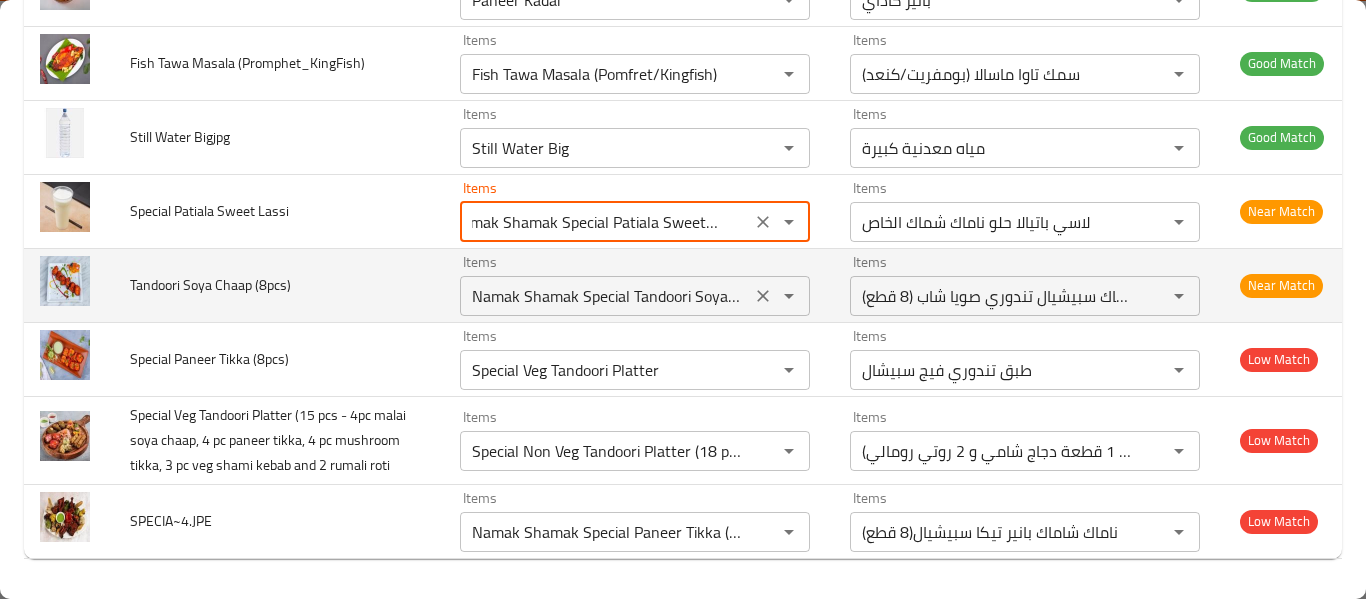 click on "Namak Shamak Special Tandoori Soya Chaap (8pcs) Items" at bounding box center (635, 296) 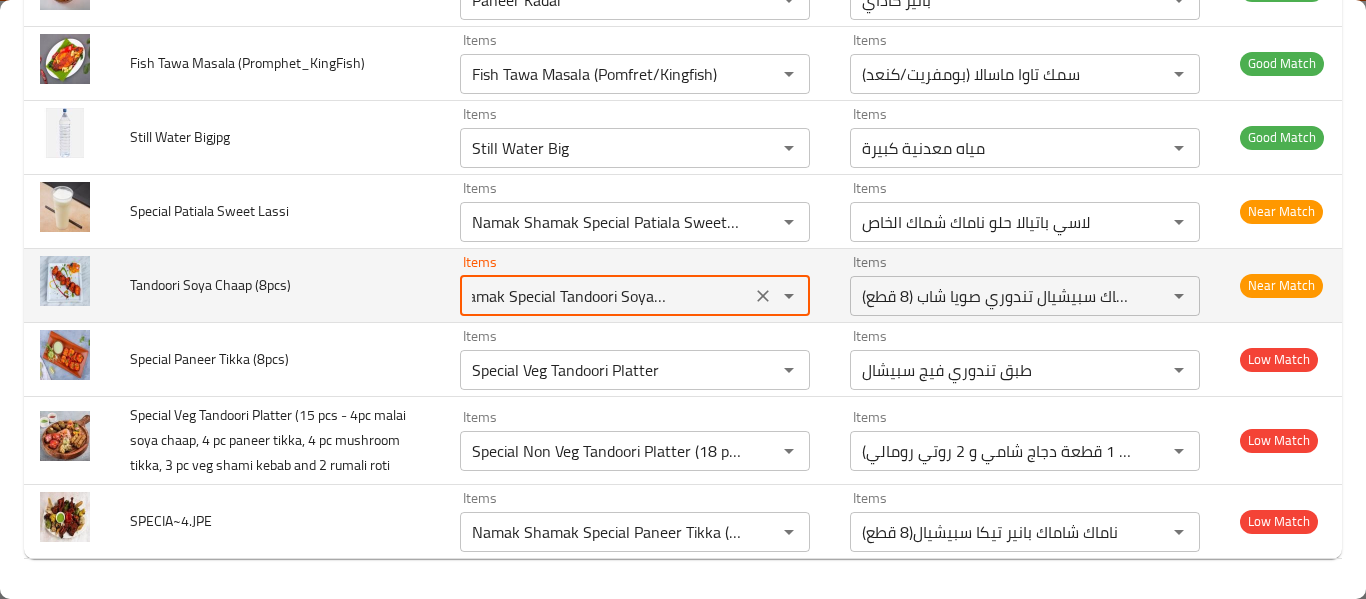 click on "Namak Shamak Special Tandoori Soya Chaap (8pcs)" at bounding box center (605, 296) 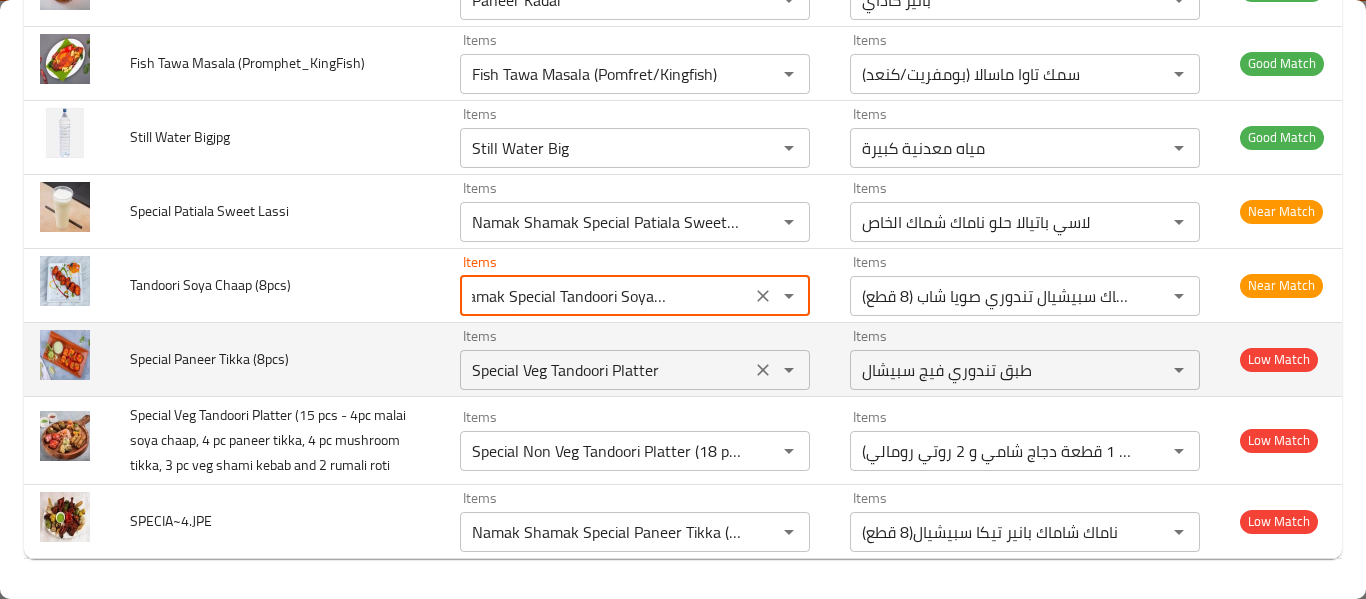 click on "Special Veg Tandoori Platter" at bounding box center (605, 370) 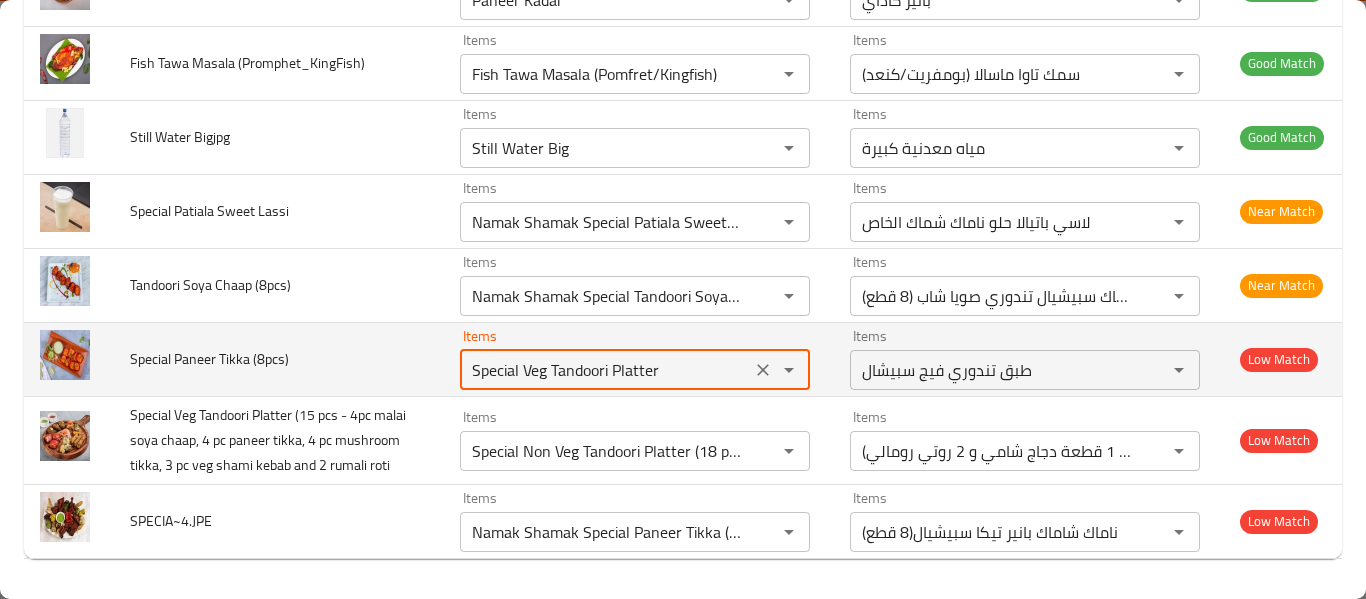 click on "Special Veg Tandoori Platter" at bounding box center [605, 370] 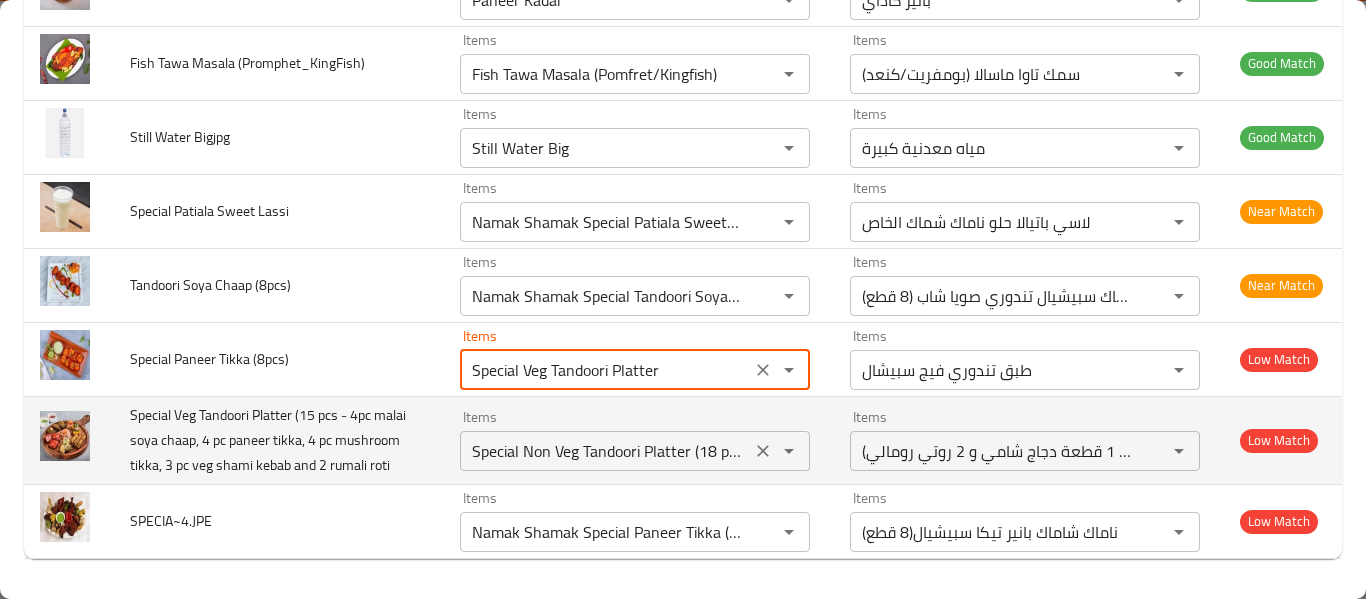 click on "Special Non Veg Tandoori Platter (18 pcs - 2 Chicken tangri, 4 Chicken tikka, 4 malai tikka, 2 fish tikka, 2 pc chicken seekh, 2 pc mutton seekh, 1 pc mutton galouti, 1 pc chicken shami and 2 rumali roti" at bounding box center (605, 451) 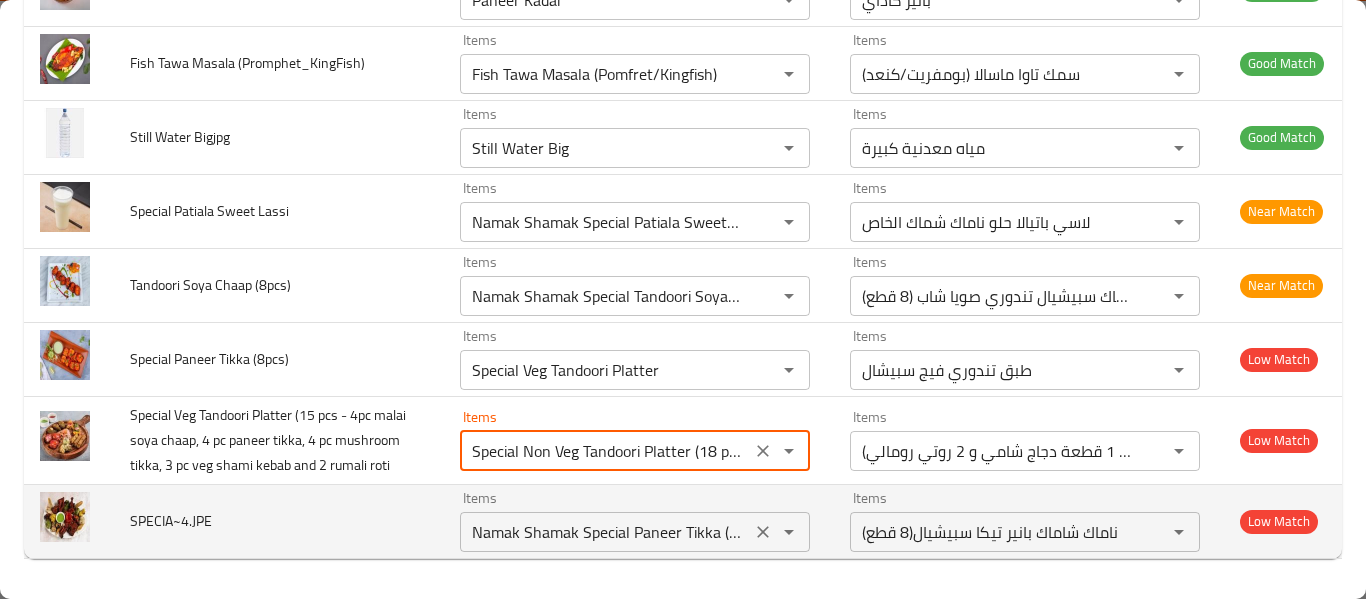 click 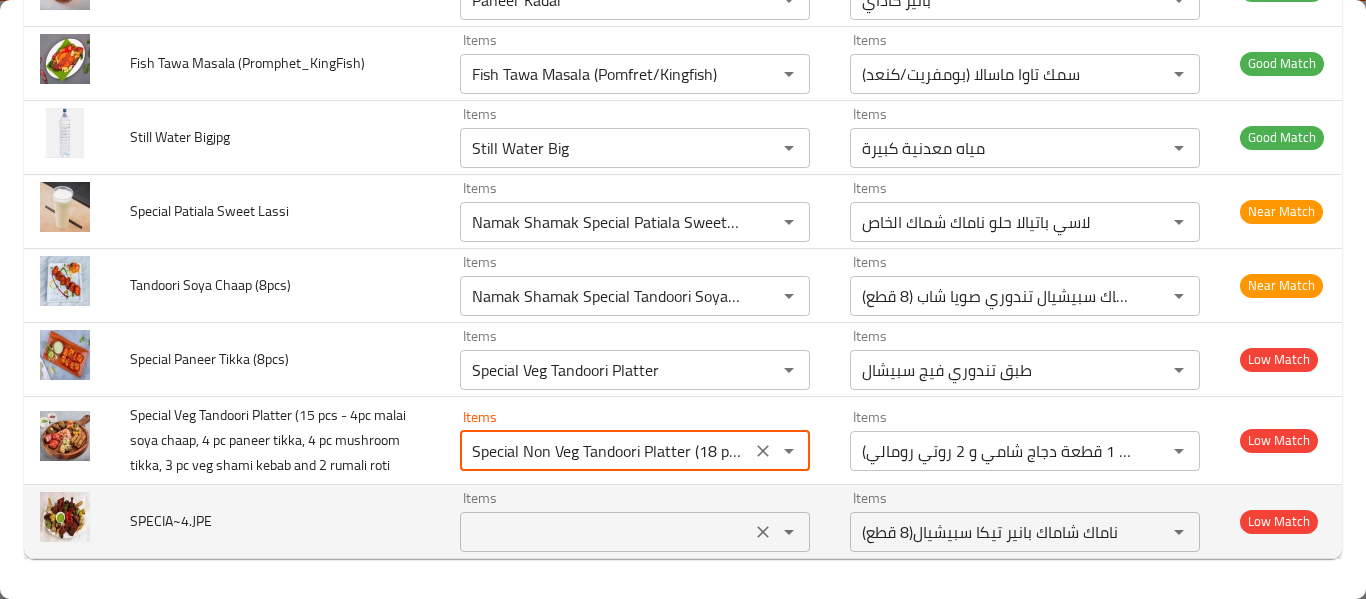 type 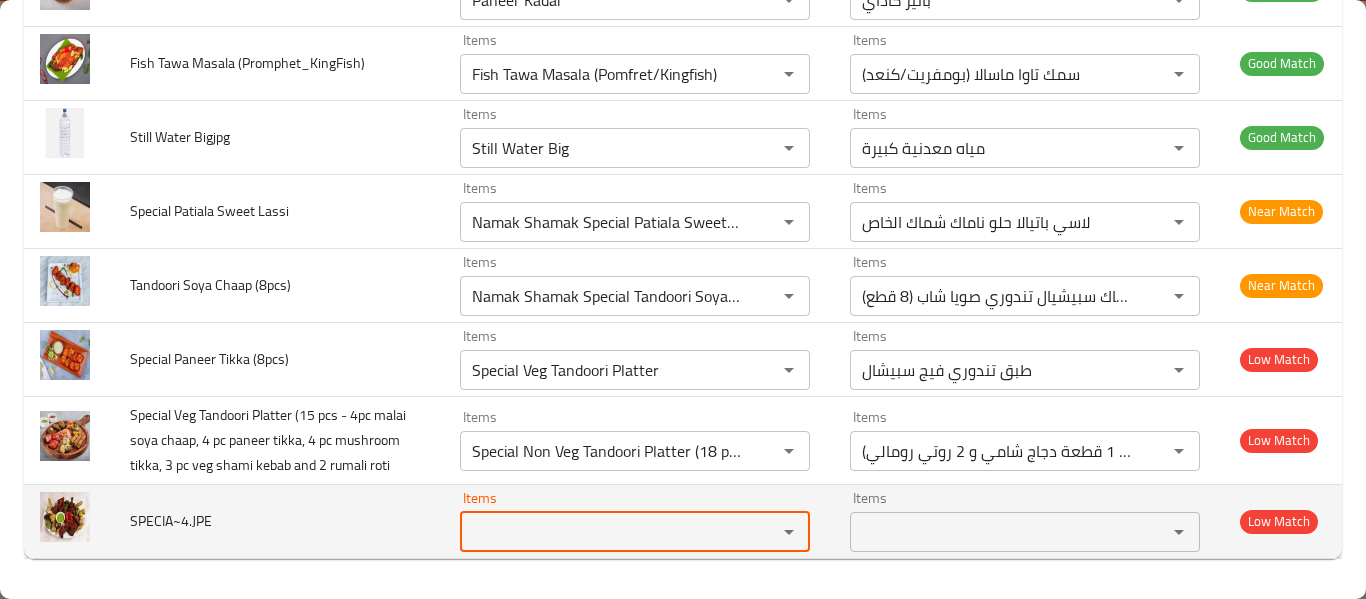 scroll, scrollTop: 0, scrollLeft: 0, axis: both 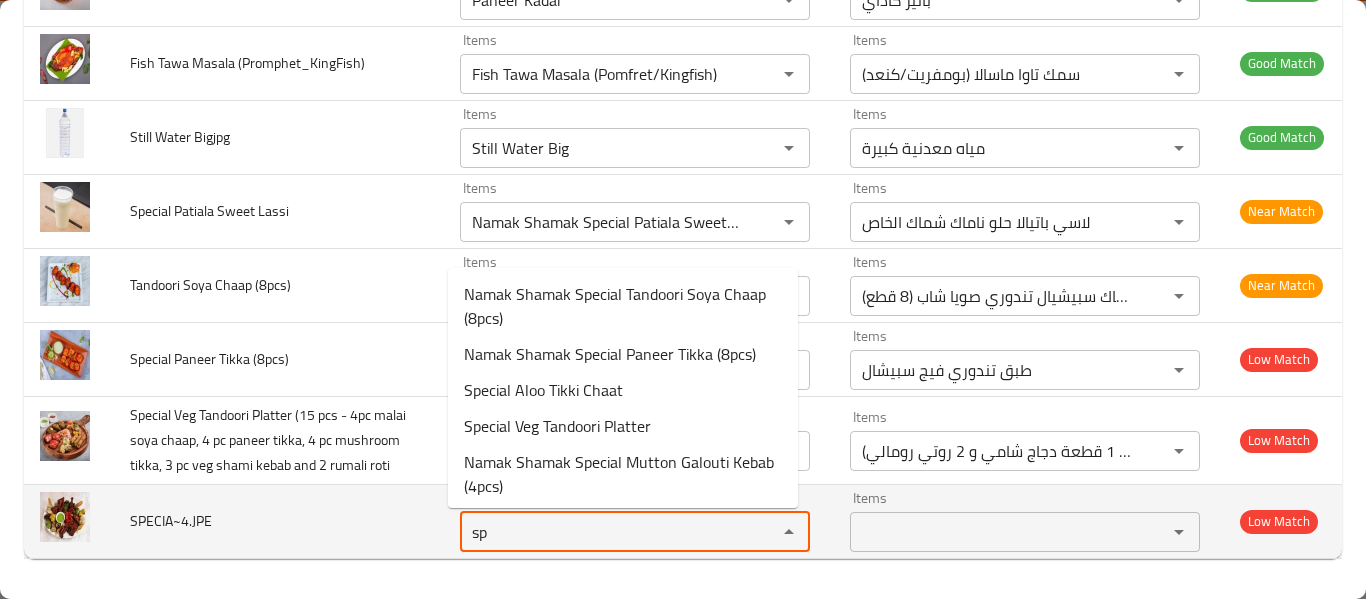 type on "spe" 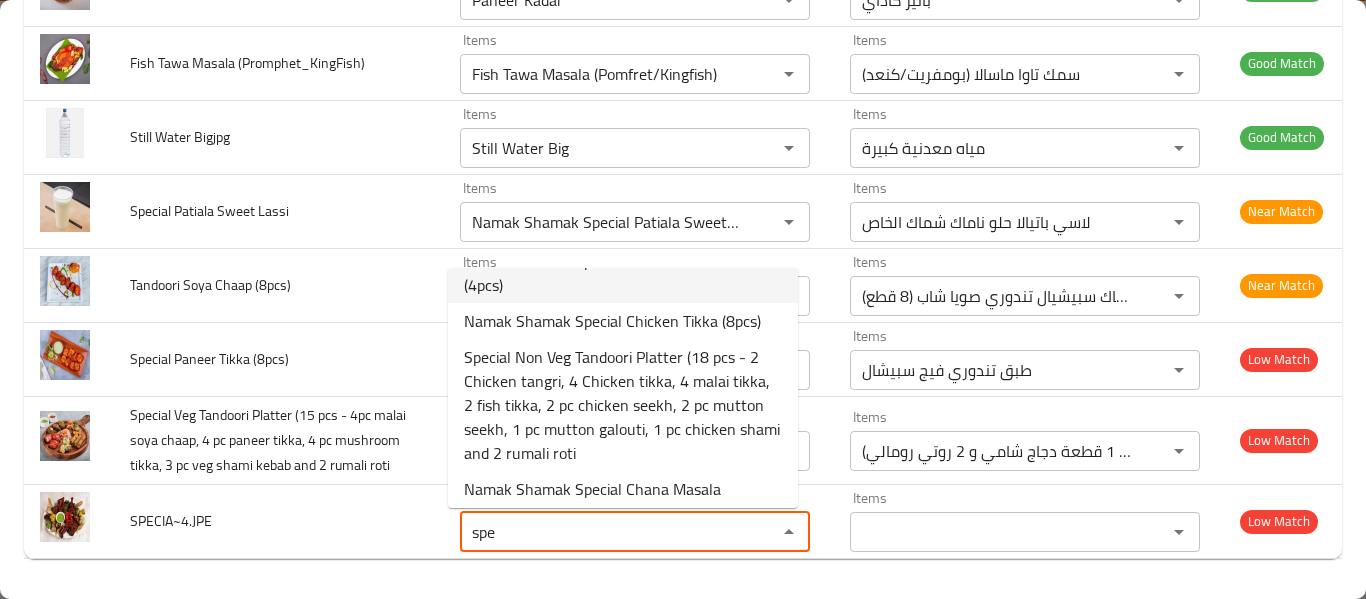 scroll, scrollTop: 424, scrollLeft: 0, axis: vertical 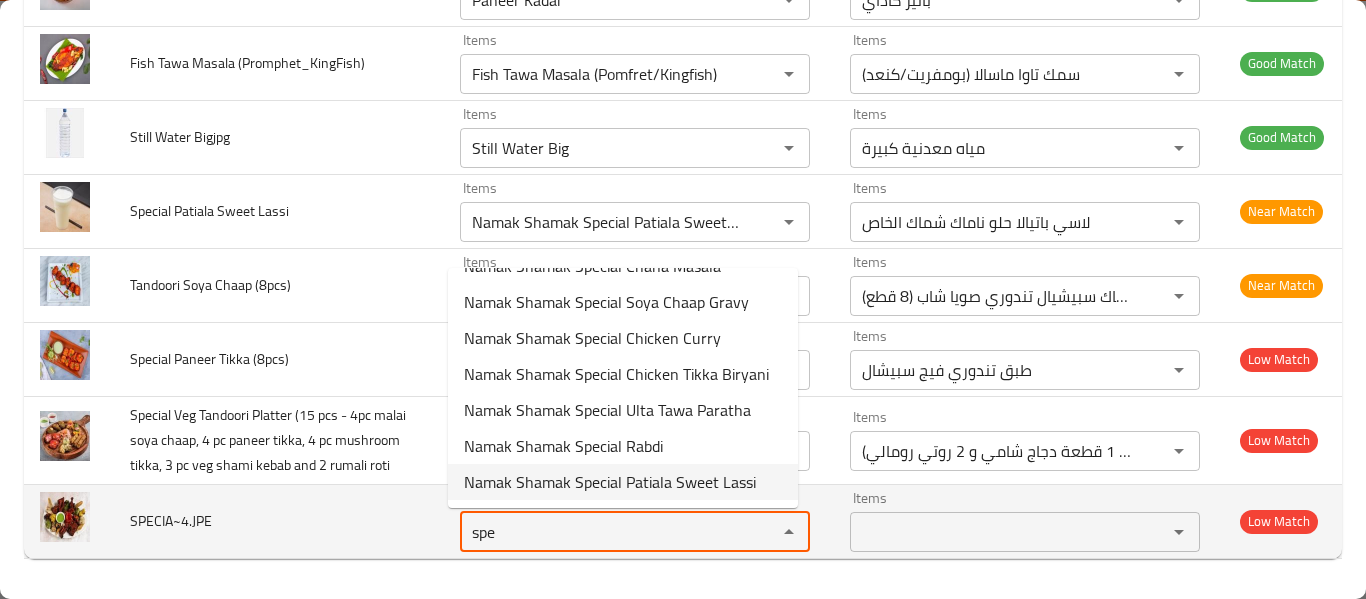 click on "spe" at bounding box center [605, 532] 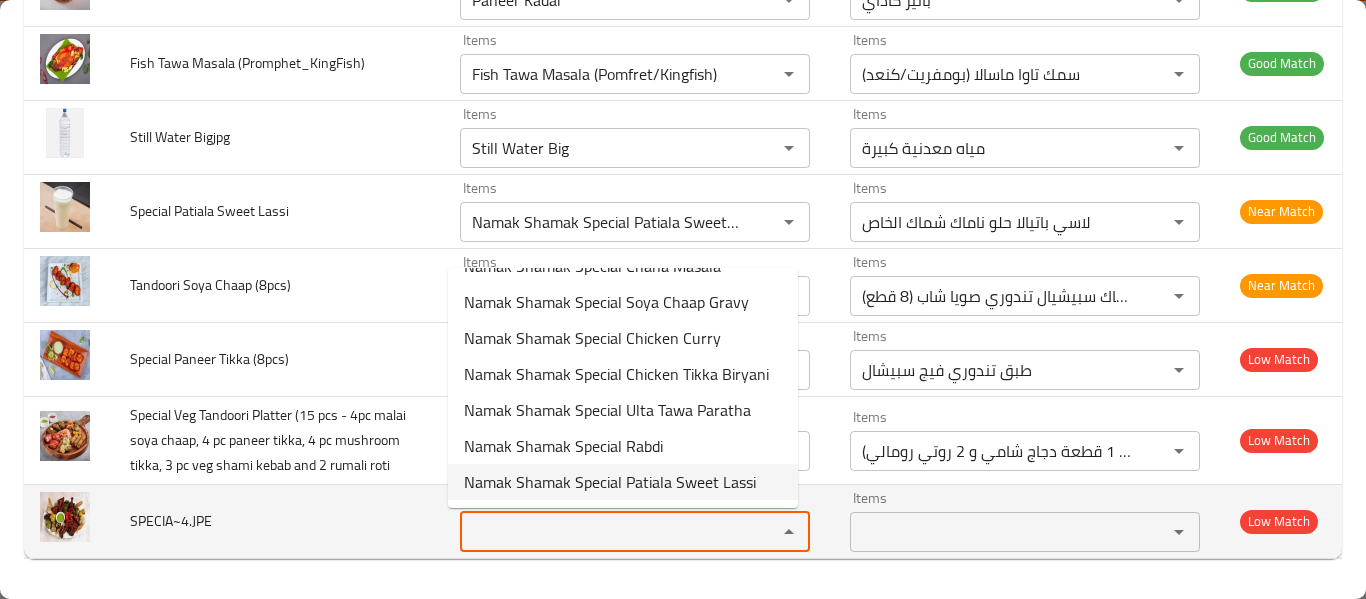 scroll, scrollTop: 0, scrollLeft: 0, axis: both 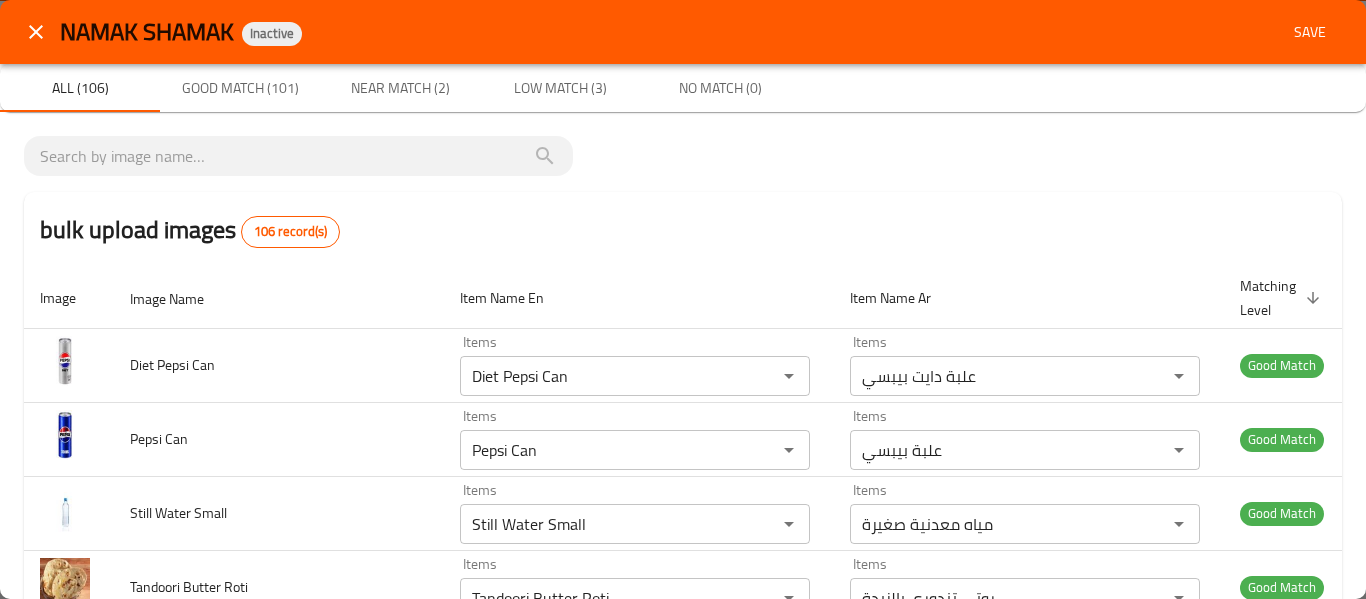 click on "Save" at bounding box center (1310, 32) 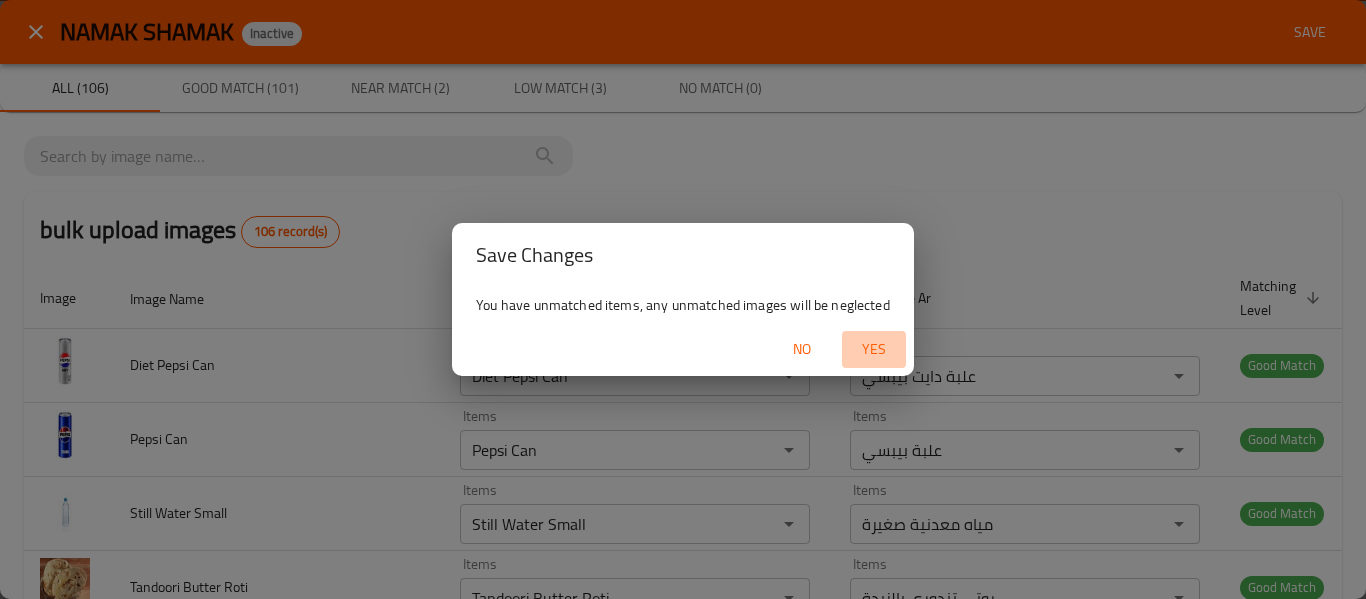 click on "Yes" at bounding box center (874, 349) 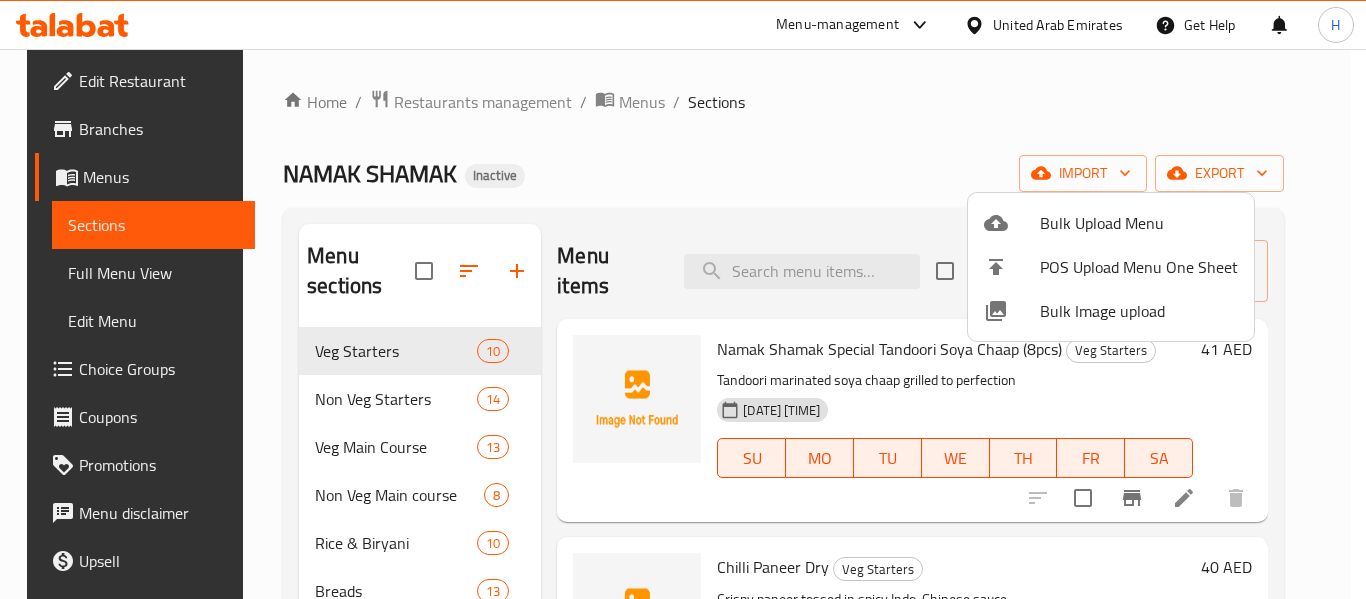 click at bounding box center (683, 299) 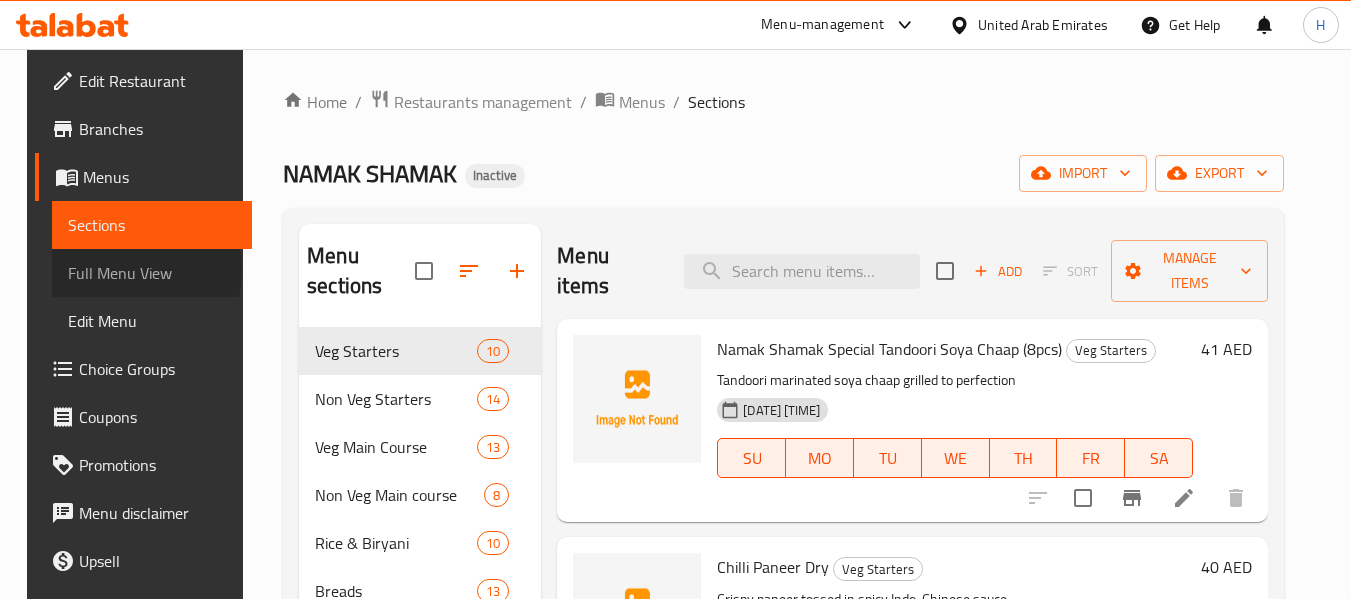 click on "Full Menu View" at bounding box center (152, 273) 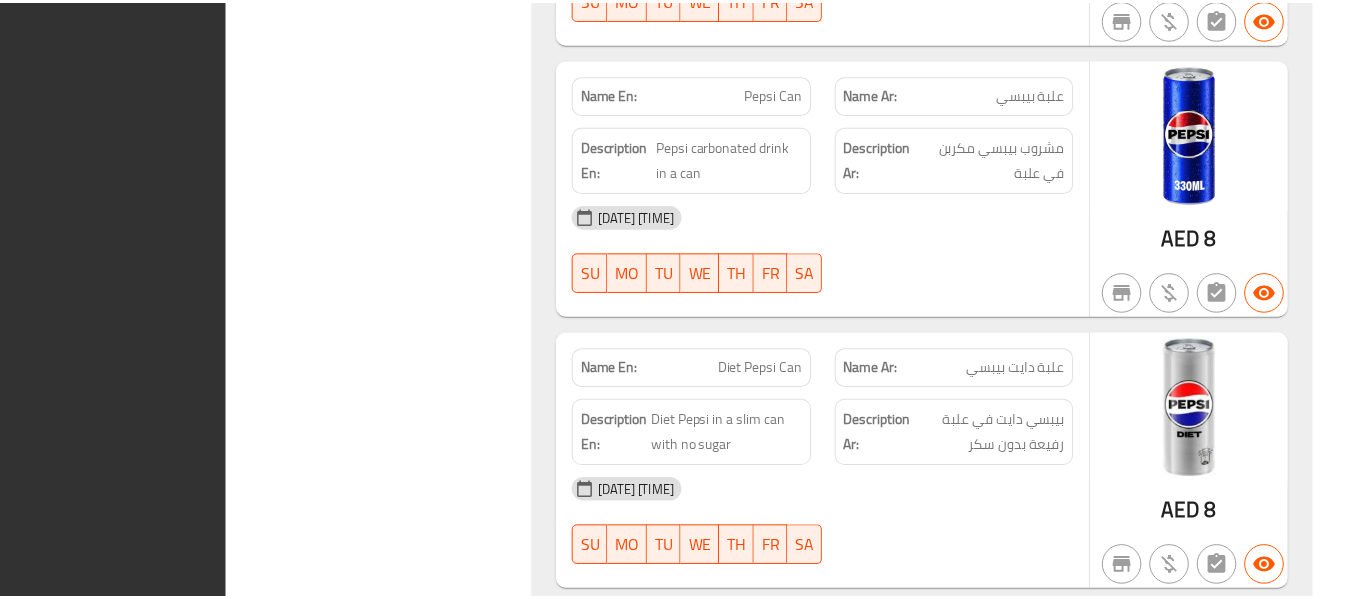 scroll, scrollTop: 34300, scrollLeft: 0, axis: vertical 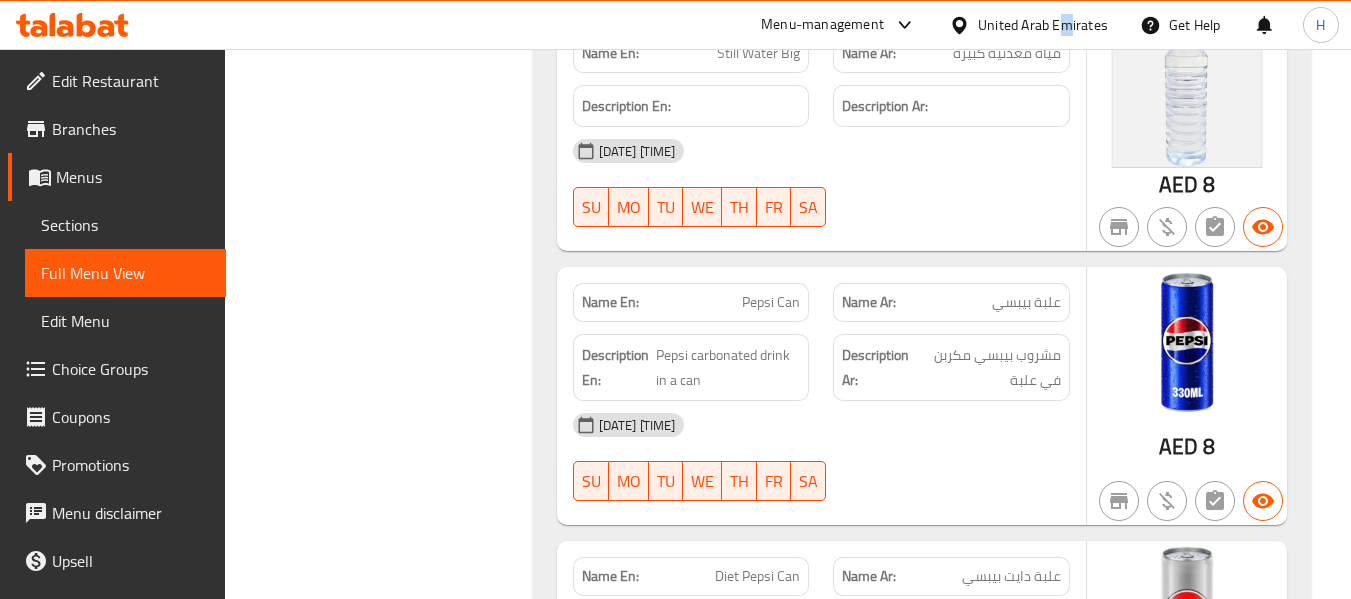 click on "United Arab Emirates" at bounding box center [1043, 25] 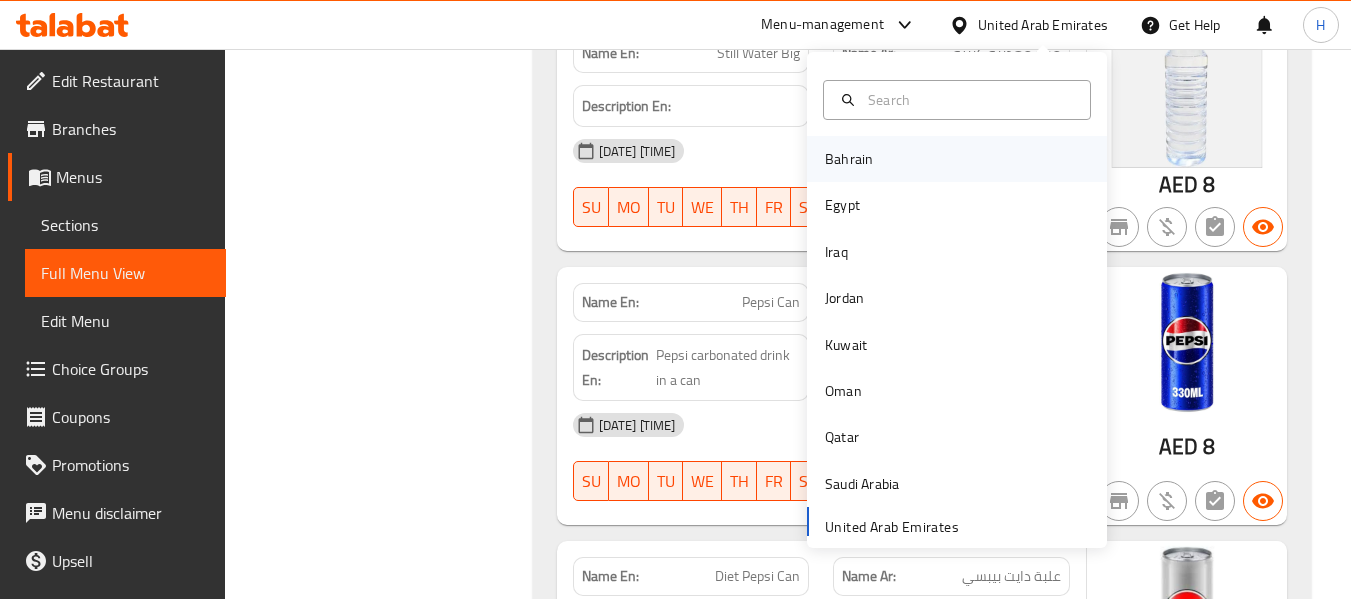 click on "Bahrain" at bounding box center (957, 159) 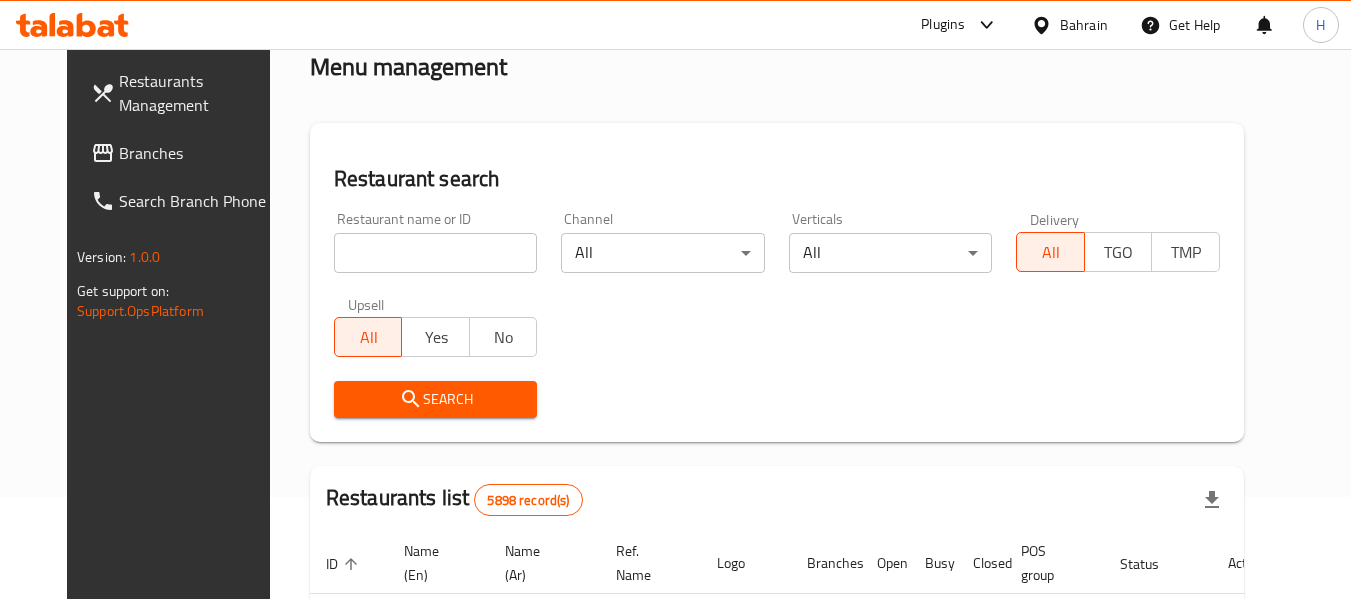 scroll, scrollTop: 0, scrollLeft: 0, axis: both 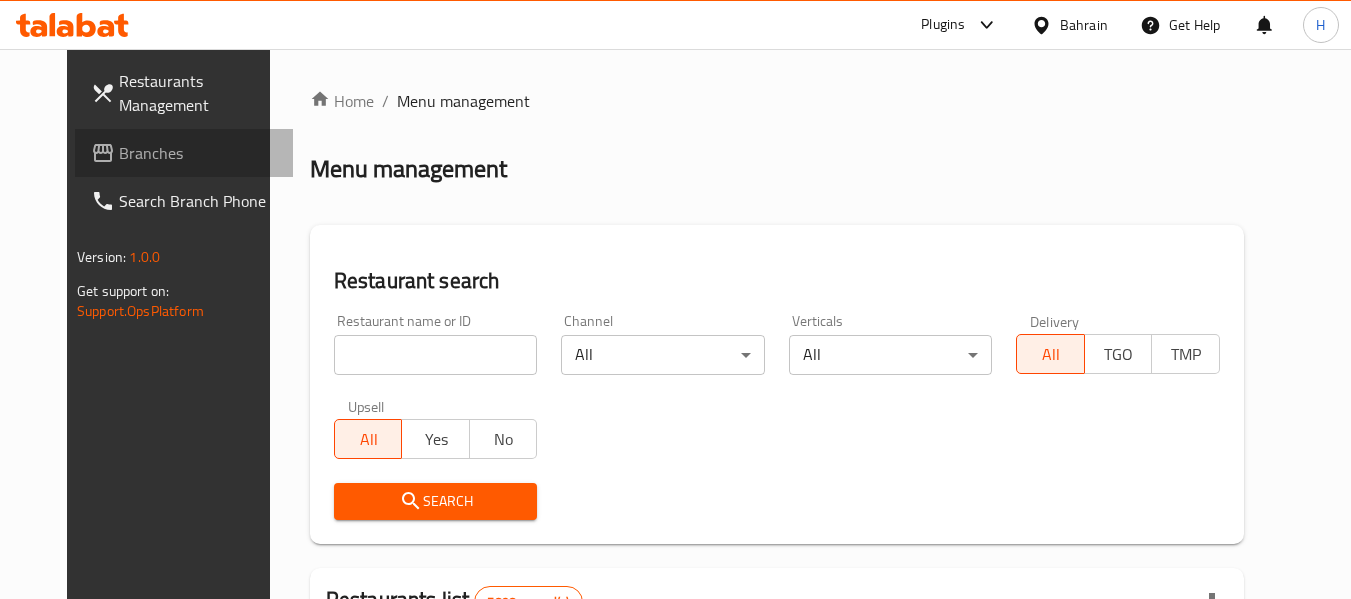 click on "Branches" at bounding box center (184, 153) 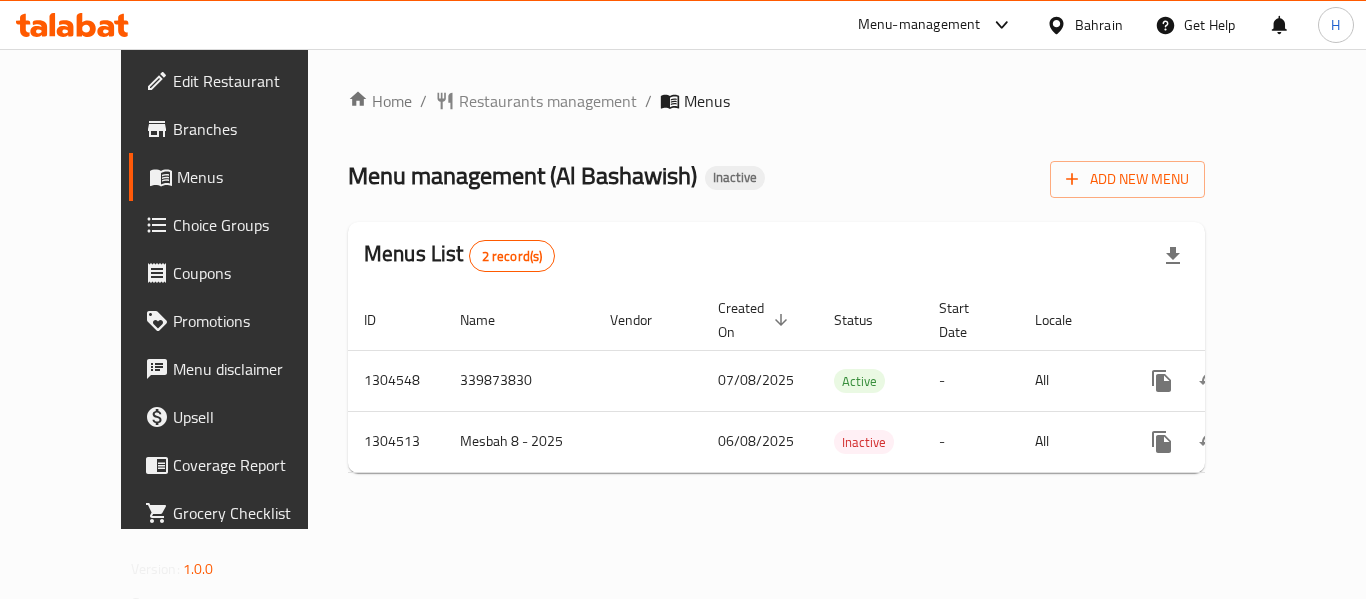 scroll, scrollTop: 0, scrollLeft: 0, axis: both 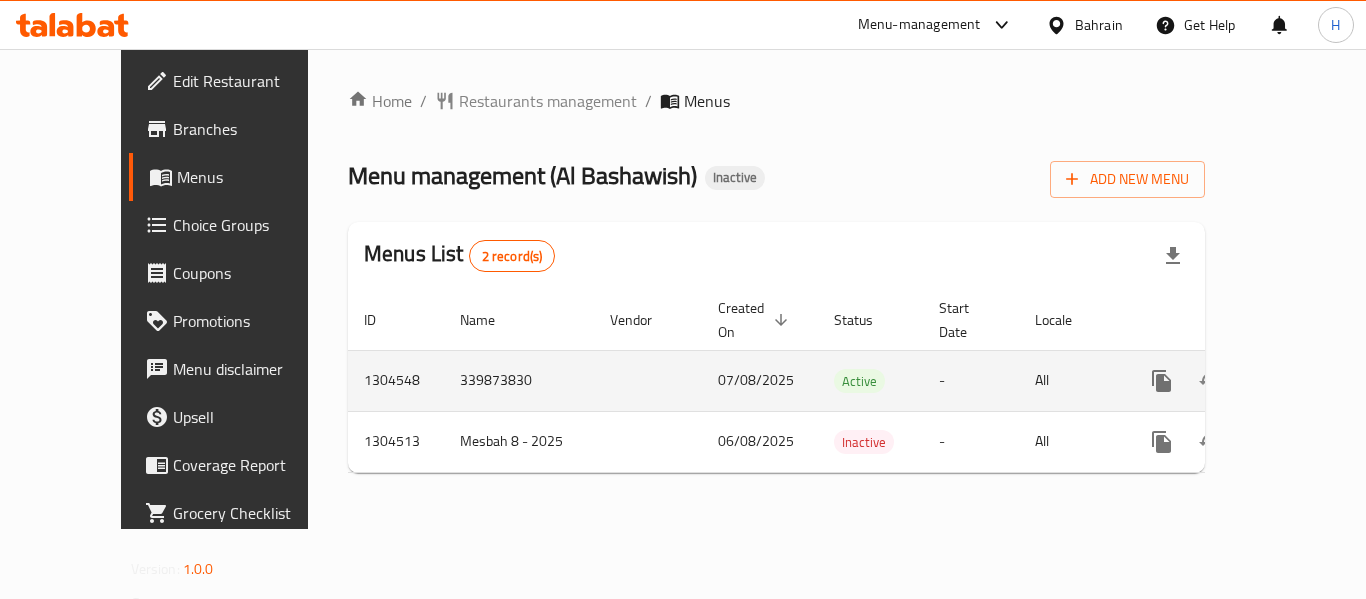 click 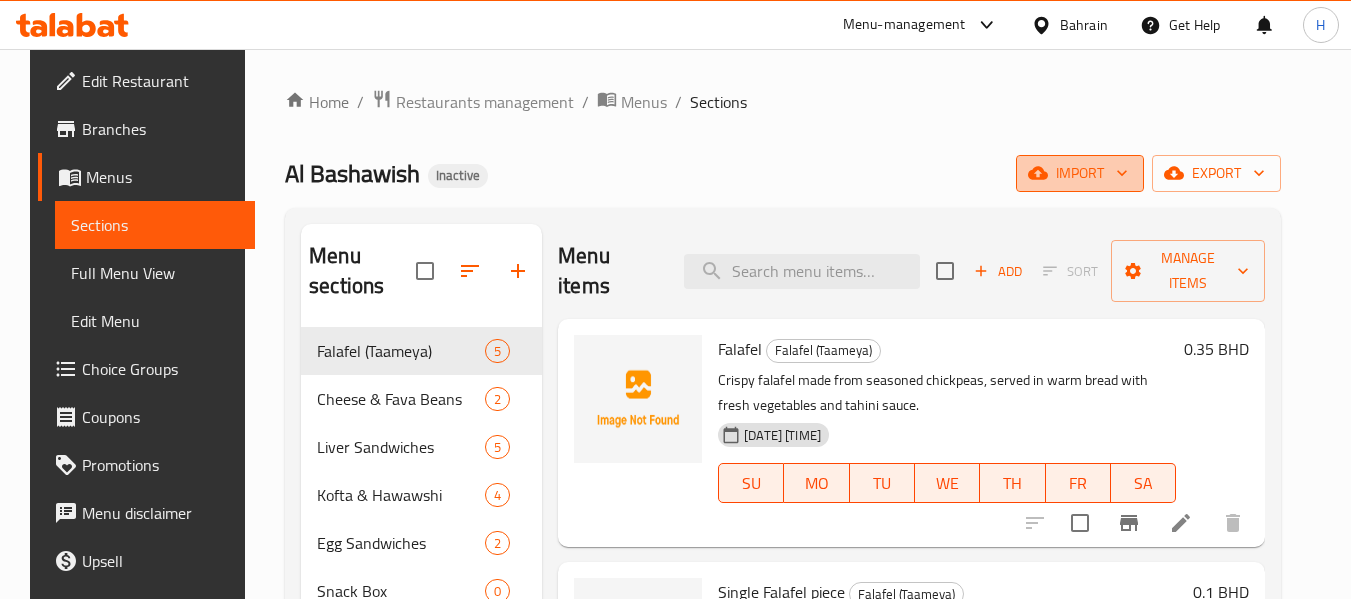click on "import" at bounding box center (1080, 173) 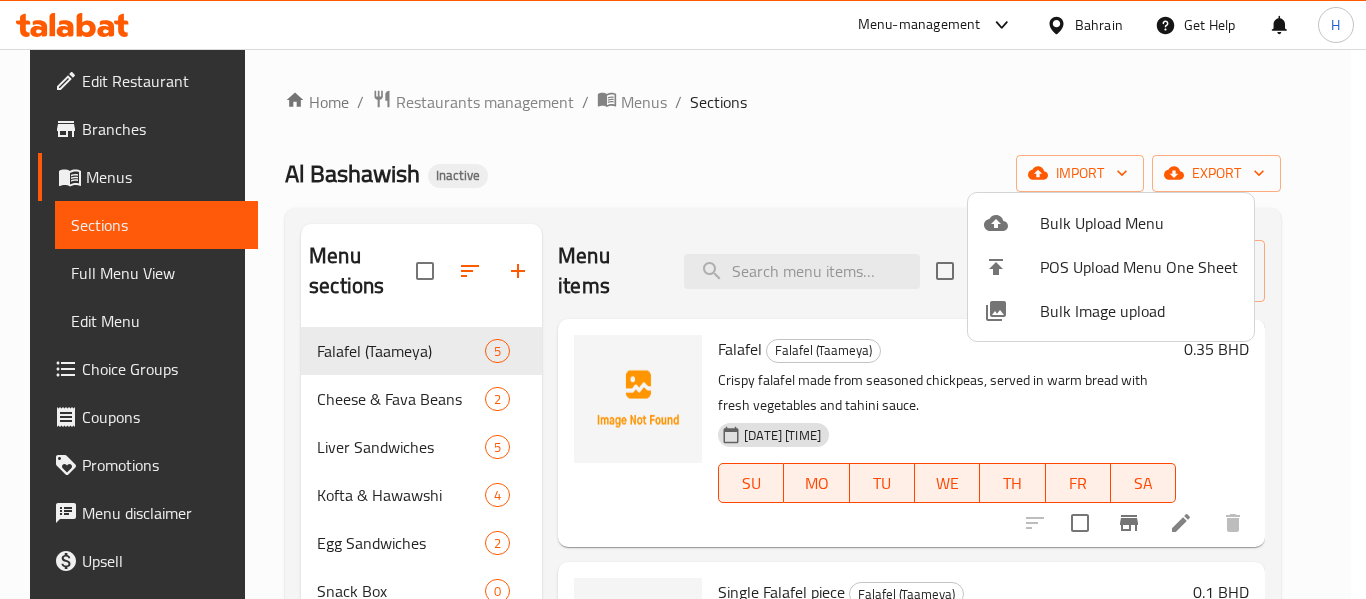 click on "Bulk Image upload" at bounding box center [1139, 311] 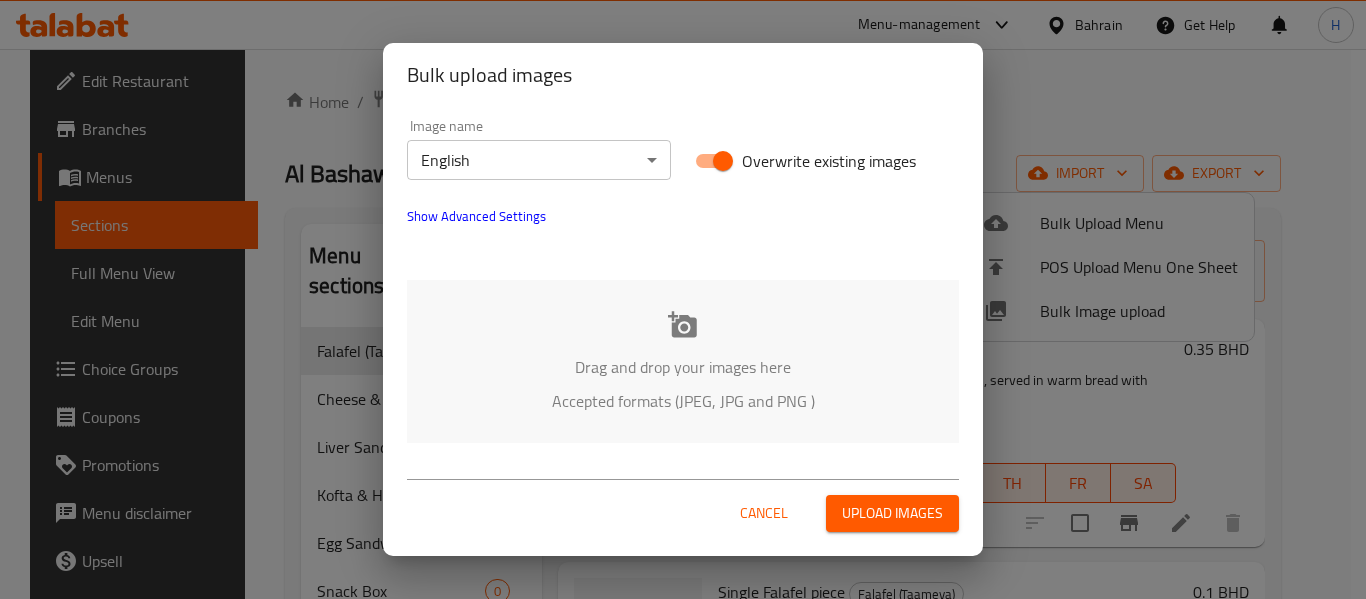 click 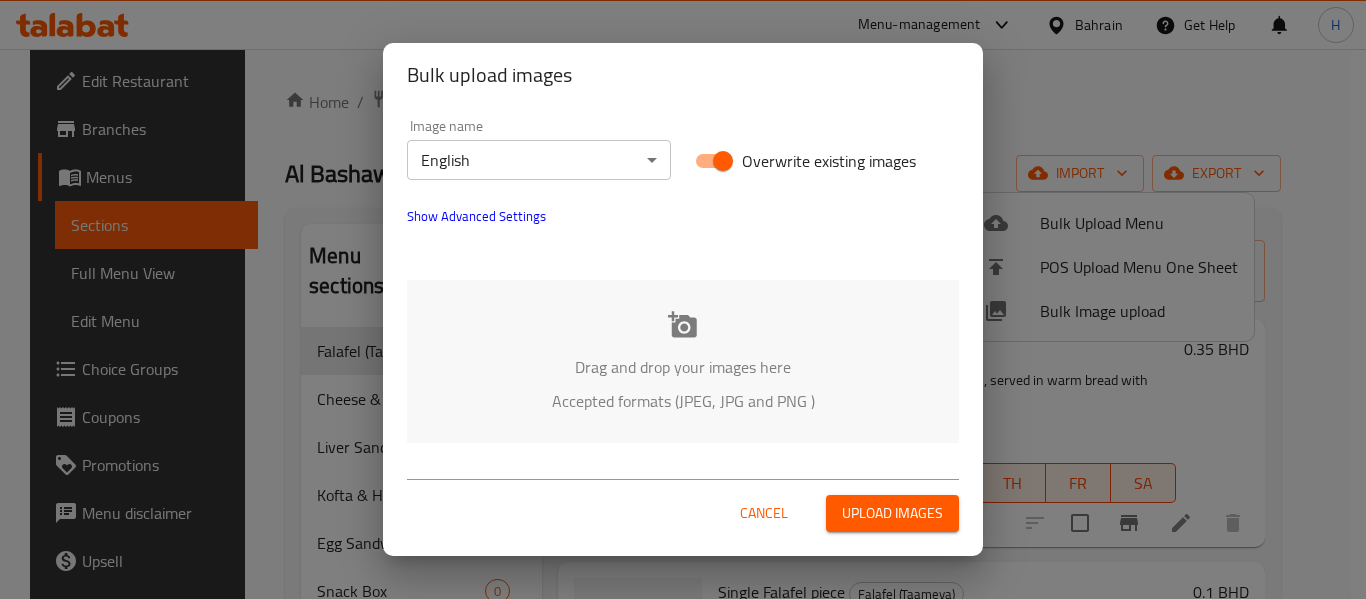 click on "Drag and drop your images here" at bounding box center [683, 367] 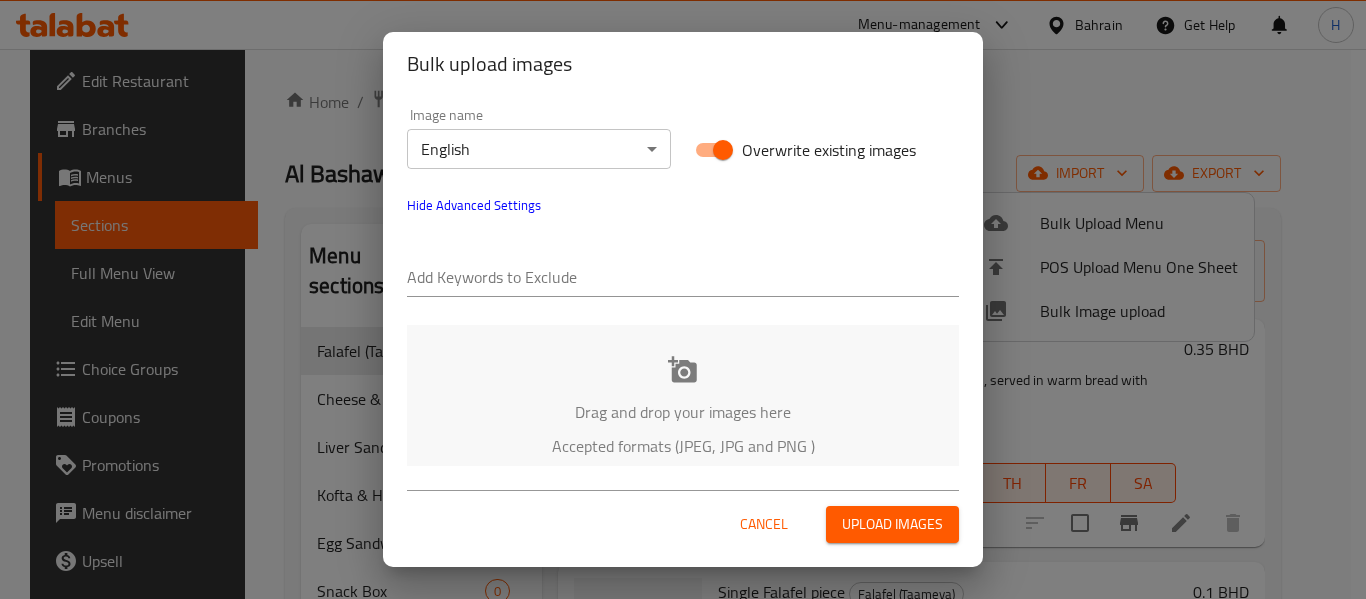click at bounding box center (683, 279) 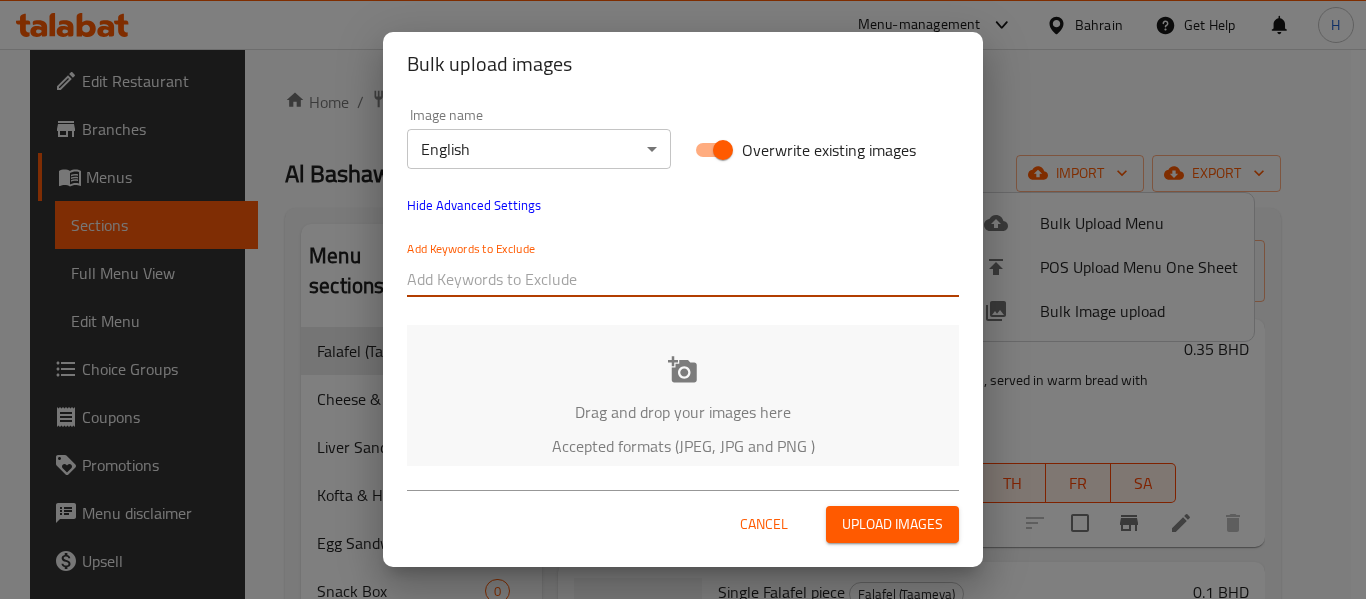 paste on "[NAME]" 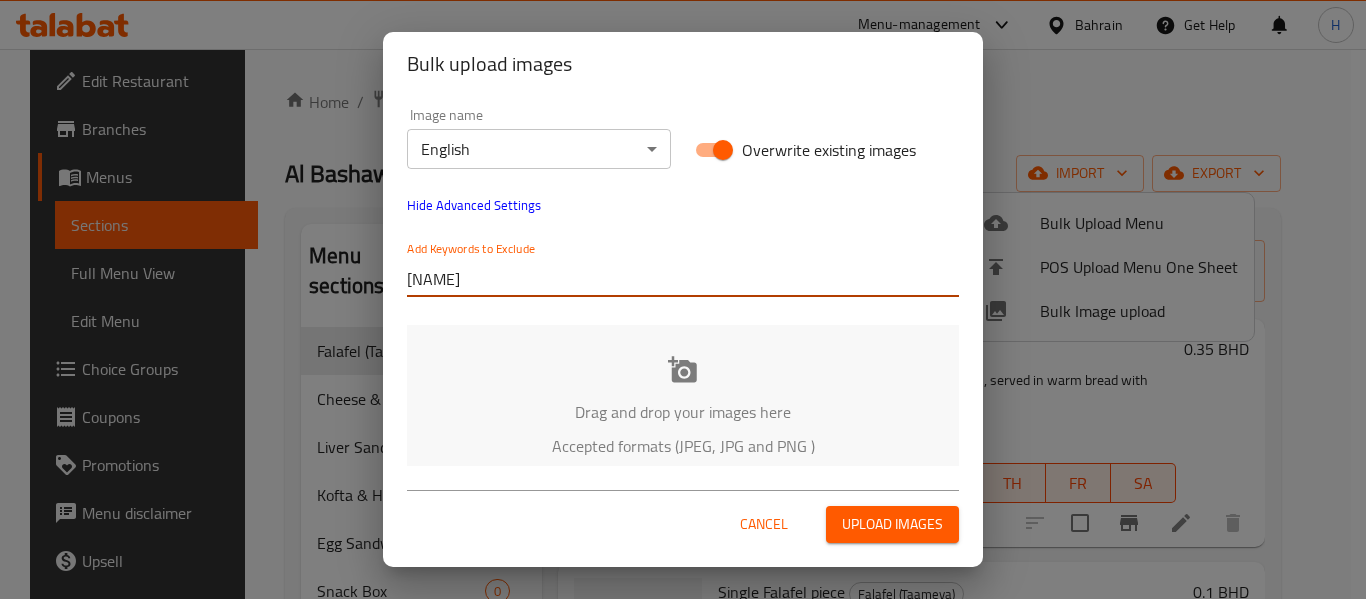 type on "[NAME]" 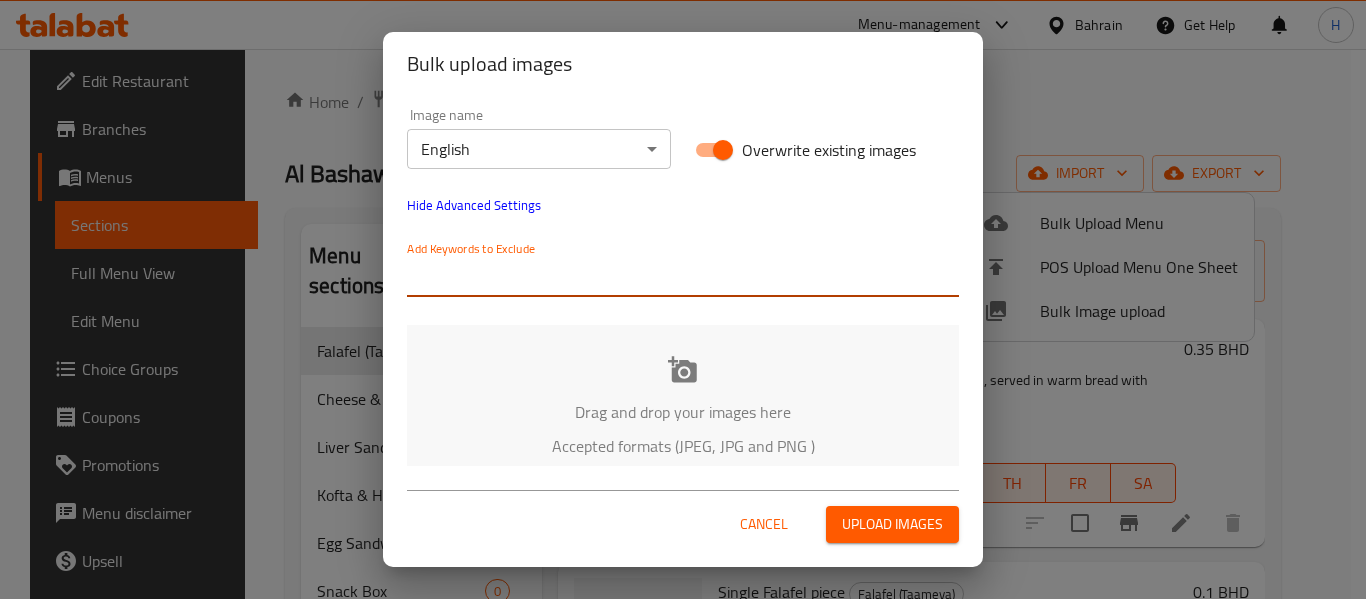 click on "Add Keywords to Exclude" at bounding box center (683, 269) 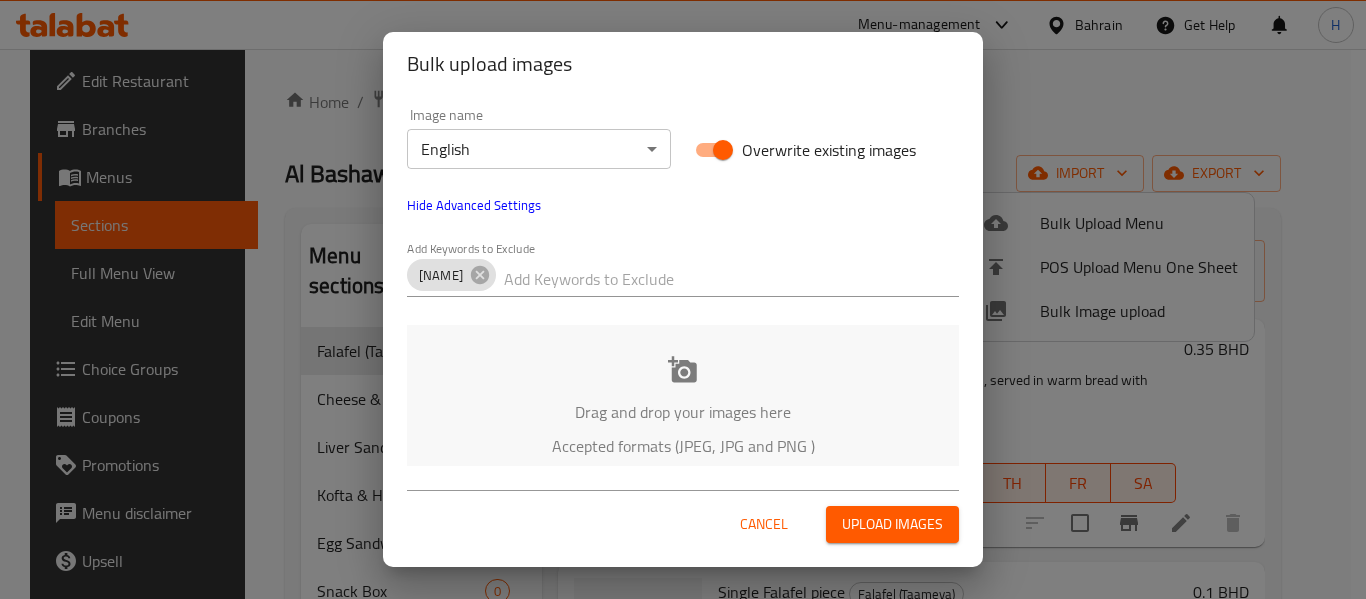 click on "Drag and drop your images here Accepted formats (JPEG, JPG and PNG )" at bounding box center [683, 406] 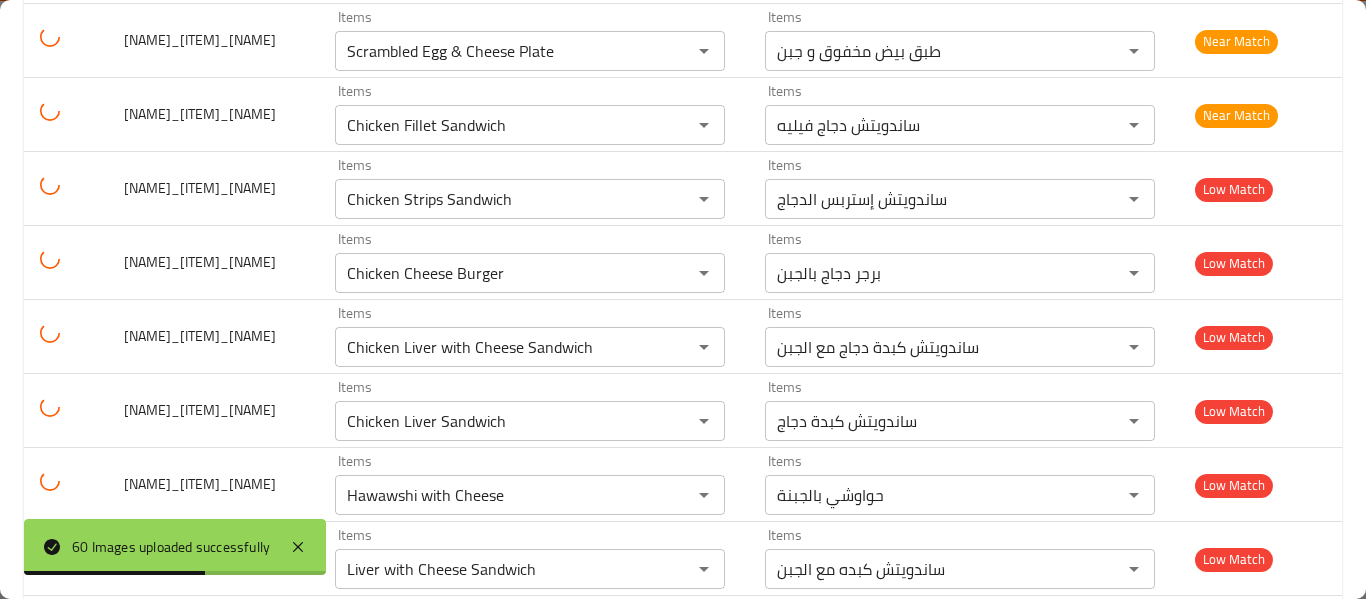 scroll, scrollTop: 0, scrollLeft: 0, axis: both 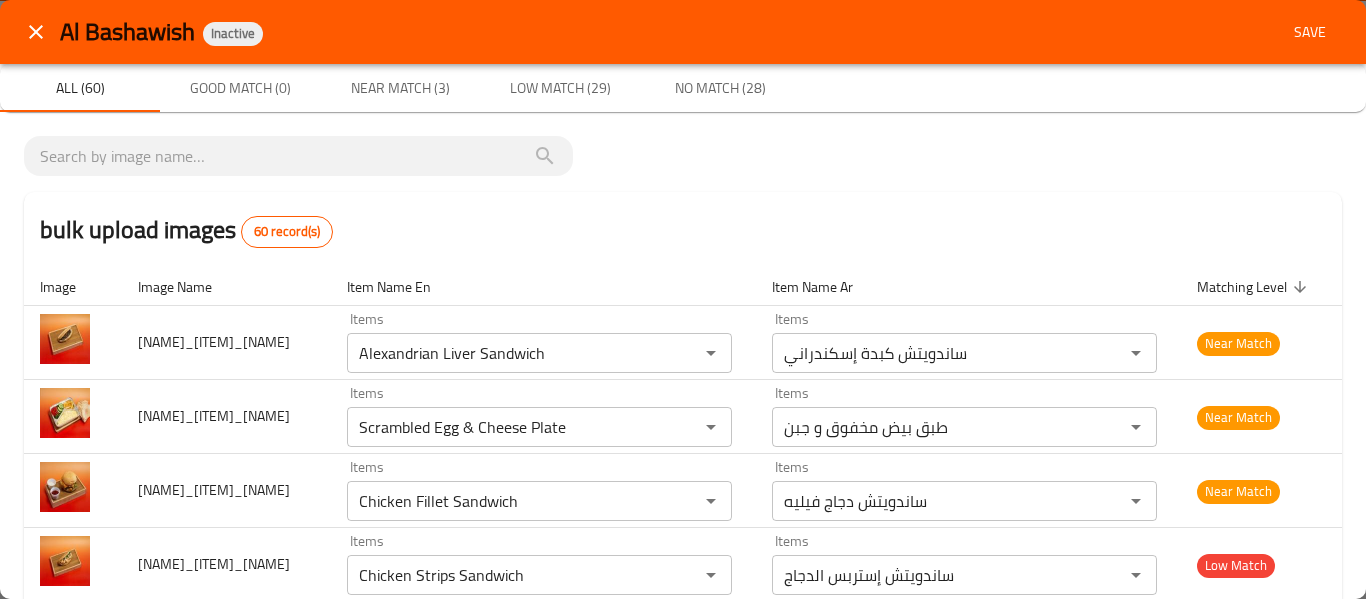 click 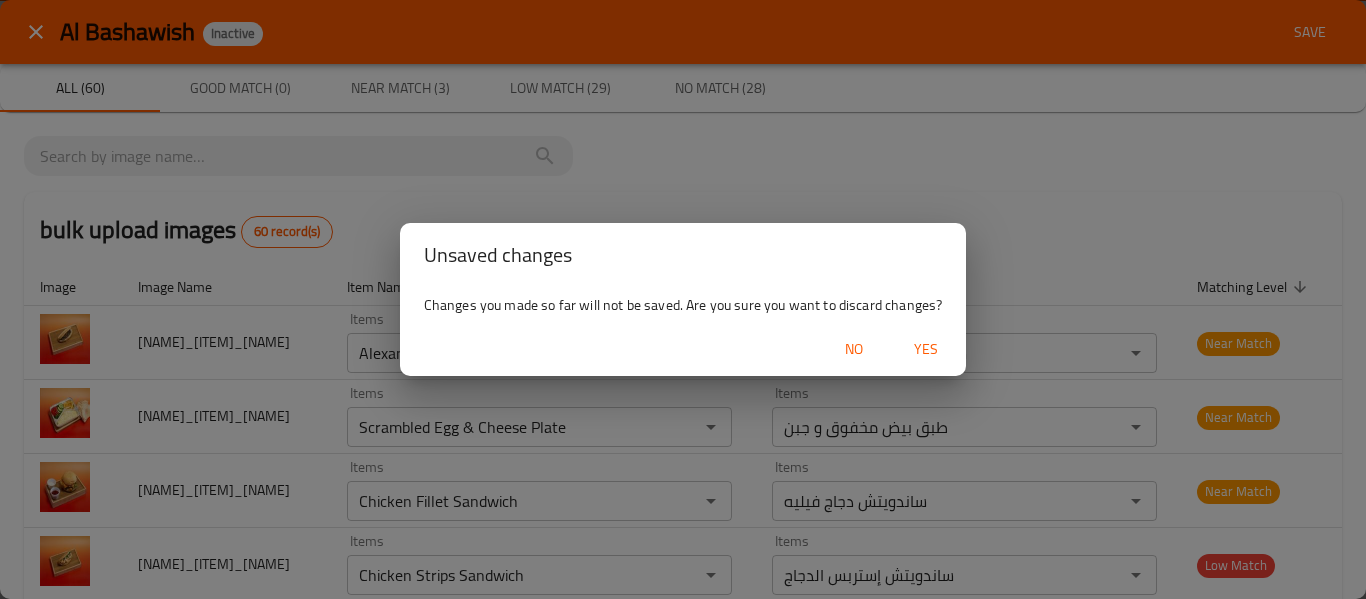 click on "Yes" at bounding box center [926, 349] 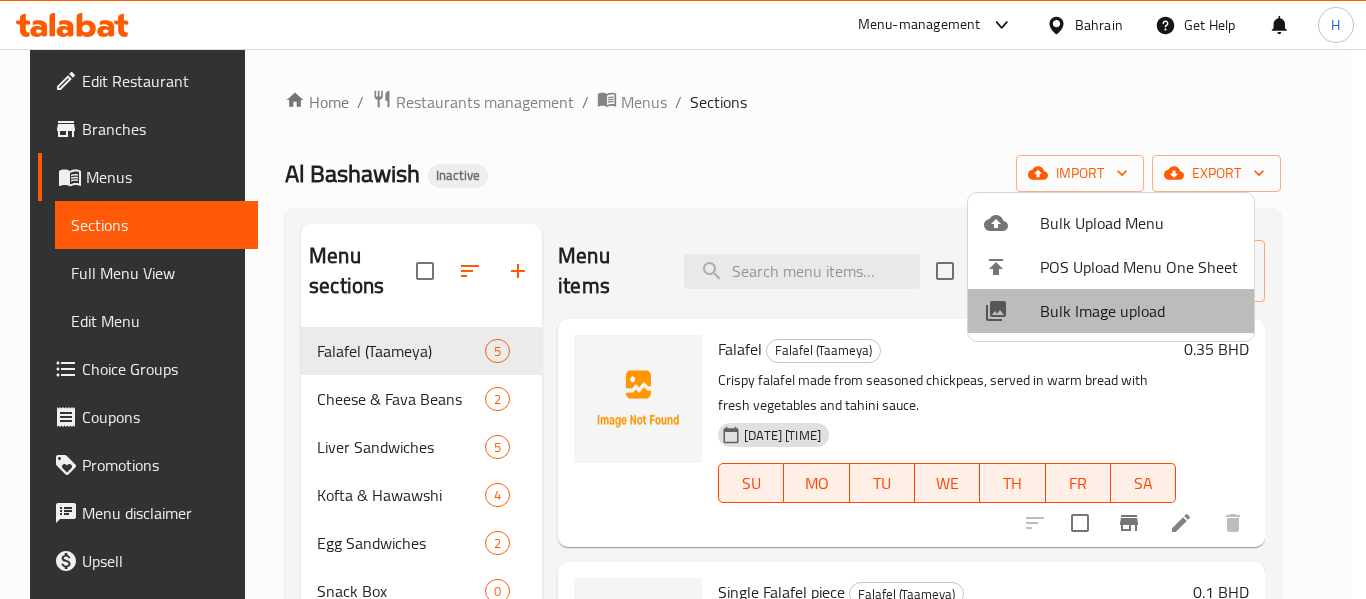 click on "Bulk Image upload" at bounding box center [1139, 311] 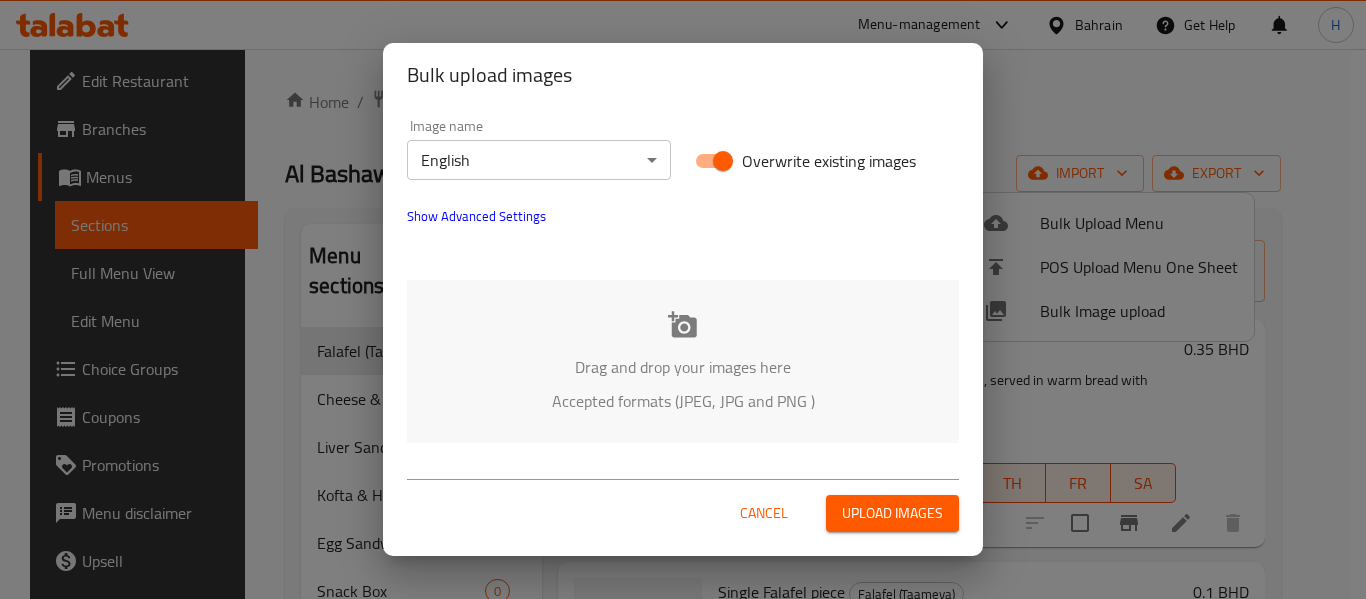 click on "Drag and drop your images here Accepted formats (JPEG, JPG and PNG )" at bounding box center (683, 361) 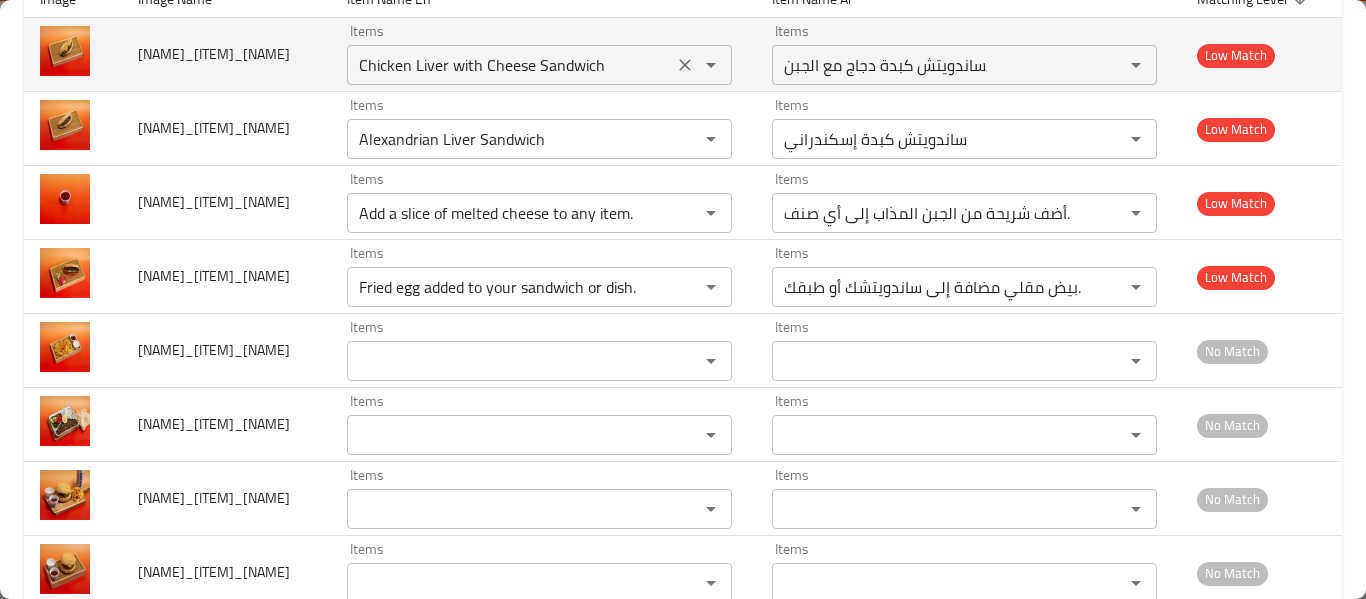 scroll, scrollTop: 0, scrollLeft: 0, axis: both 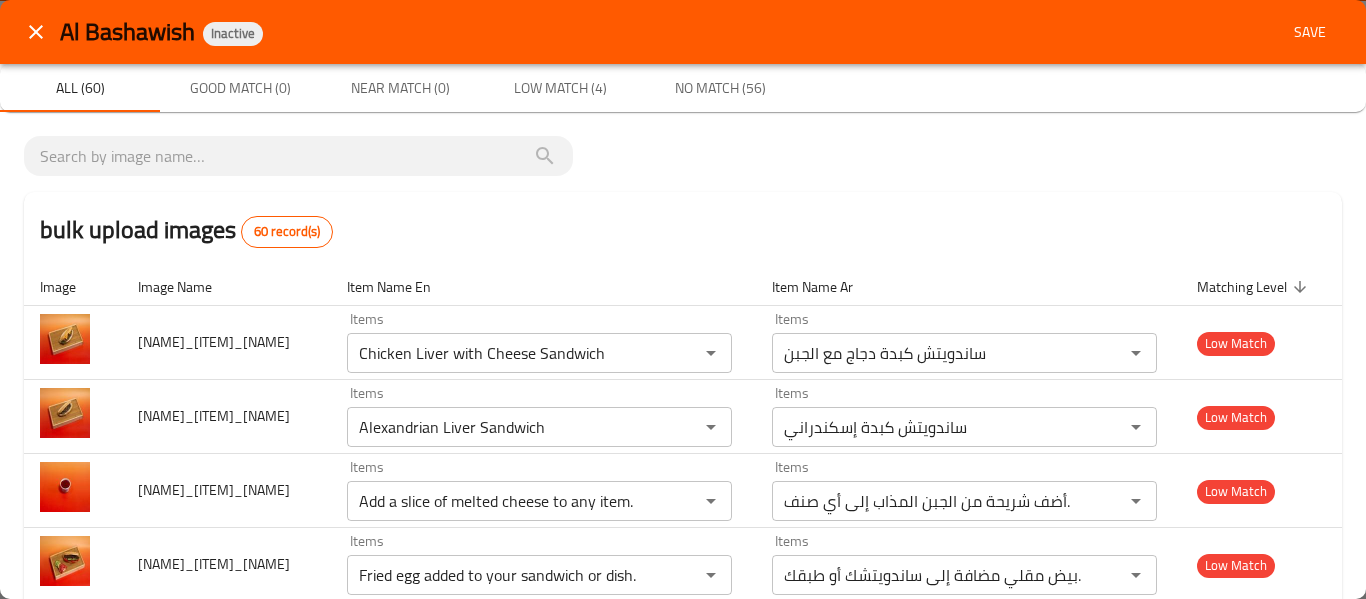 click 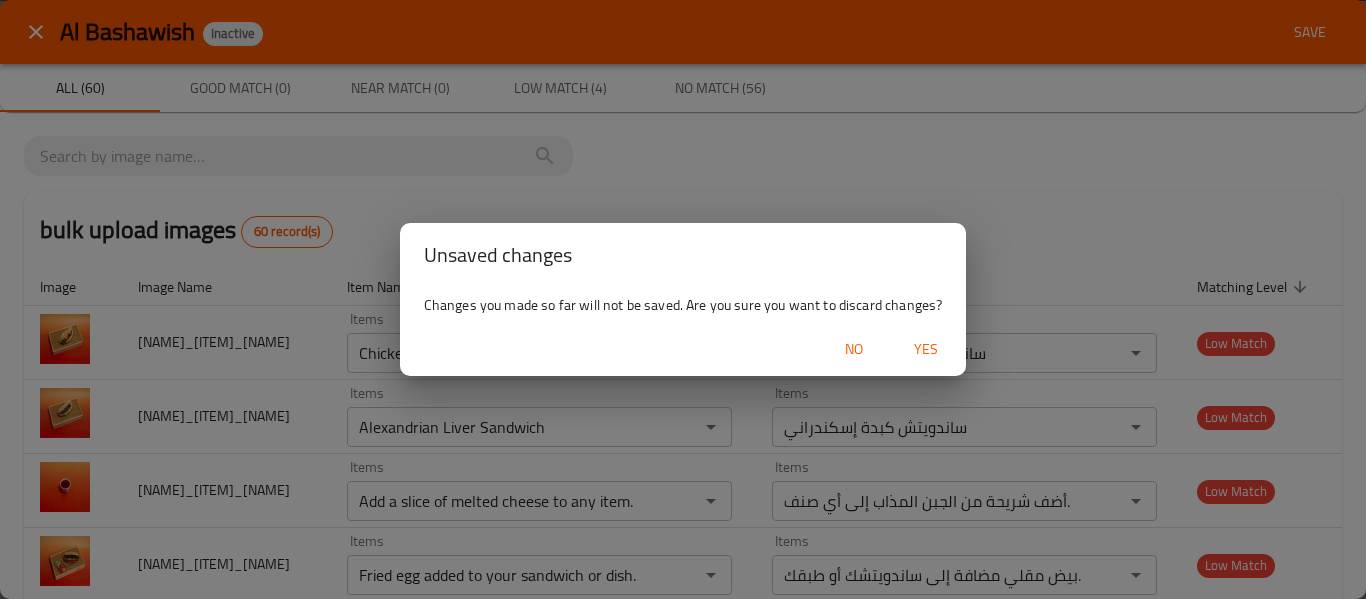 click on "No Yes" at bounding box center [683, 349] 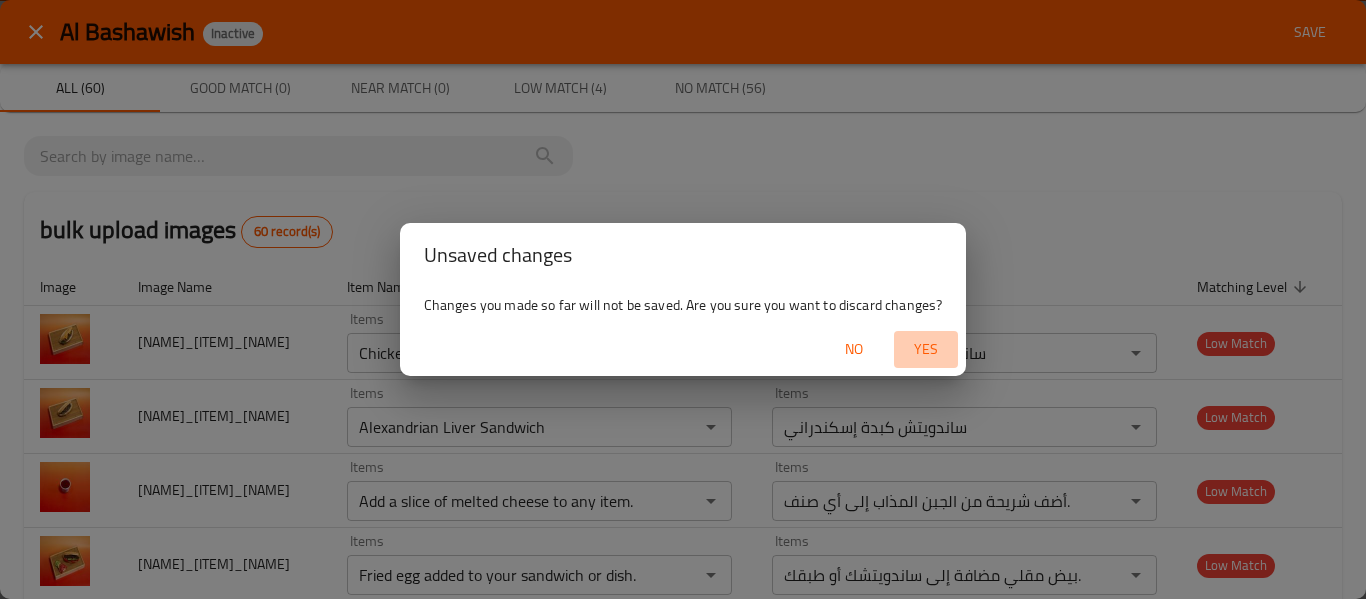 click on "Yes" at bounding box center (926, 349) 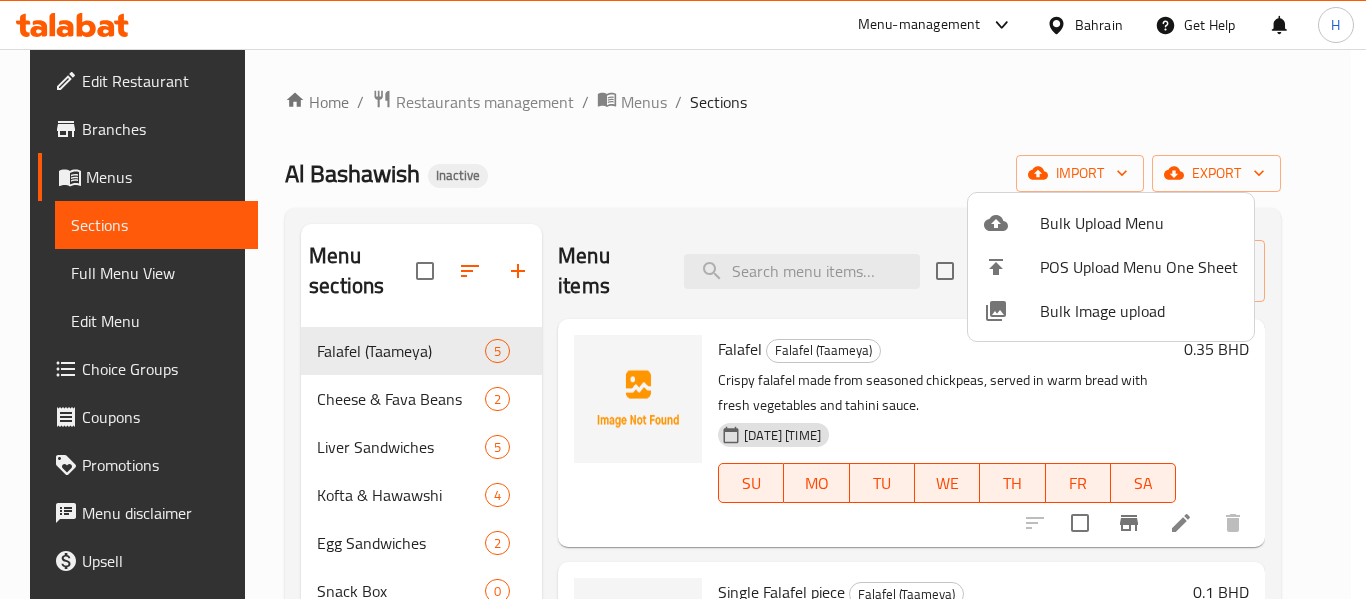 click 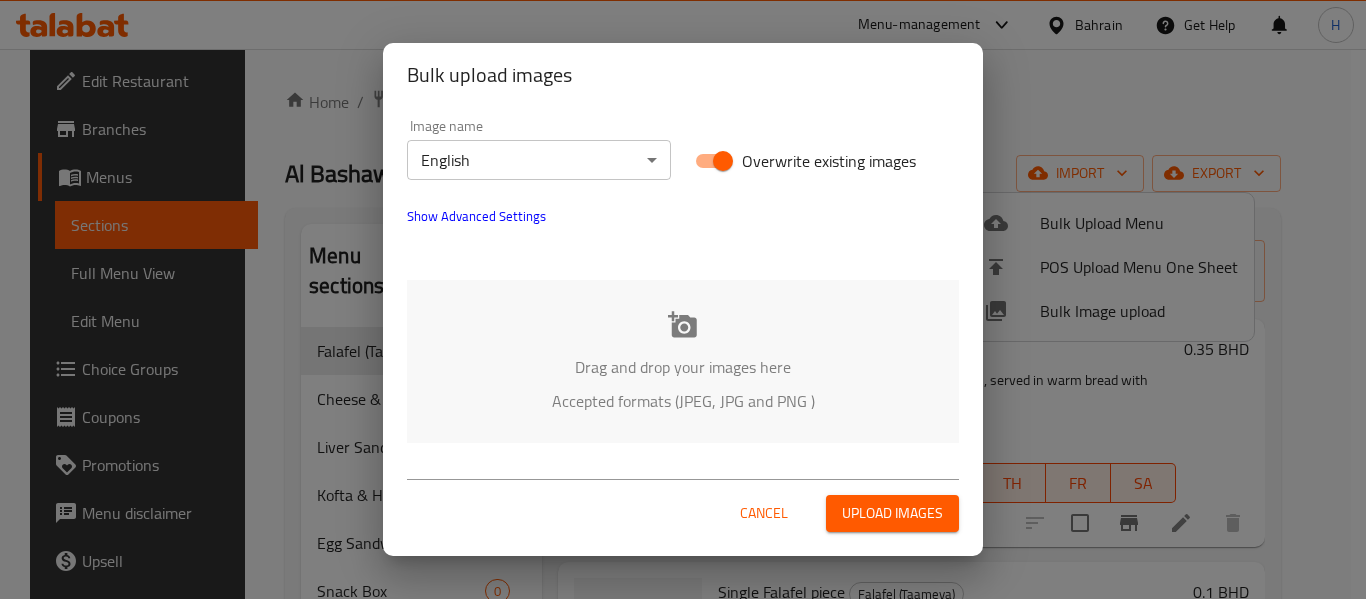 click on "Drag and drop your images here" at bounding box center (683, 367) 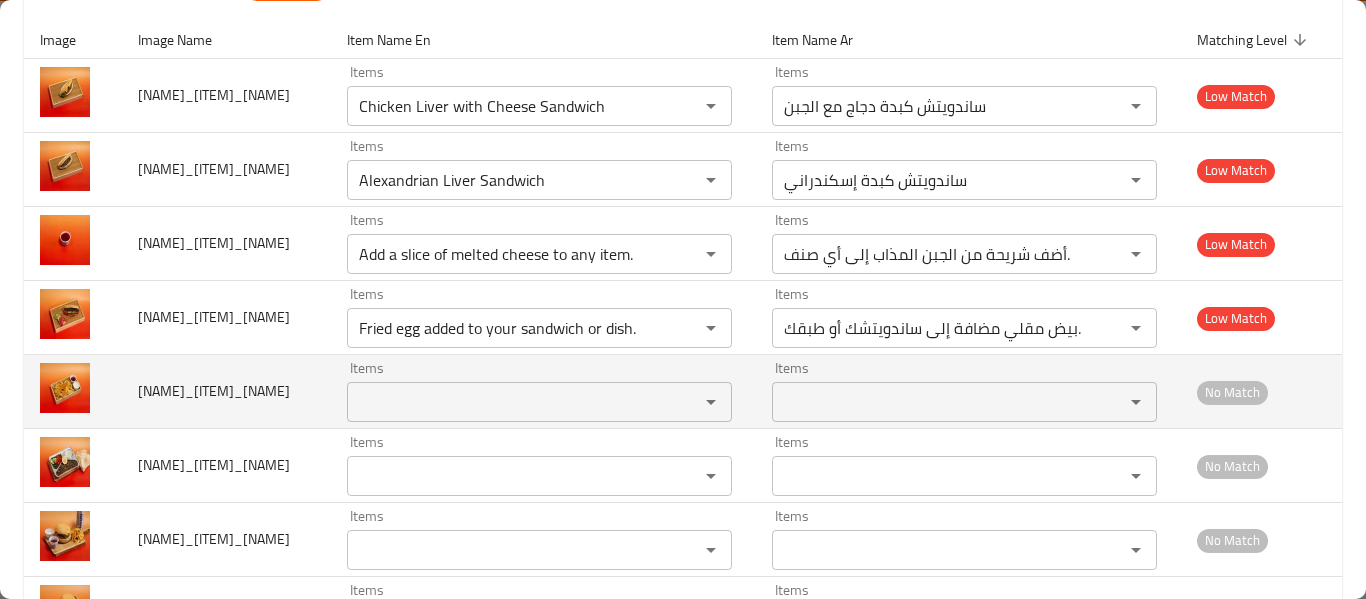 scroll, scrollTop: 267, scrollLeft: 0, axis: vertical 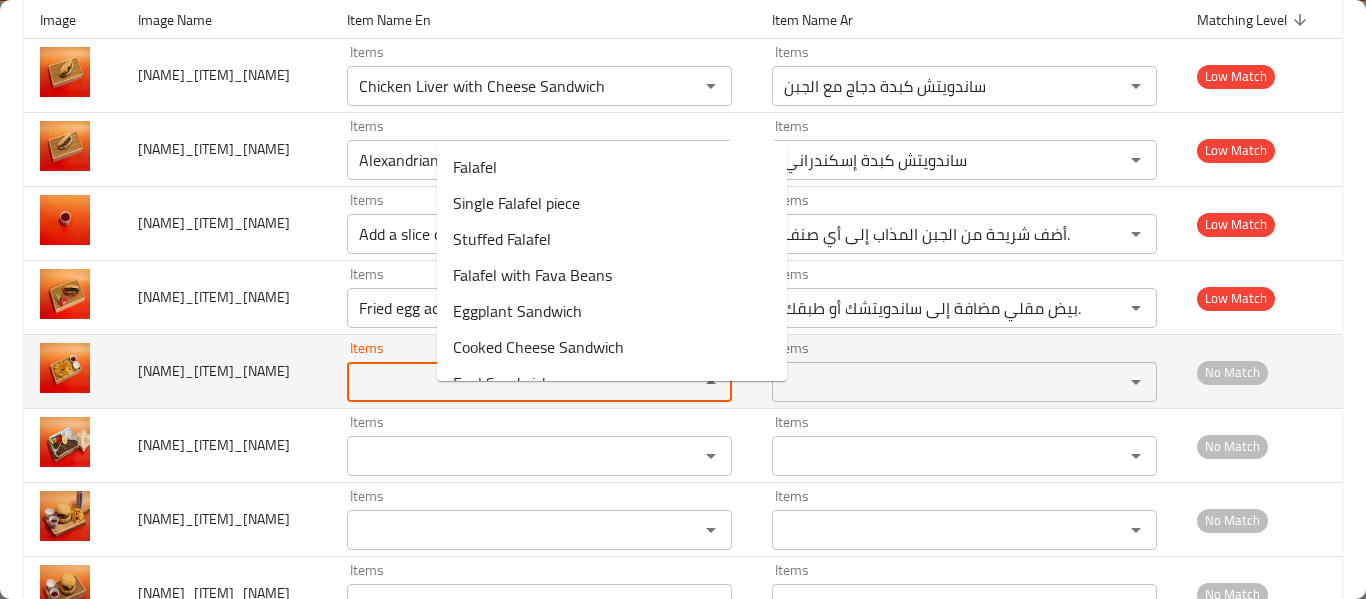 click on "Items" at bounding box center [510, 382] 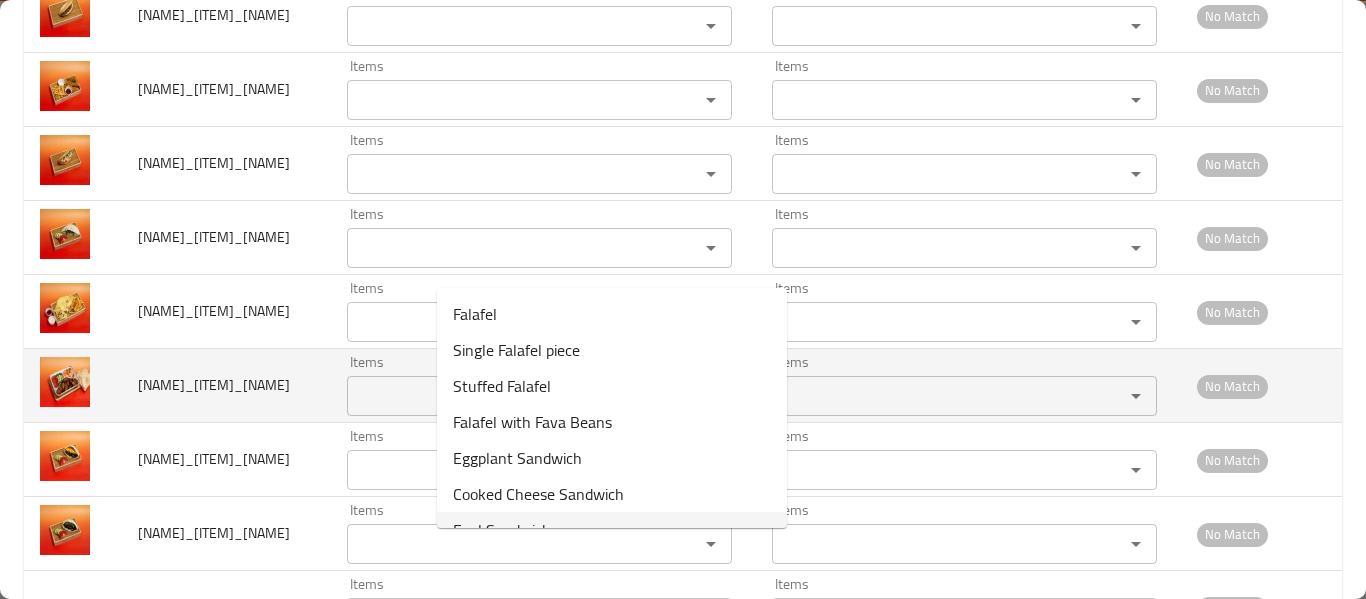 scroll, scrollTop: 0, scrollLeft: 0, axis: both 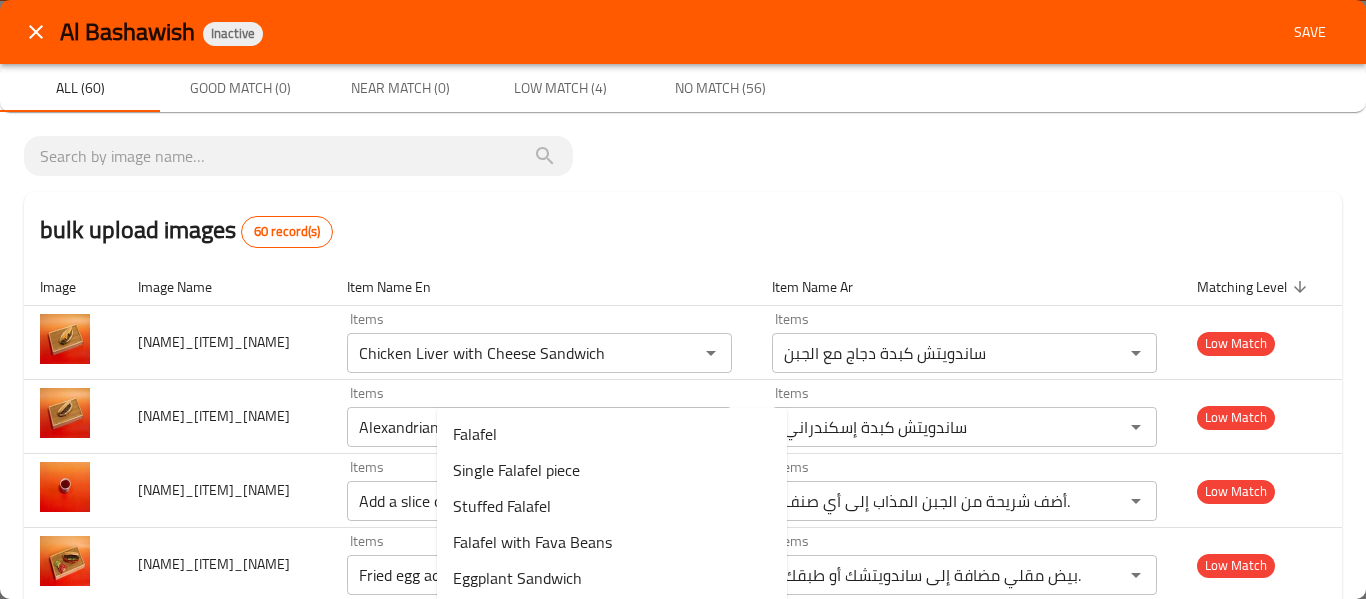 click at bounding box center [36, 32] 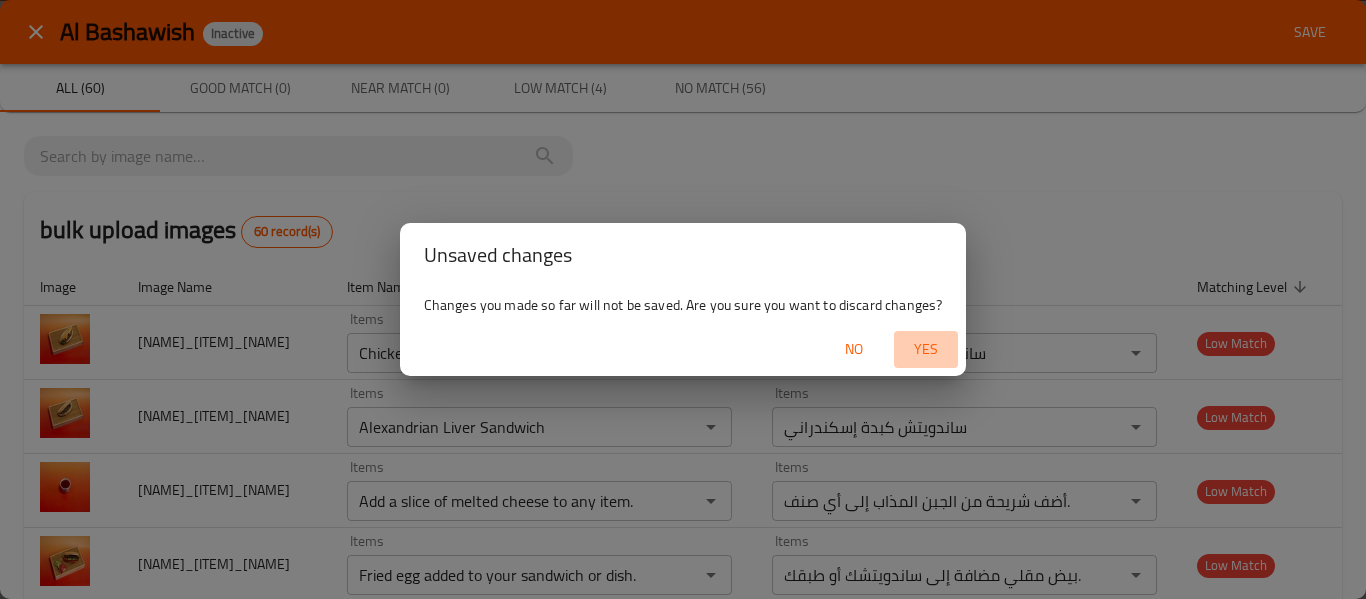 click on "Yes" at bounding box center (926, 349) 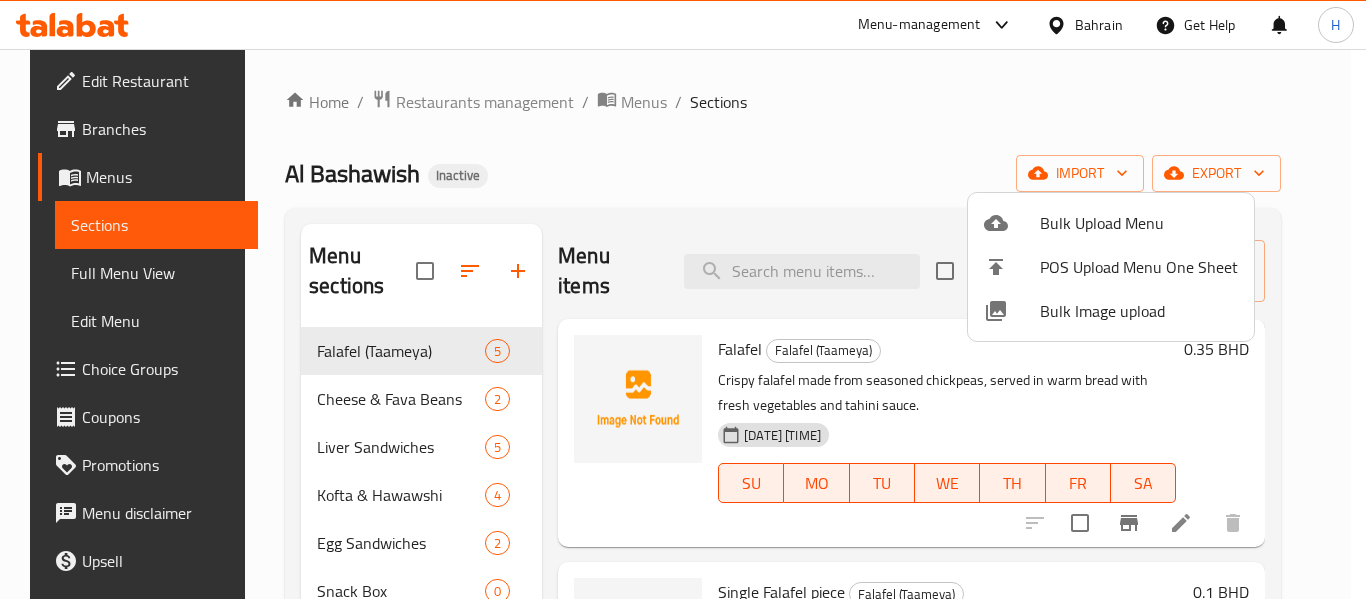 click on "Bulk Image upload" at bounding box center [1139, 311] 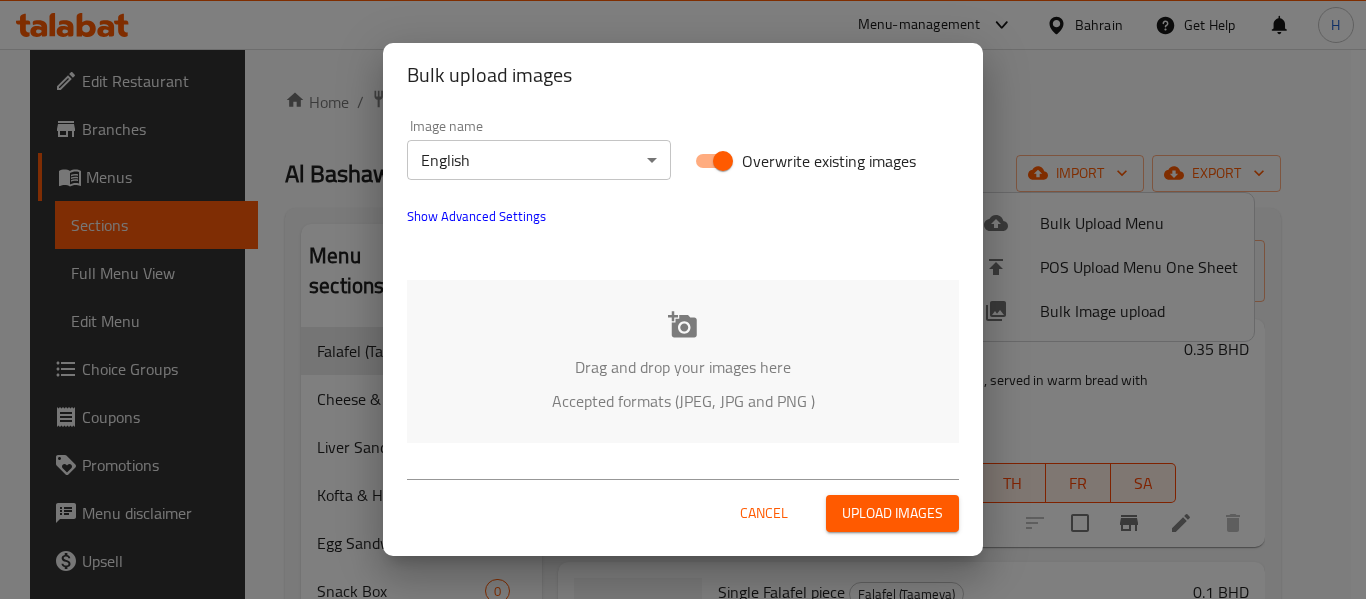 click on "Show Advanced Settings" at bounding box center (476, 216) 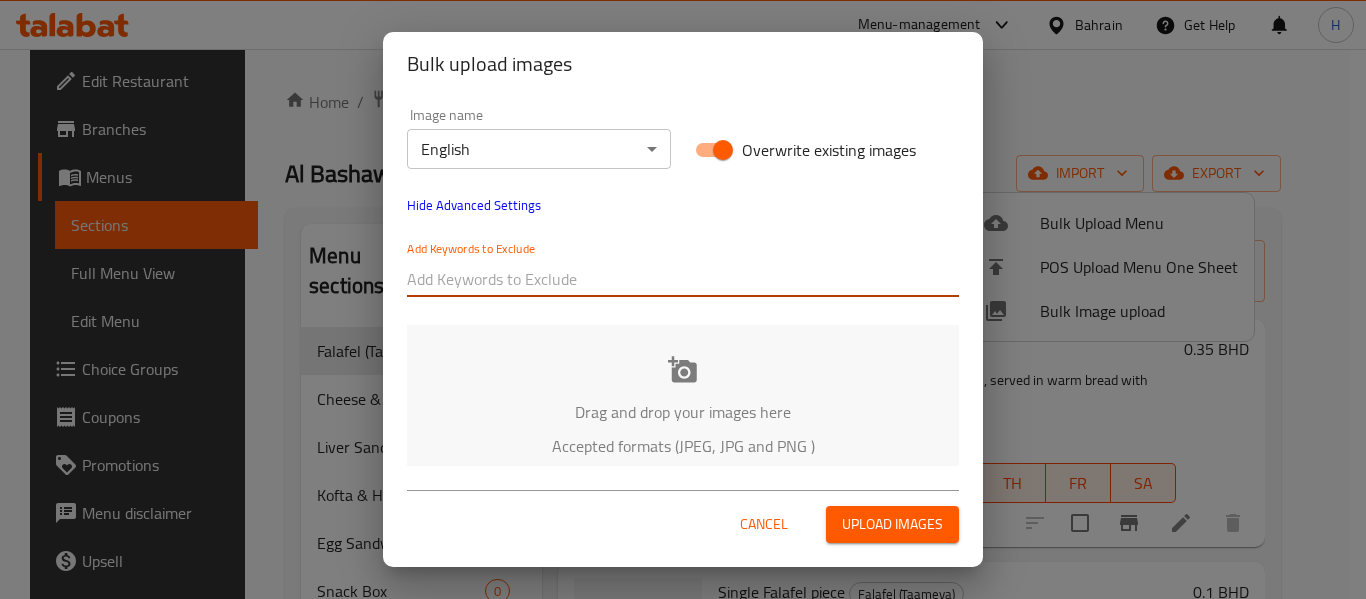 click at bounding box center [683, 279] 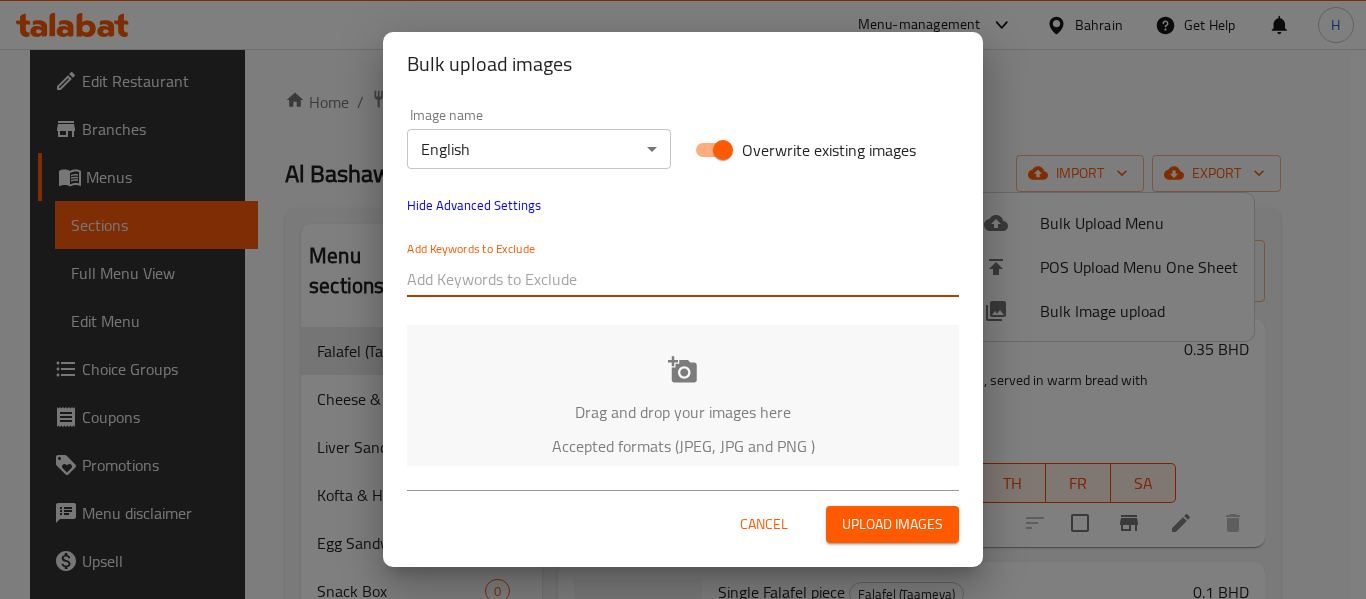 paste on "Naser Omran" 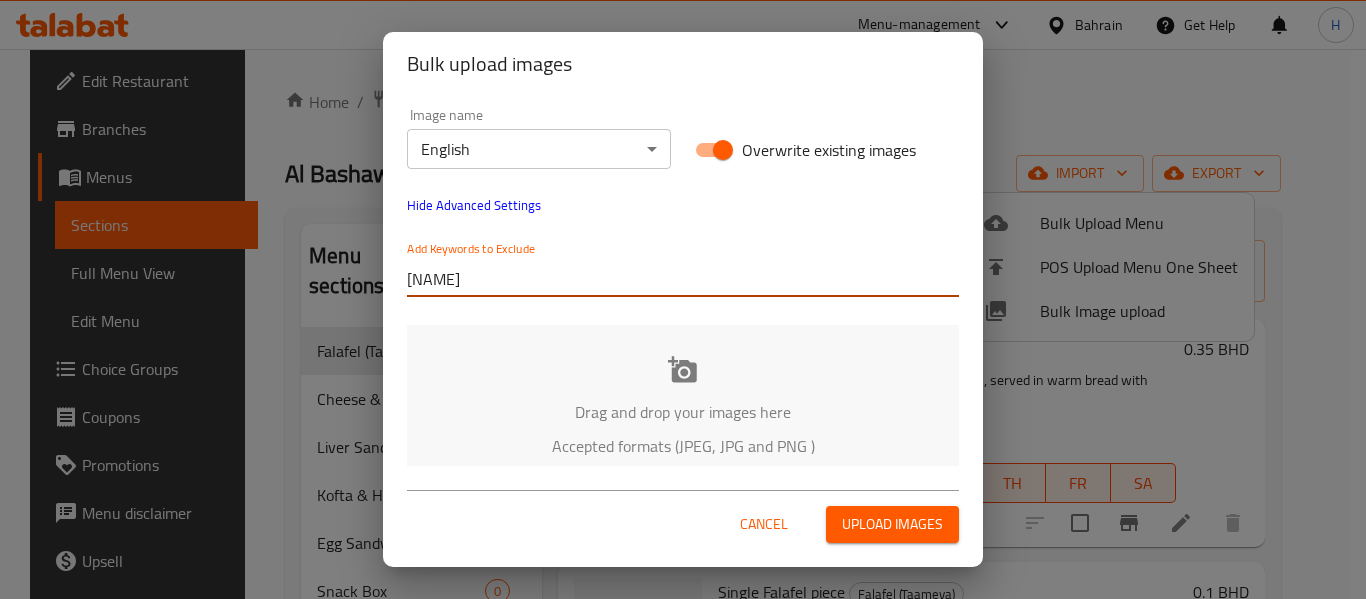 click on "Naser Omran" at bounding box center (683, 279) 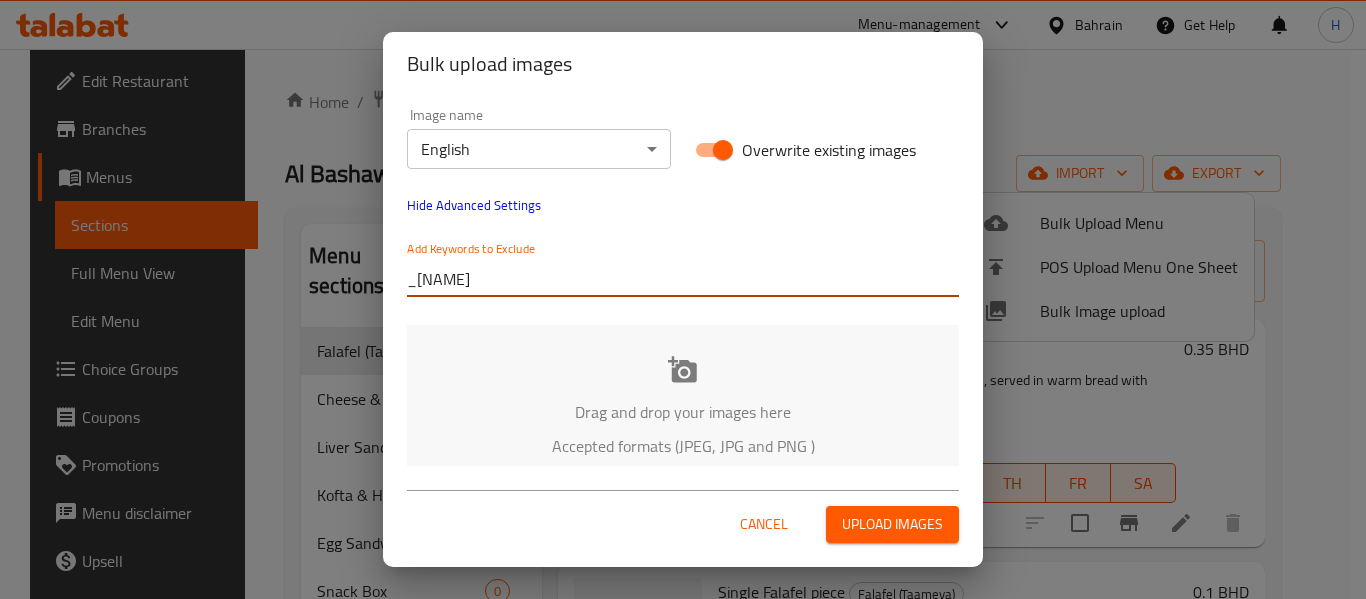 type on "_Naser Omran" 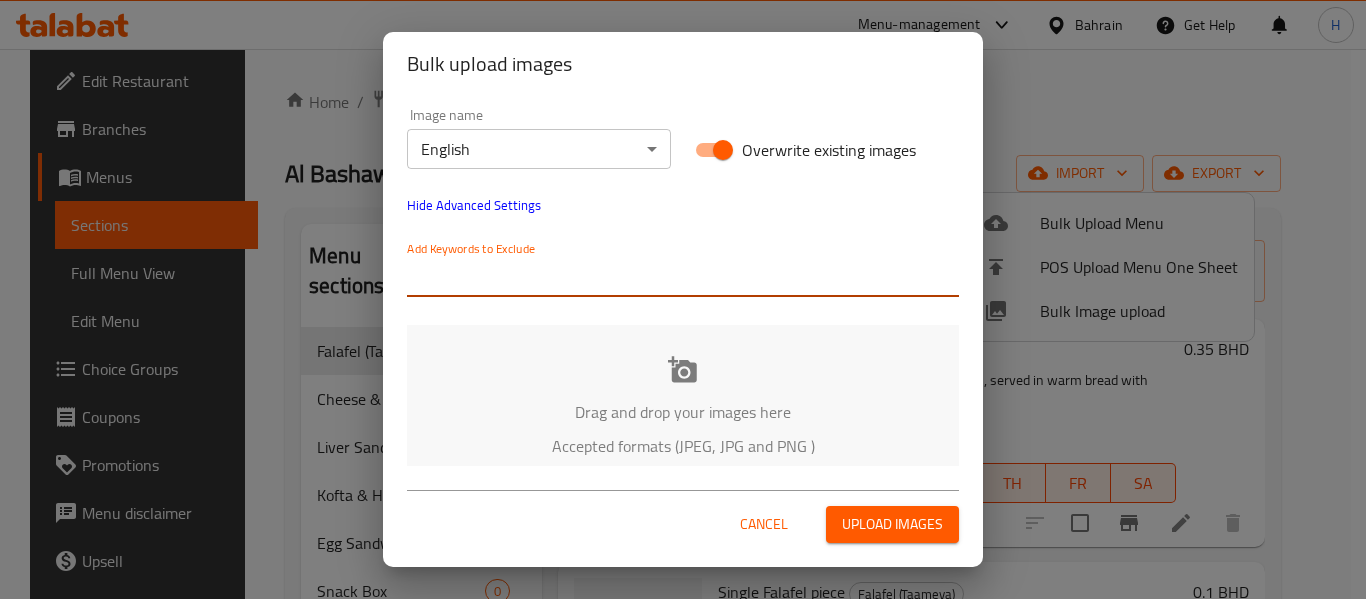 click on "Drag and drop your images here" at bounding box center (683, 412) 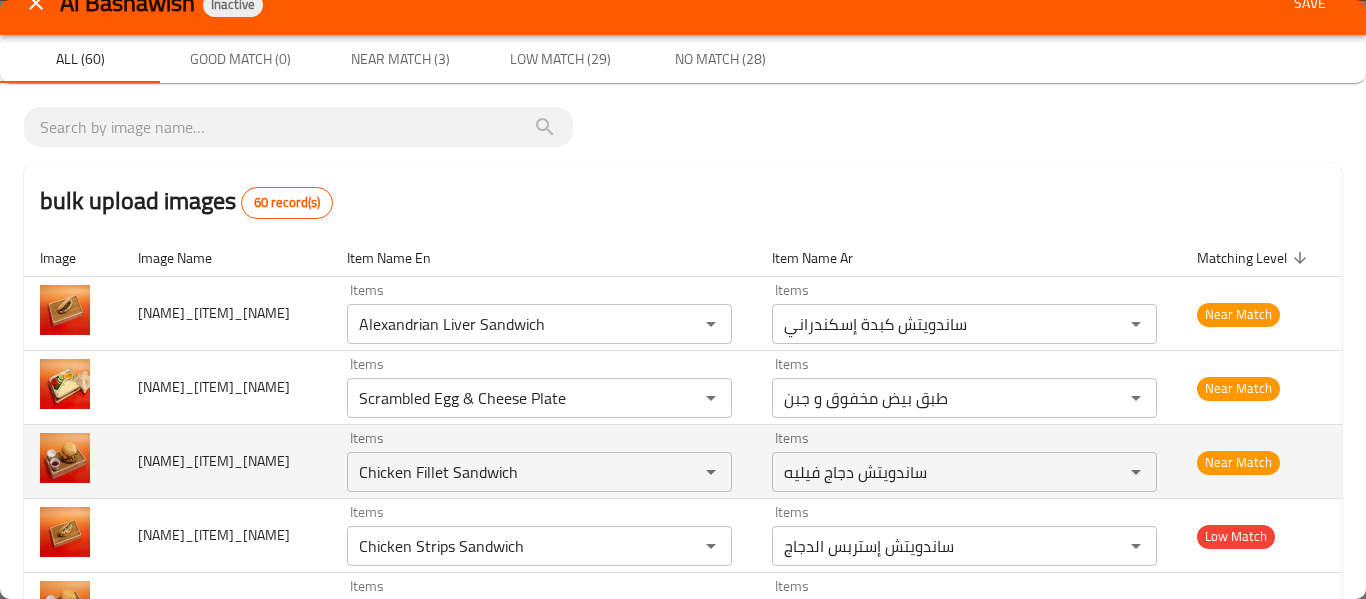 scroll, scrollTop: 0, scrollLeft: 0, axis: both 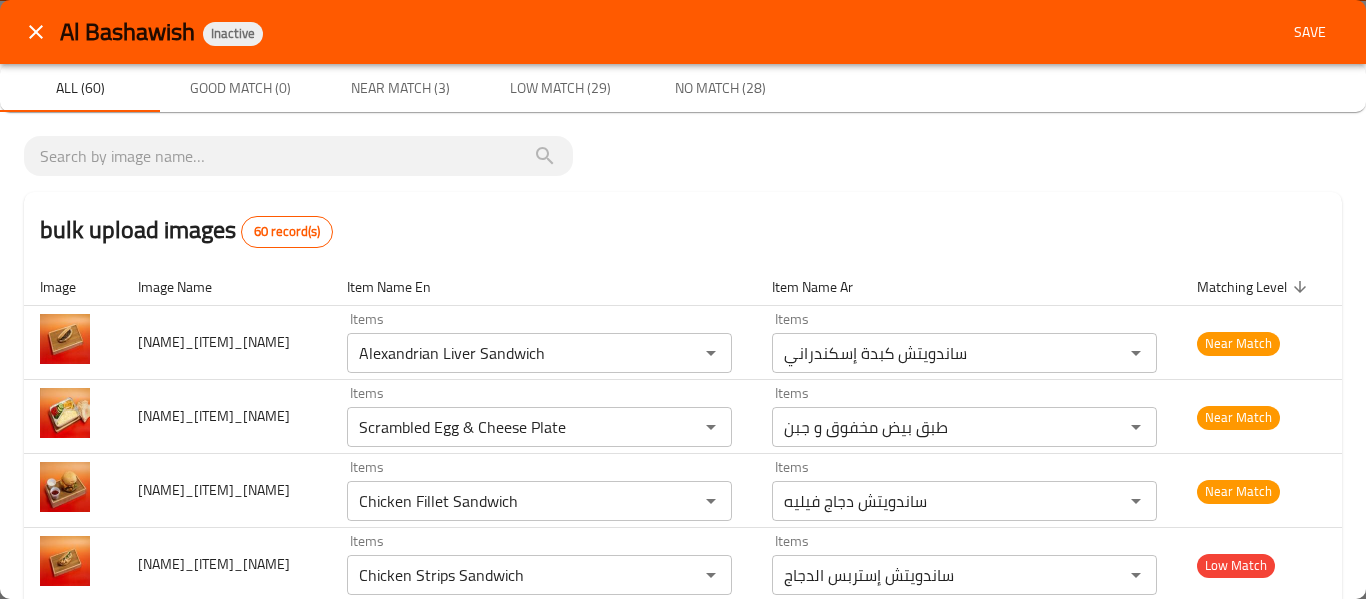 click at bounding box center (36, 32) 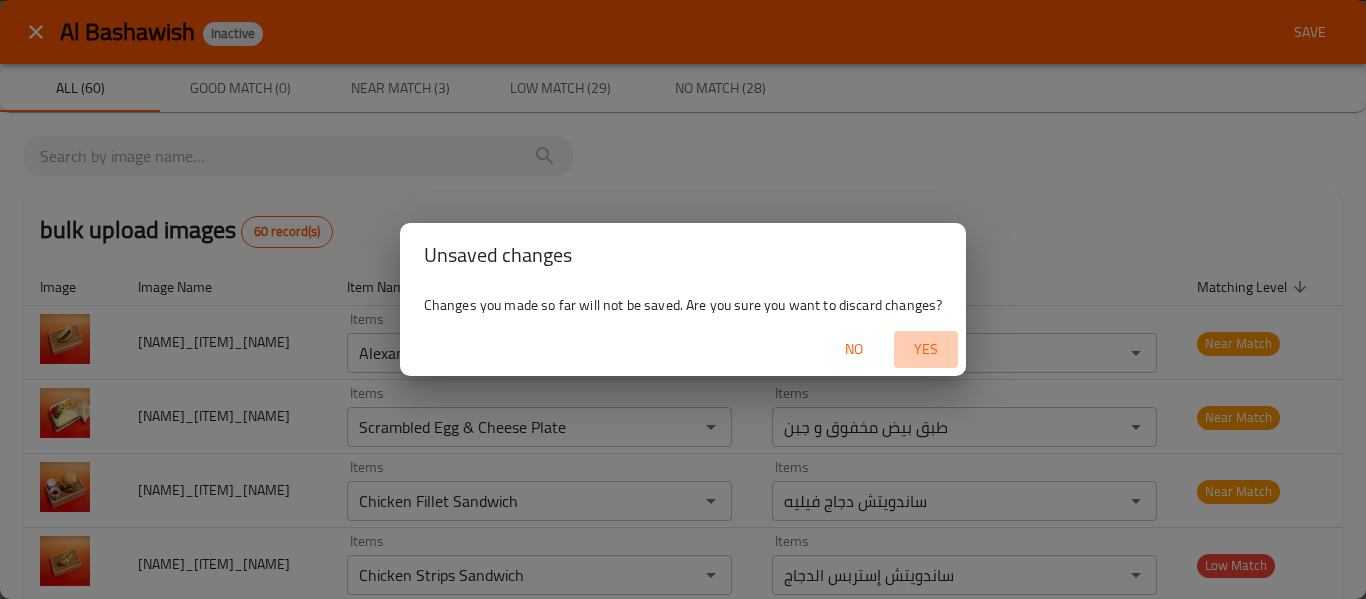 click on "Yes" at bounding box center (926, 349) 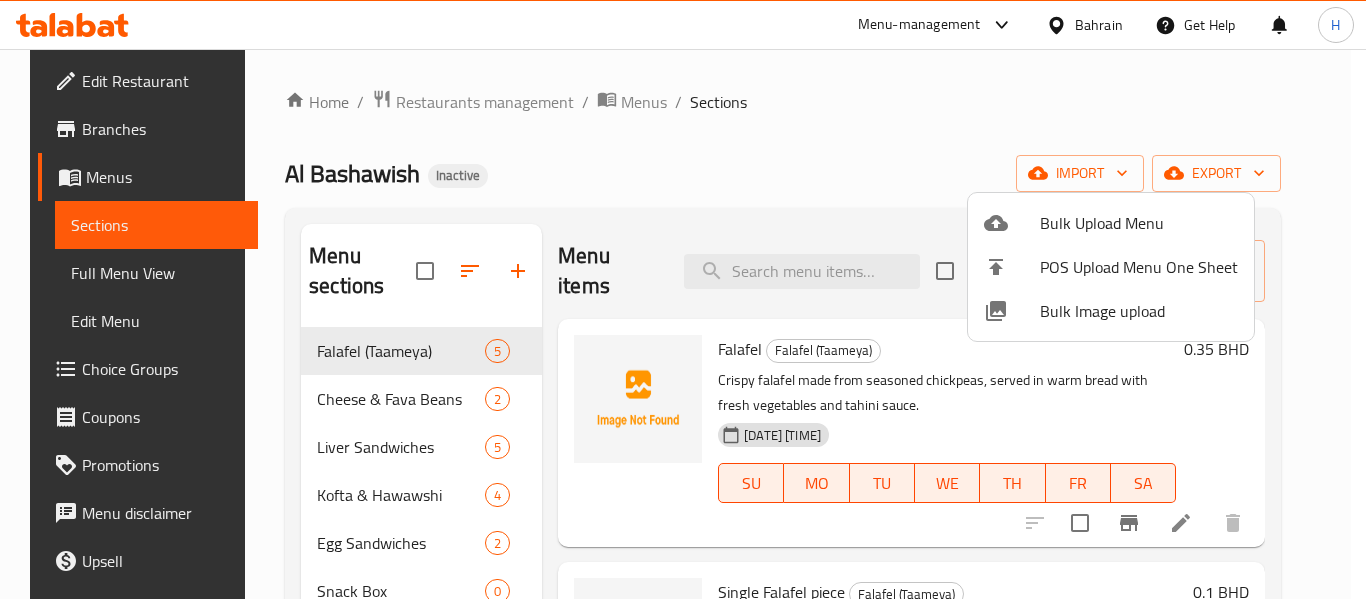 click on "Bulk Image upload" at bounding box center [1139, 311] 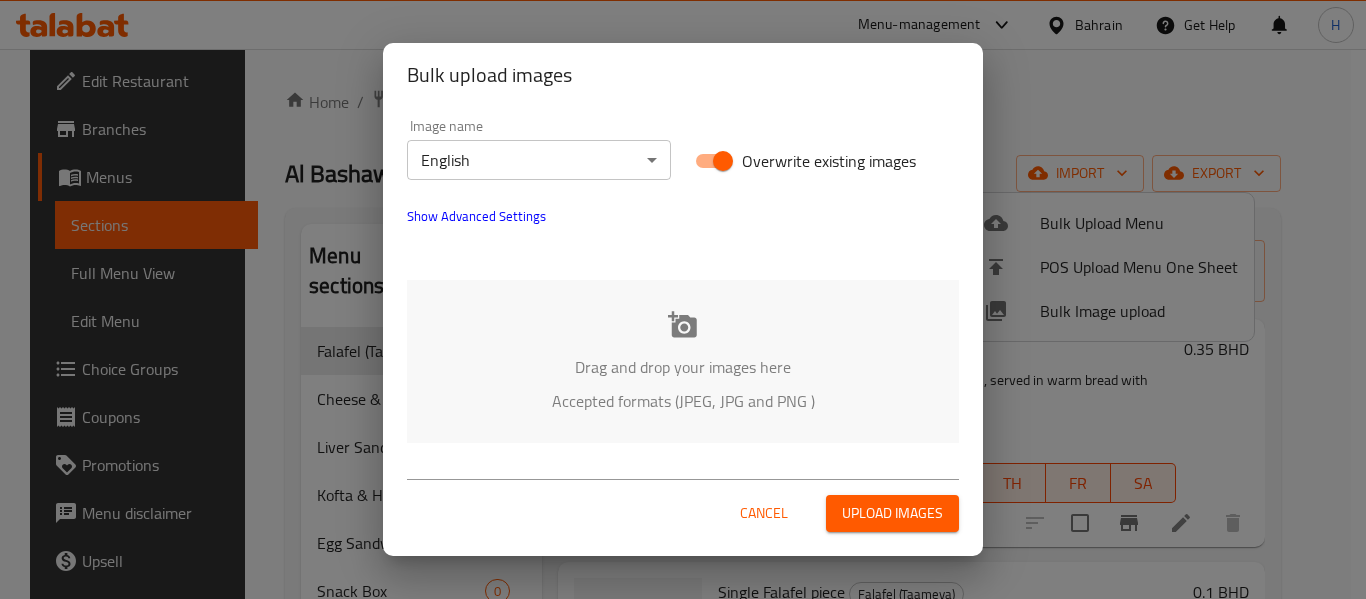 click on "Show Advanced Settings" at bounding box center [476, 216] 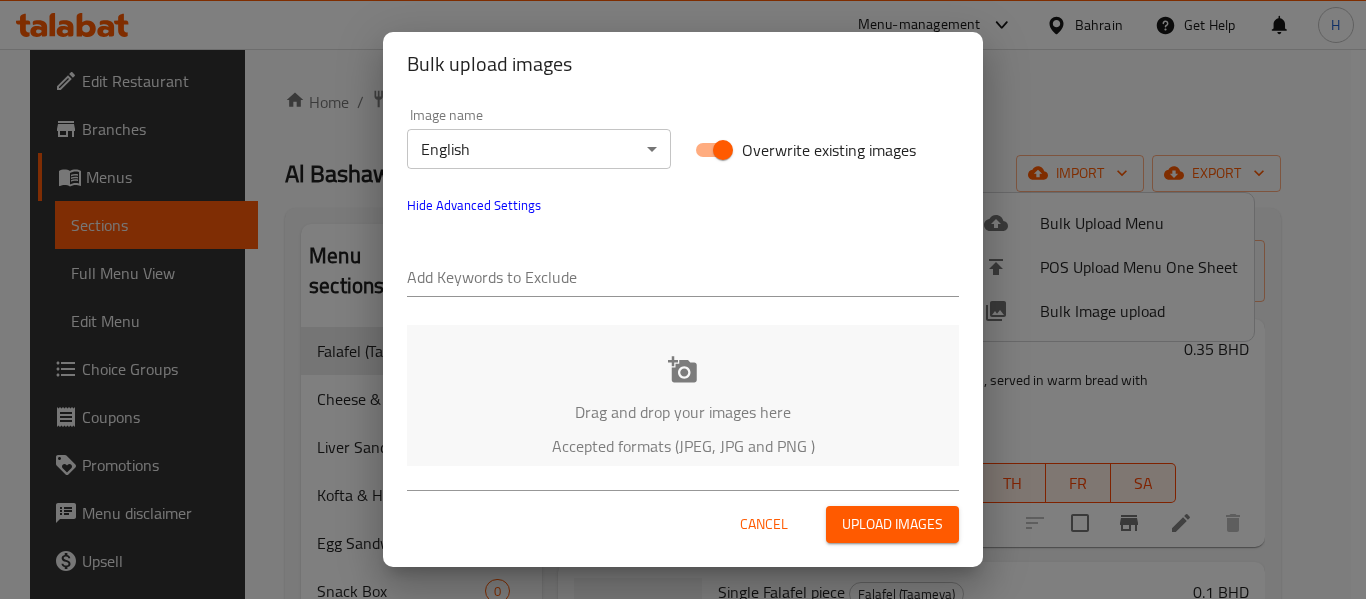drag, startPoint x: 508, startPoint y: 252, endPoint x: 507, endPoint y: 269, distance: 17.029387 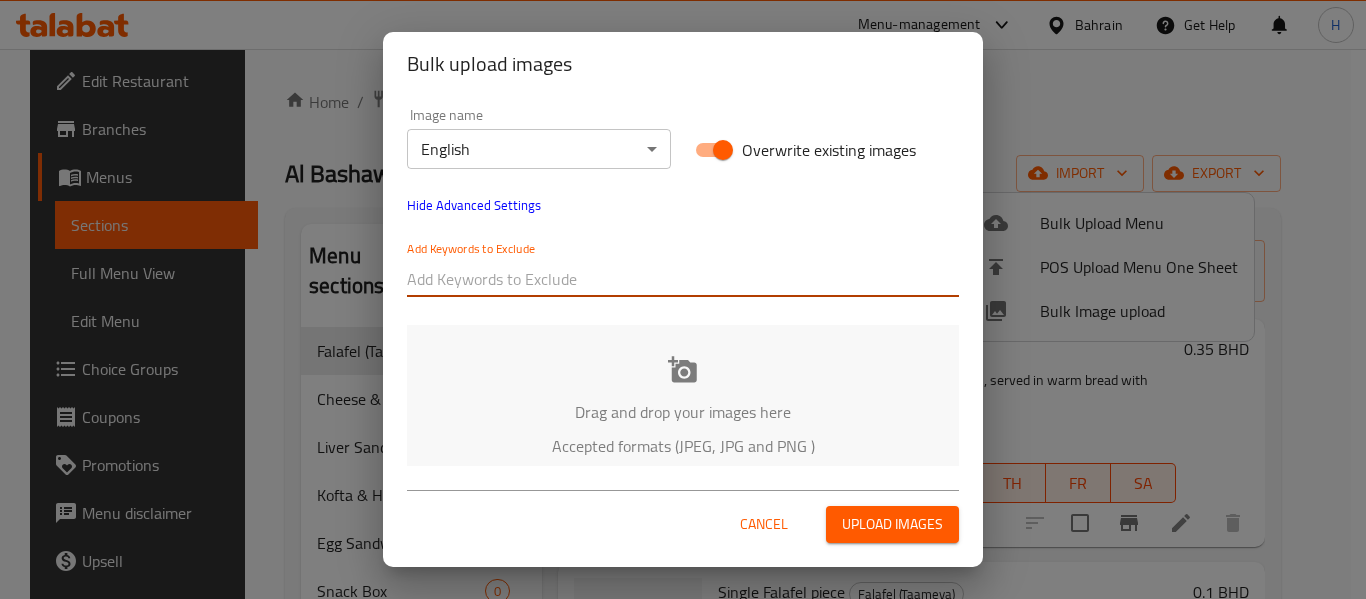 paste on "Naser Omran" 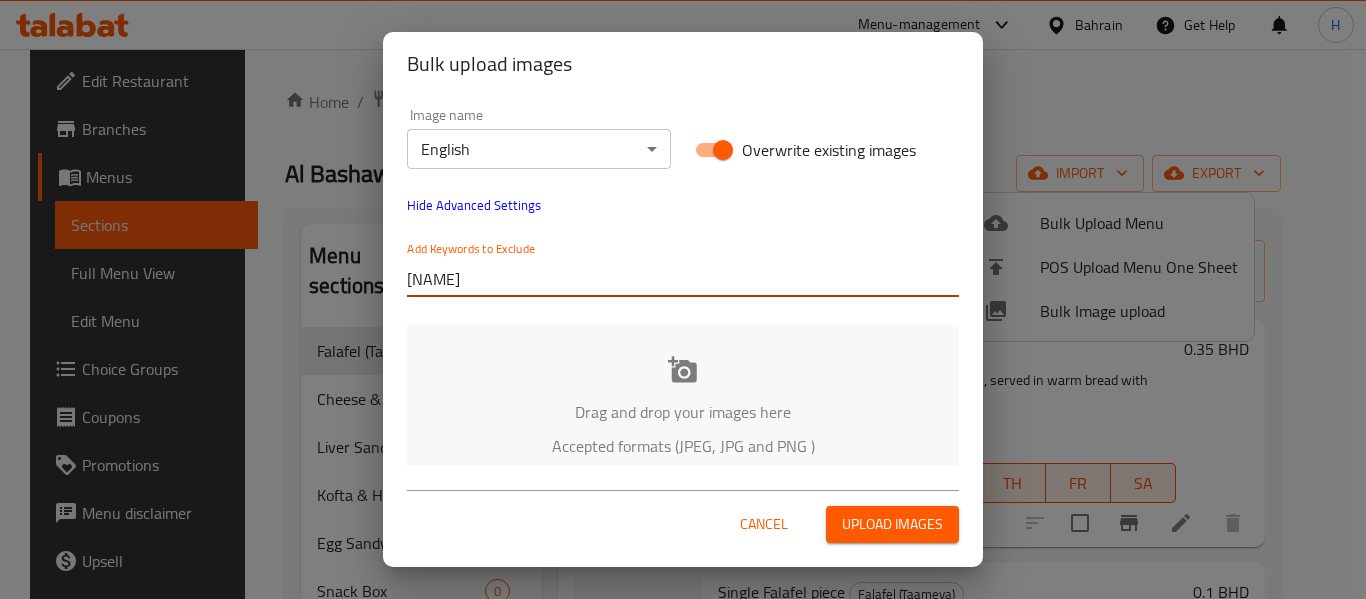 type on "Naser Omran" 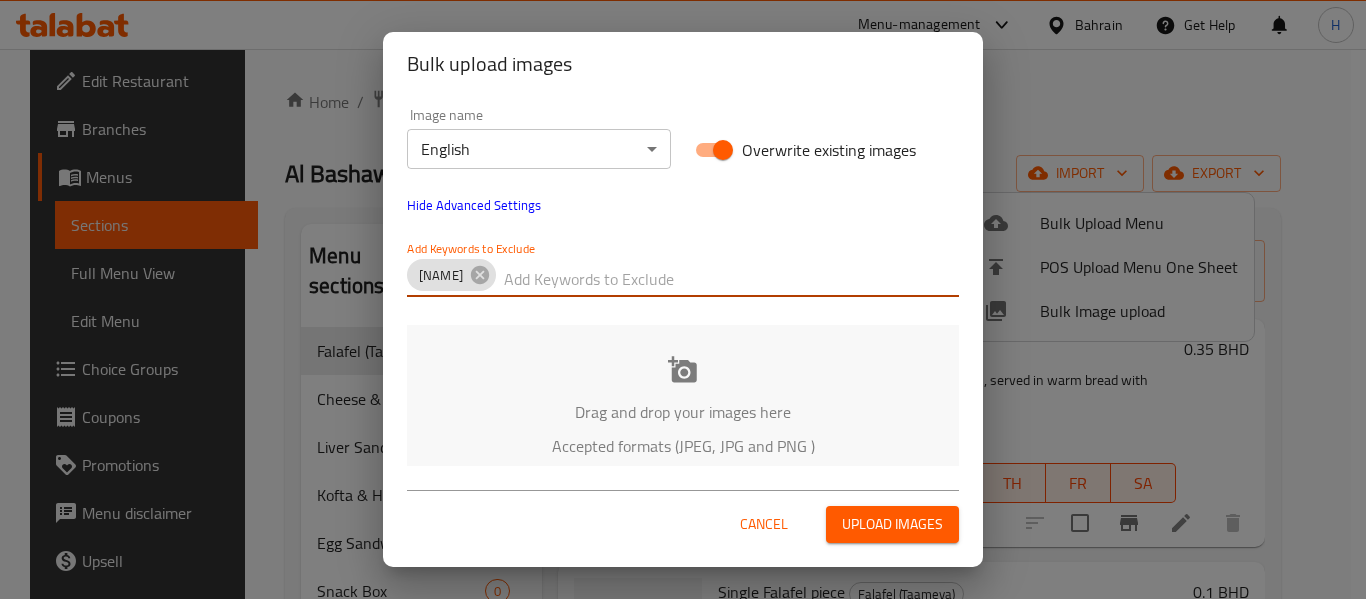 paste on "Albashawish" 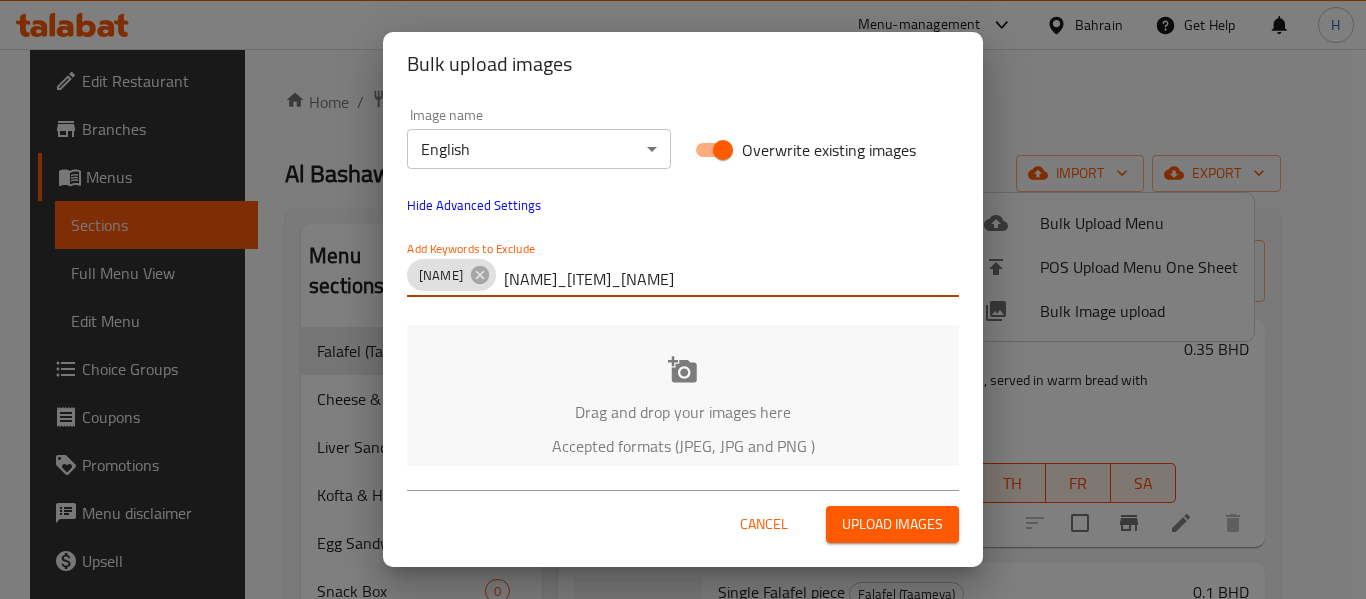 type on "Albashawish" 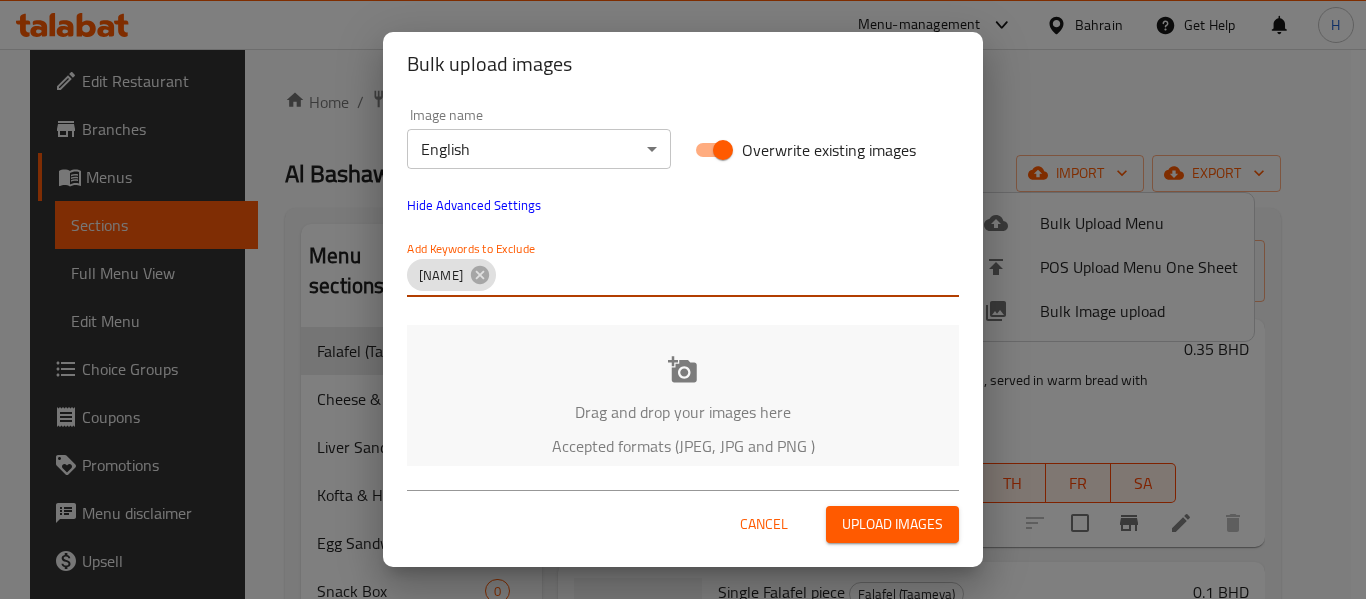 click on "Drag and drop your images here" at bounding box center [683, 412] 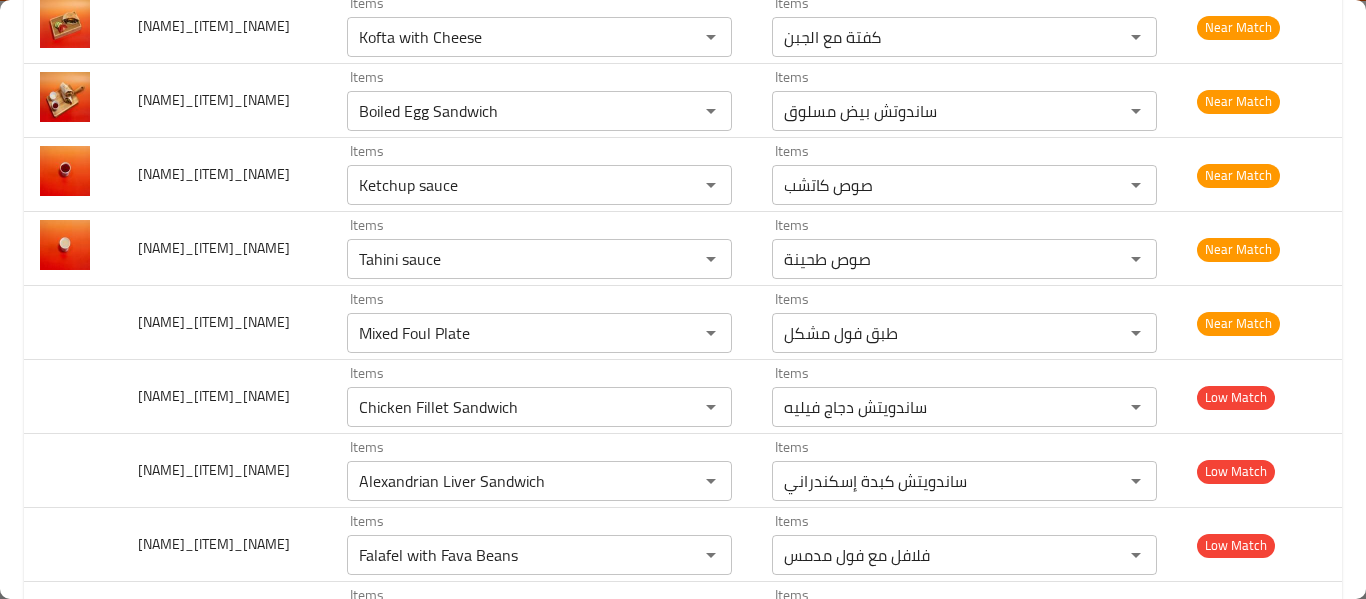 scroll, scrollTop: 3467, scrollLeft: 0, axis: vertical 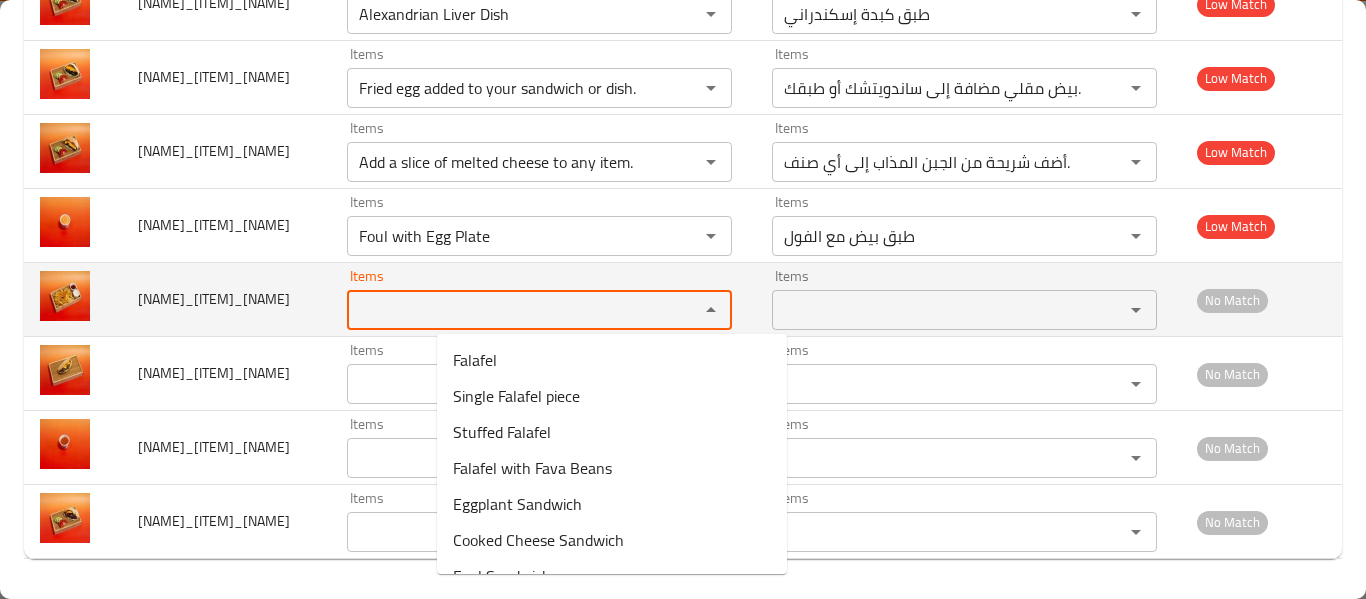click on "Items" at bounding box center [510, 310] 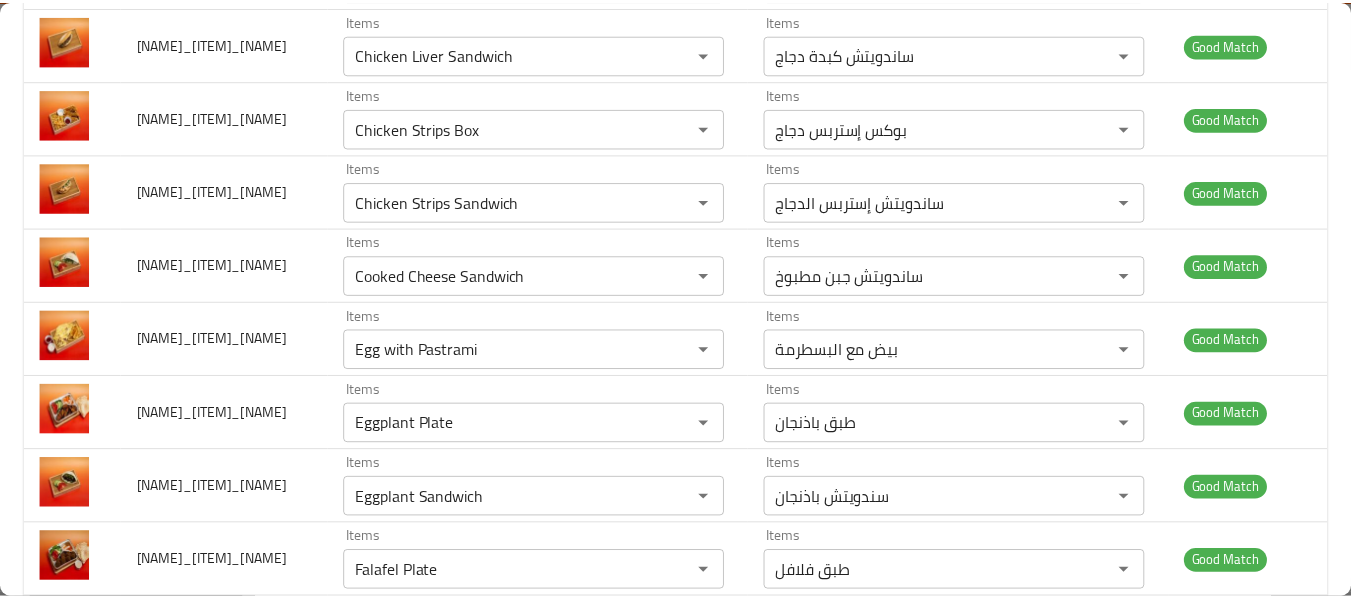 scroll, scrollTop: 0, scrollLeft: 0, axis: both 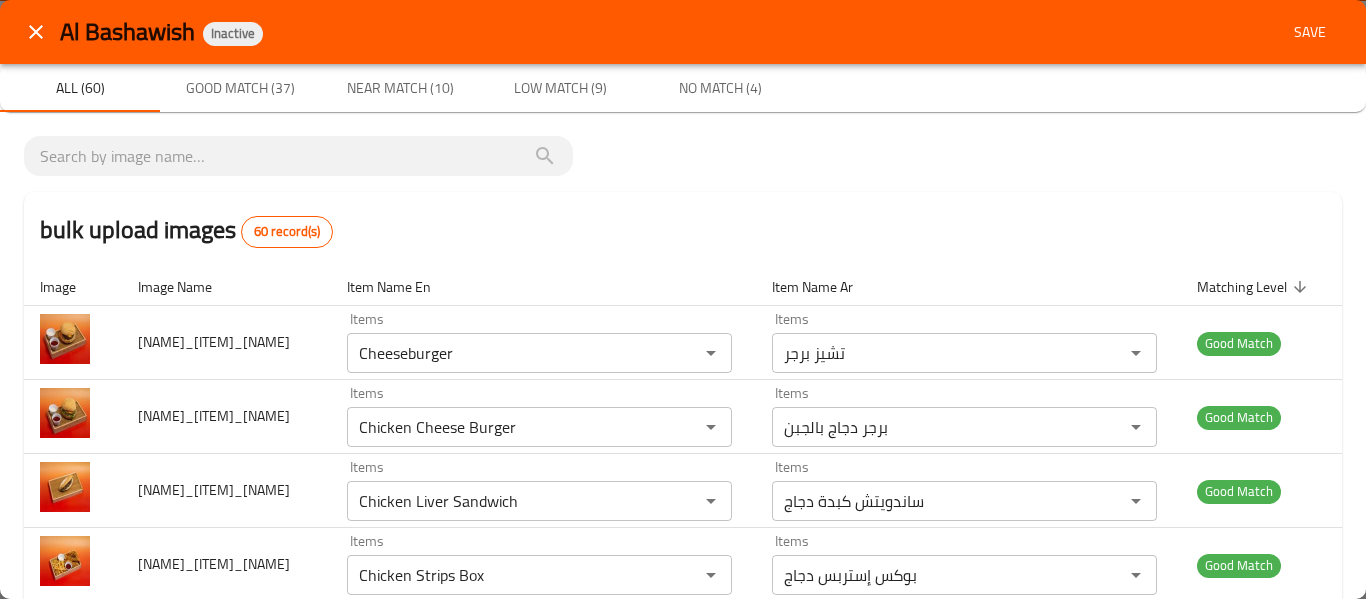 type on "al" 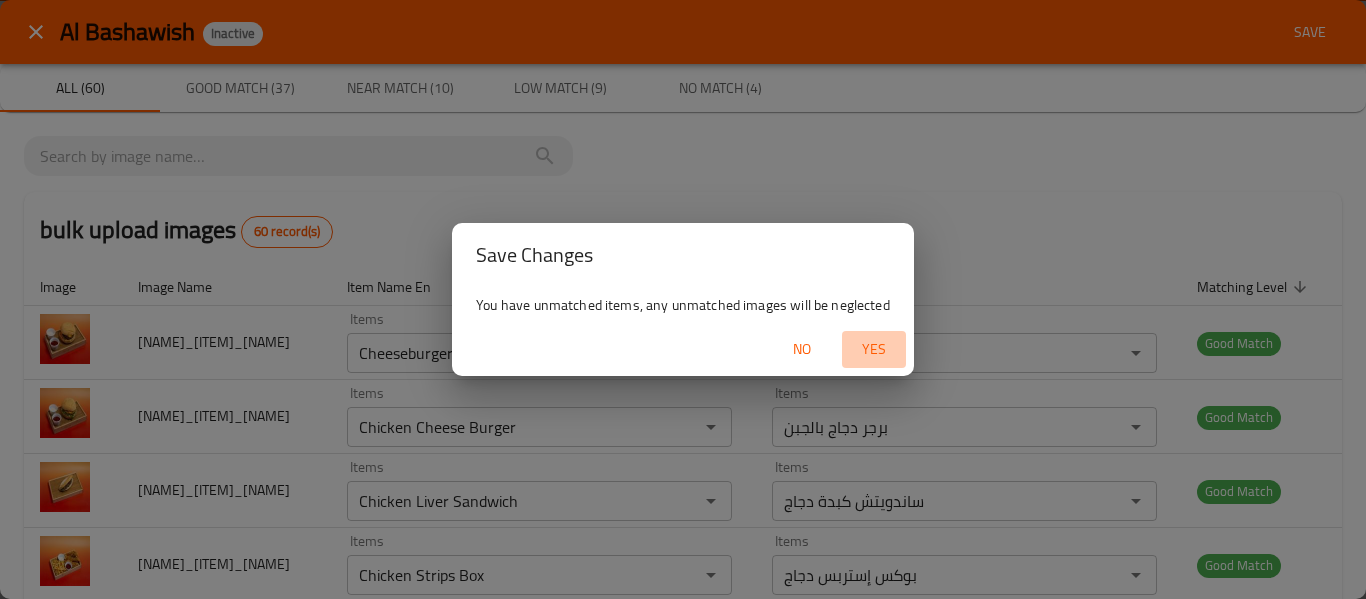 click on "Yes" at bounding box center (874, 349) 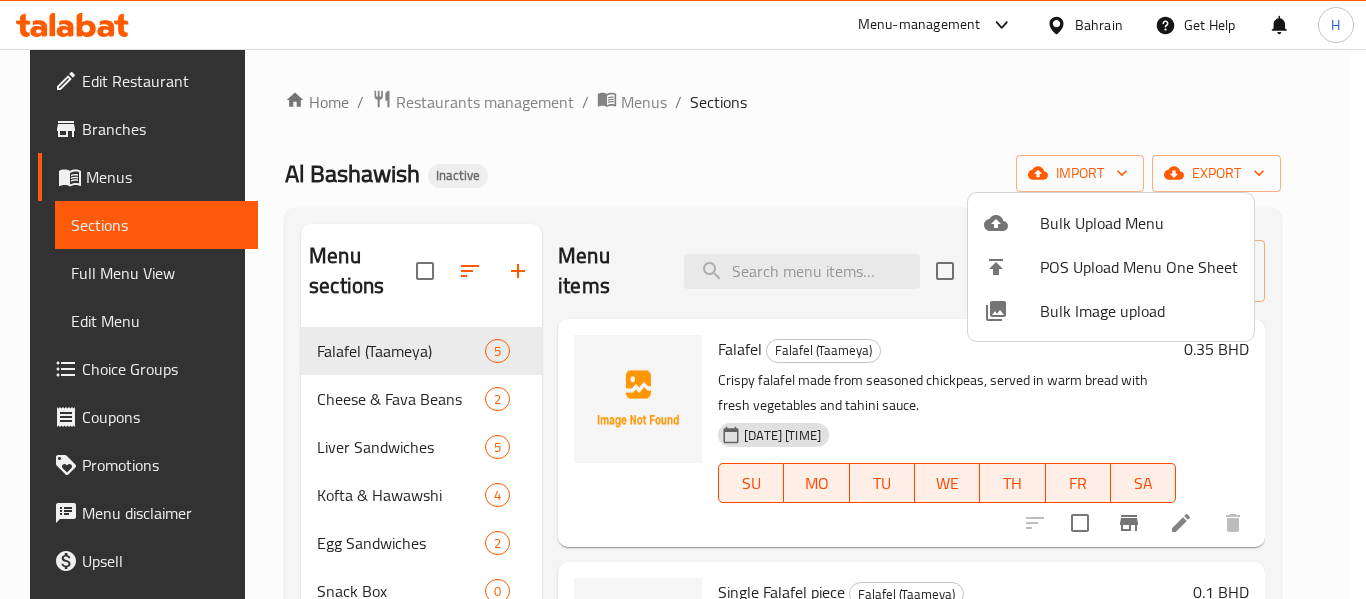 click at bounding box center [683, 299] 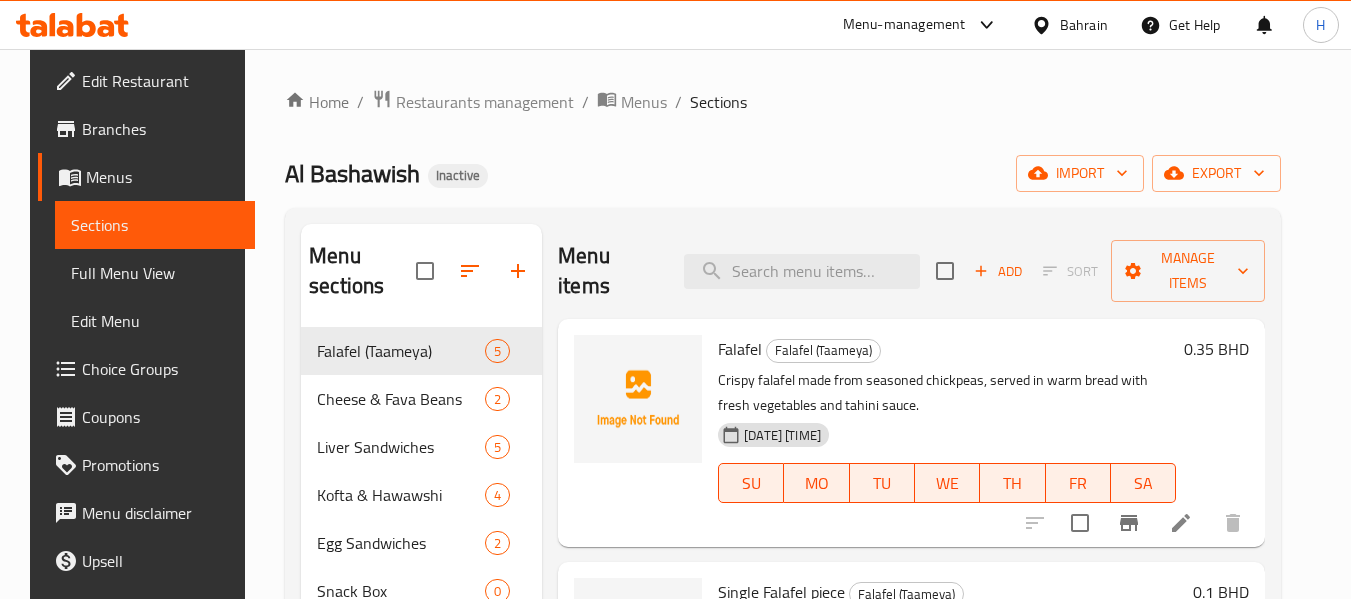 click on "Full Menu View" at bounding box center [155, 273] 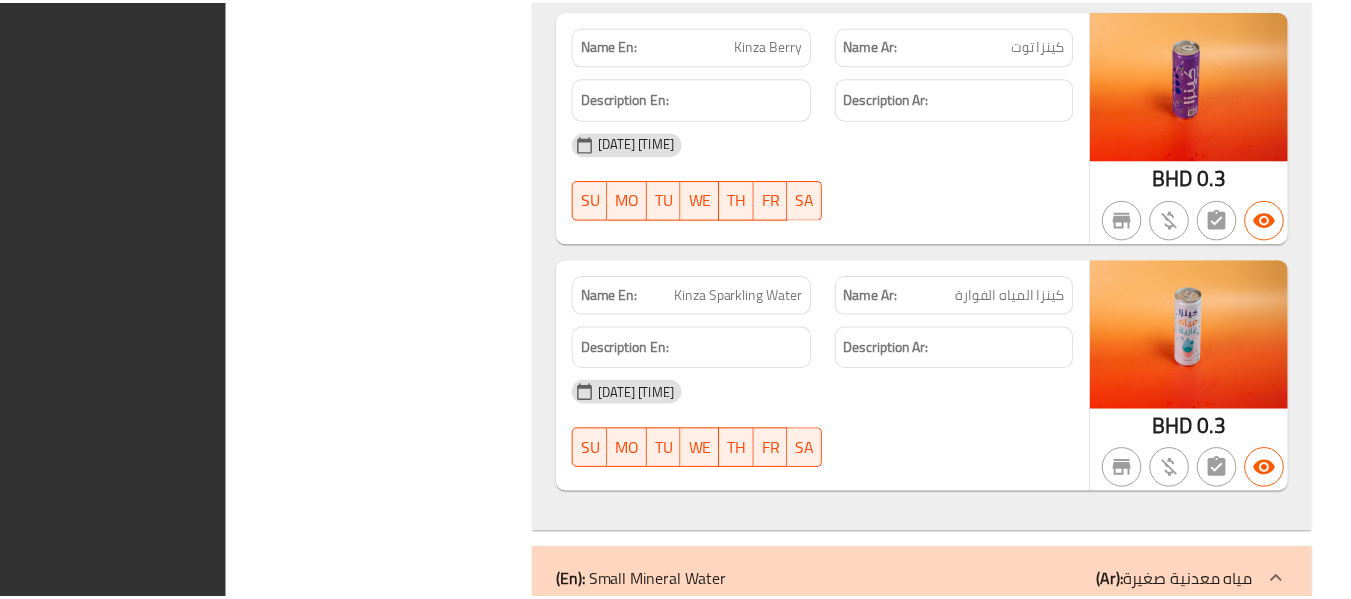 scroll, scrollTop: 24967, scrollLeft: 0, axis: vertical 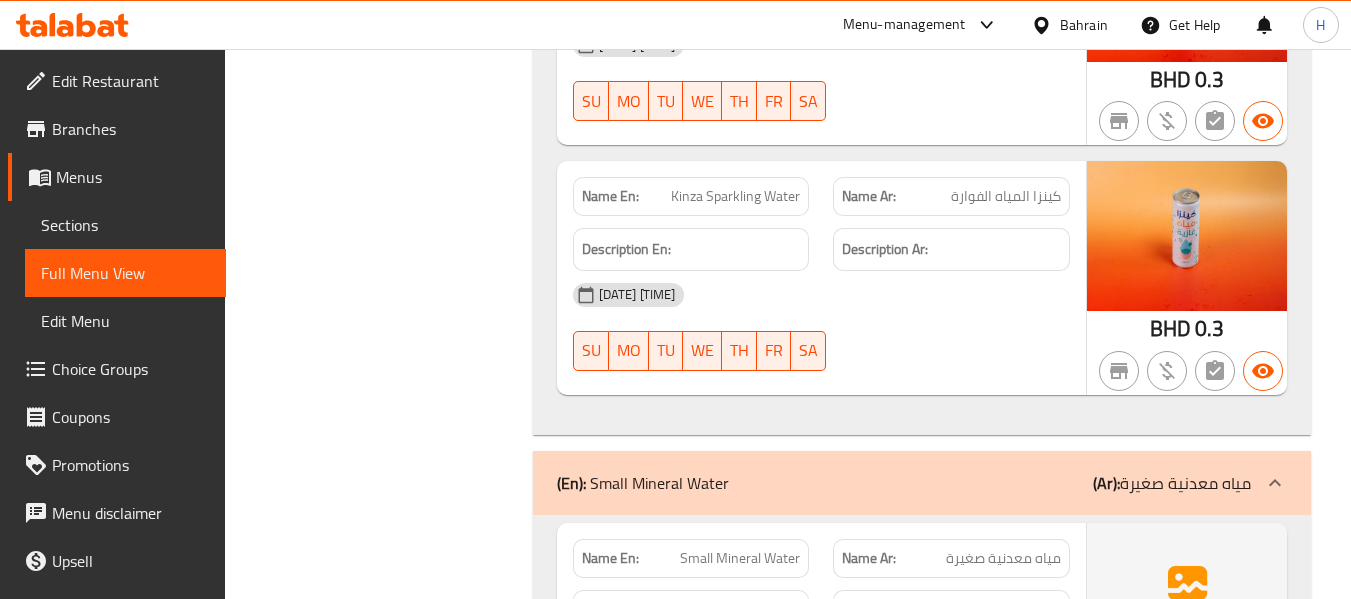 click on "Bahrain" at bounding box center [1084, 25] 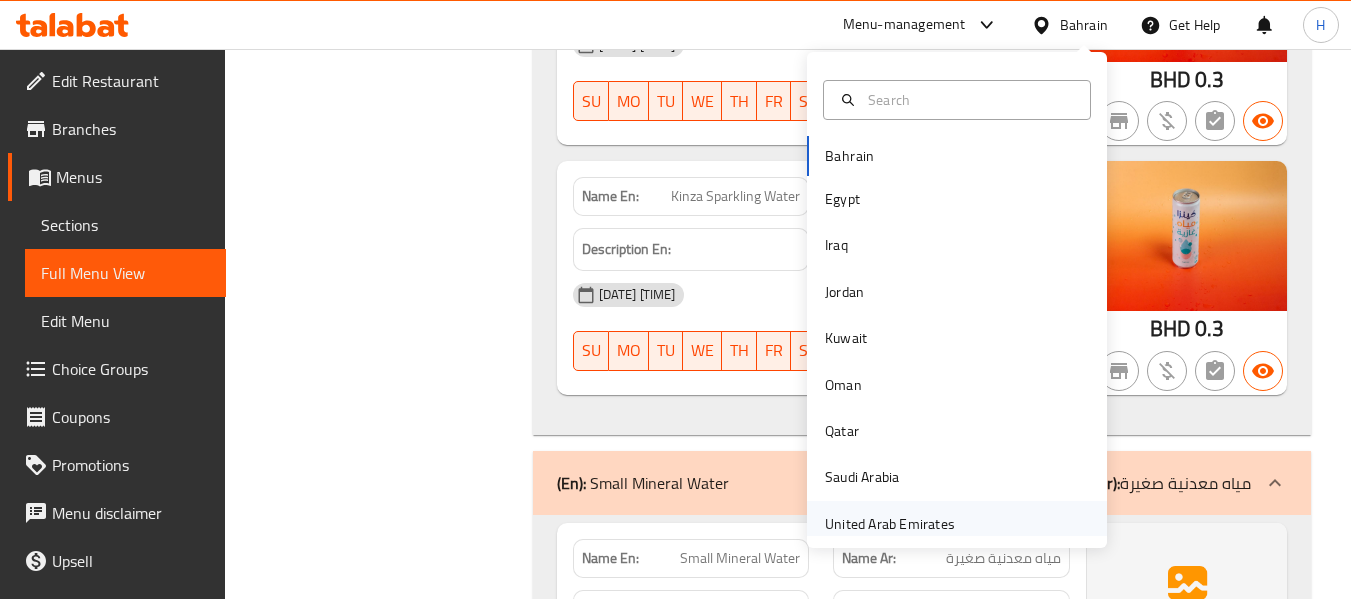 click on "United Arab Emirates" at bounding box center [890, 524] 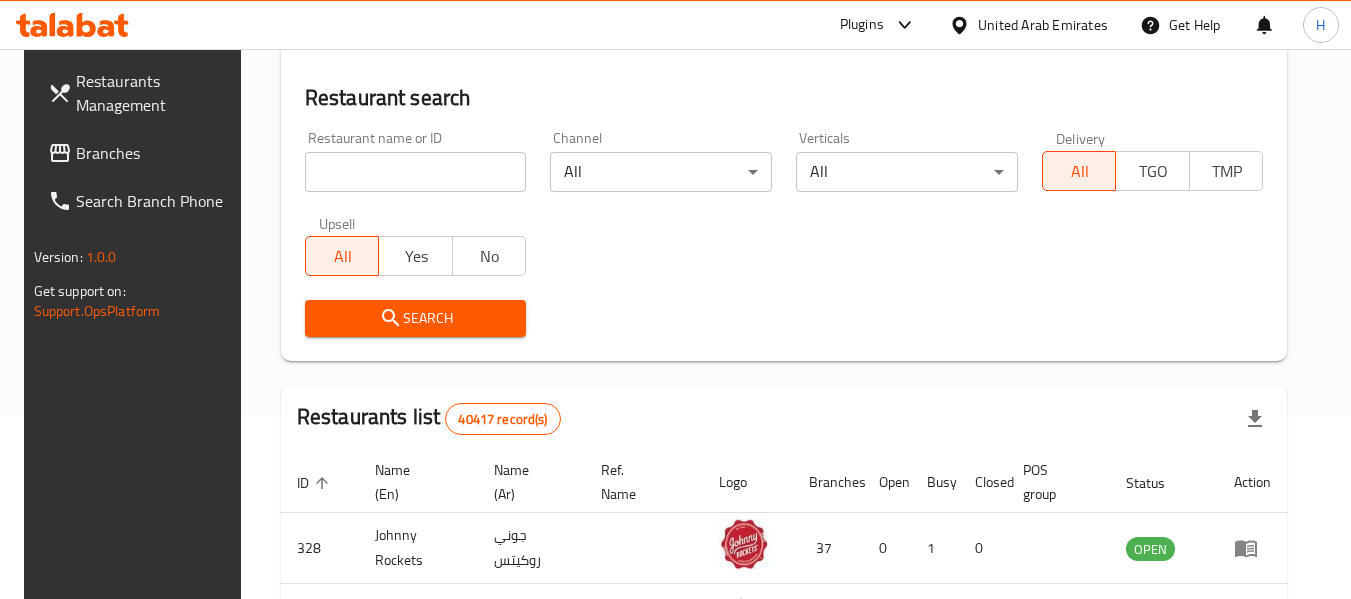 scroll, scrollTop: 0, scrollLeft: 0, axis: both 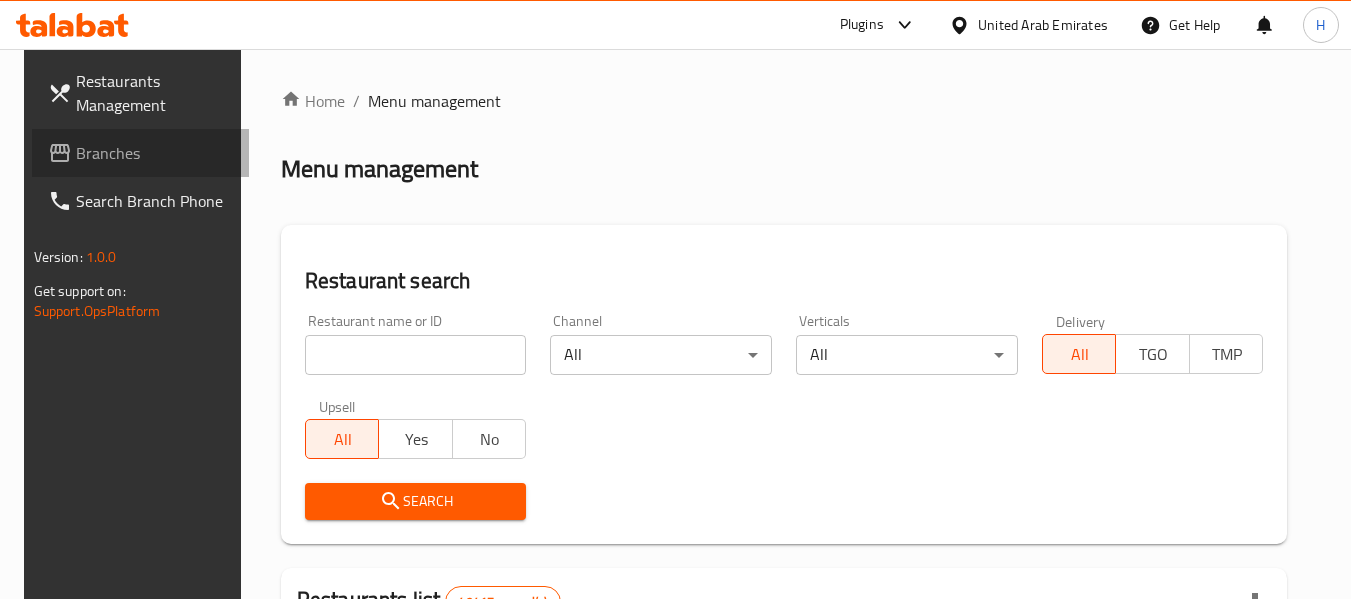 click on "Branches" at bounding box center [155, 153] 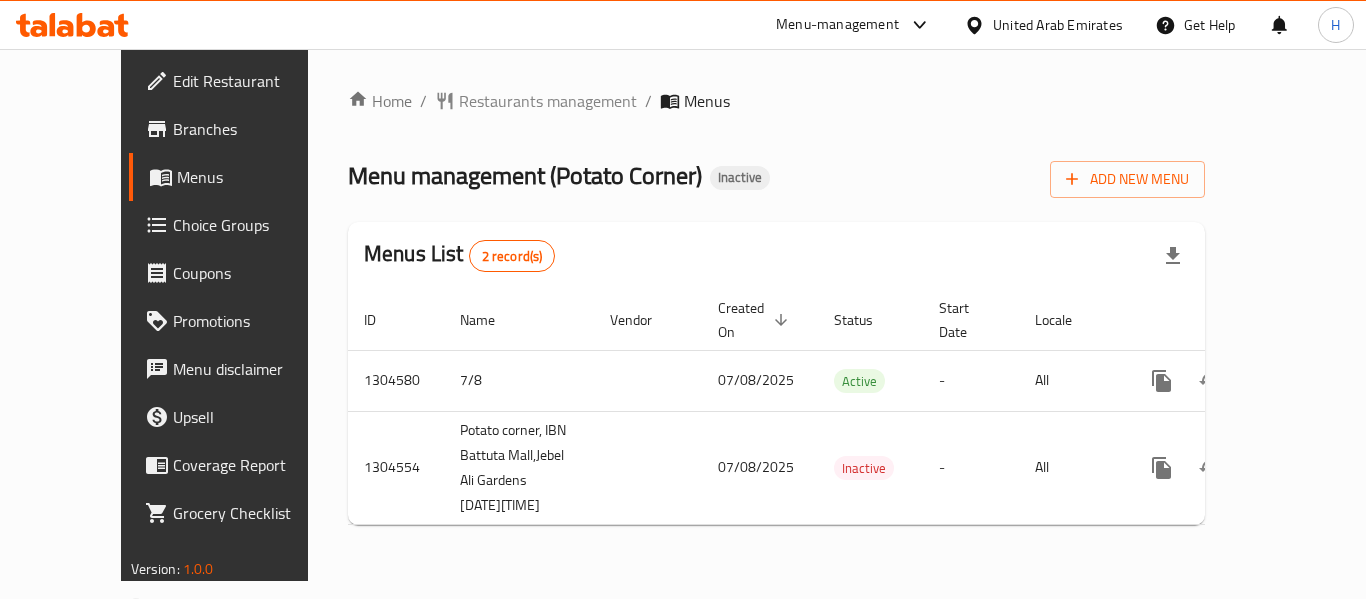 scroll, scrollTop: 0, scrollLeft: 0, axis: both 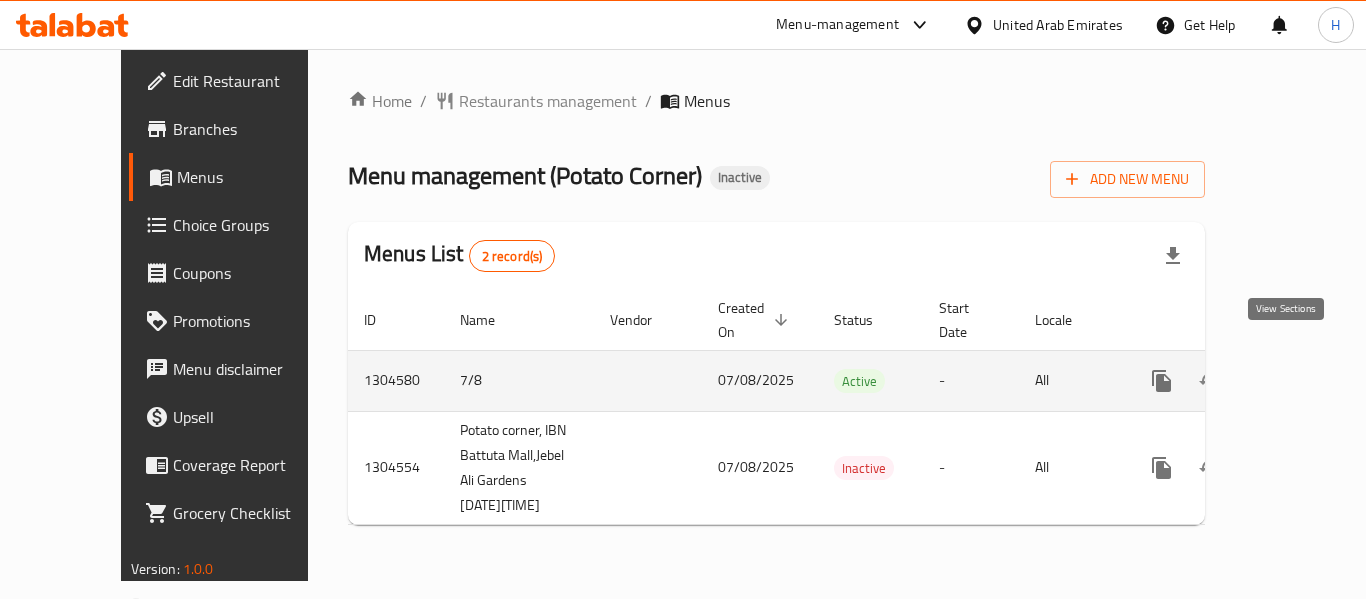 click 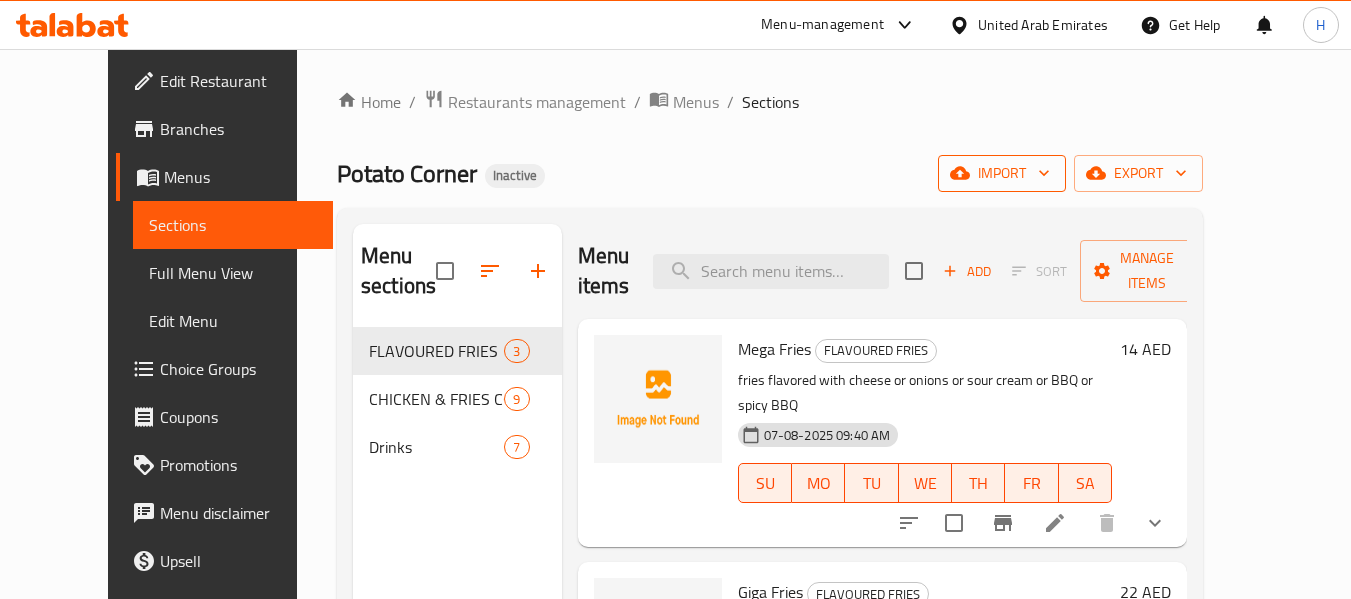 click on "import" at bounding box center [1002, 173] 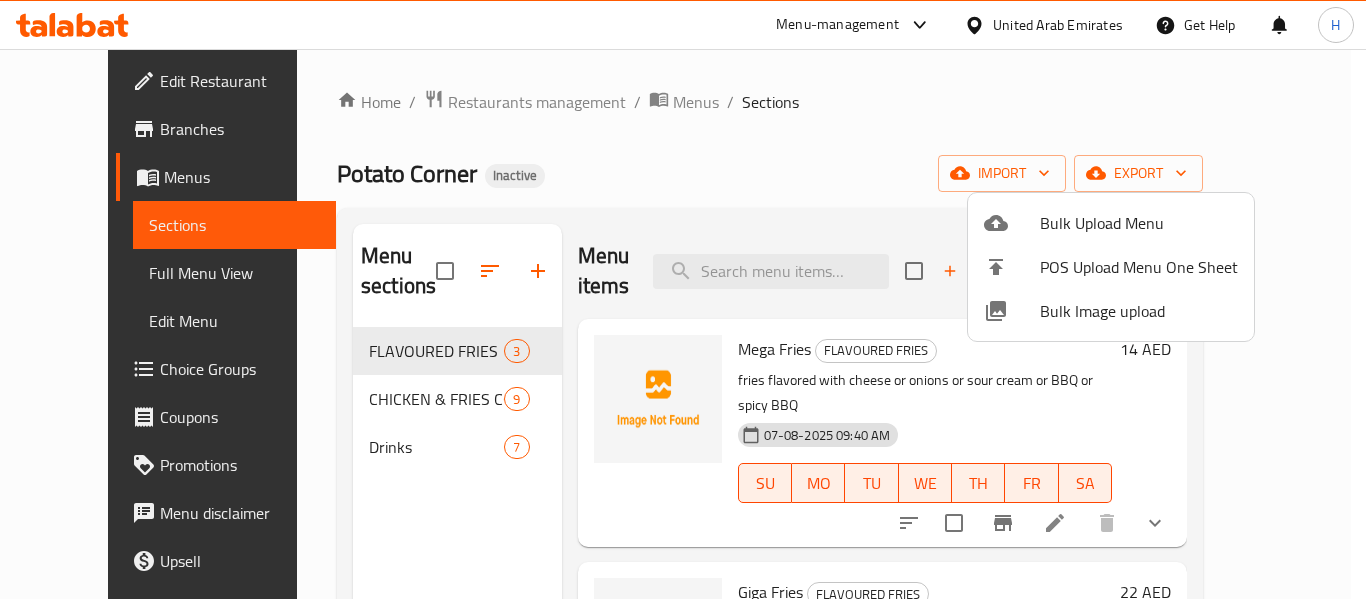 click on "Bulk Image upload" at bounding box center (1139, 311) 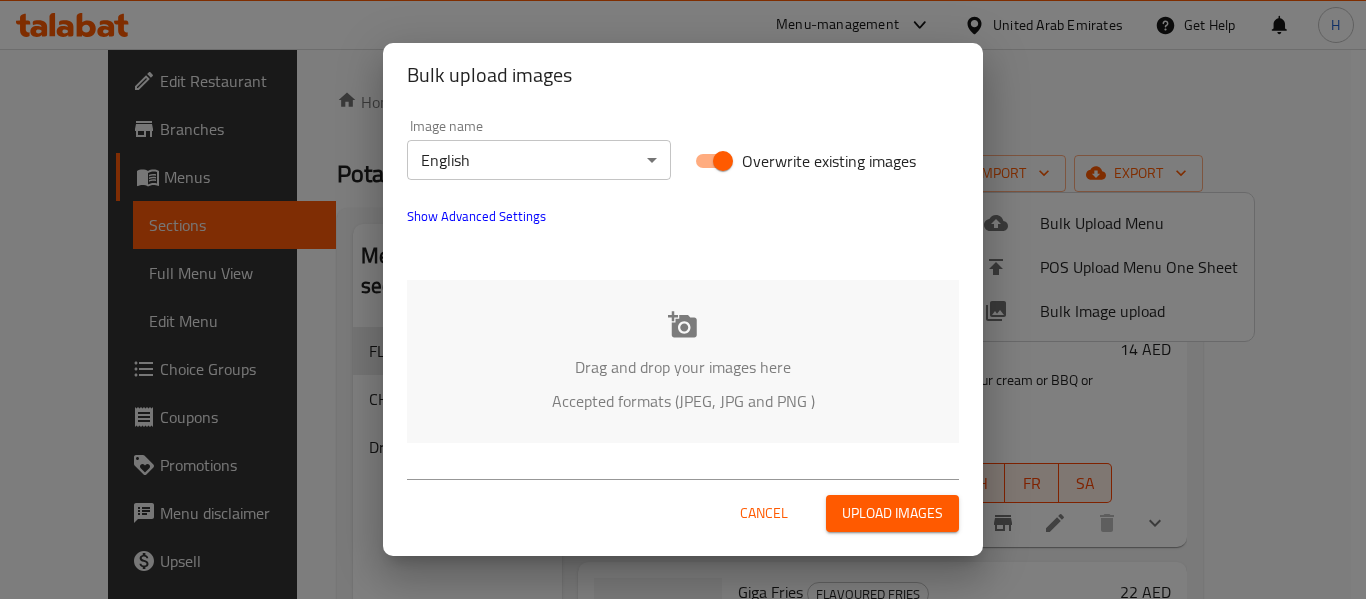 click on "Drag and drop your images here Accepted formats (JPEG, JPG and PNG )" at bounding box center (683, 361) 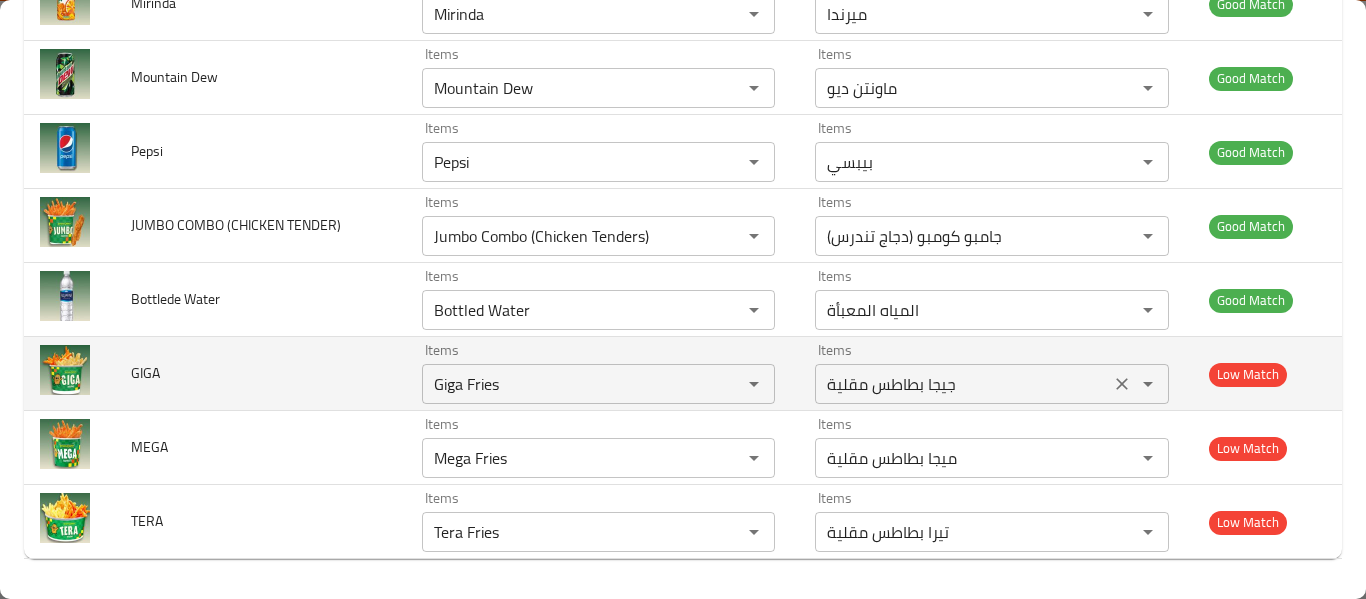scroll, scrollTop: 0, scrollLeft: 0, axis: both 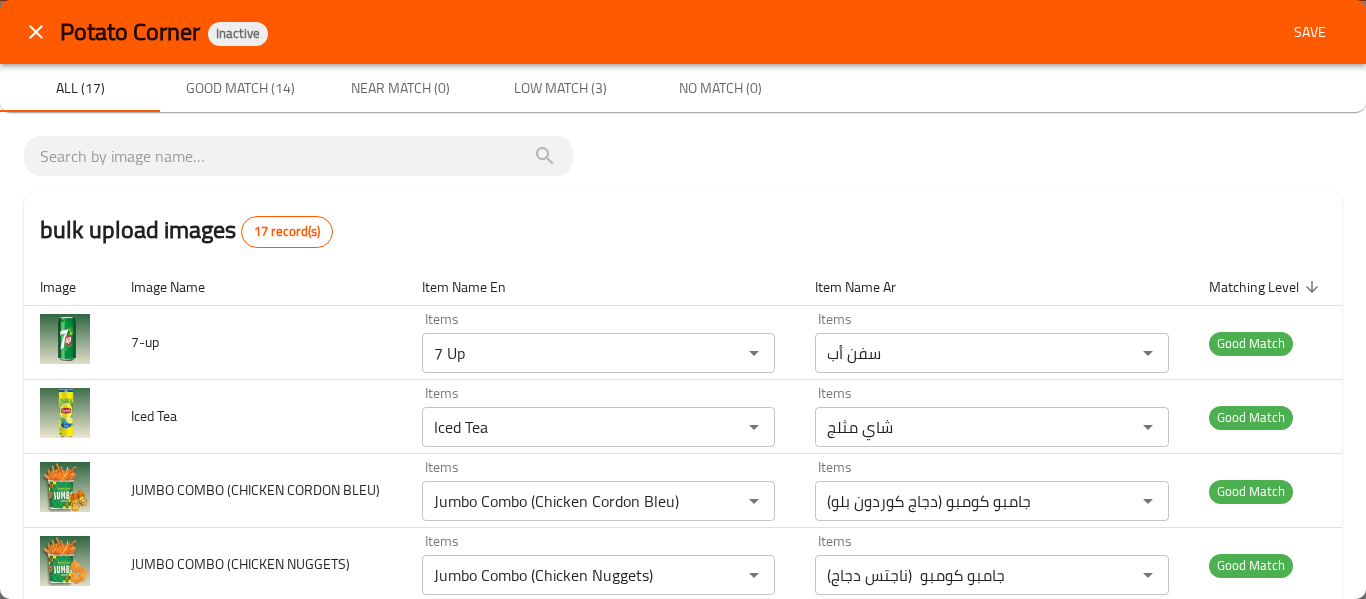 click on "Save" at bounding box center [1310, 32] 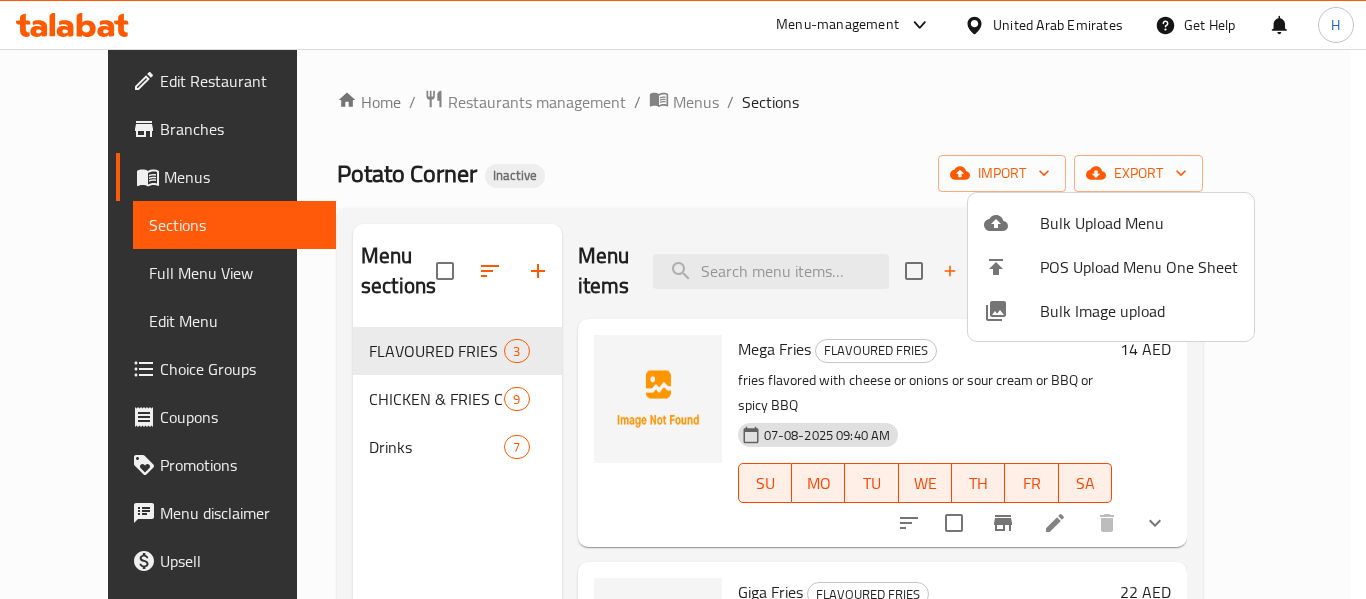 click at bounding box center [683, 299] 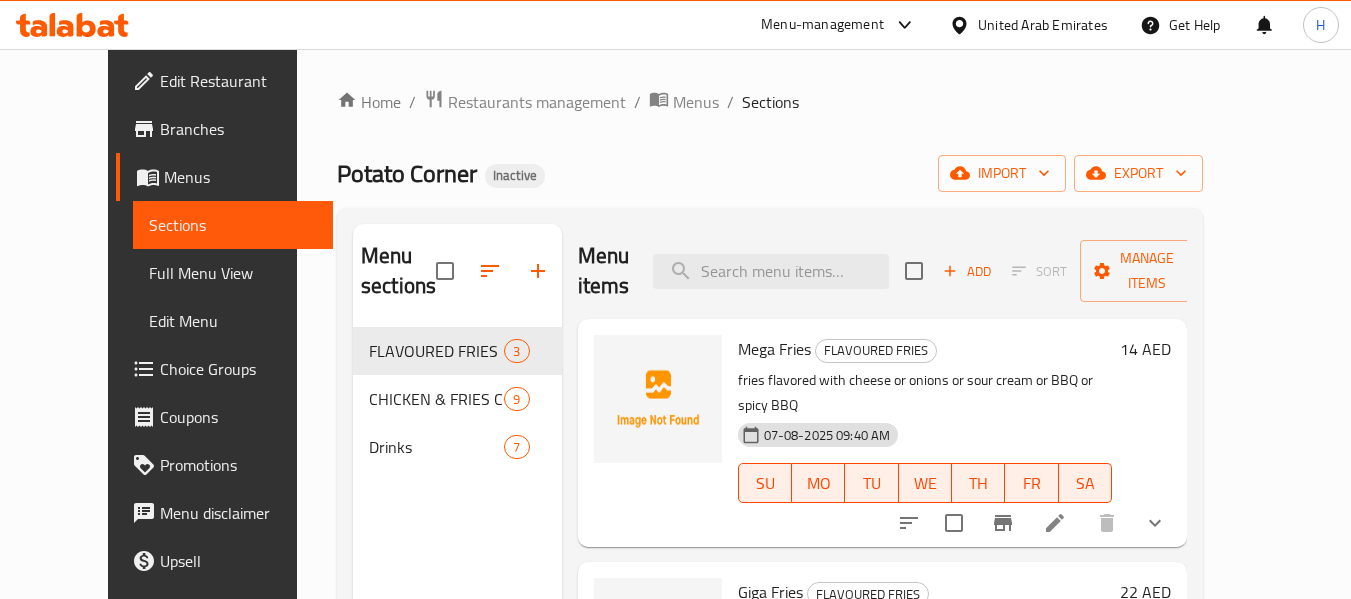click on "Full Menu View" at bounding box center [233, 273] 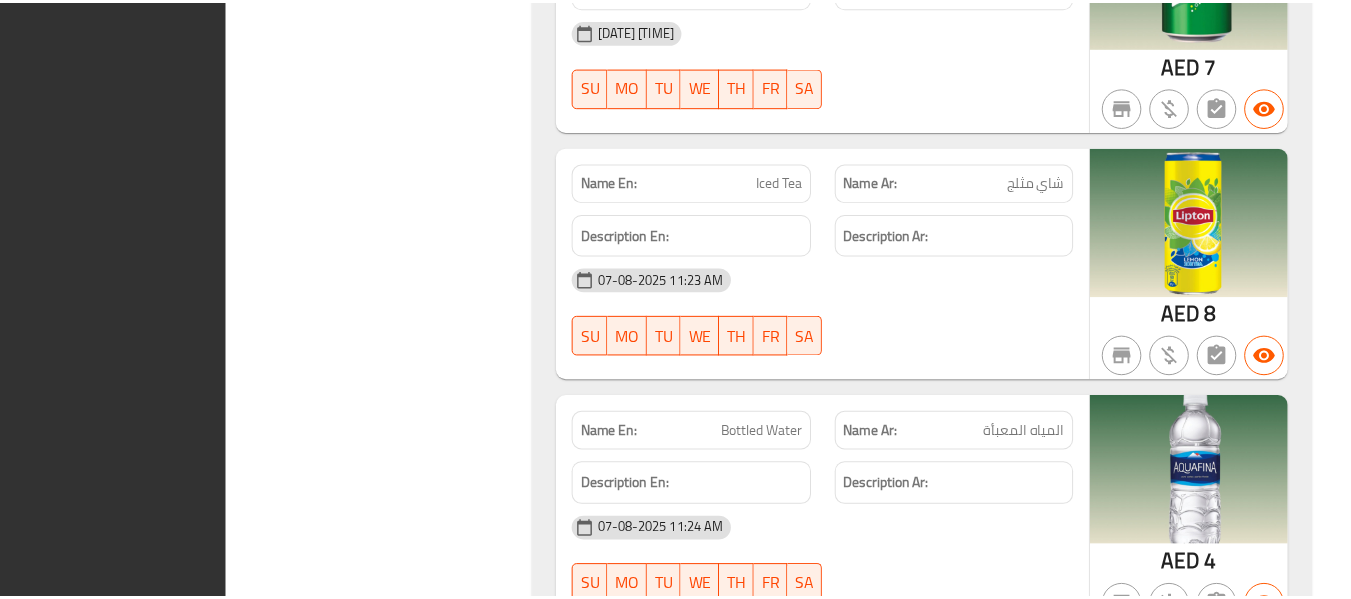 scroll, scrollTop: 7525, scrollLeft: 0, axis: vertical 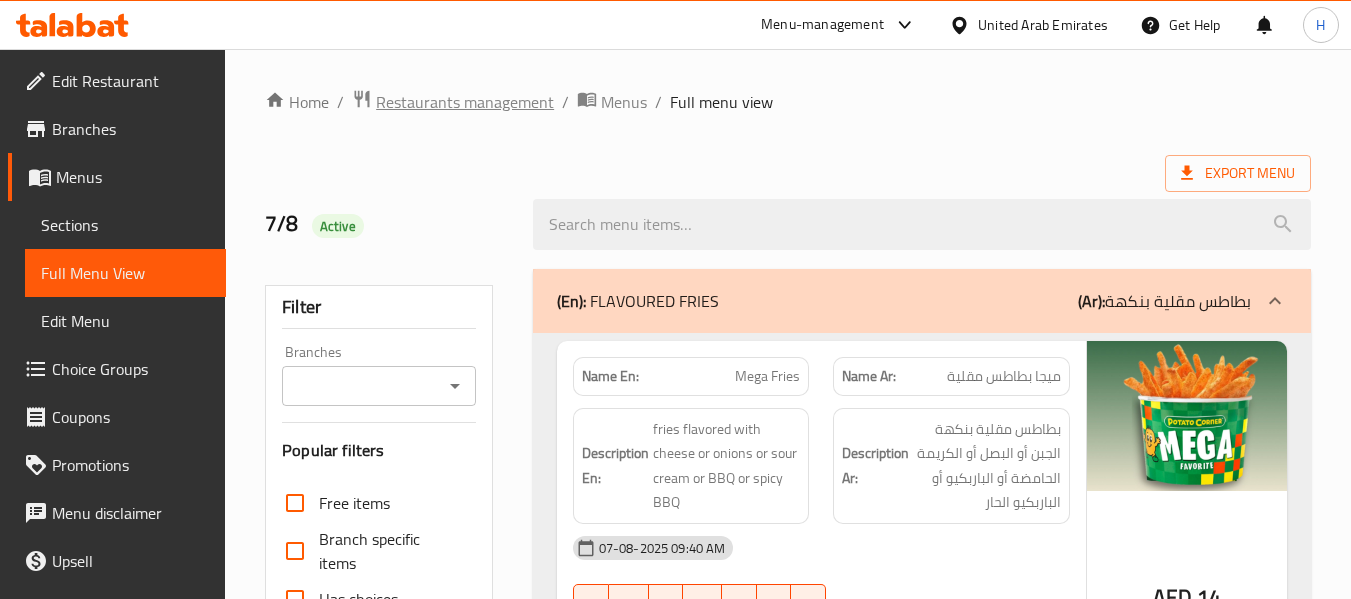 click on "Restaurants management" at bounding box center (465, 102) 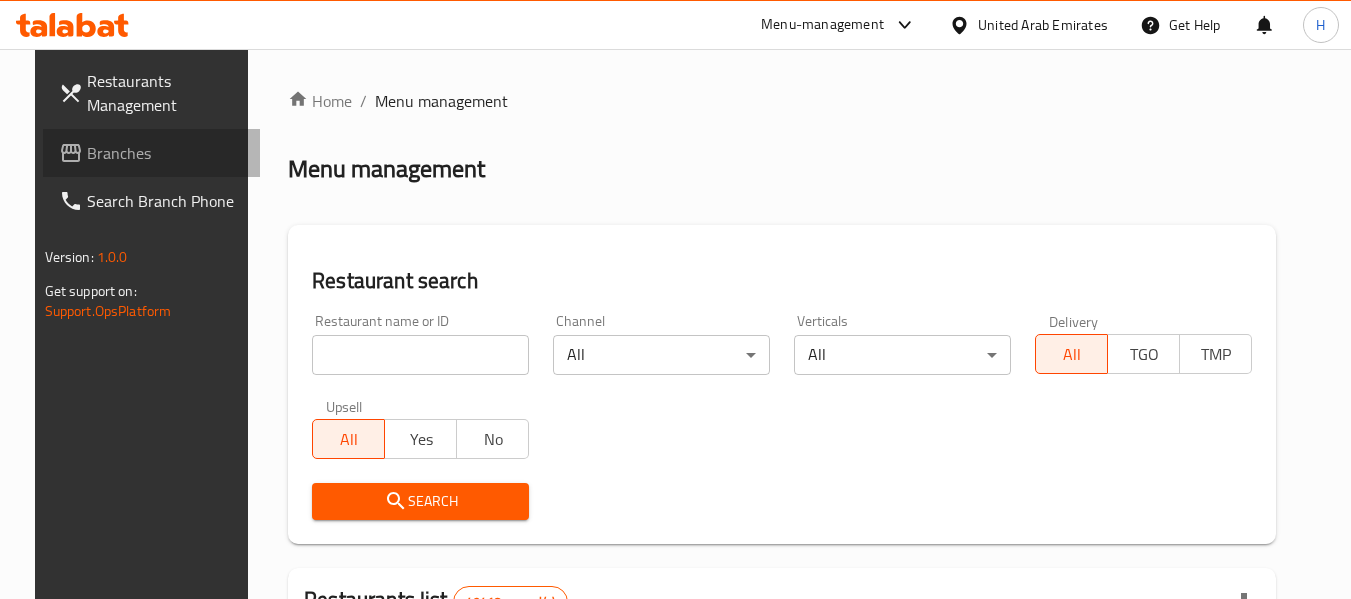 click on "Branches" at bounding box center [166, 153] 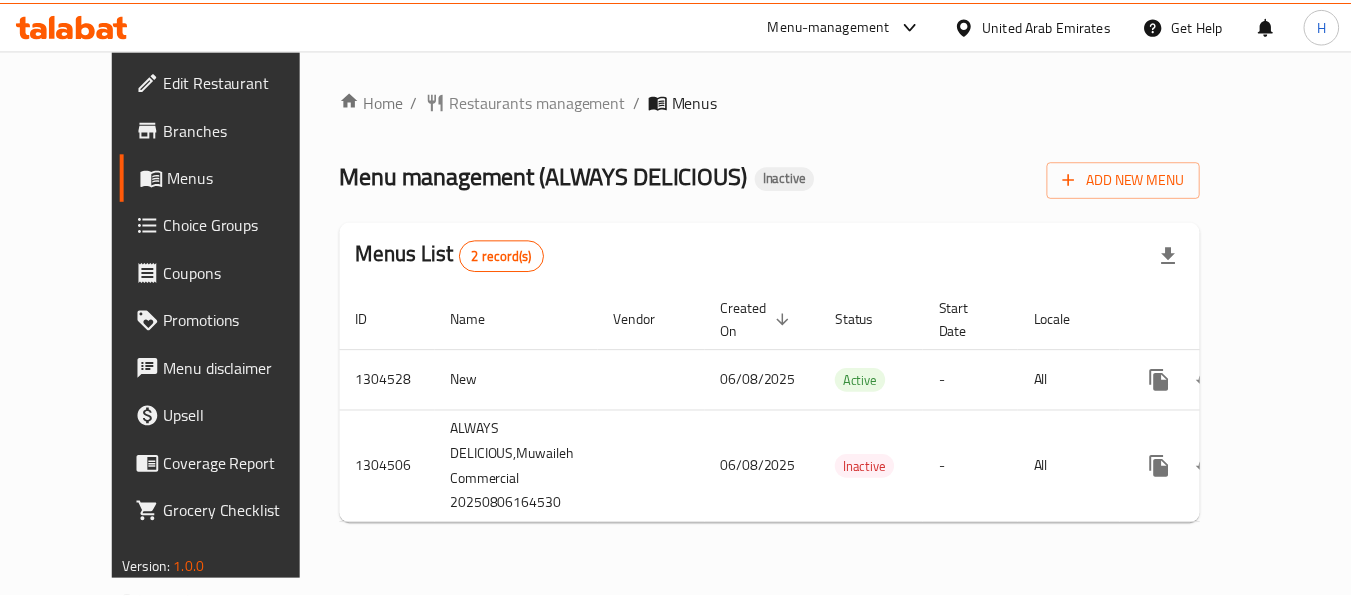 scroll, scrollTop: 0, scrollLeft: 0, axis: both 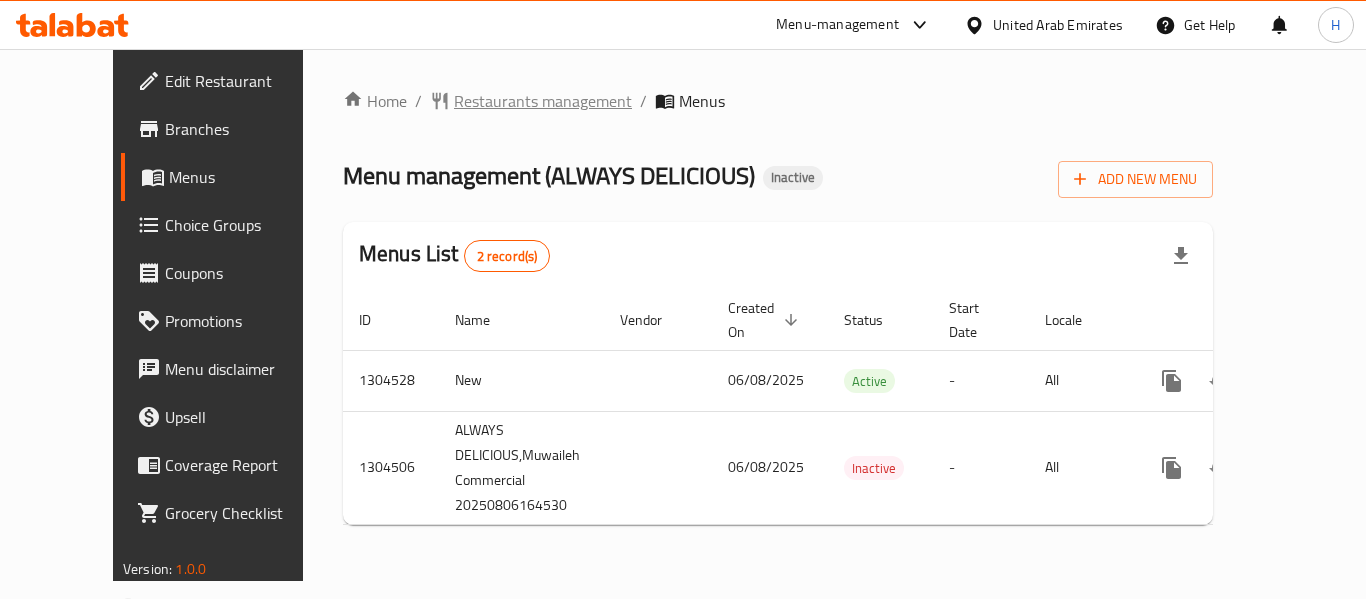 click on "Restaurants management" at bounding box center (543, 101) 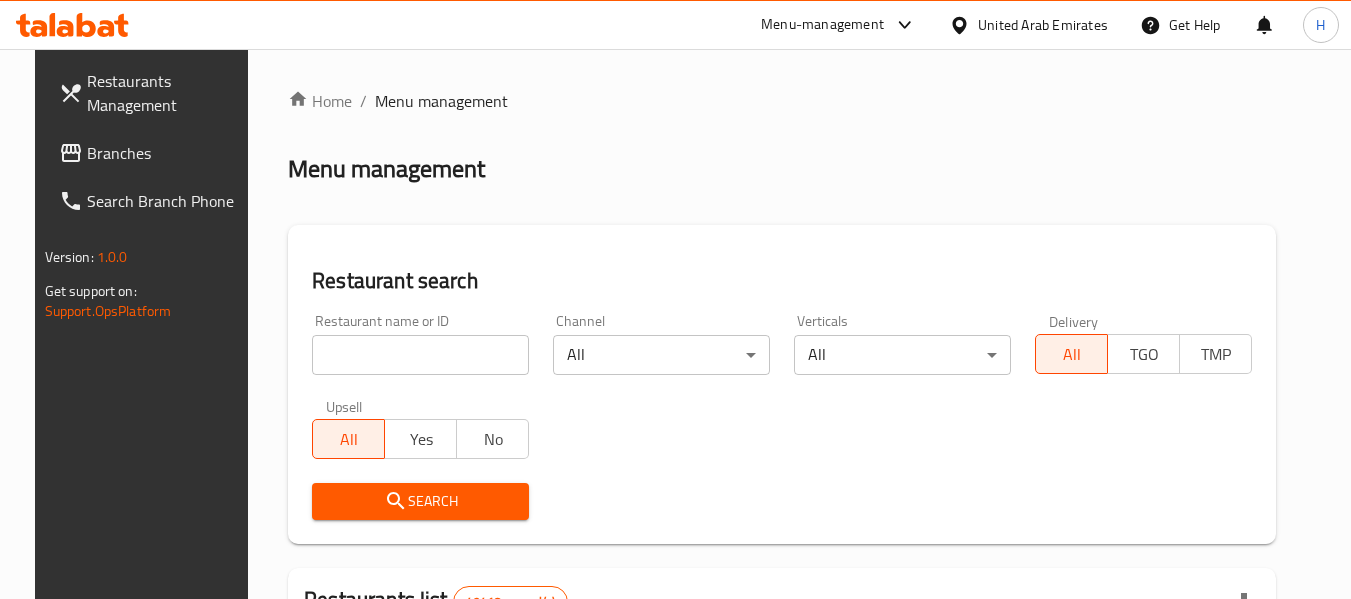 click at bounding box center [420, 355] 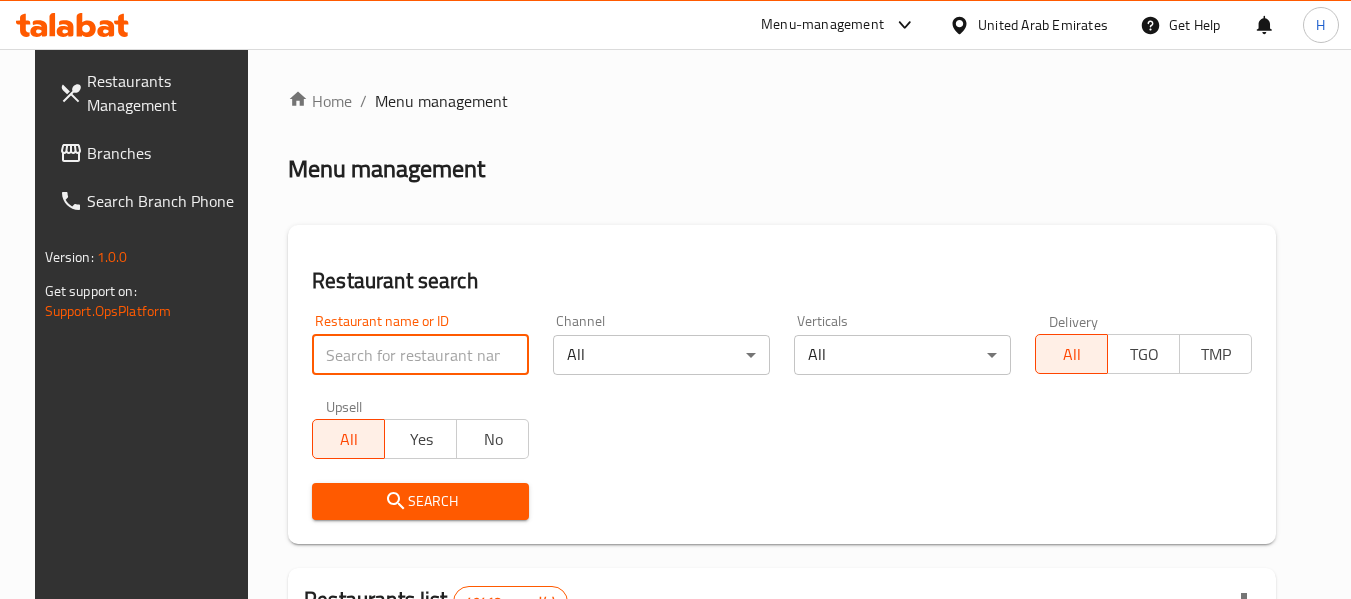 click on "Branches" at bounding box center (166, 153) 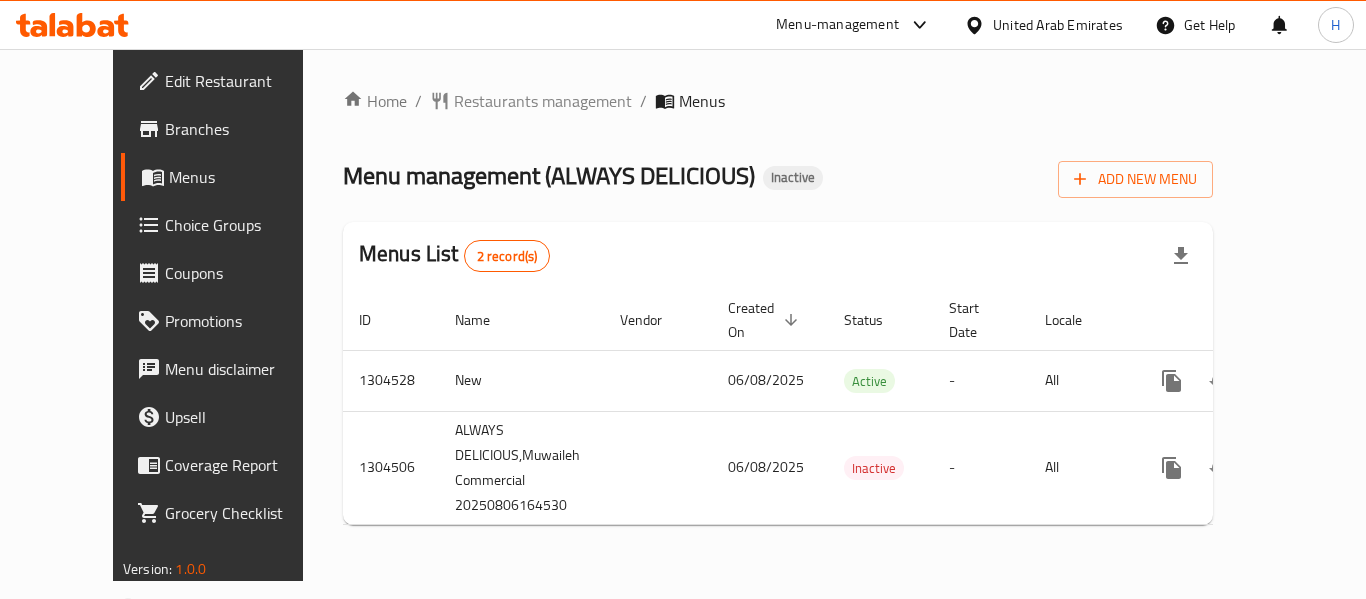 scroll, scrollTop: 0, scrollLeft: 0, axis: both 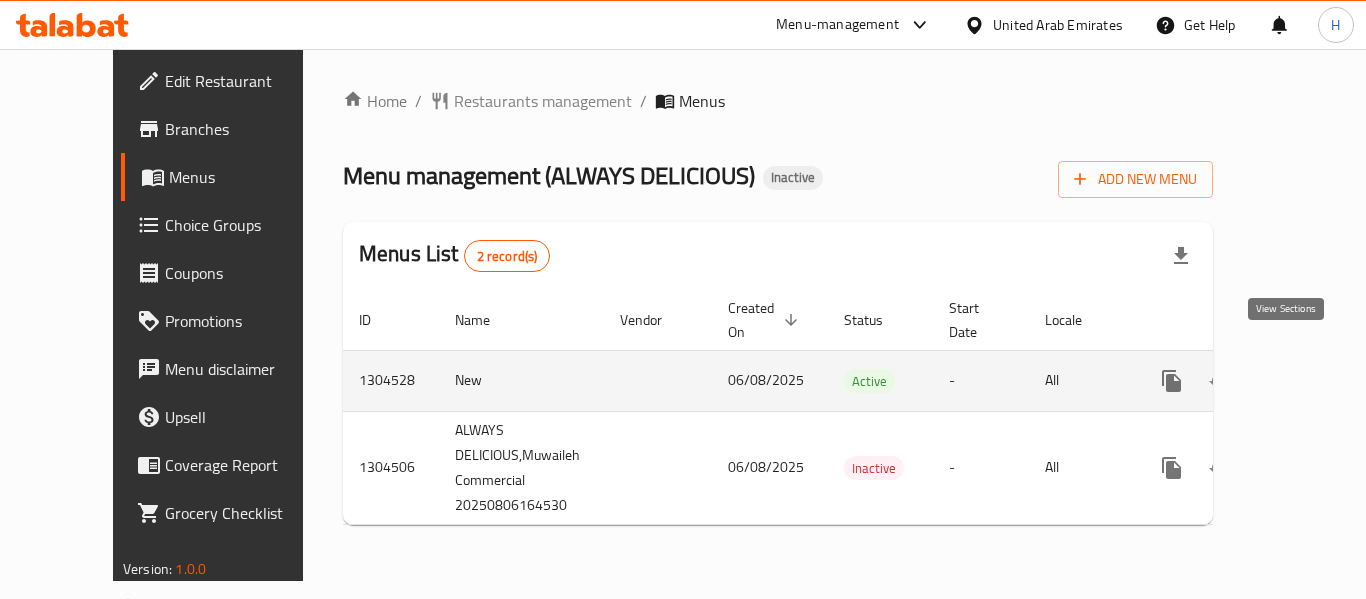 click 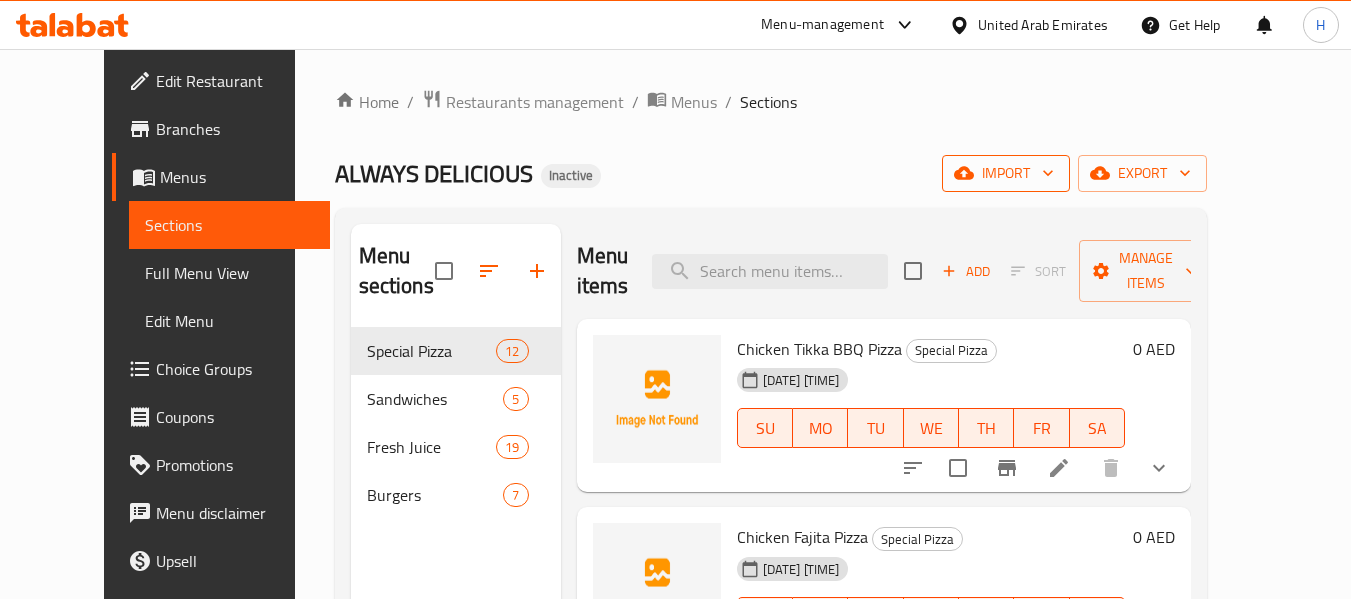 click on "import" at bounding box center [1006, 173] 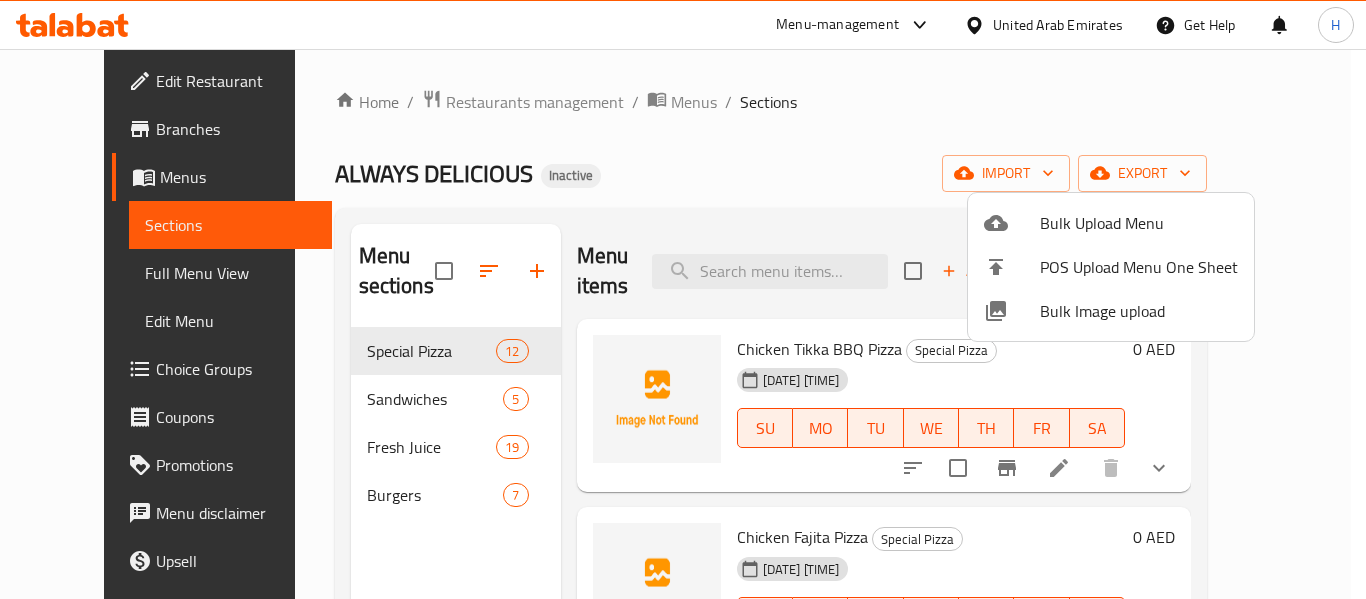 click on "Bulk Image upload" at bounding box center (1139, 311) 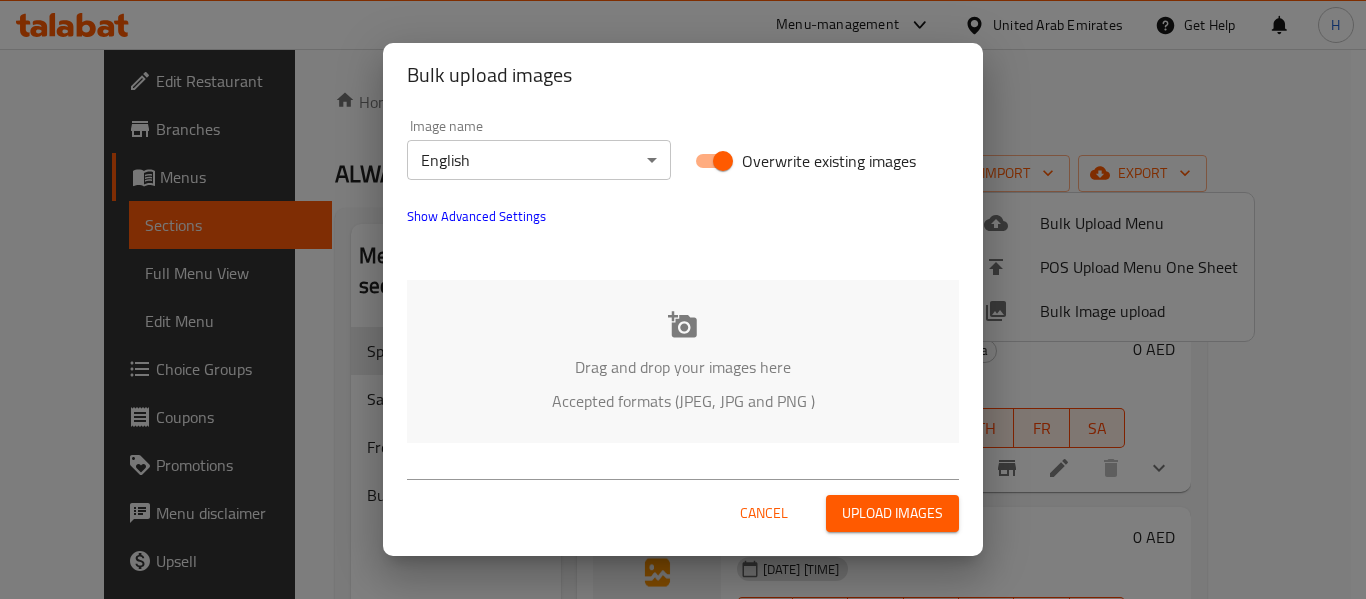 click on "Drag and drop your images here Accepted formats (JPEG, JPG and PNG )" at bounding box center (683, 361) 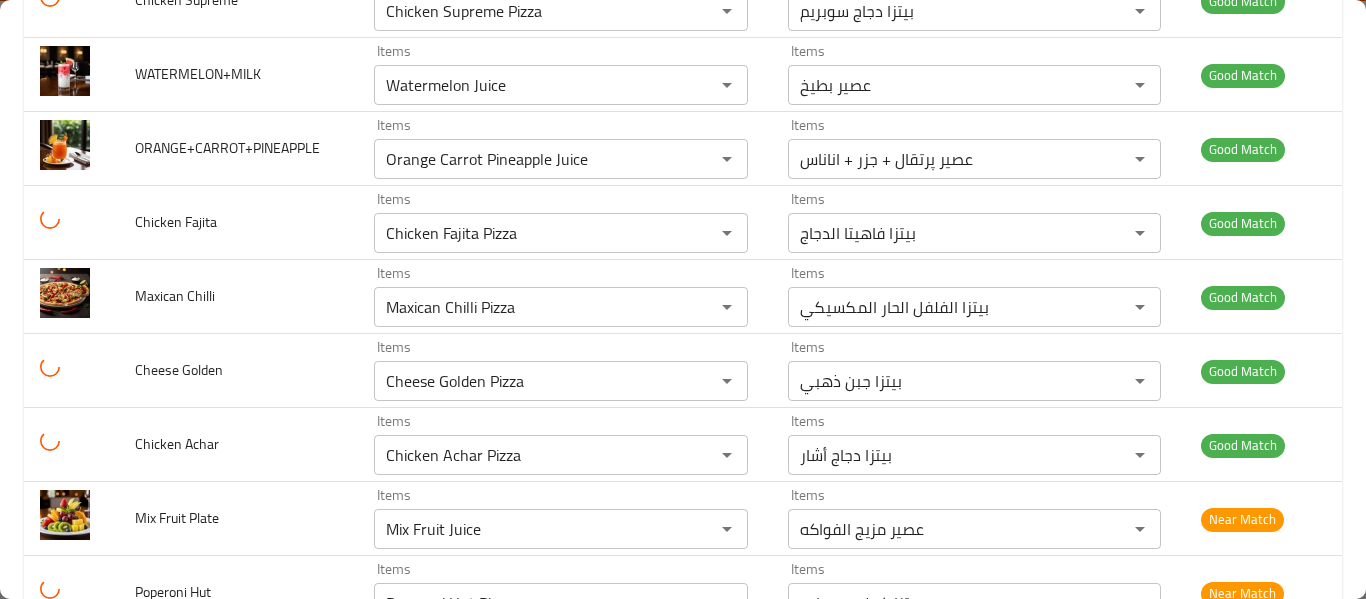 scroll, scrollTop: 1867, scrollLeft: 0, axis: vertical 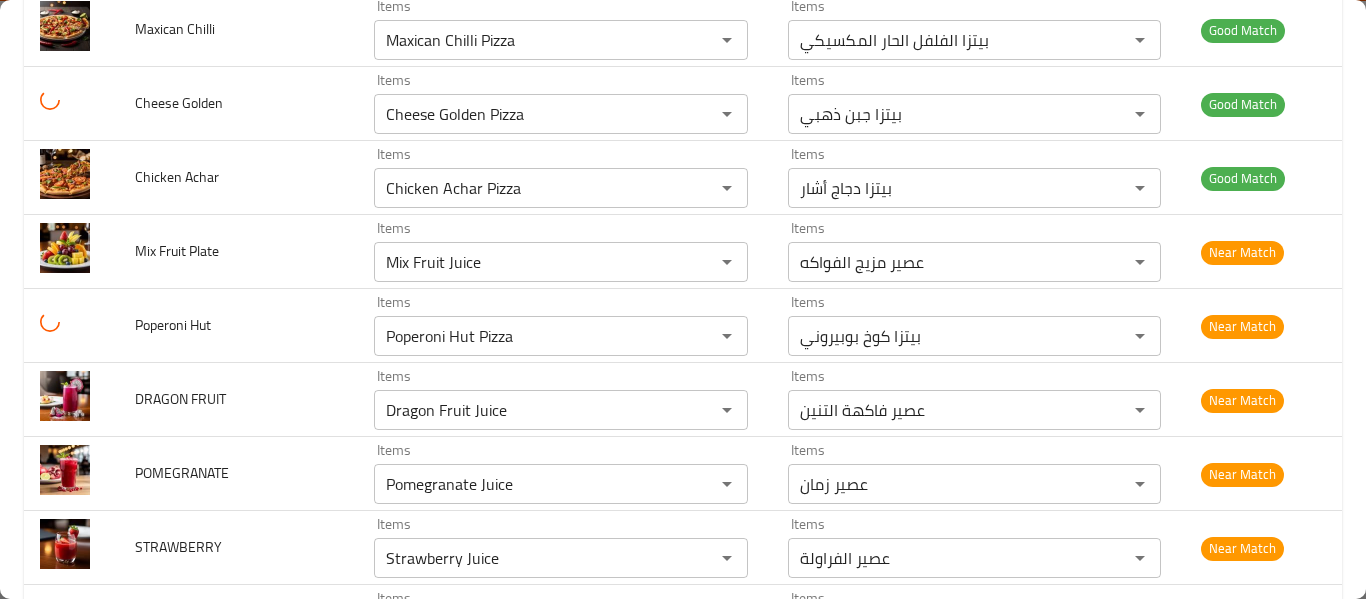click on "Items" at bounding box center (531, 1668) 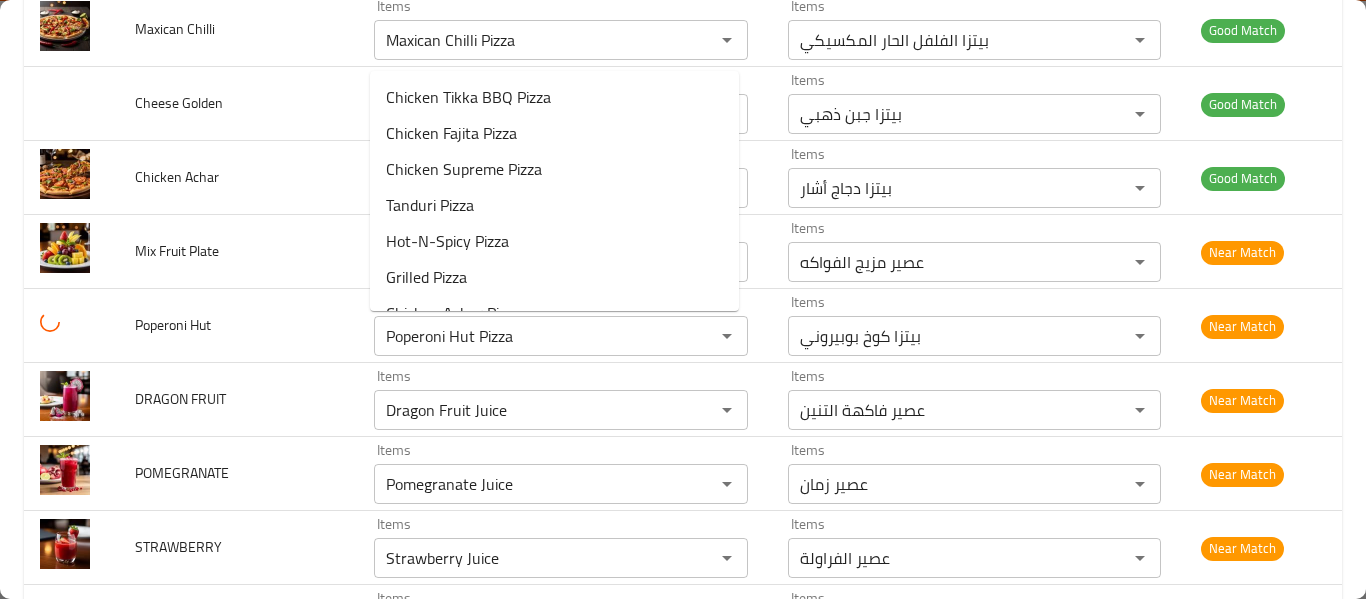 scroll, scrollTop: 3200, scrollLeft: 0, axis: vertical 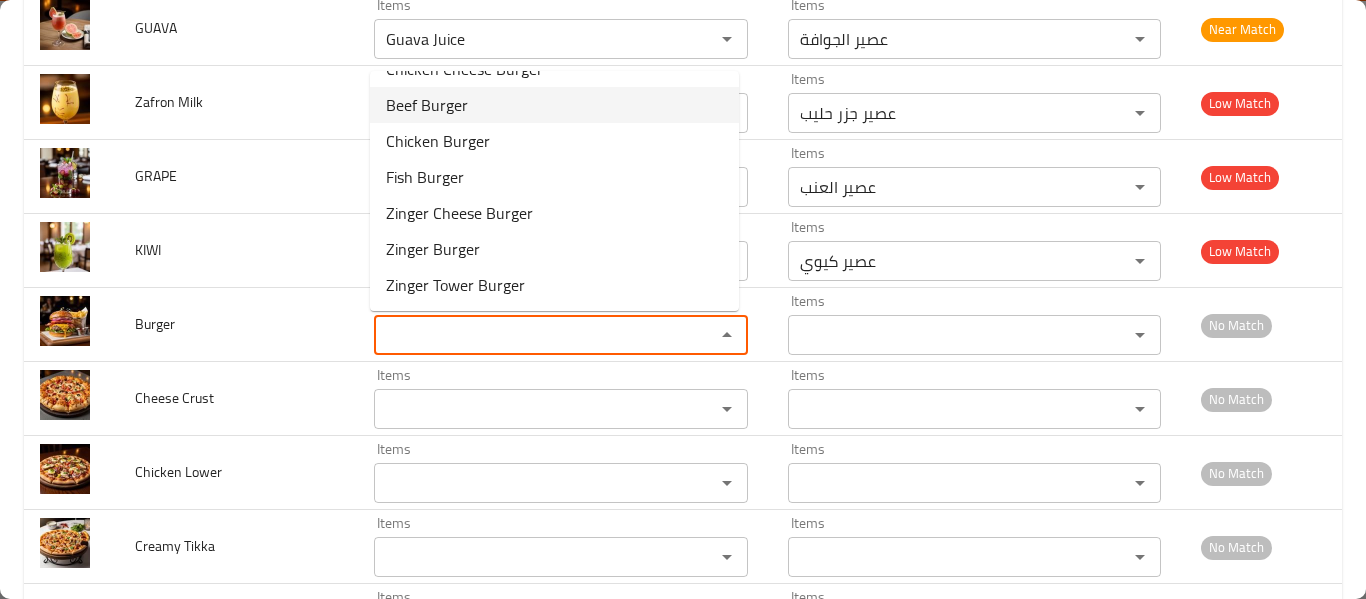 click on "Beef Burger" at bounding box center (554, 105) 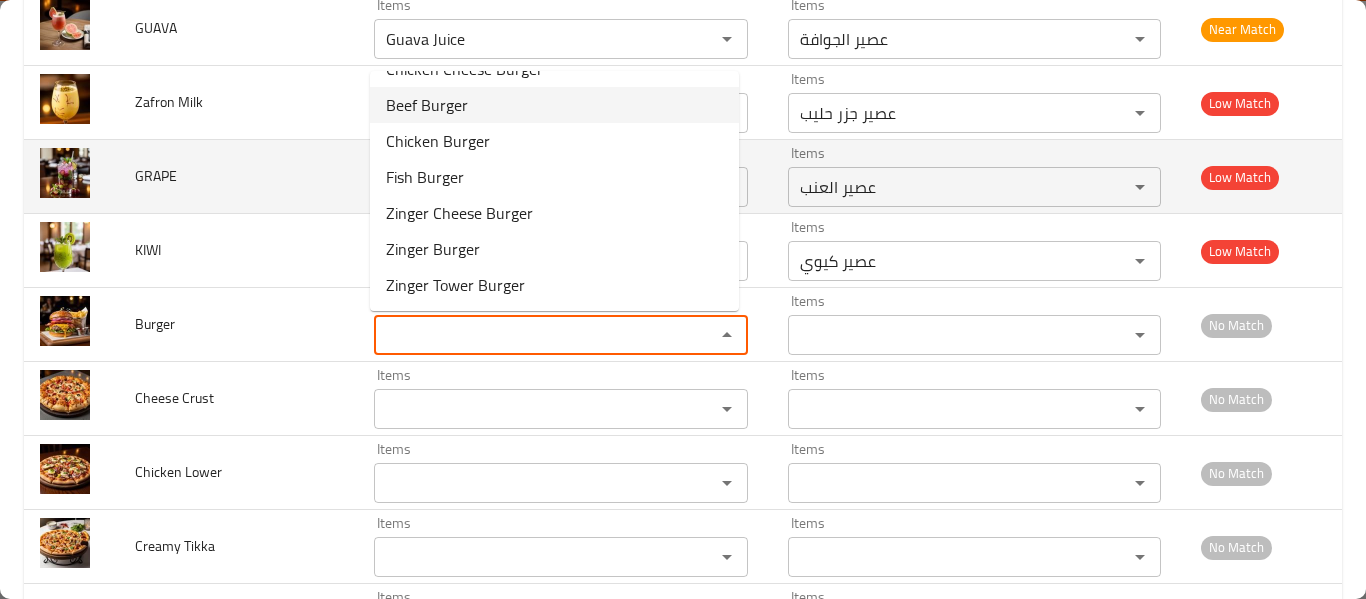 type on "Beef Burger" 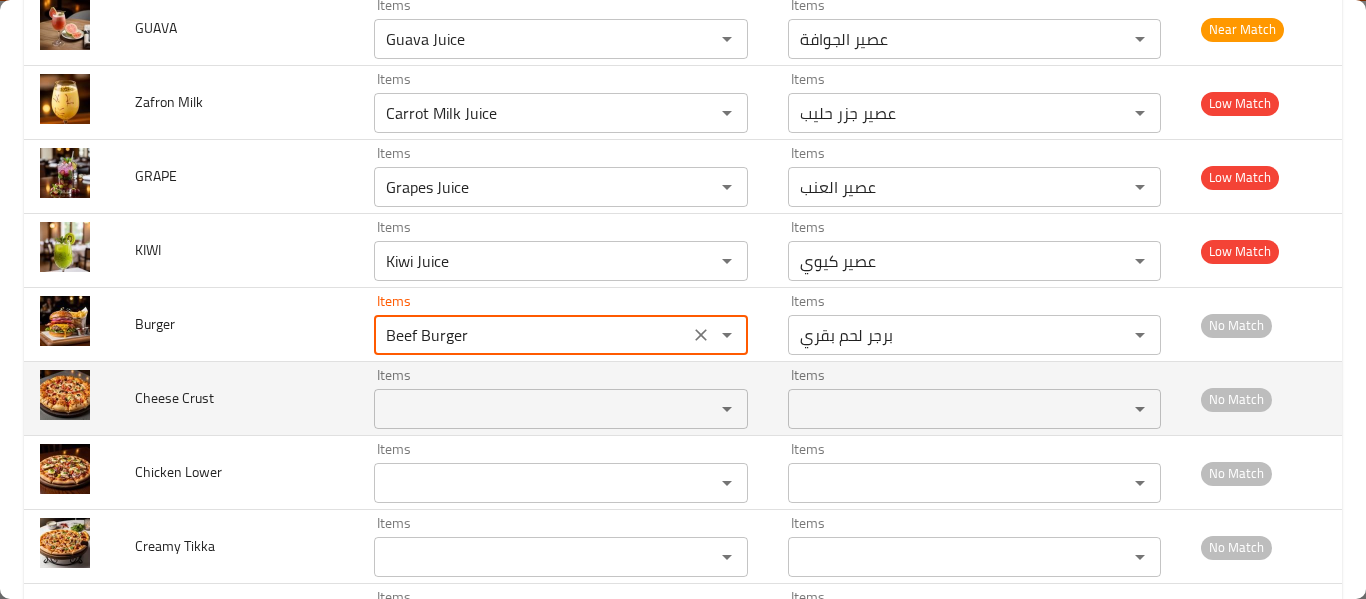 click on "Items" at bounding box center [561, 409] 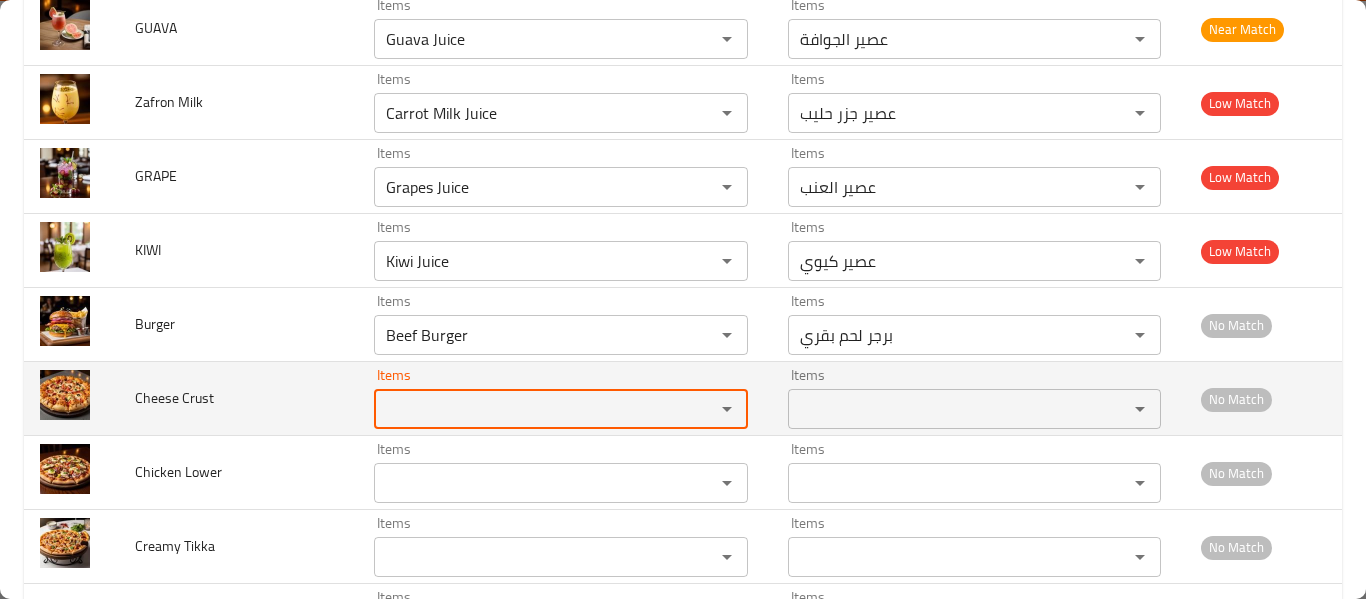 click on "Items" at bounding box center [561, 409] 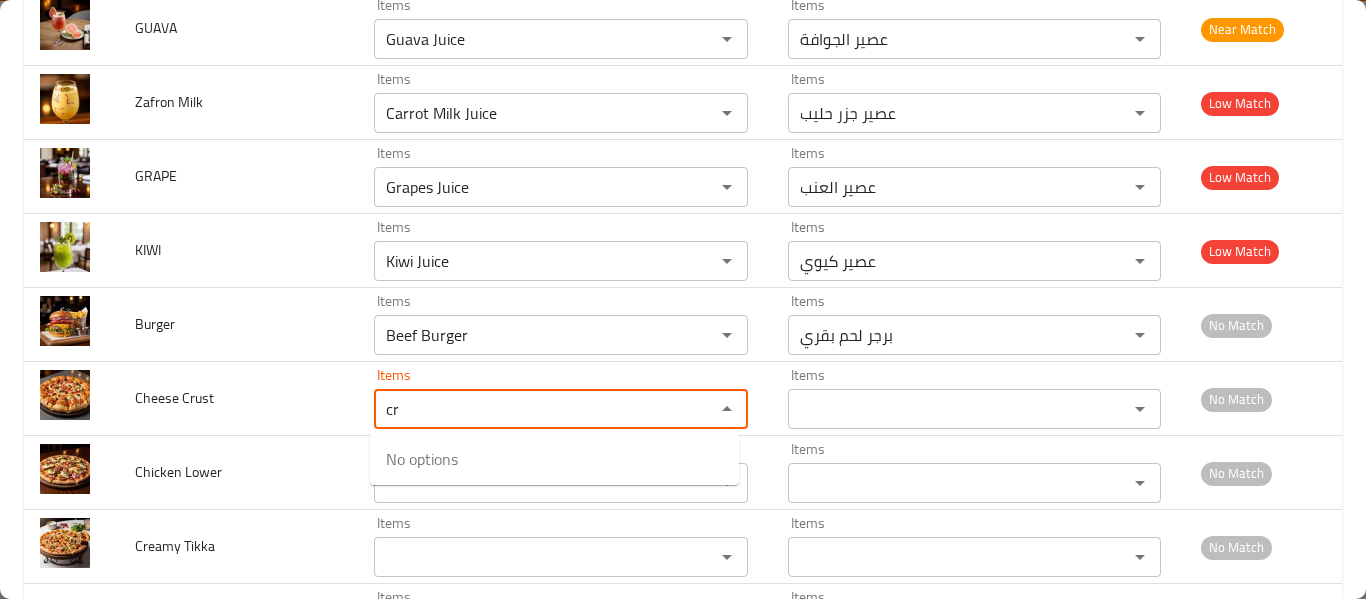 type on "cr" 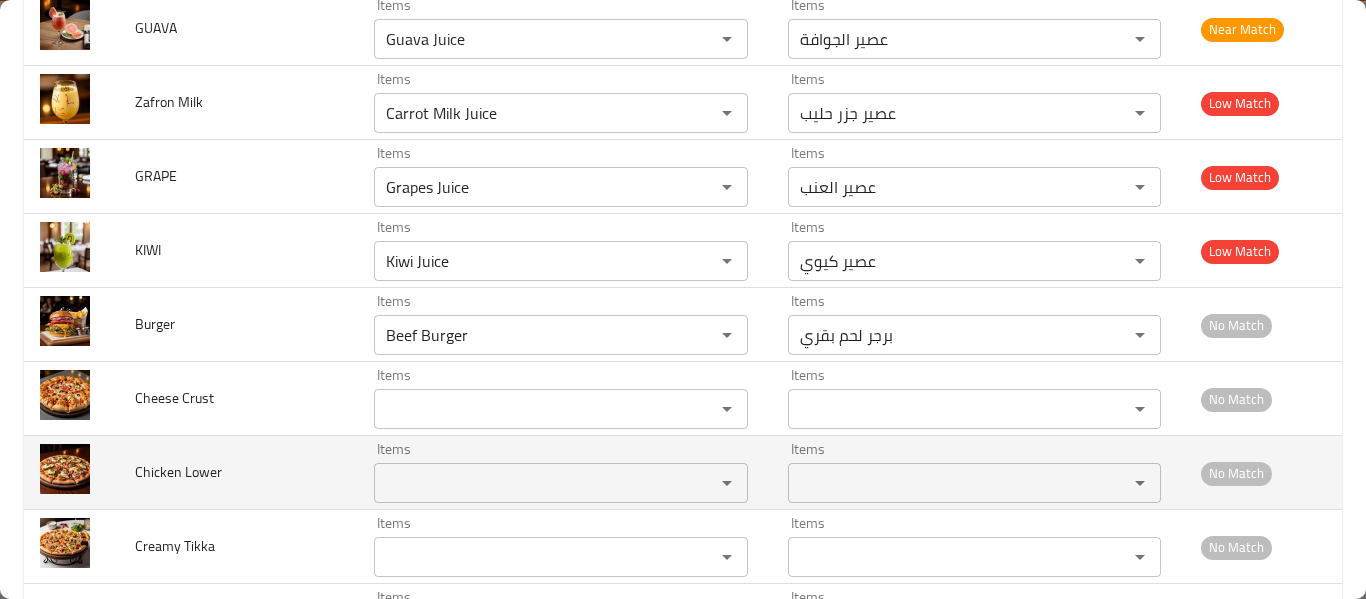 click on "Items" at bounding box center (531, 483) 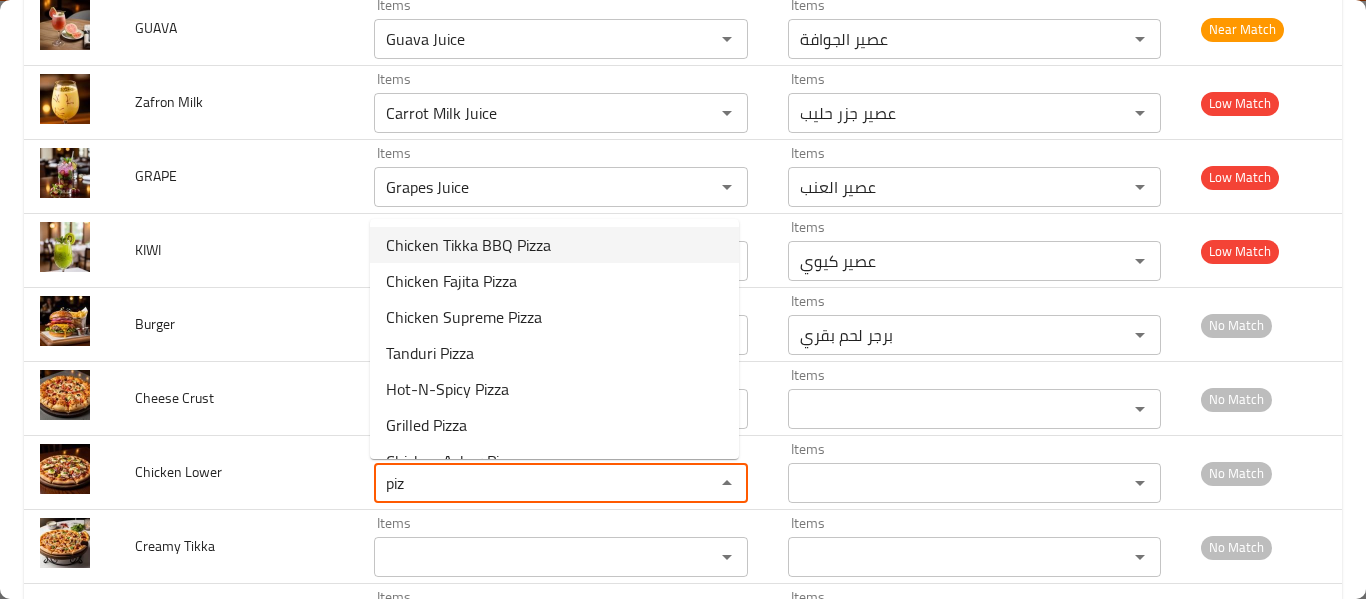 click on "Chicken Tikka BBQ Pizza" at bounding box center (468, 245) 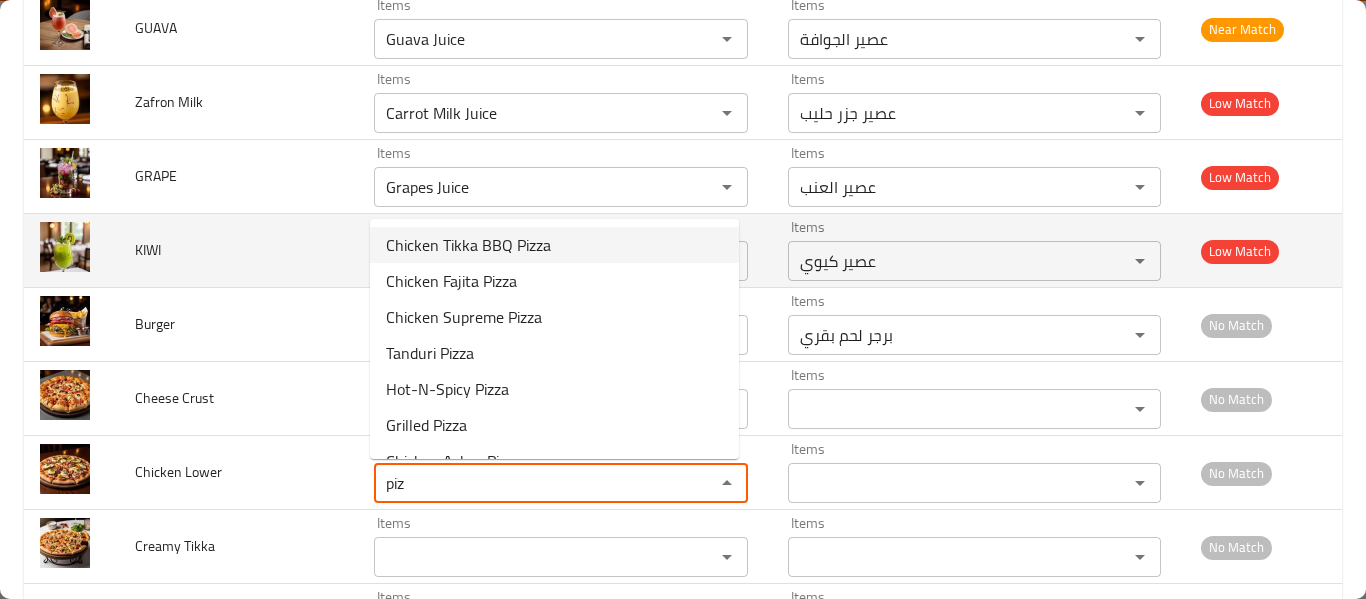 type on "Chicken Tikka BBQ Pizza" 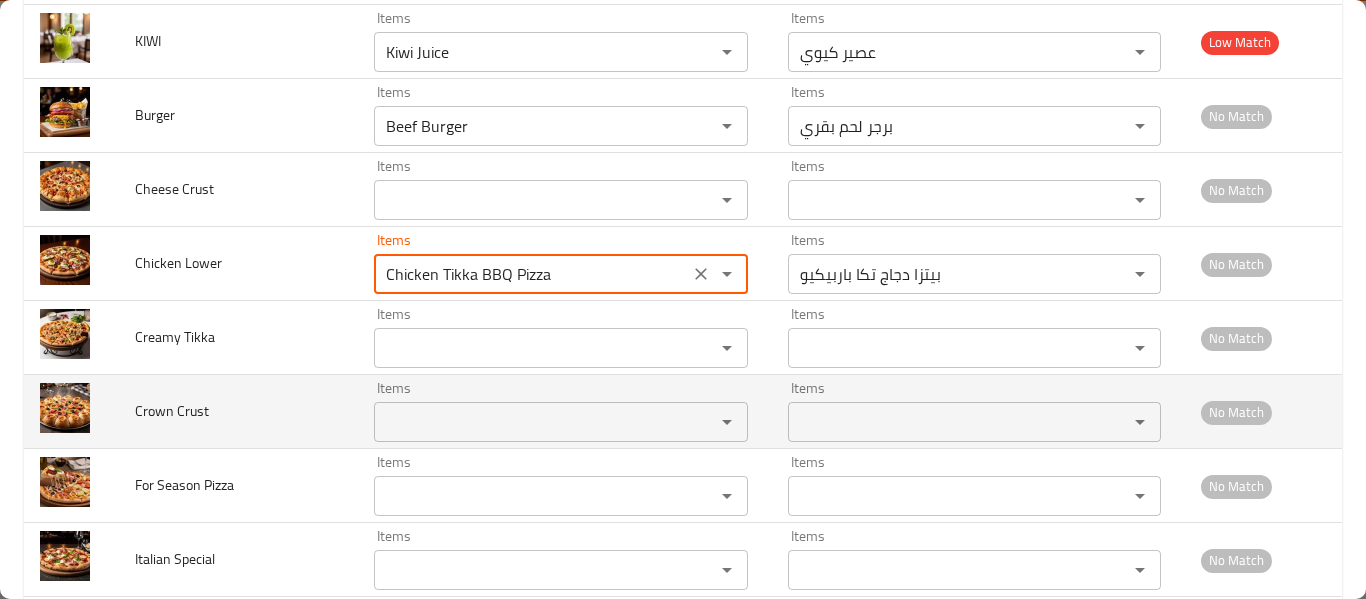 scroll, scrollTop: 3467, scrollLeft: 0, axis: vertical 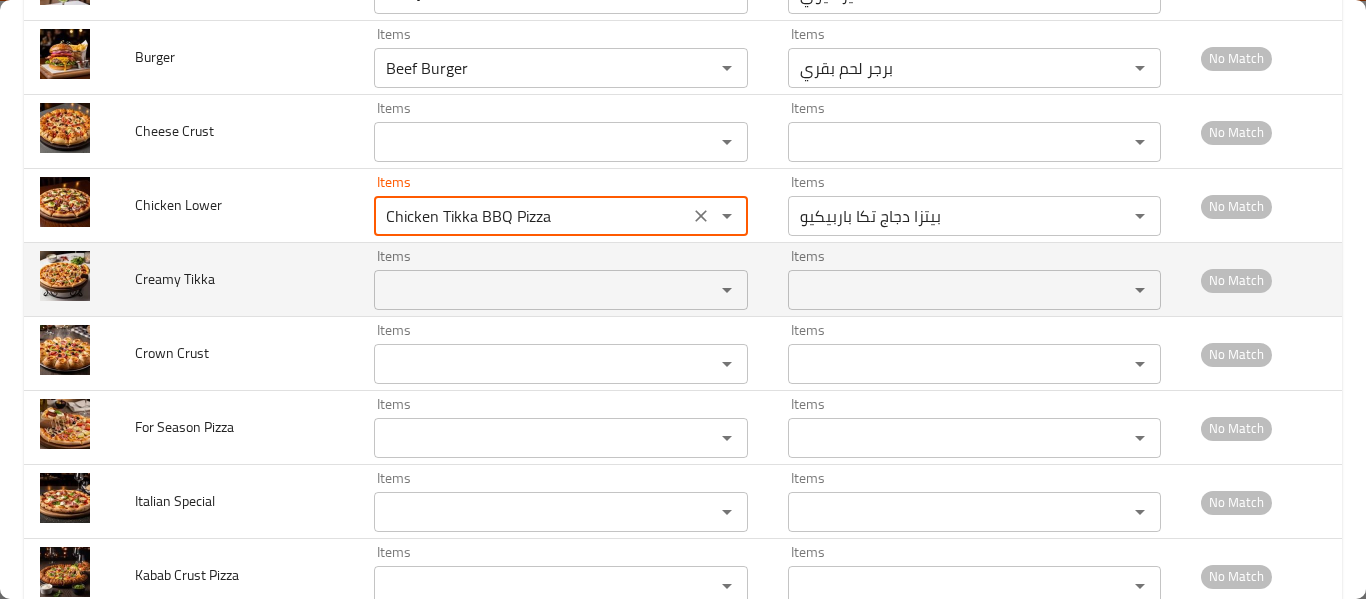 type on "Chicken Tikka BBQ Pizza" 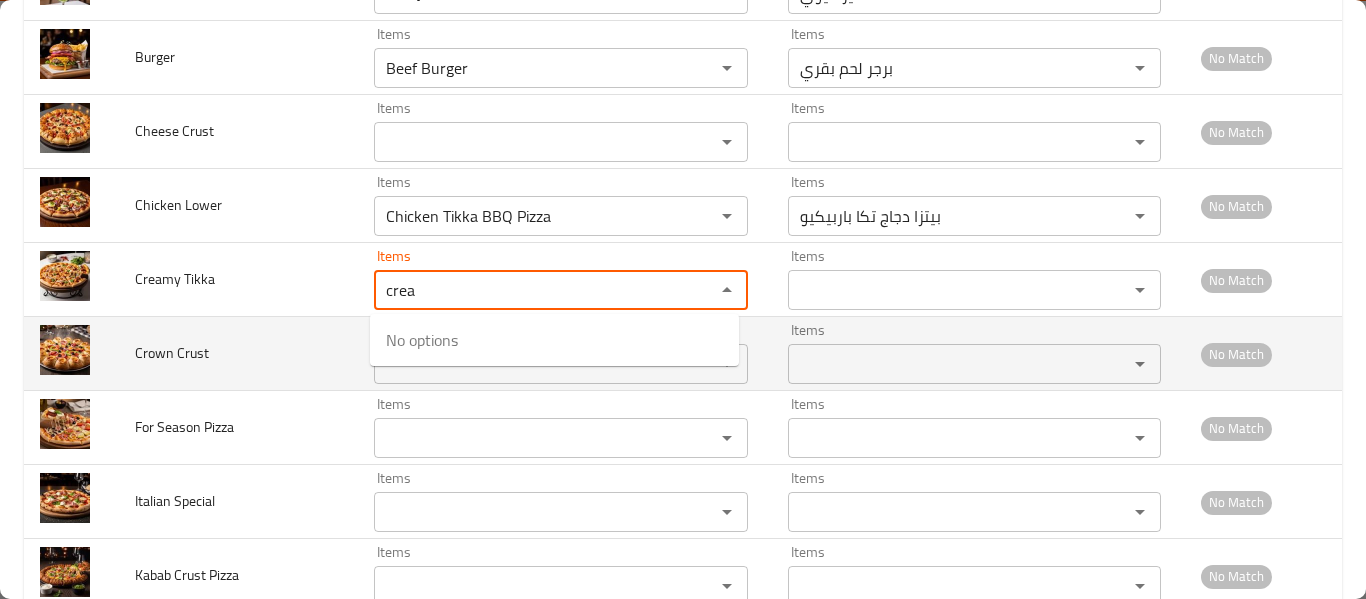 type on "crea" 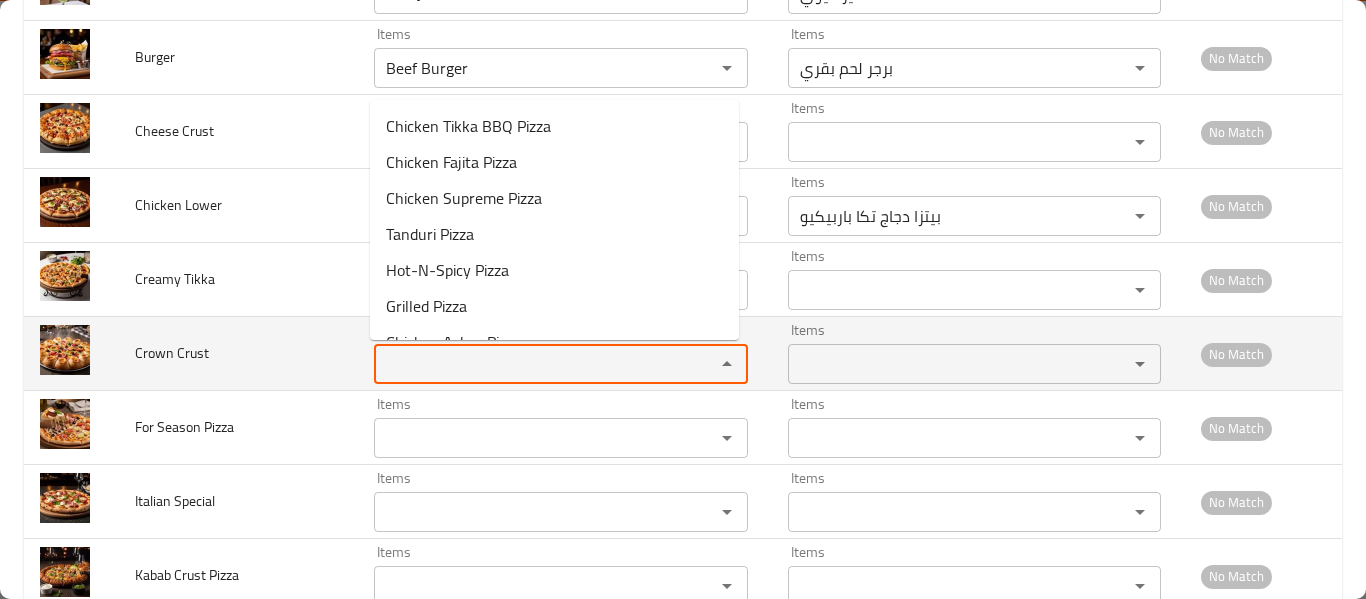 click on "Items" at bounding box center [531, 364] 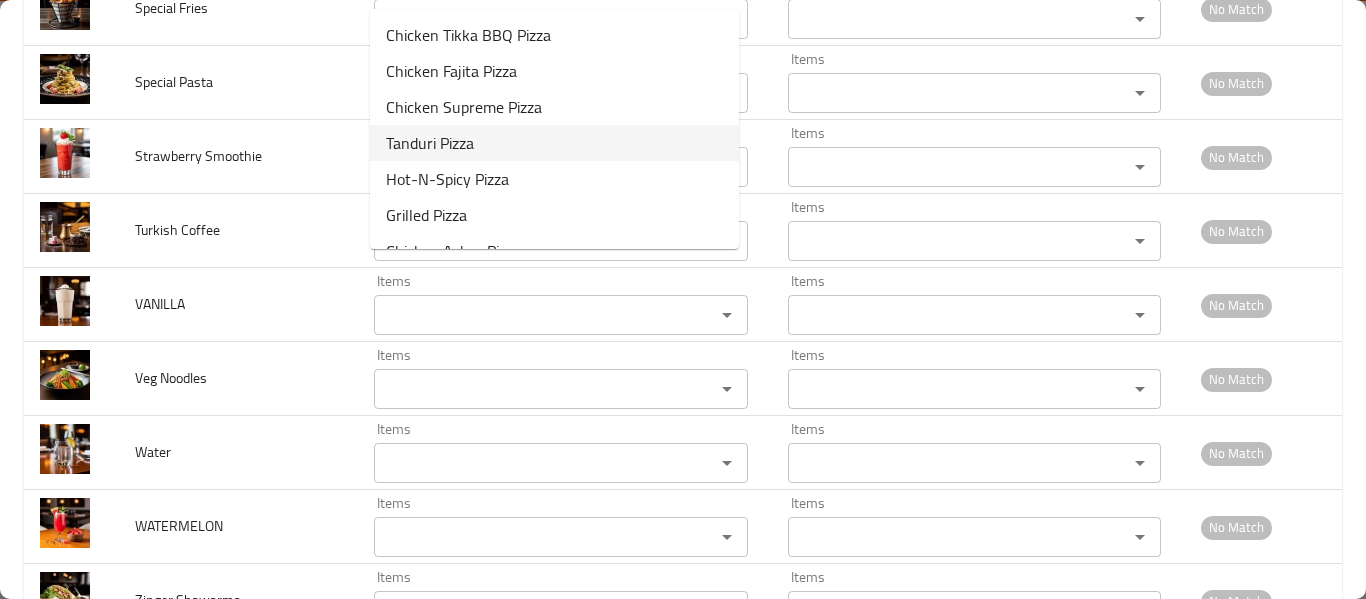 scroll, scrollTop: 8775, scrollLeft: 0, axis: vertical 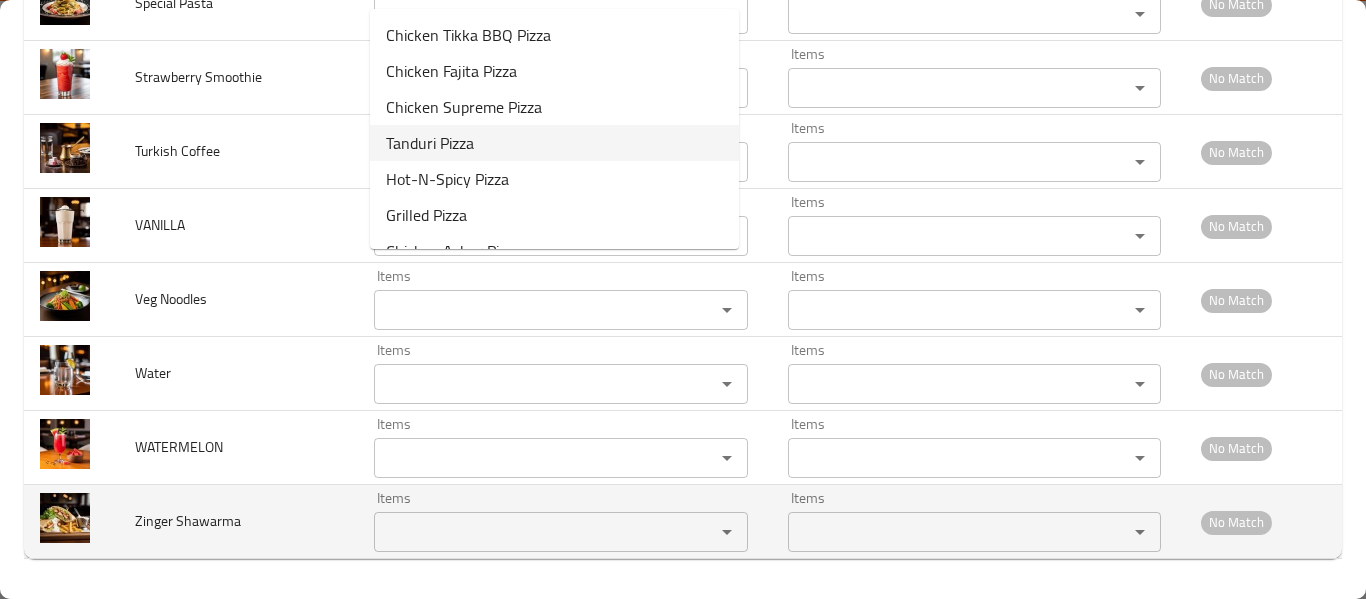 click on "Zinger Shawarma" at bounding box center [238, 522] 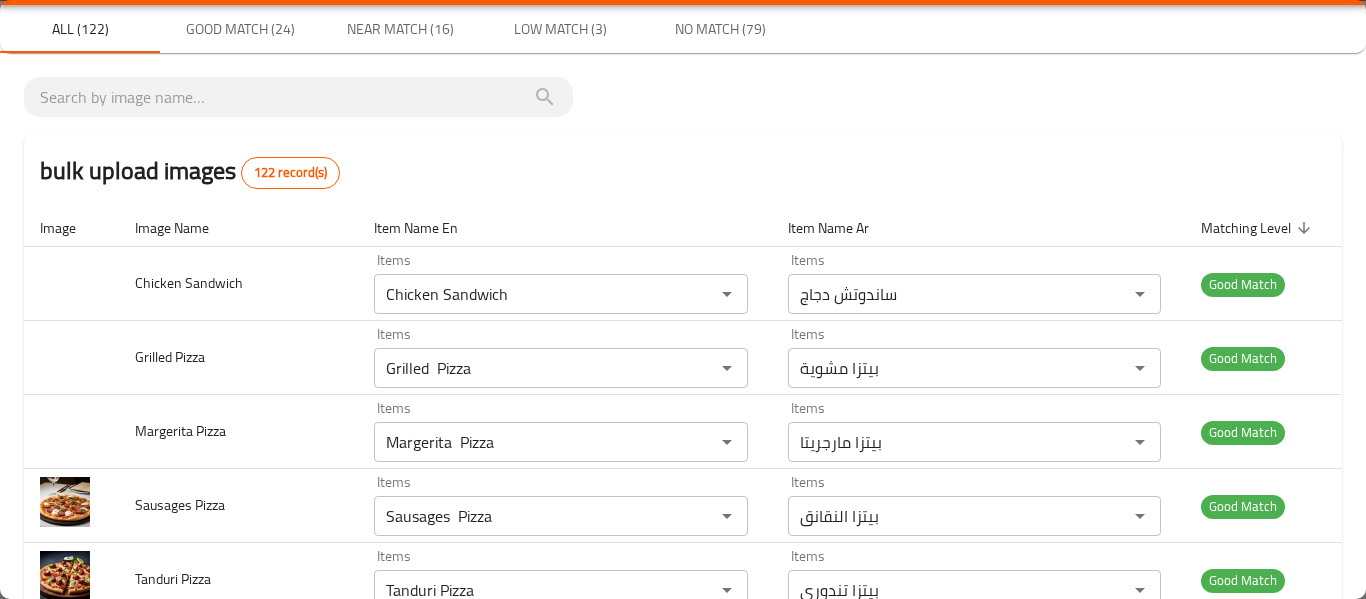 scroll, scrollTop: 0, scrollLeft: 0, axis: both 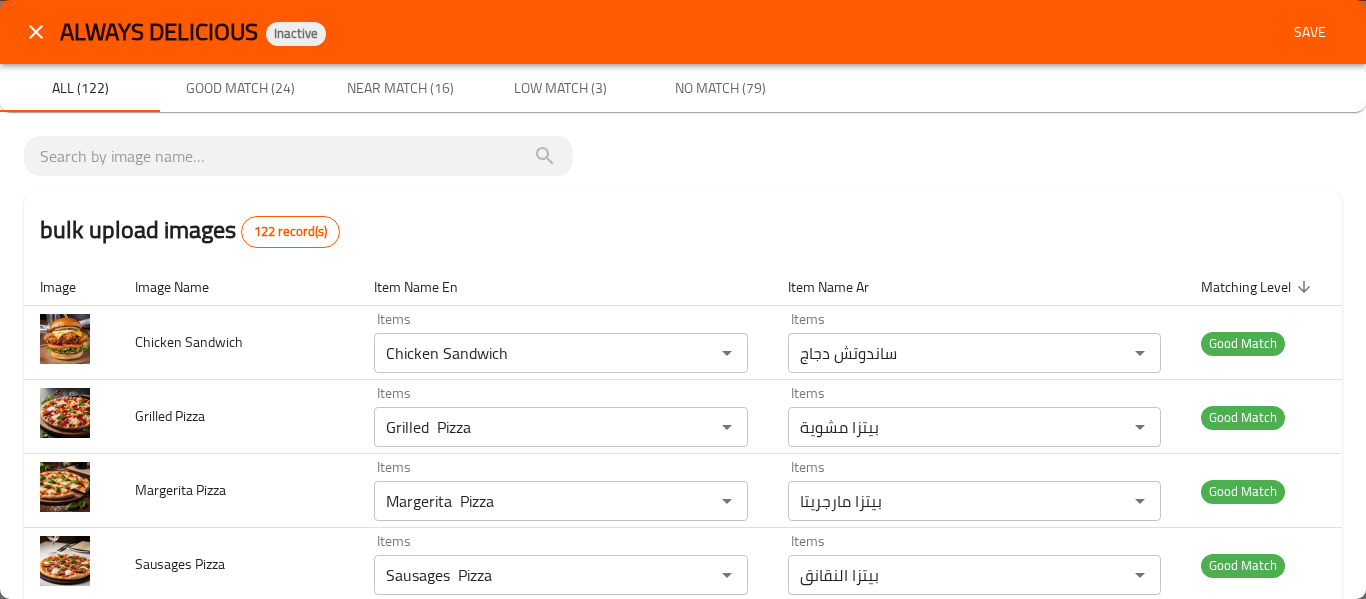 click on "Save" at bounding box center [1310, 32] 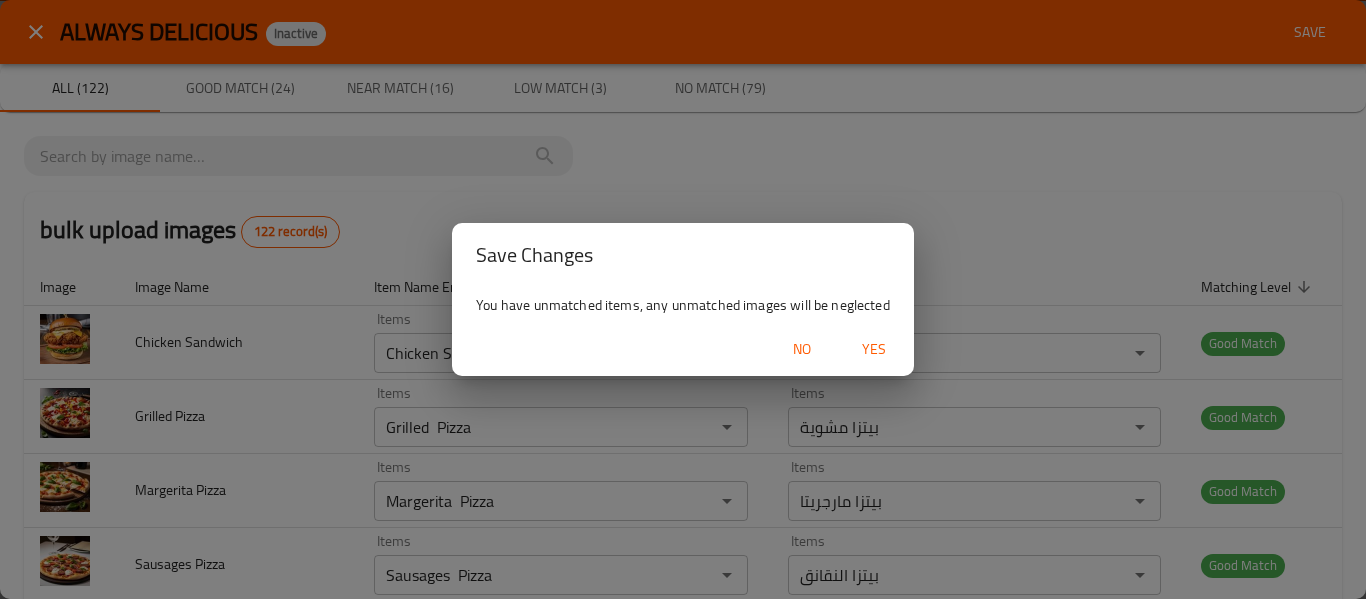 click on "Save Changes You have unmatched items, any unmatched images will be neglected No Yes" at bounding box center (683, 299) 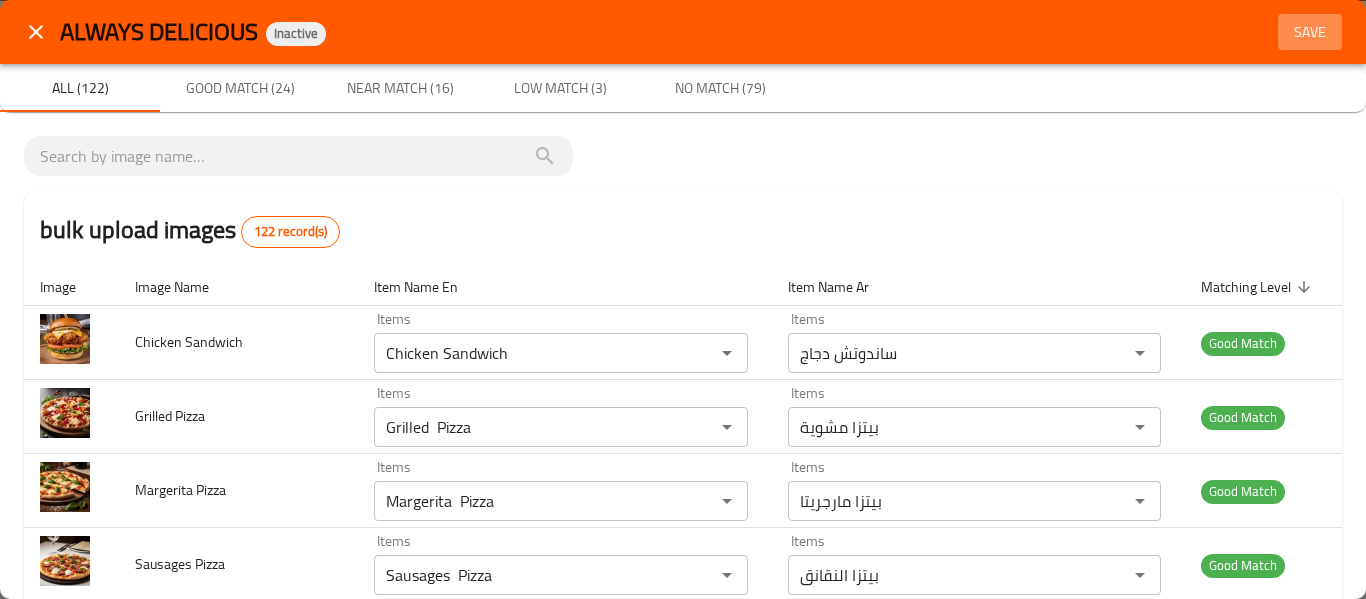 click on "Save" at bounding box center [1310, 32] 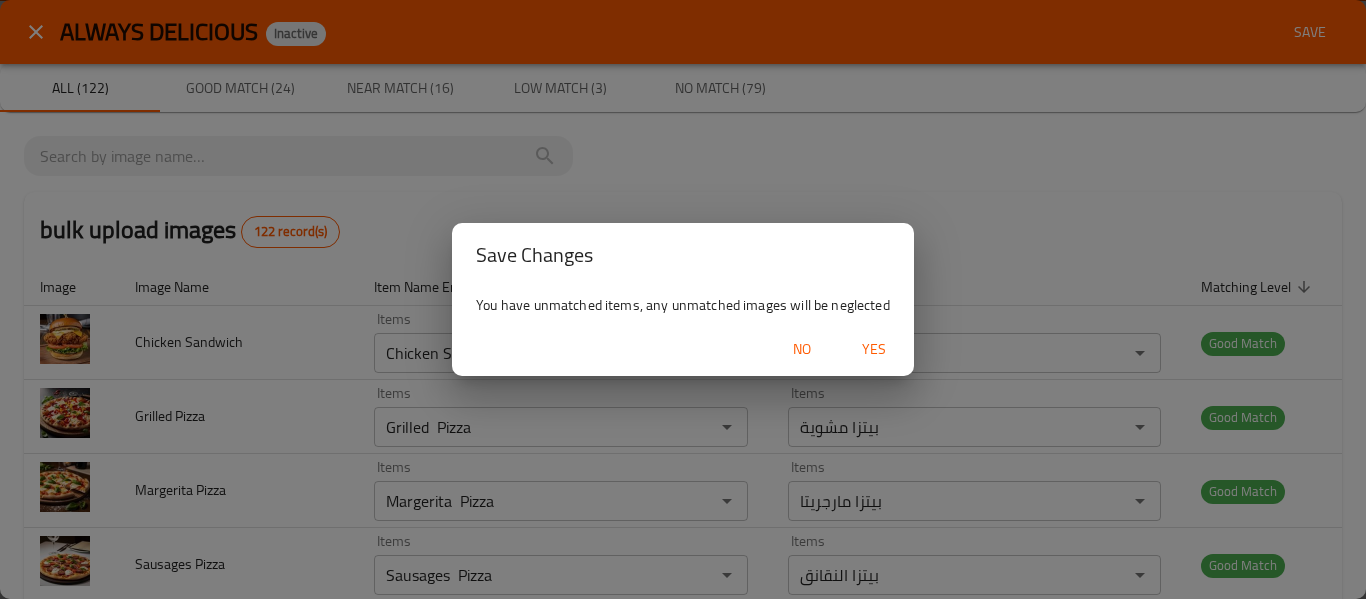 click on "Yes" at bounding box center (874, 349) 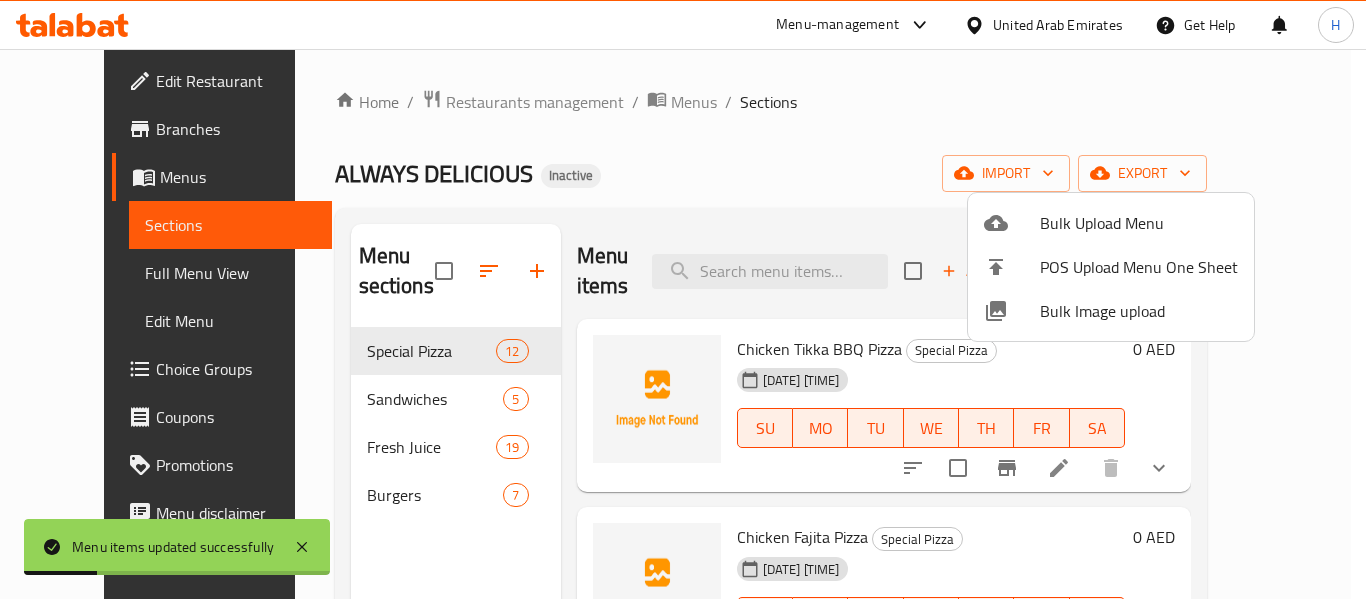 click at bounding box center (683, 299) 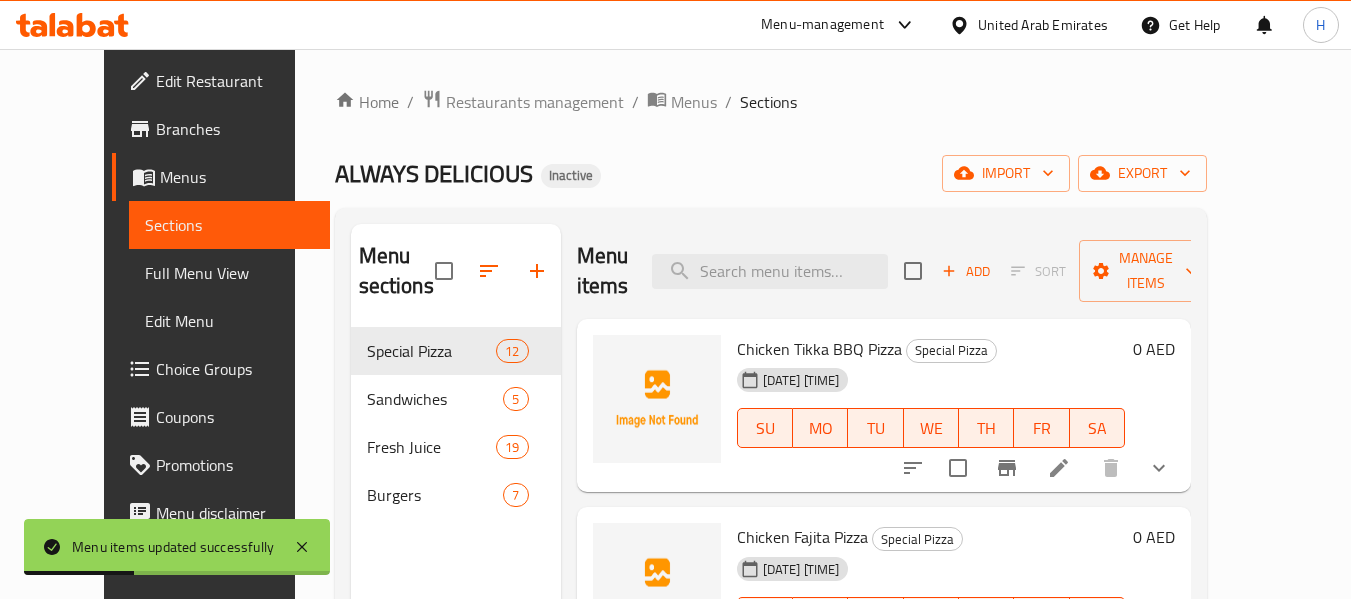 click on "Full Menu View" at bounding box center [229, 273] 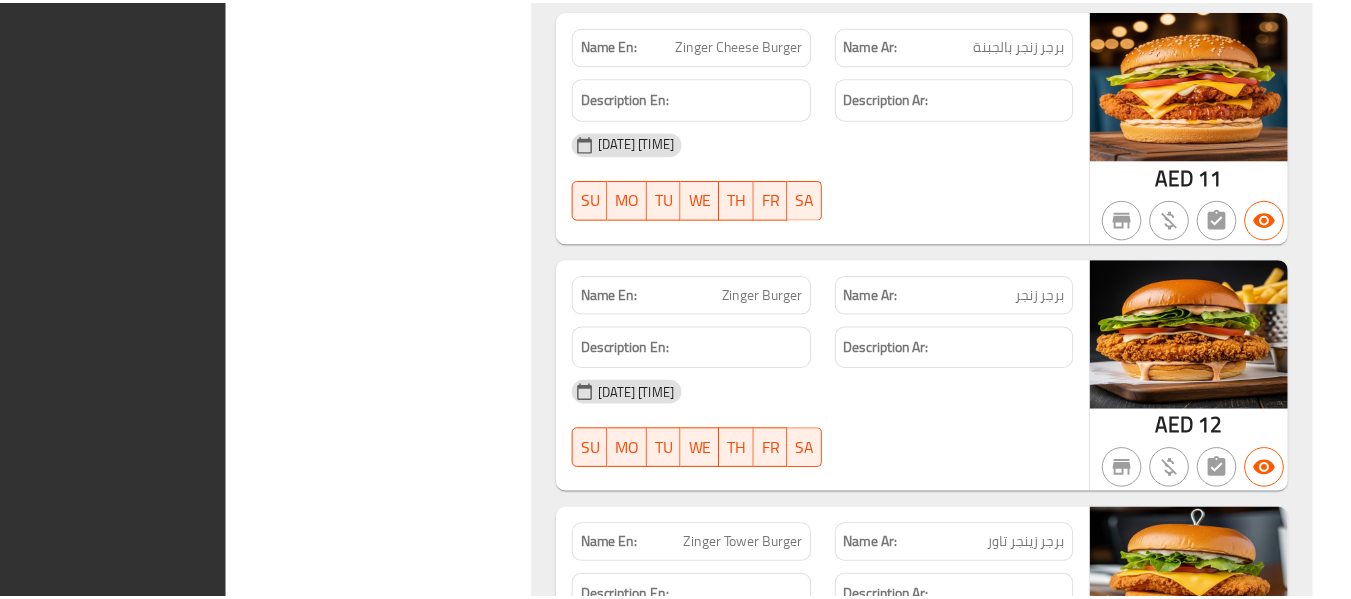 scroll, scrollTop: 14154, scrollLeft: 0, axis: vertical 